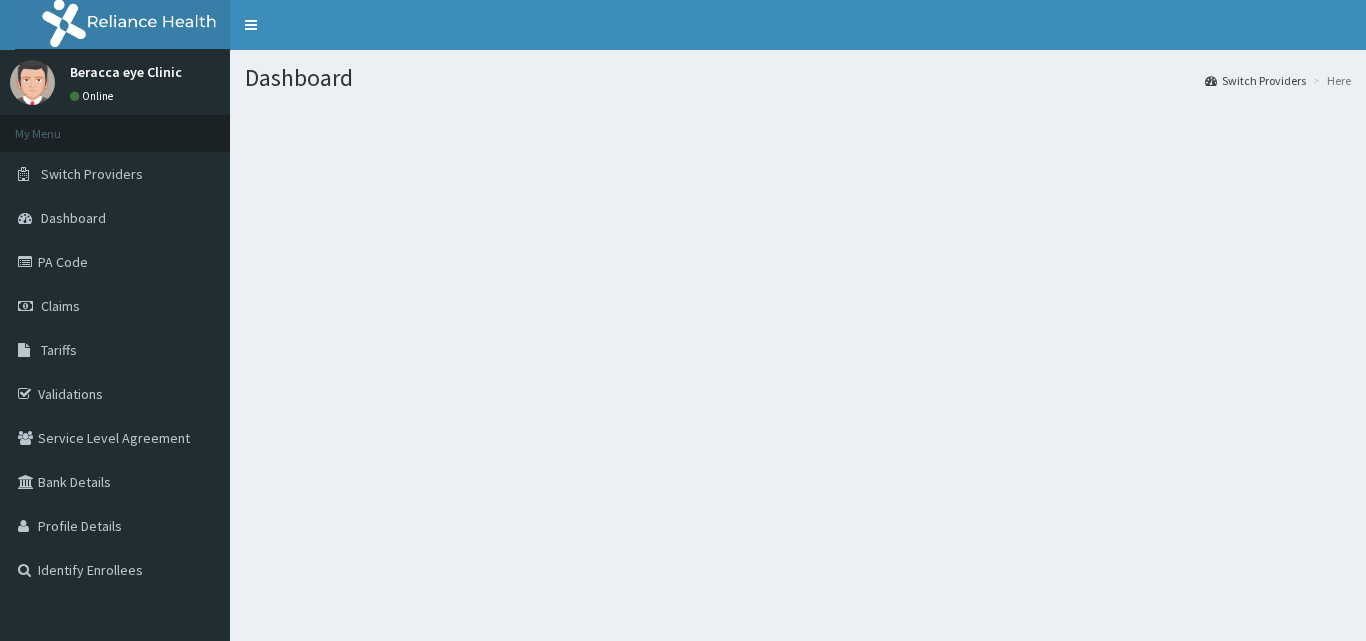 scroll, scrollTop: 0, scrollLeft: 0, axis: both 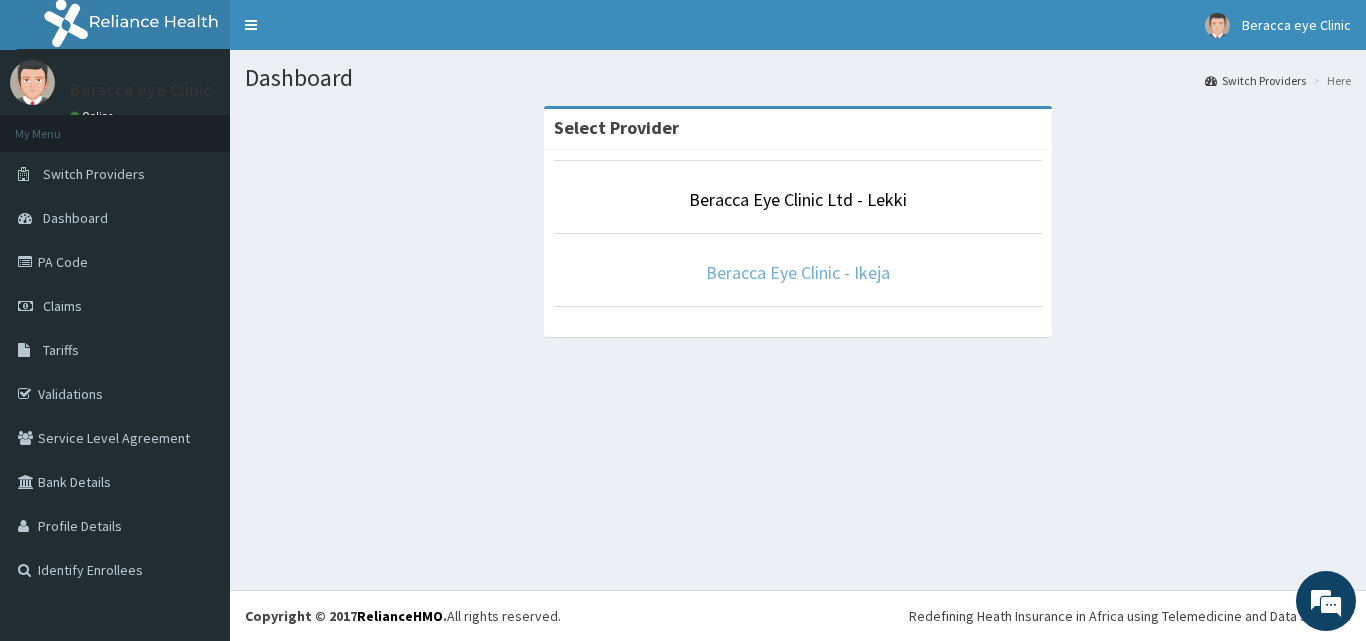 click on "Beracca Eye Clinic - Ikeja" at bounding box center (798, 272) 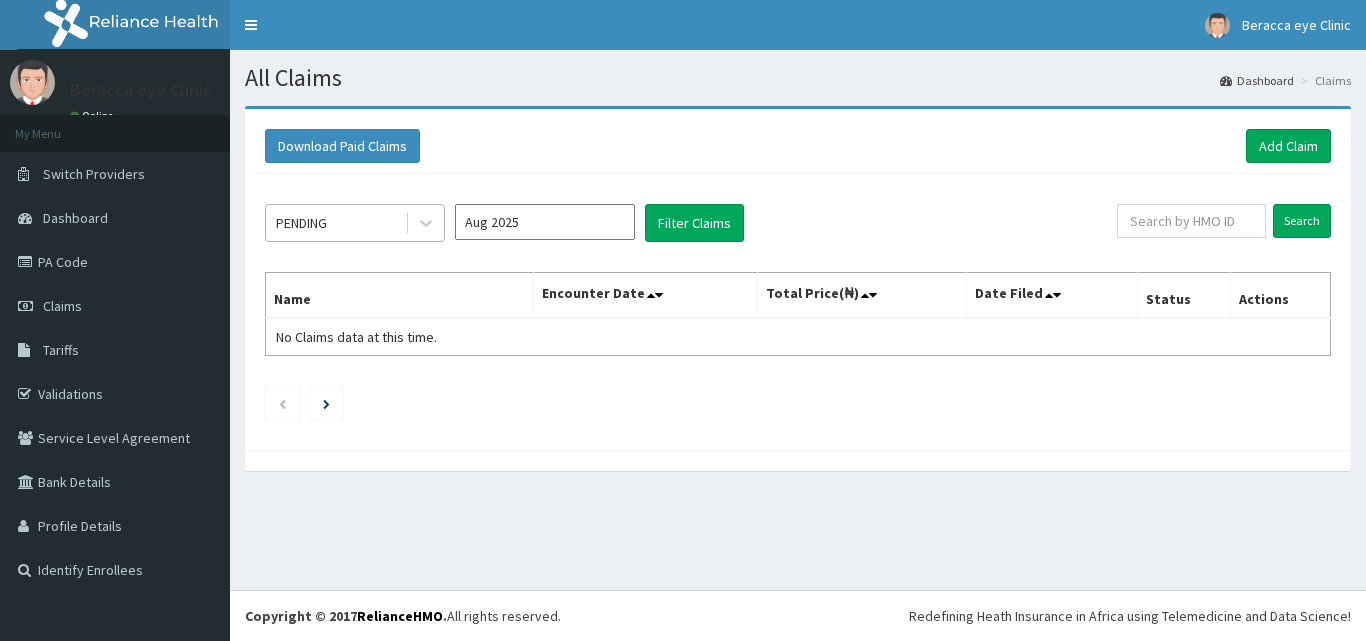 scroll, scrollTop: 0, scrollLeft: 0, axis: both 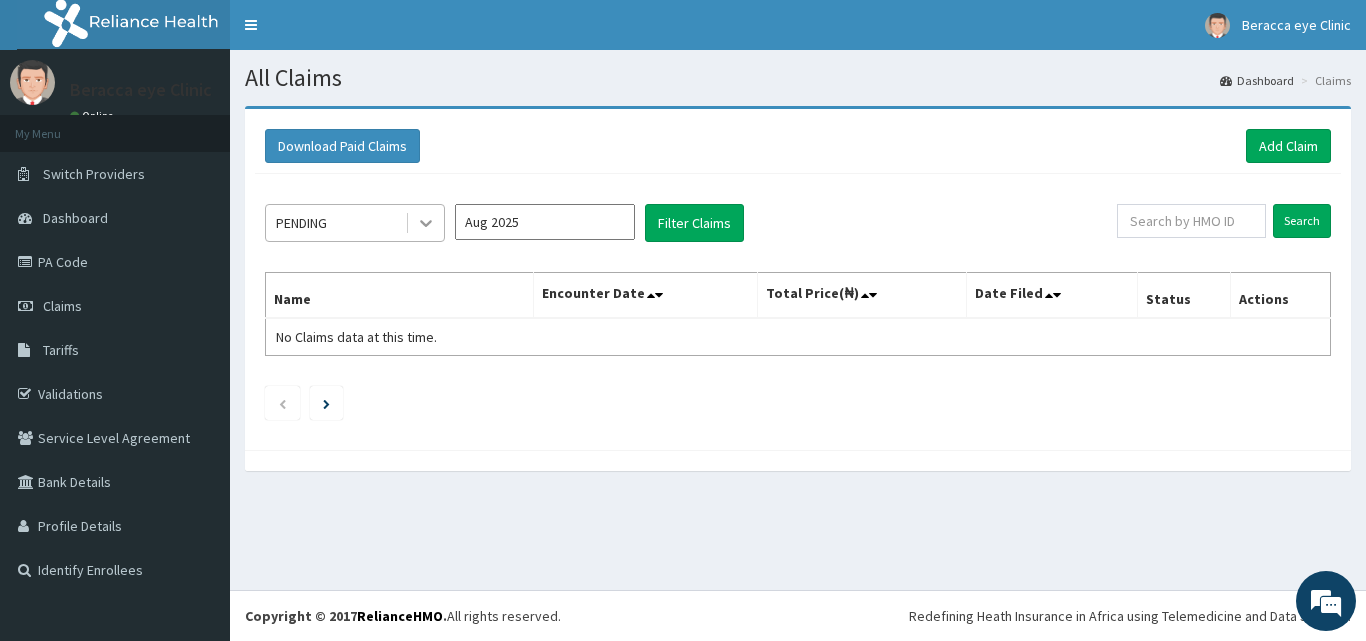 click 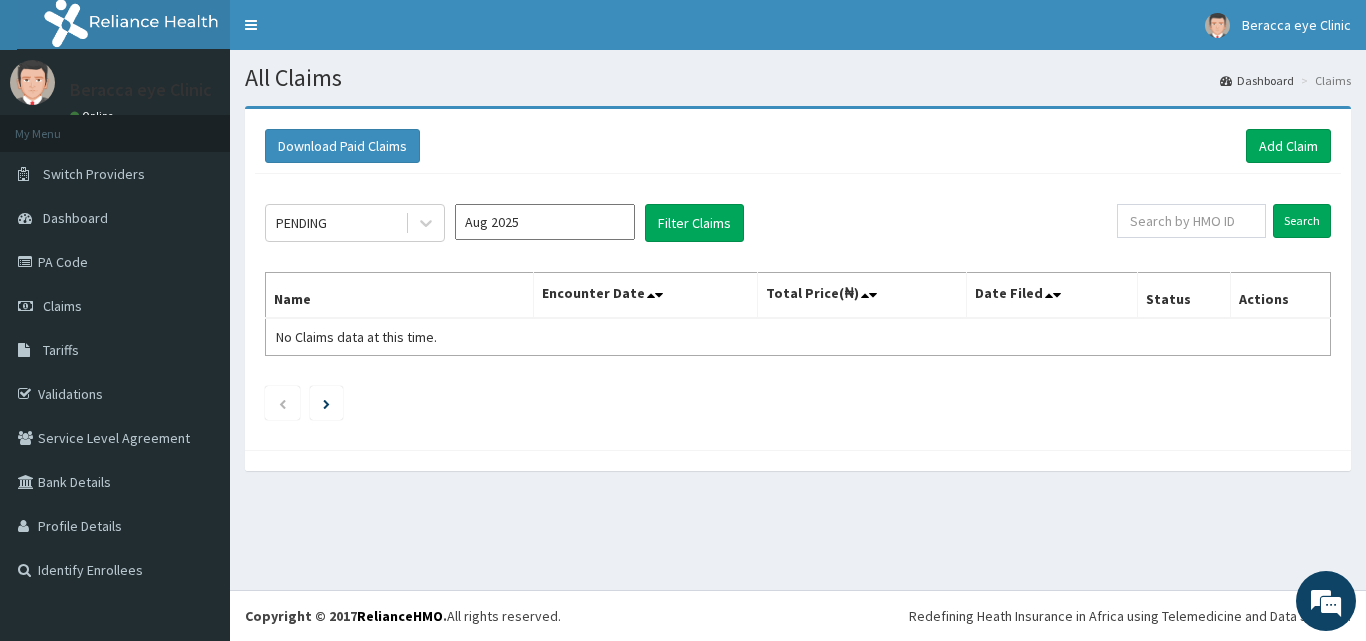 click at bounding box center (798, 403) 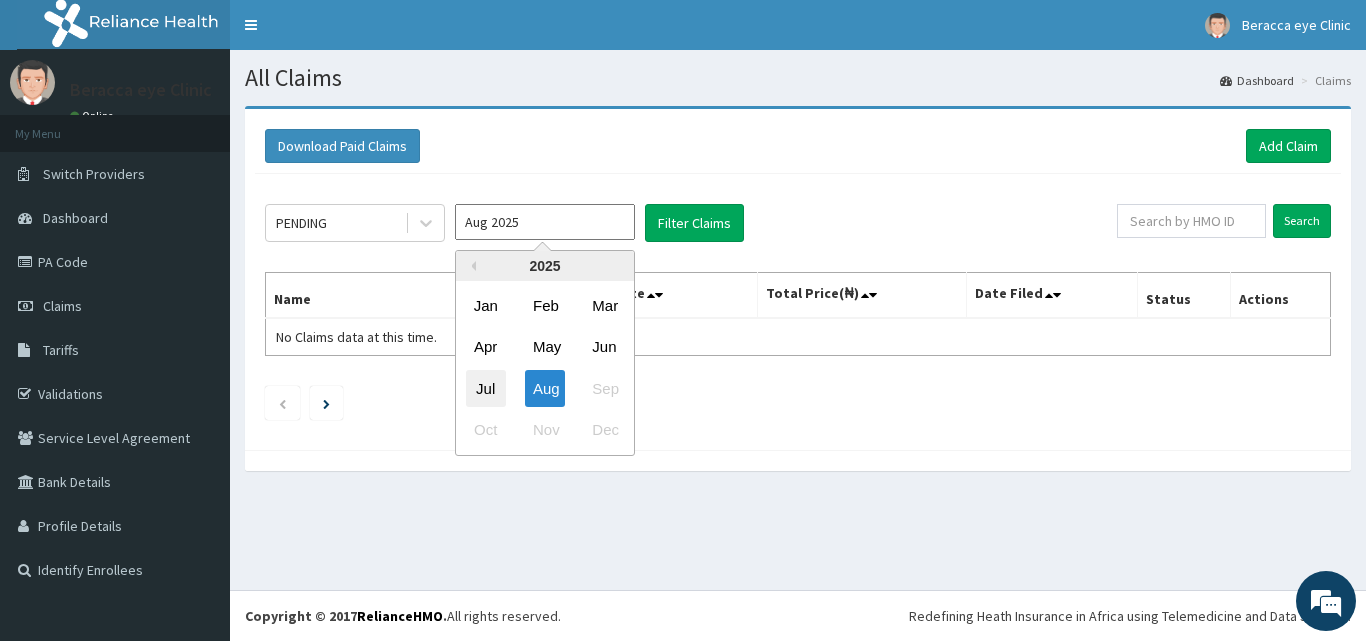 click on "Jul" at bounding box center [486, 388] 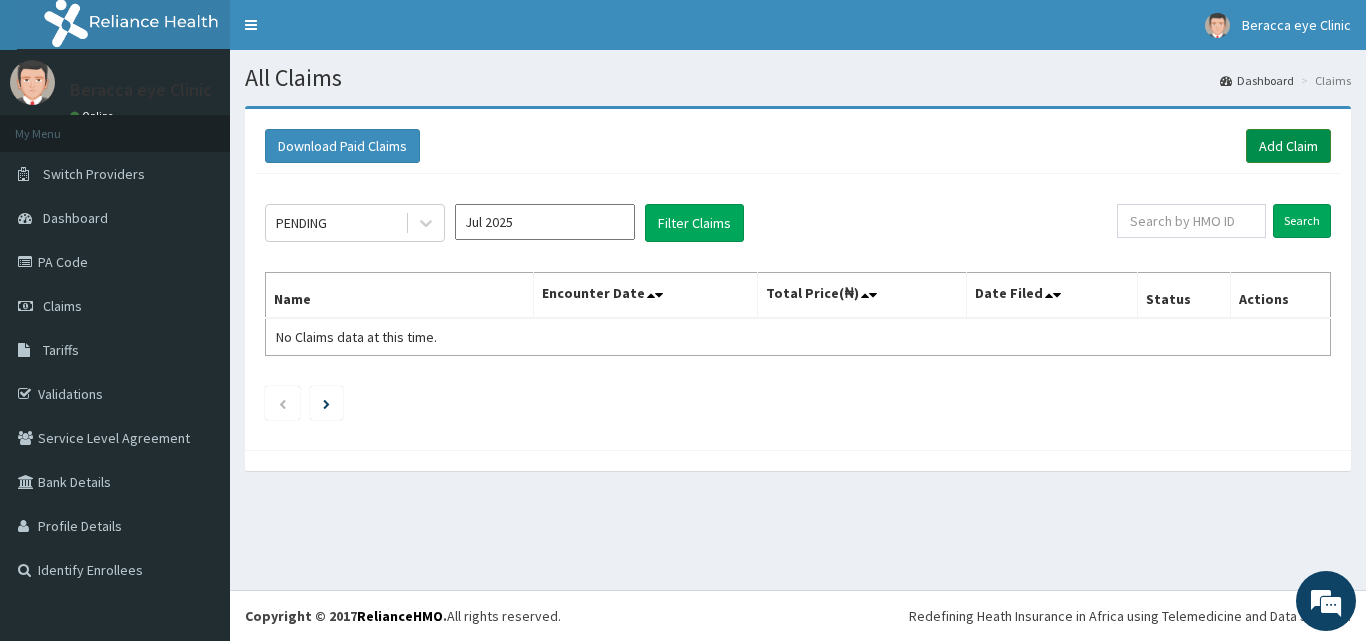 click on "Add Claim" at bounding box center [1288, 146] 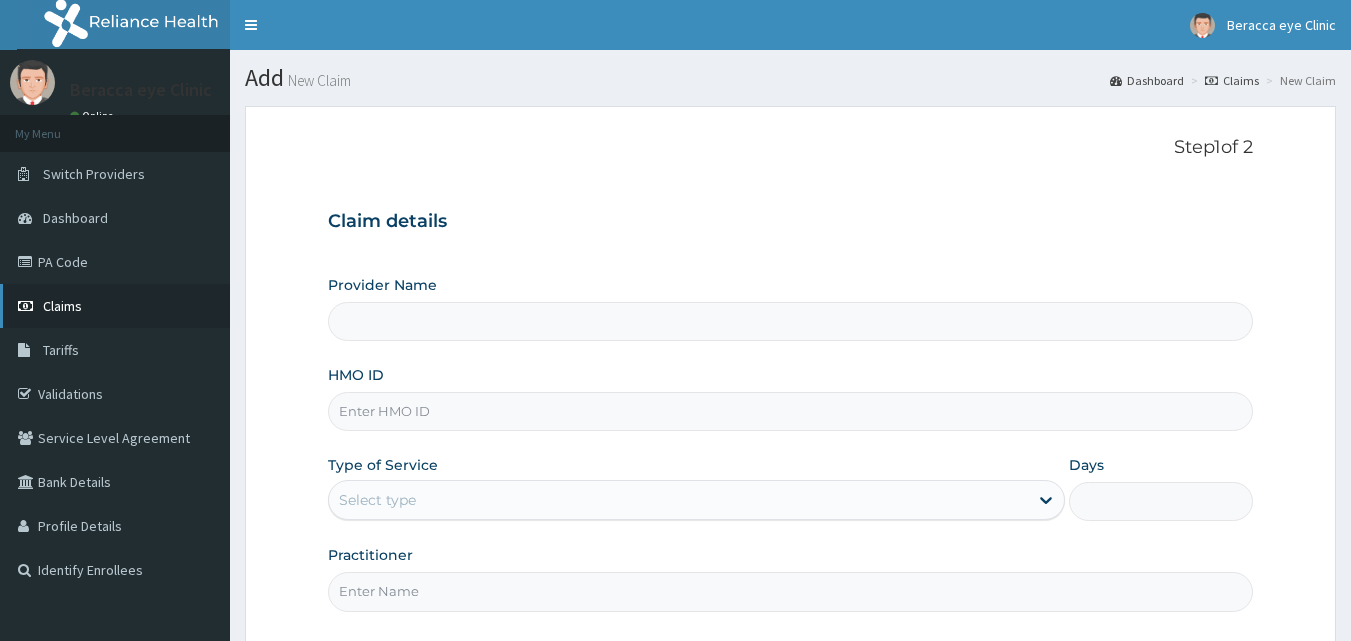 type on "Beracca Eye Clinic - Ikeja" 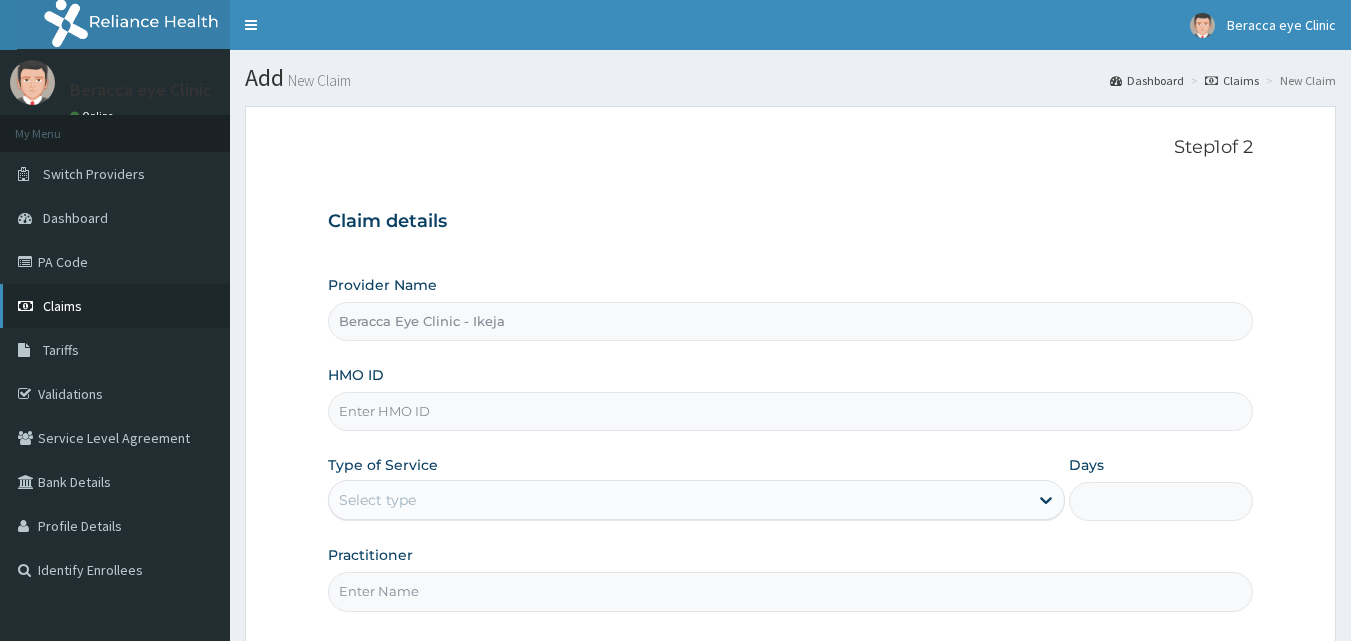 scroll, scrollTop: 0, scrollLeft: 0, axis: both 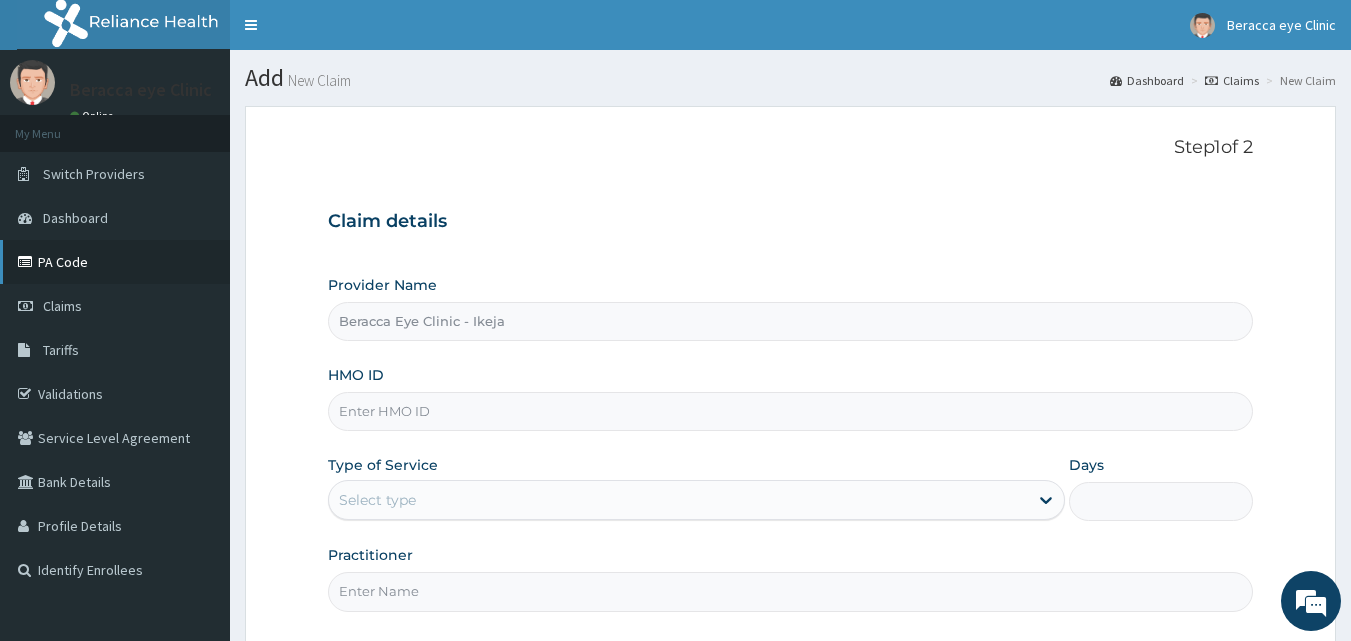 click on "PA Code" at bounding box center [115, 262] 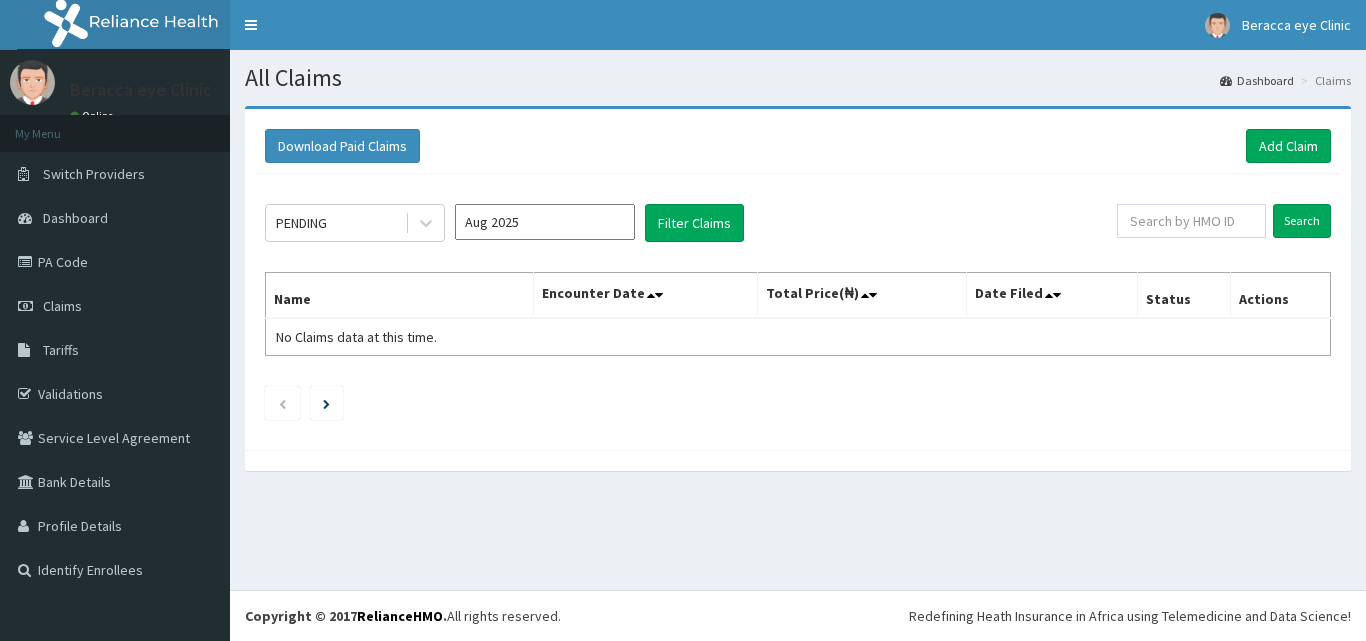 scroll, scrollTop: 0, scrollLeft: 0, axis: both 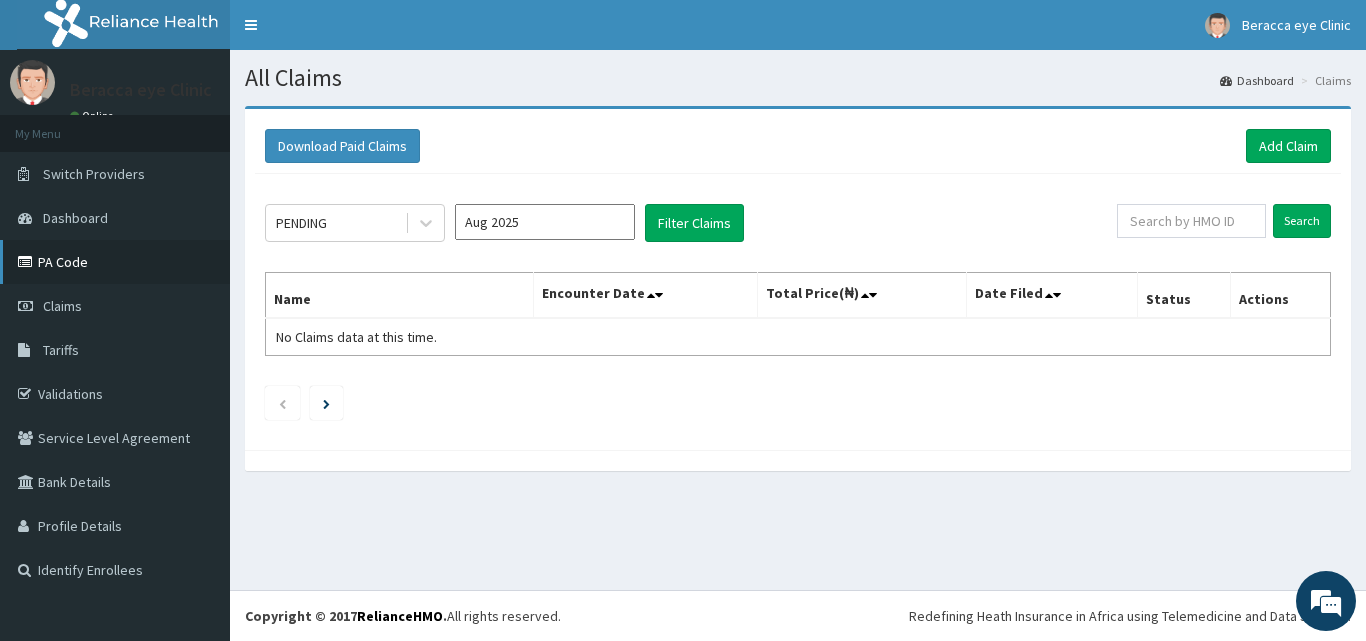 click on "PA Code" at bounding box center [115, 262] 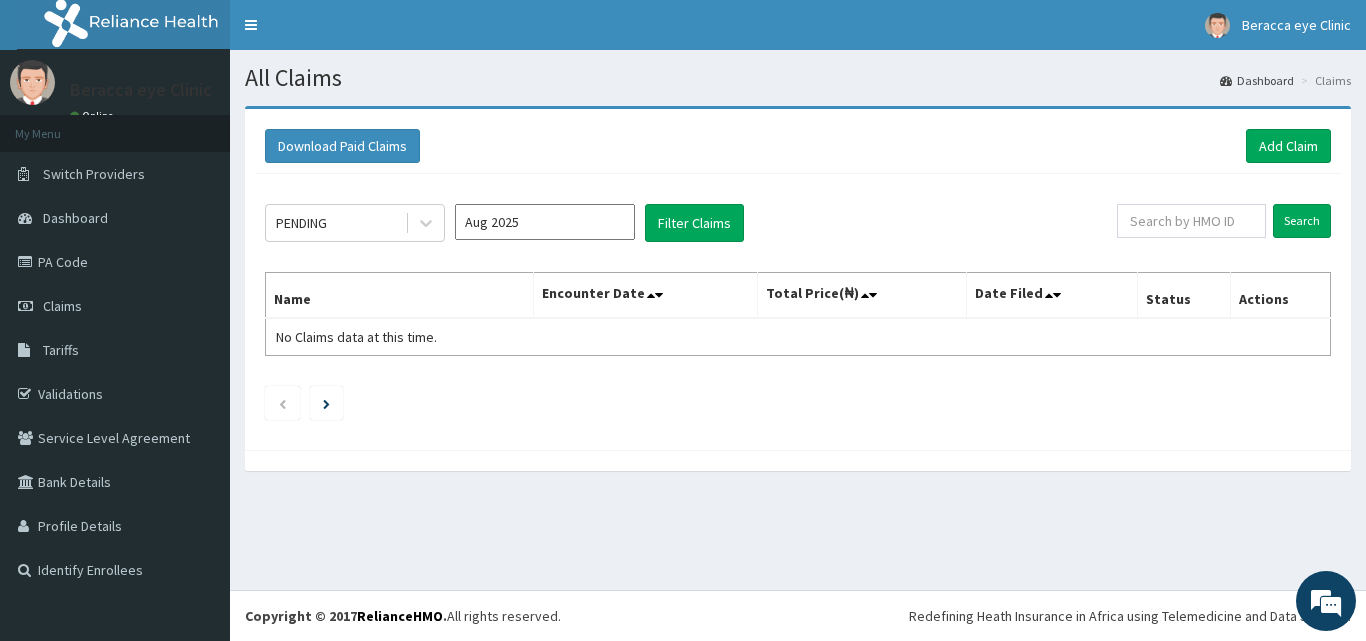 scroll, scrollTop: 0, scrollLeft: 0, axis: both 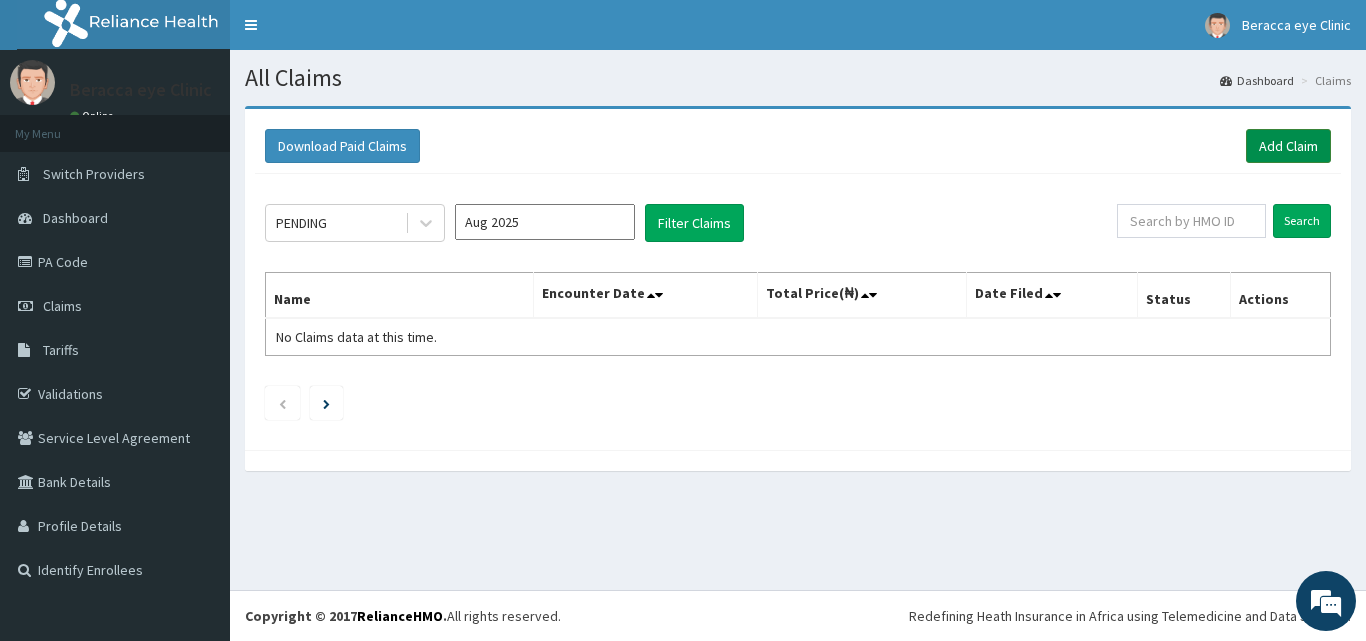 click on "Add Claim" at bounding box center [1288, 146] 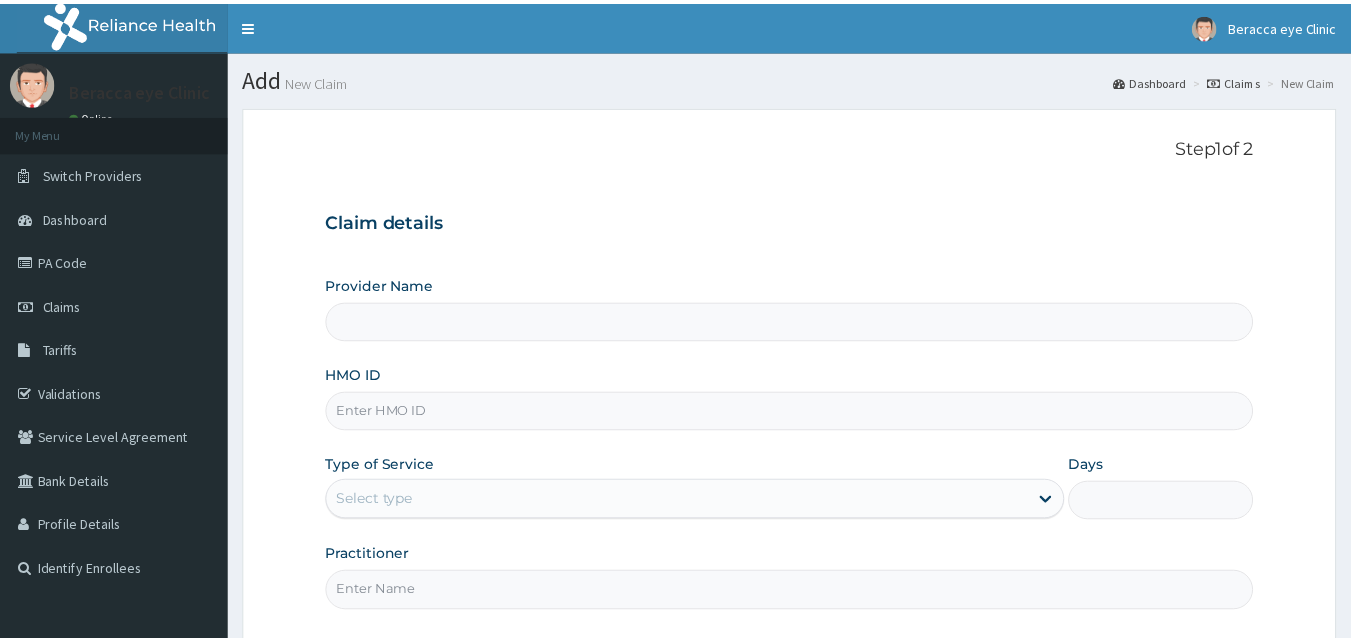 scroll, scrollTop: 0, scrollLeft: 0, axis: both 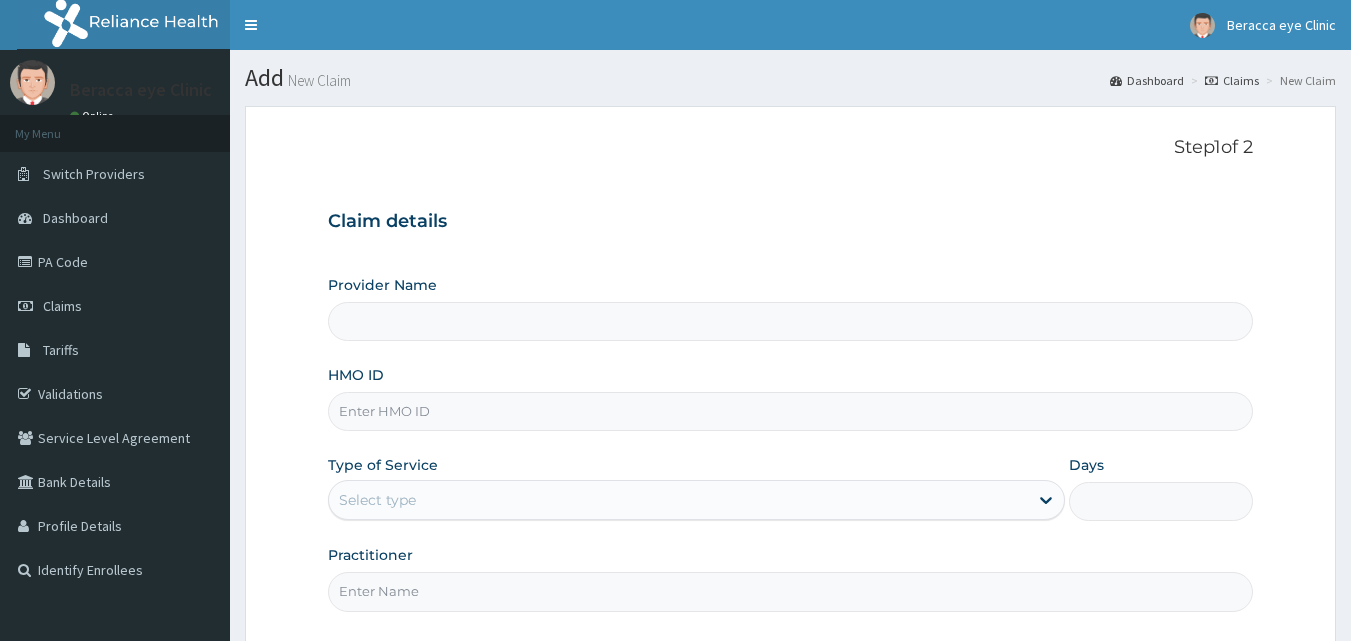 type on "Beracca Eye Clinic - Ikeja" 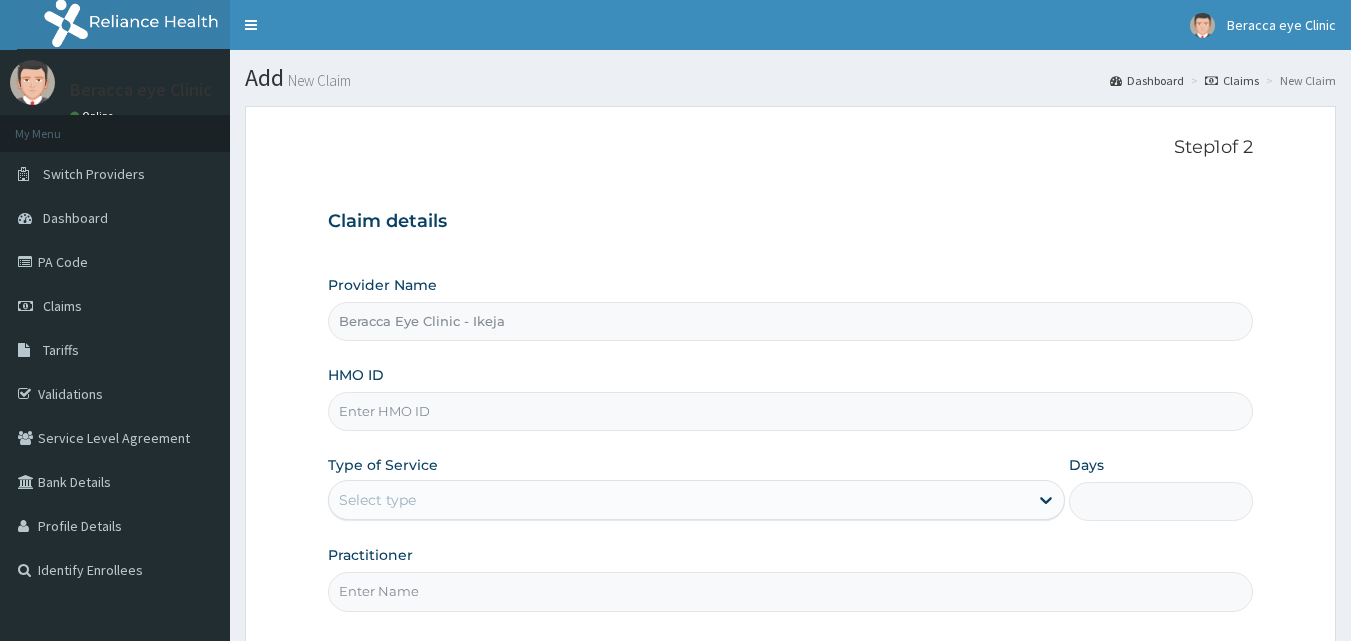 scroll, scrollTop: 100, scrollLeft: 0, axis: vertical 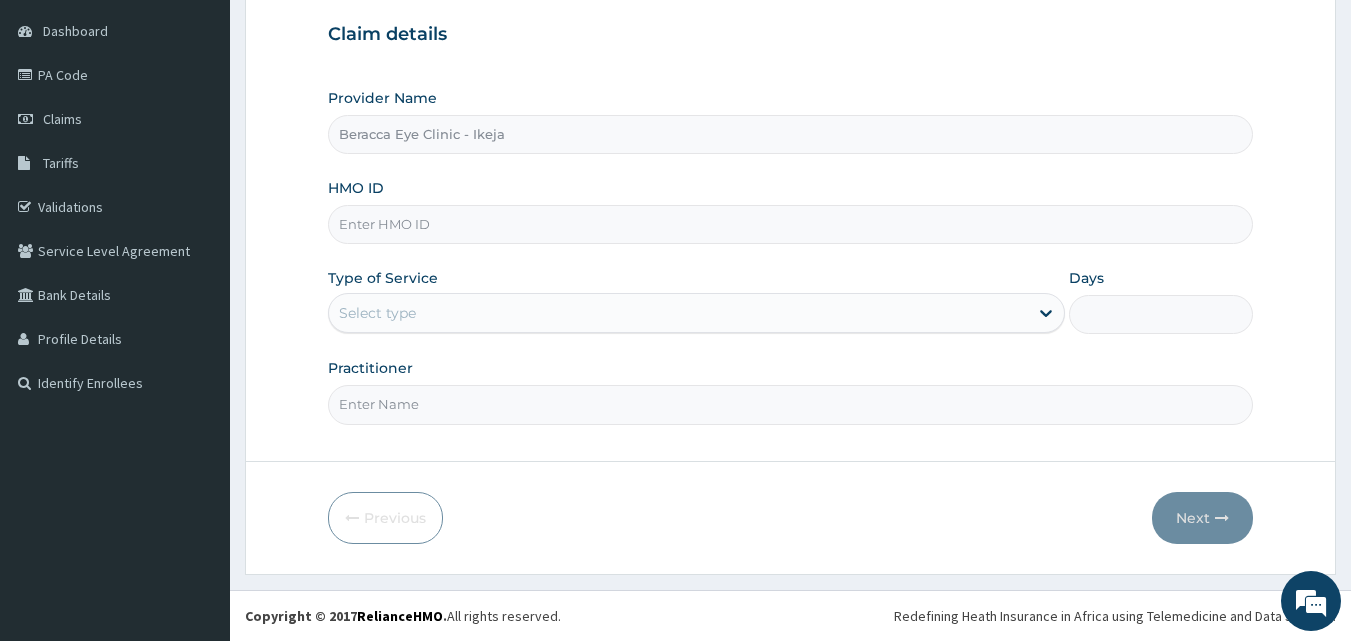 click on "HMO ID" at bounding box center (791, 224) 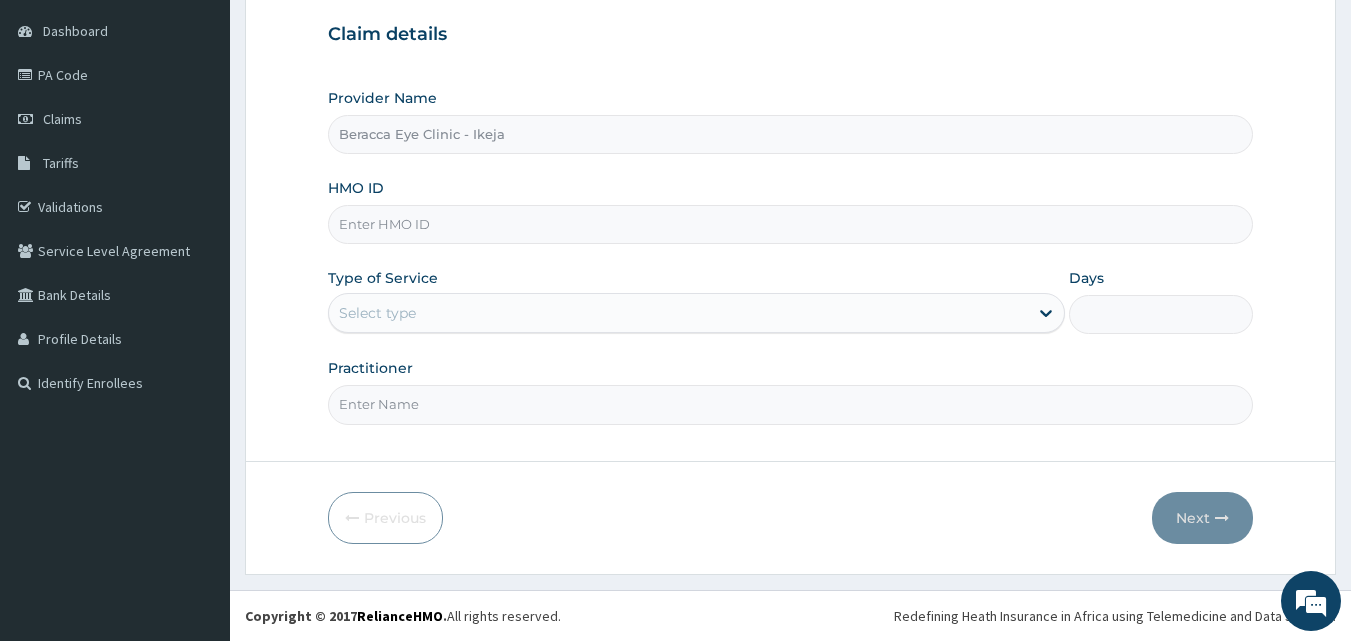 scroll, scrollTop: 0, scrollLeft: 0, axis: both 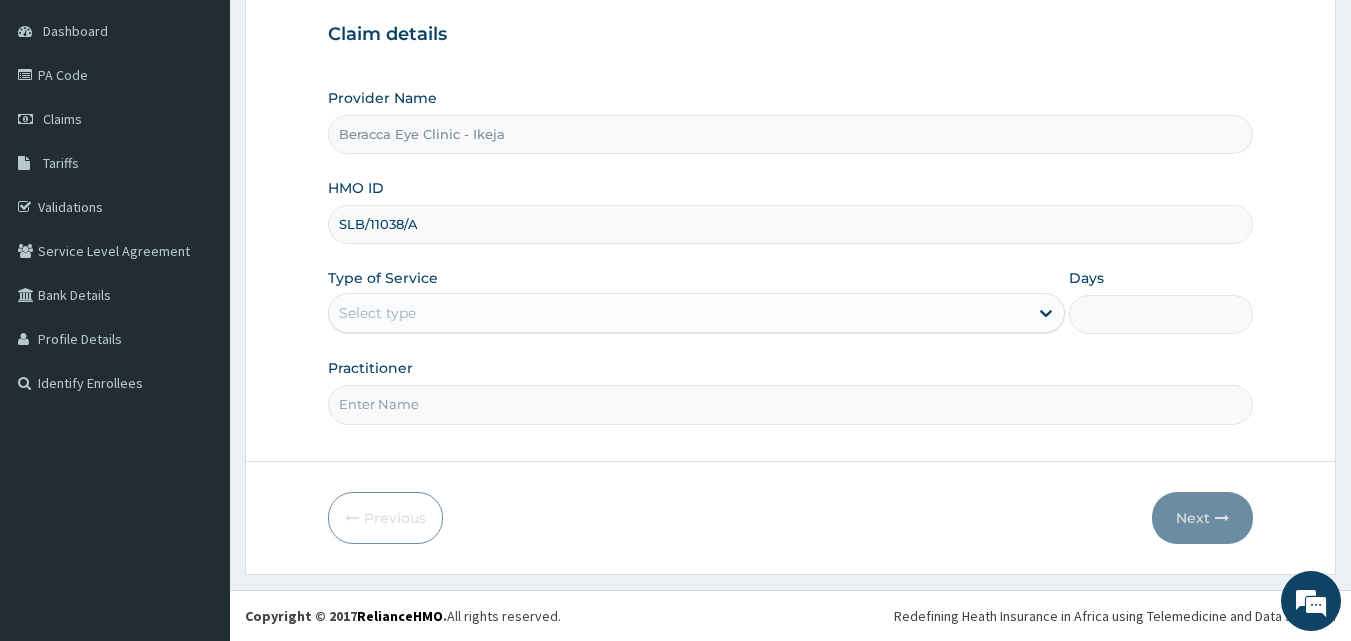 type on "SLB/11038/A" 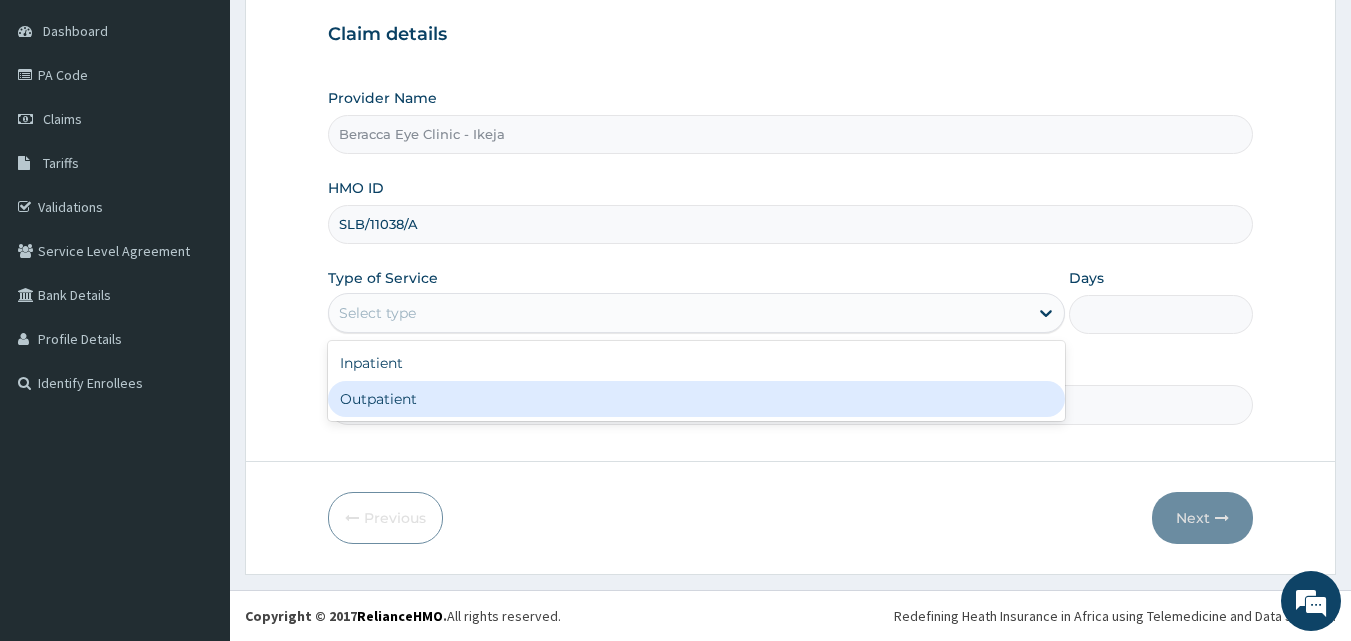 click on "Outpatient" at bounding box center (696, 399) 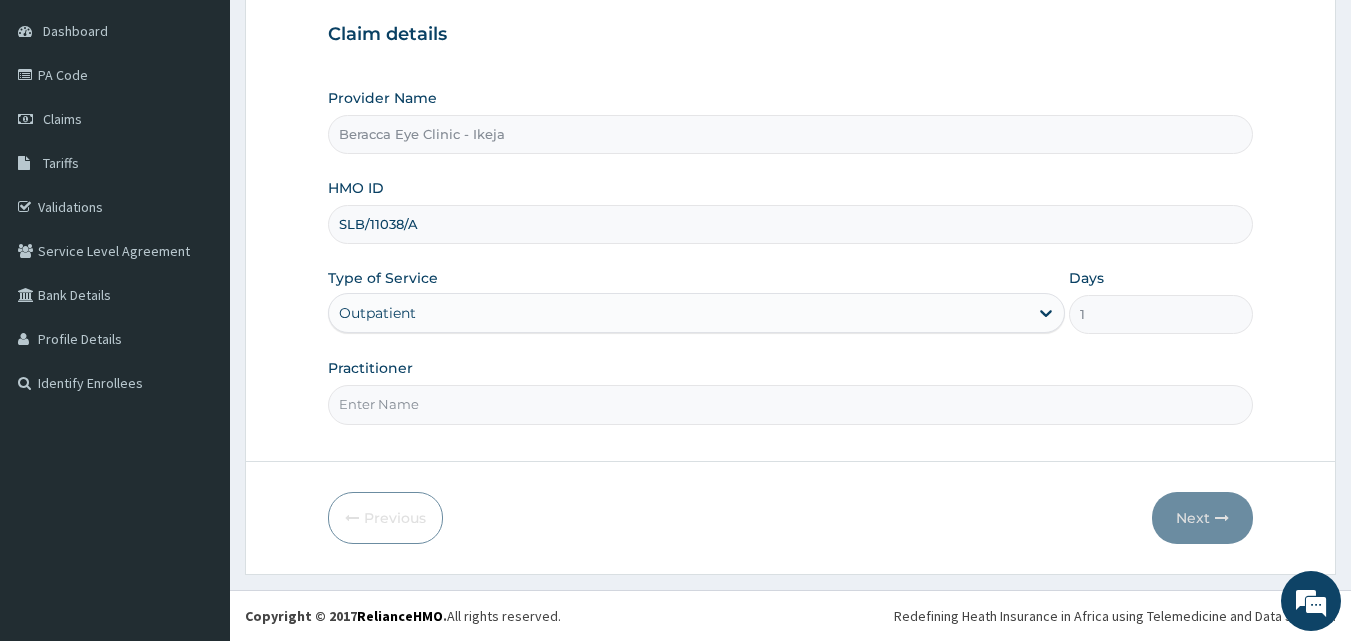 click on "Practitioner" at bounding box center [791, 404] 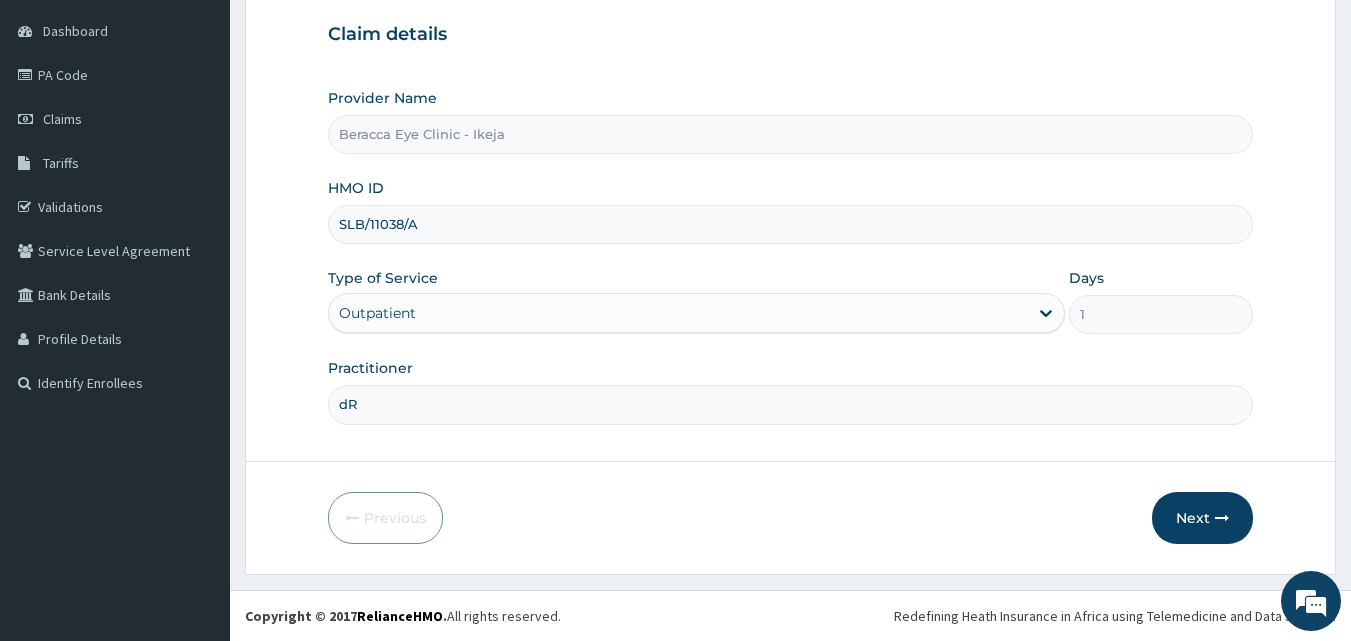 type on "d" 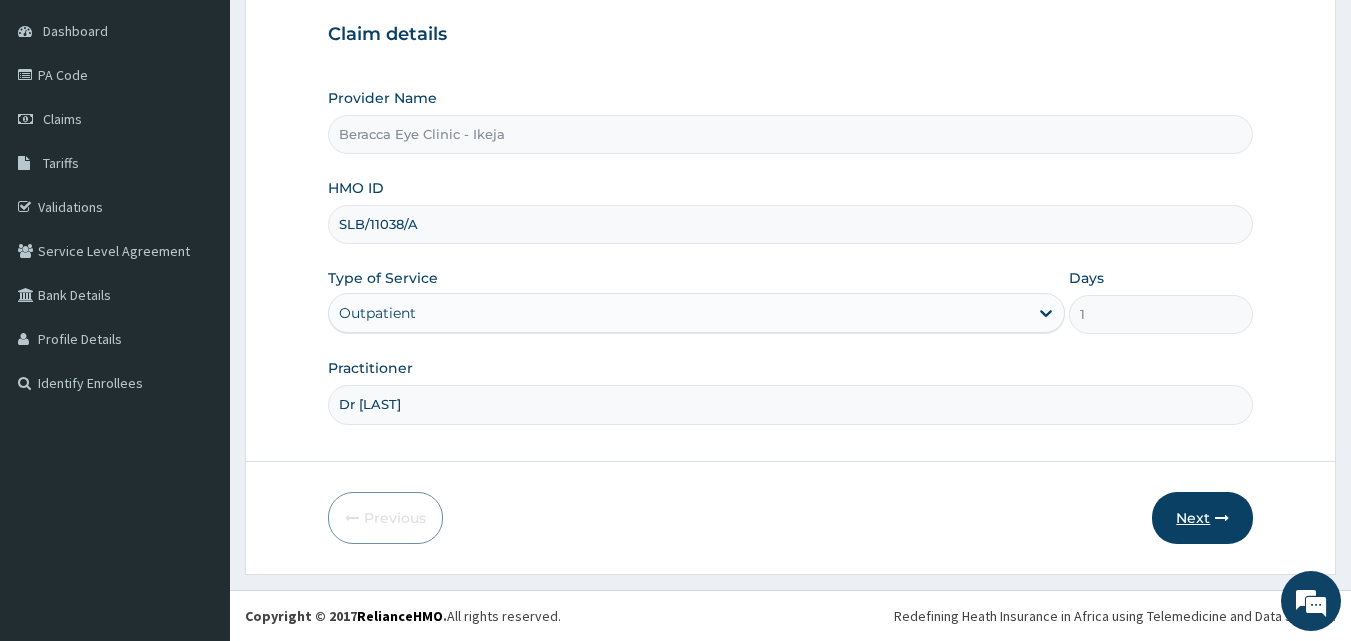 type on "Dr Patrick" 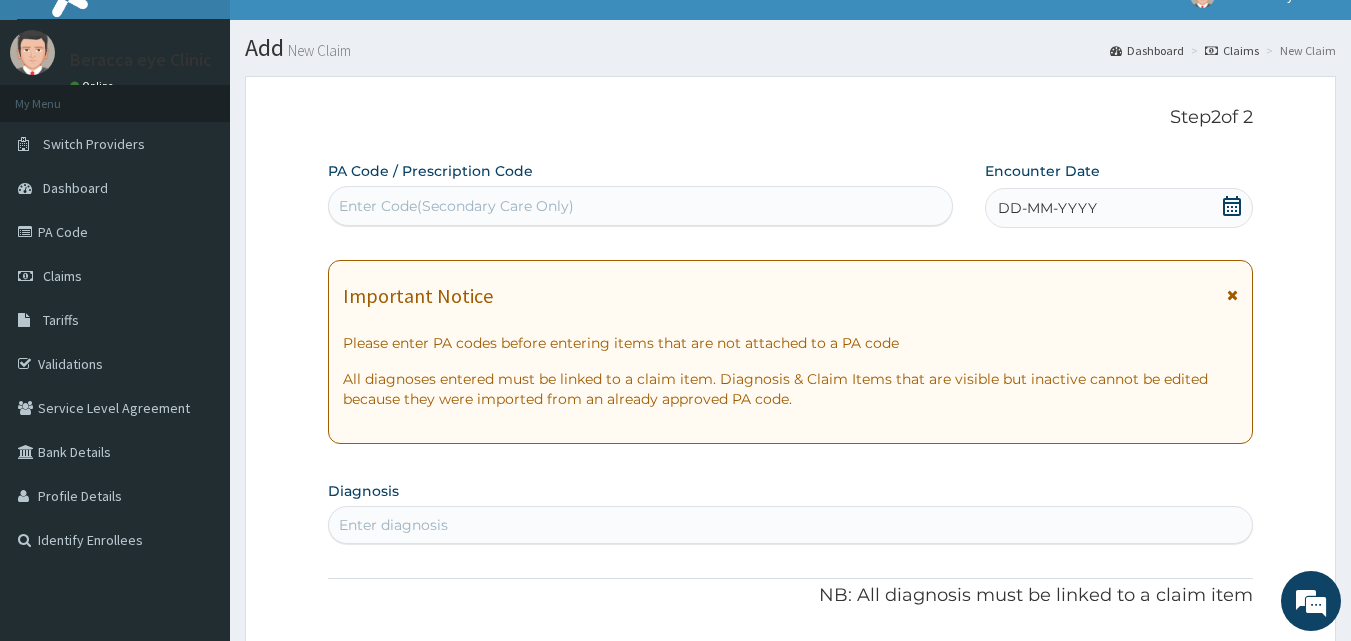 scroll, scrollTop: 0, scrollLeft: 0, axis: both 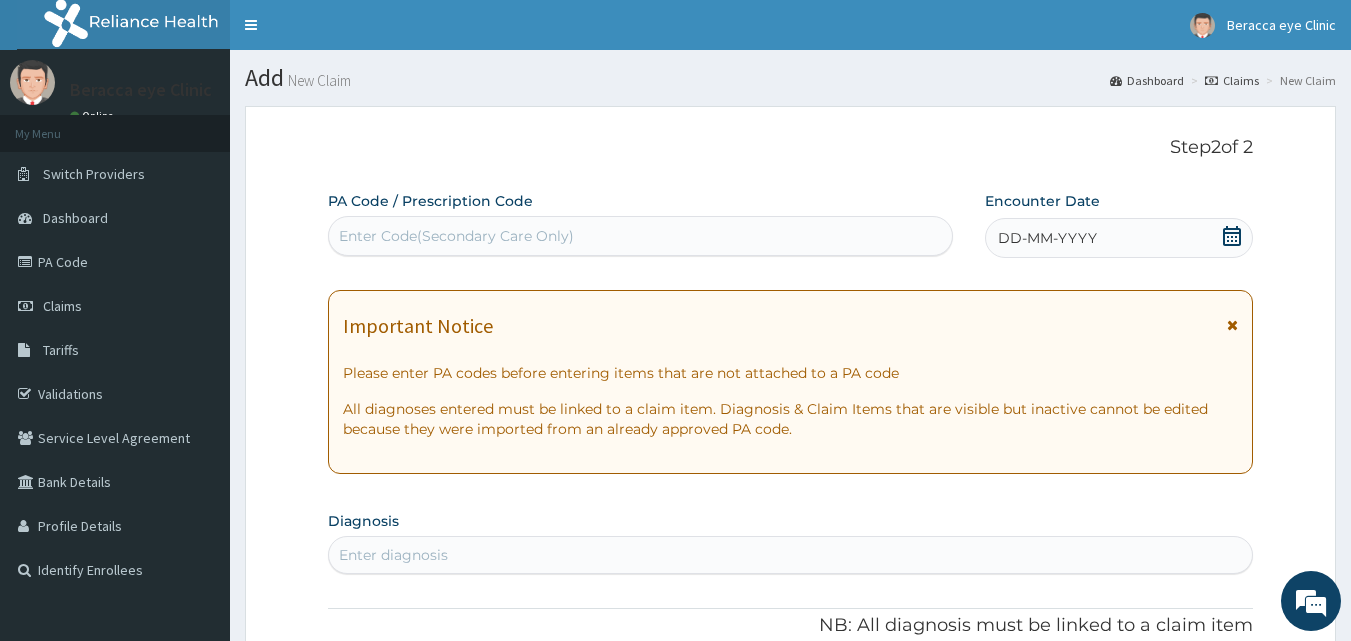 click on "Enter Code(Secondary Care Only)" at bounding box center (641, 236) 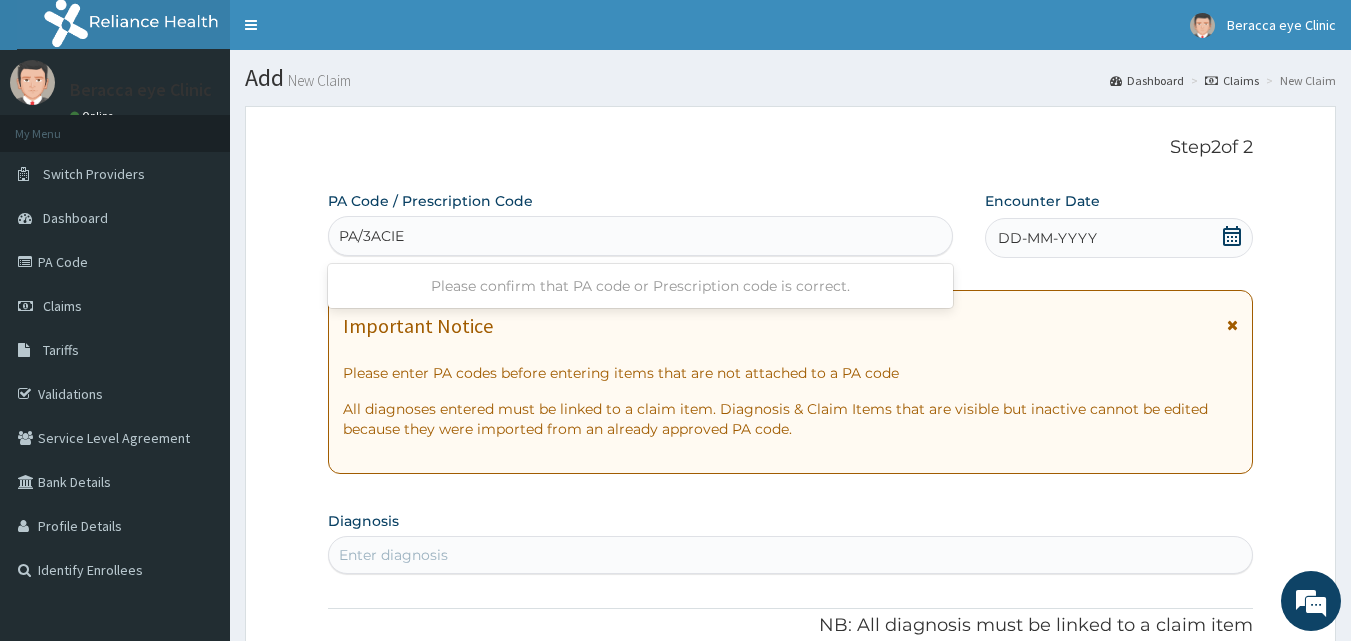 type on "PA/3ACIE3" 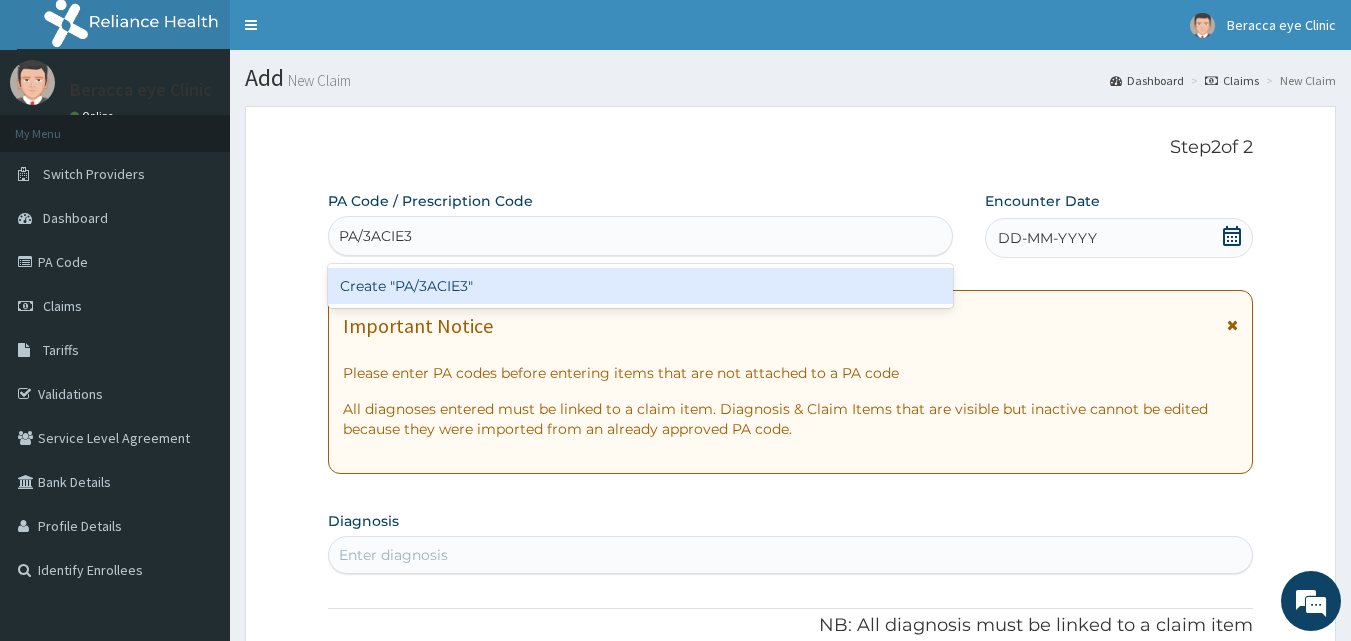 click on "Create "PA/3ACIE3"" at bounding box center (641, 286) 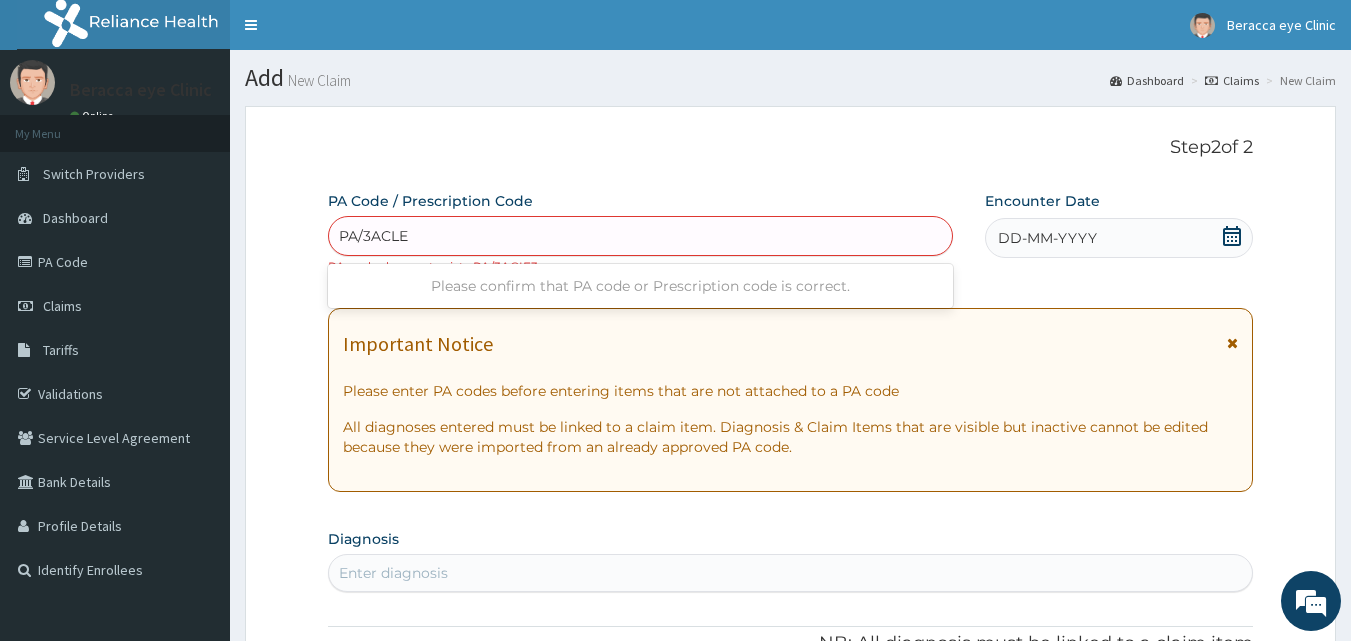 type on "PA/3ACLE3" 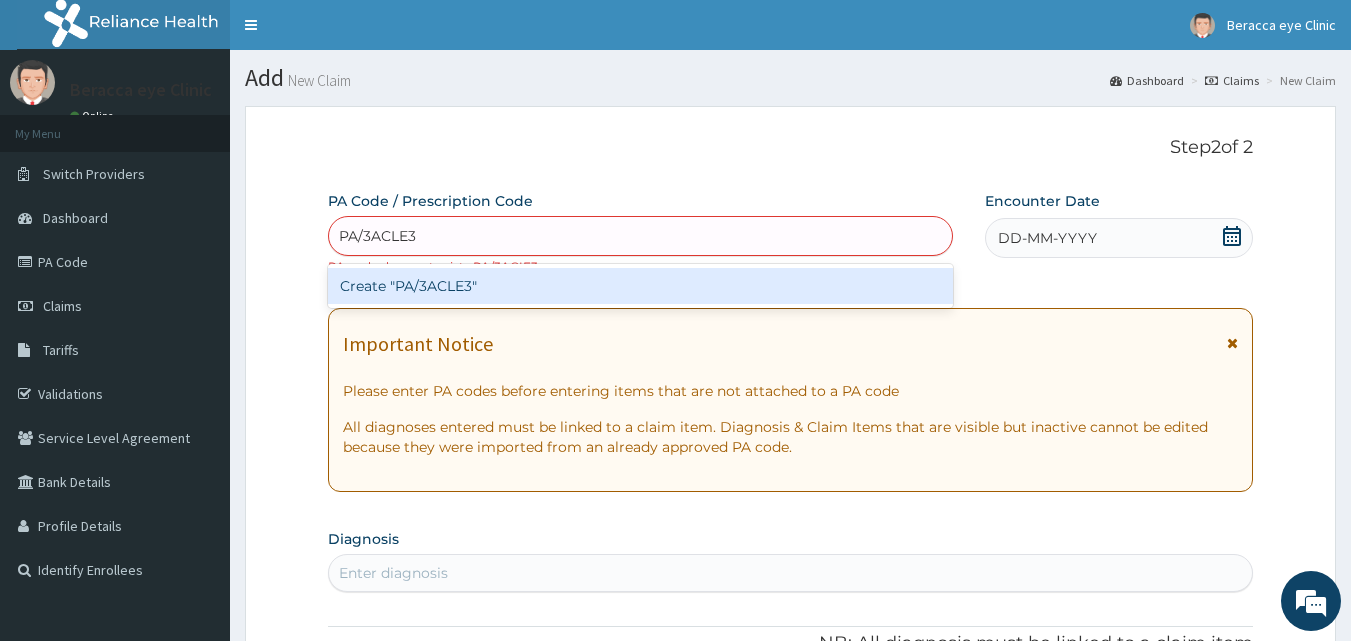 click on "Create "PA/3ACLE3"" at bounding box center [641, 286] 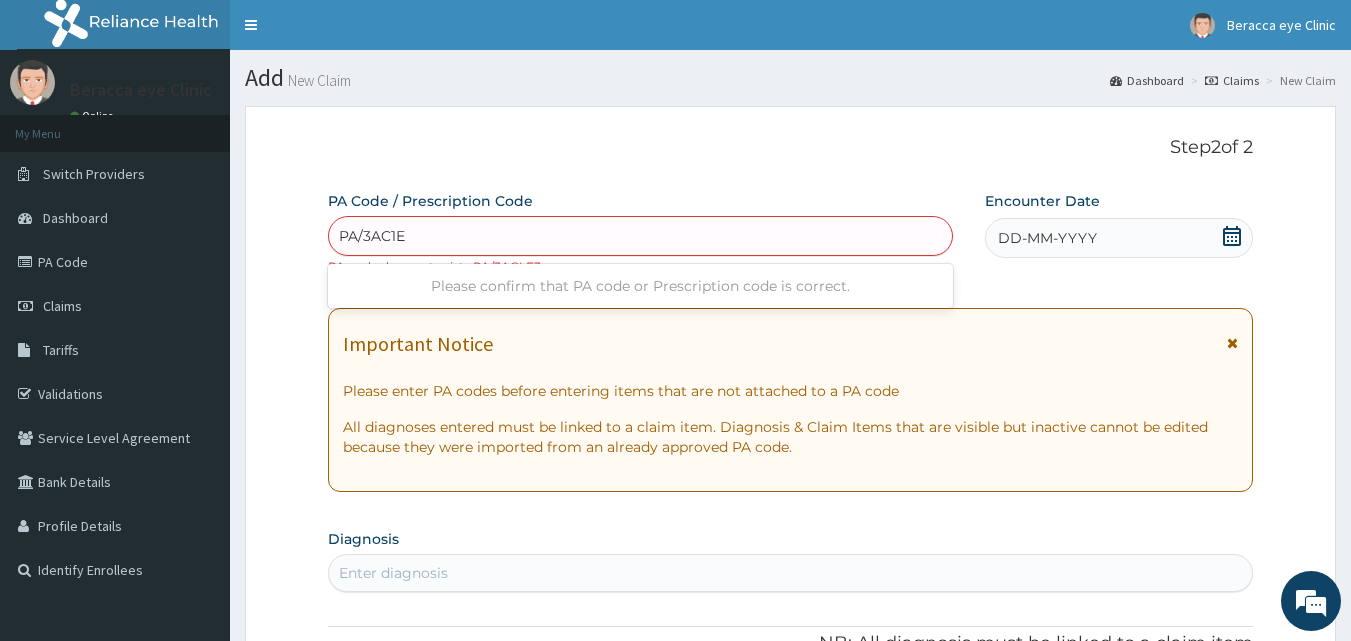 type on "PA/3AC1E3" 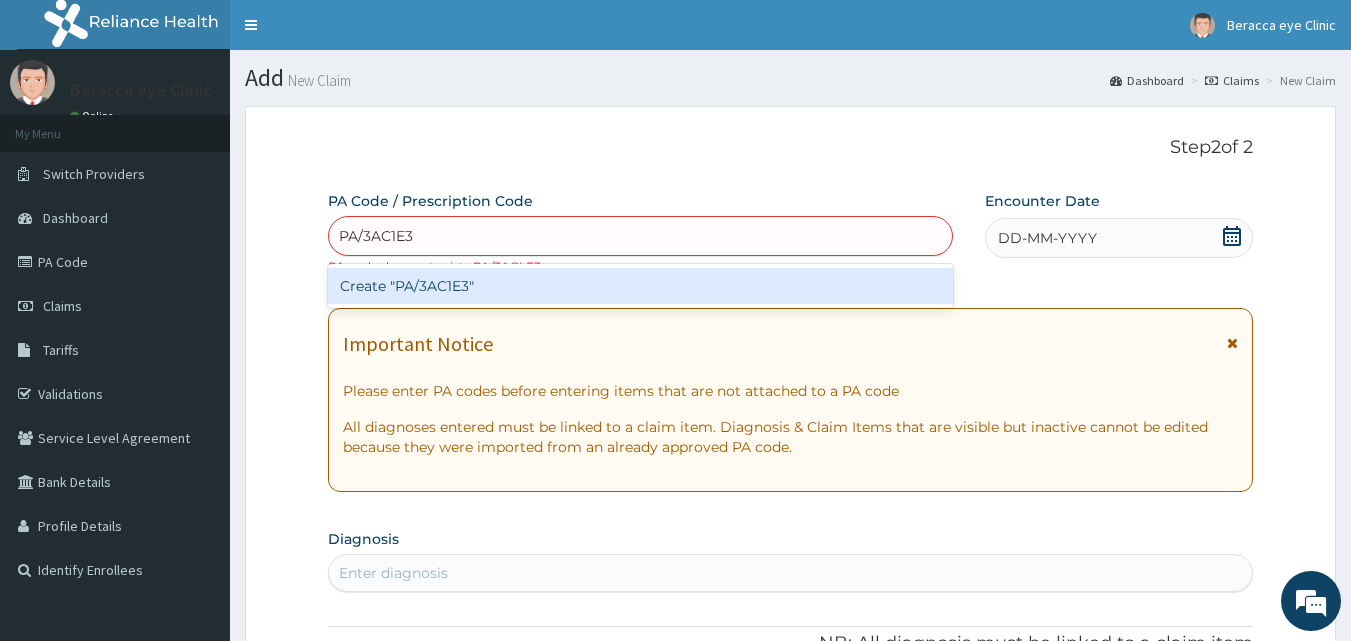 click on "Create "PA/3AC1E3"" at bounding box center (641, 286) 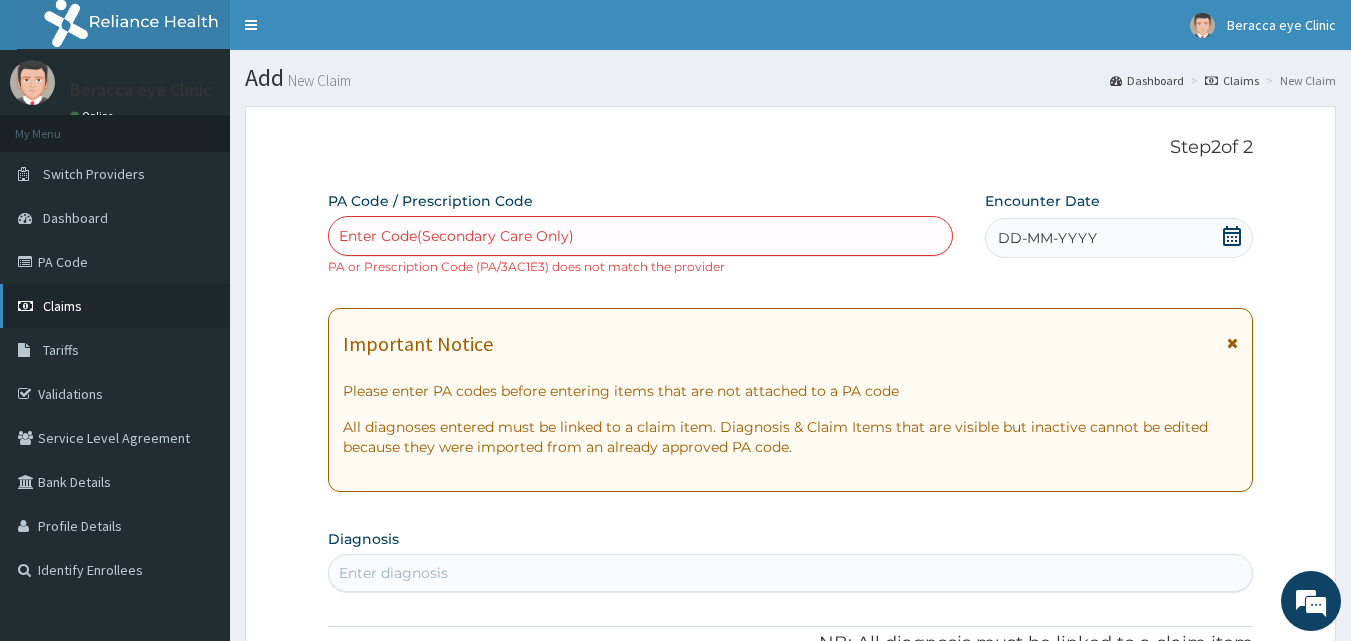 click on "Claims" at bounding box center [62, 306] 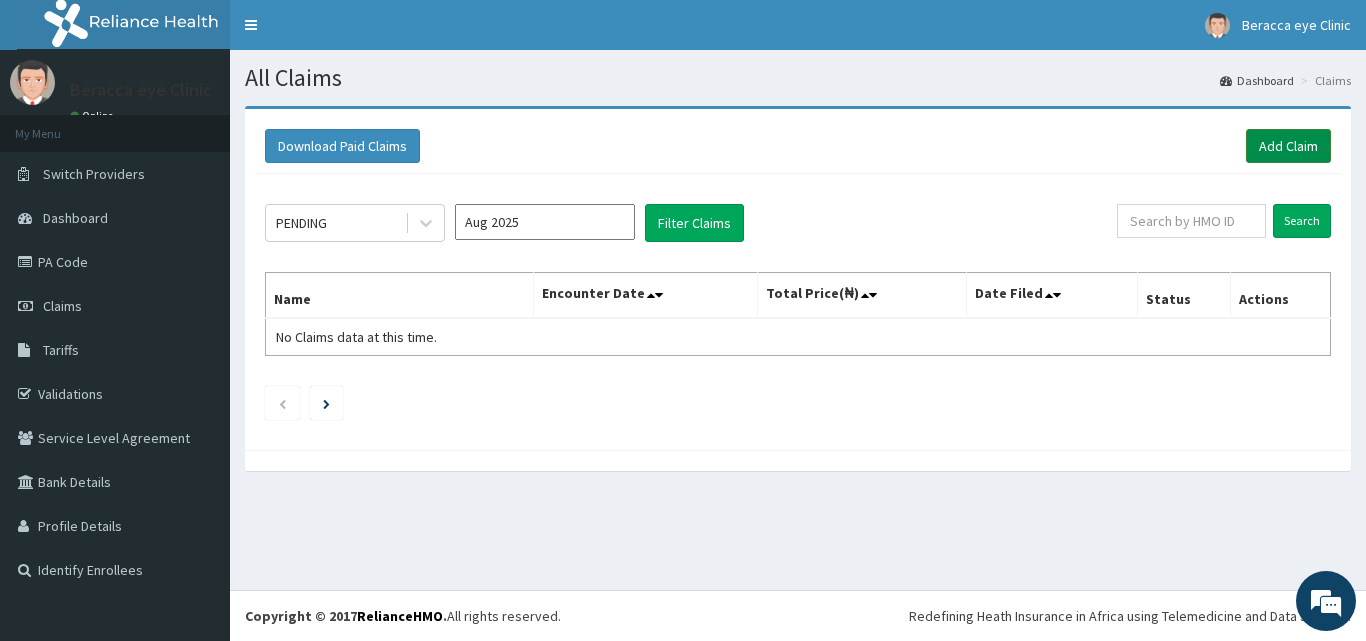 scroll, scrollTop: 0, scrollLeft: 0, axis: both 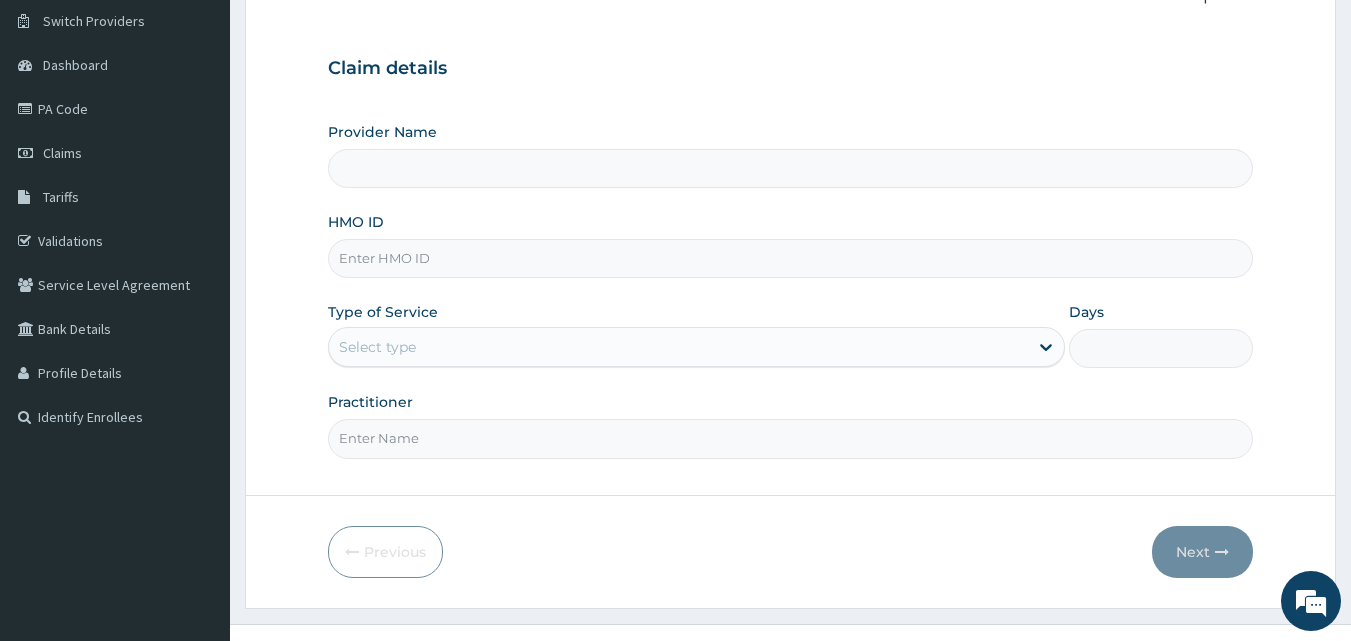 type on "Beracca Eye Clinic - Ikeja" 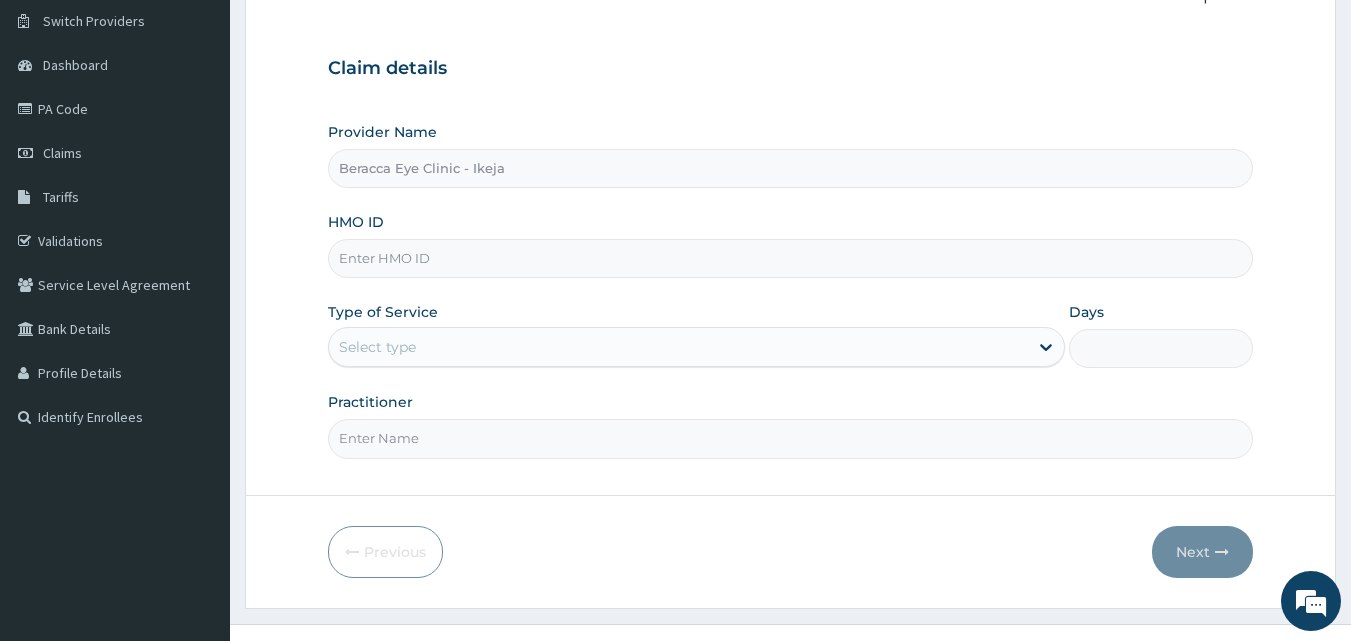 scroll, scrollTop: 187, scrollLeft: 0, axis: vertical 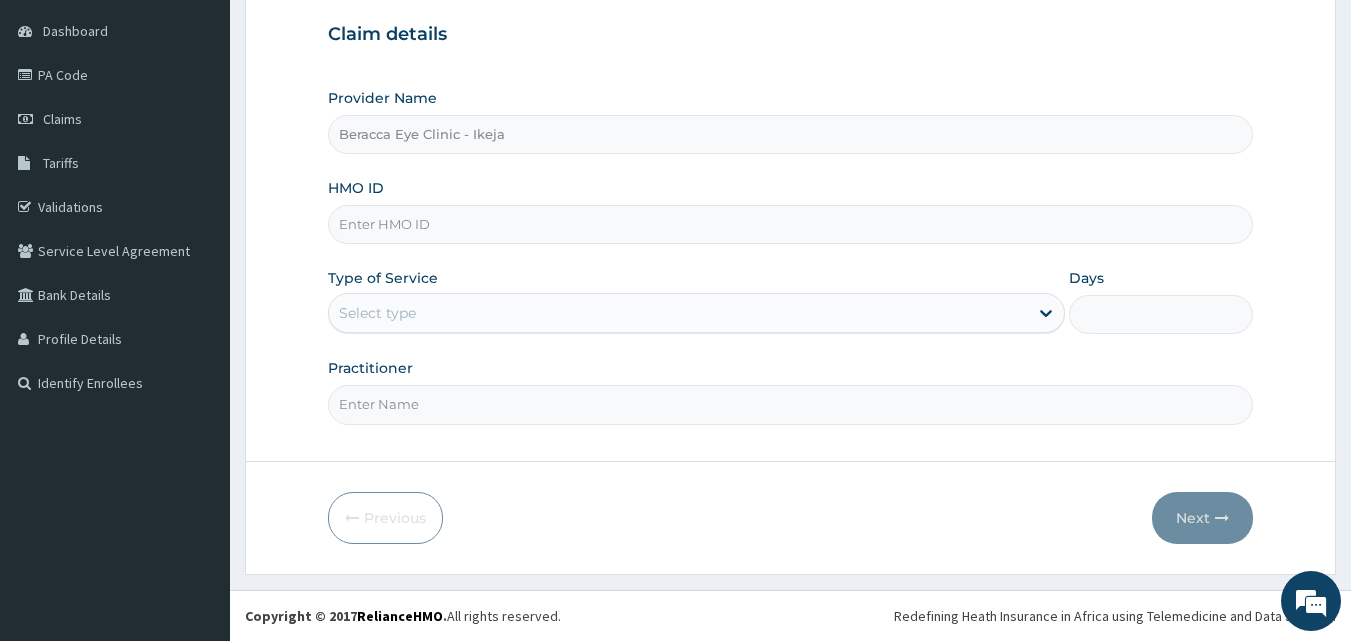 click on "HMO ID" at bounding box center [791, 224] 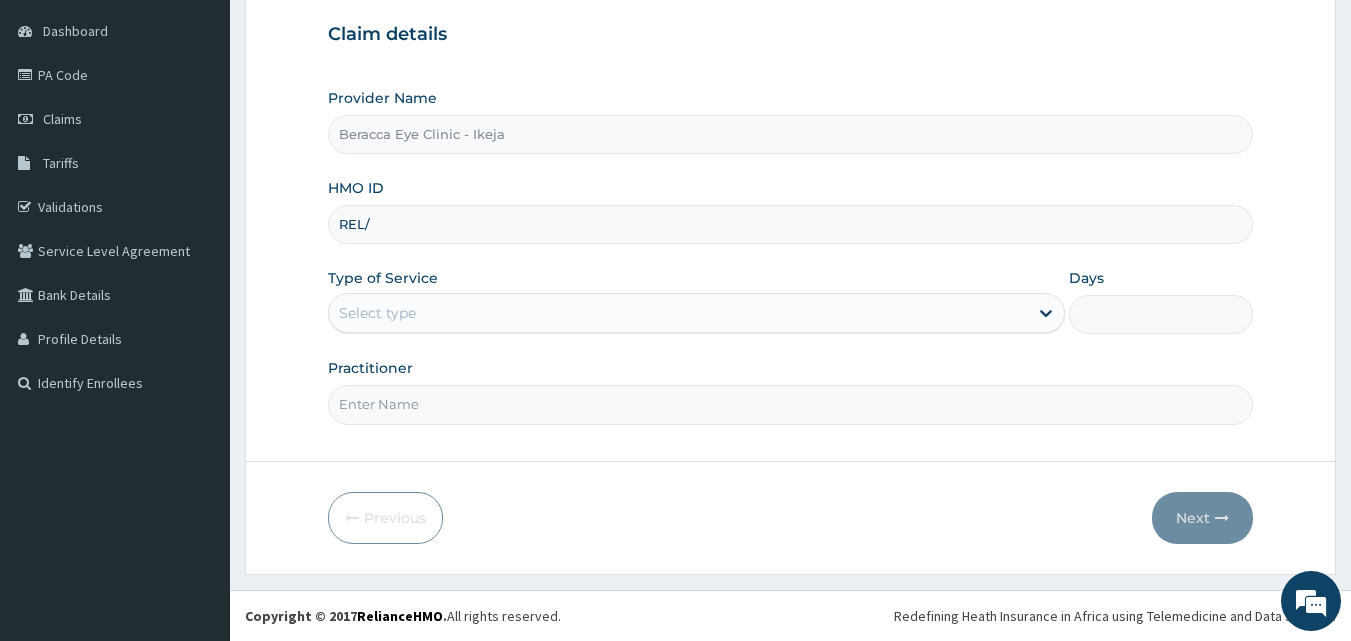 scroll, scrollTop: 0, scrollLeft: 0, axis: both 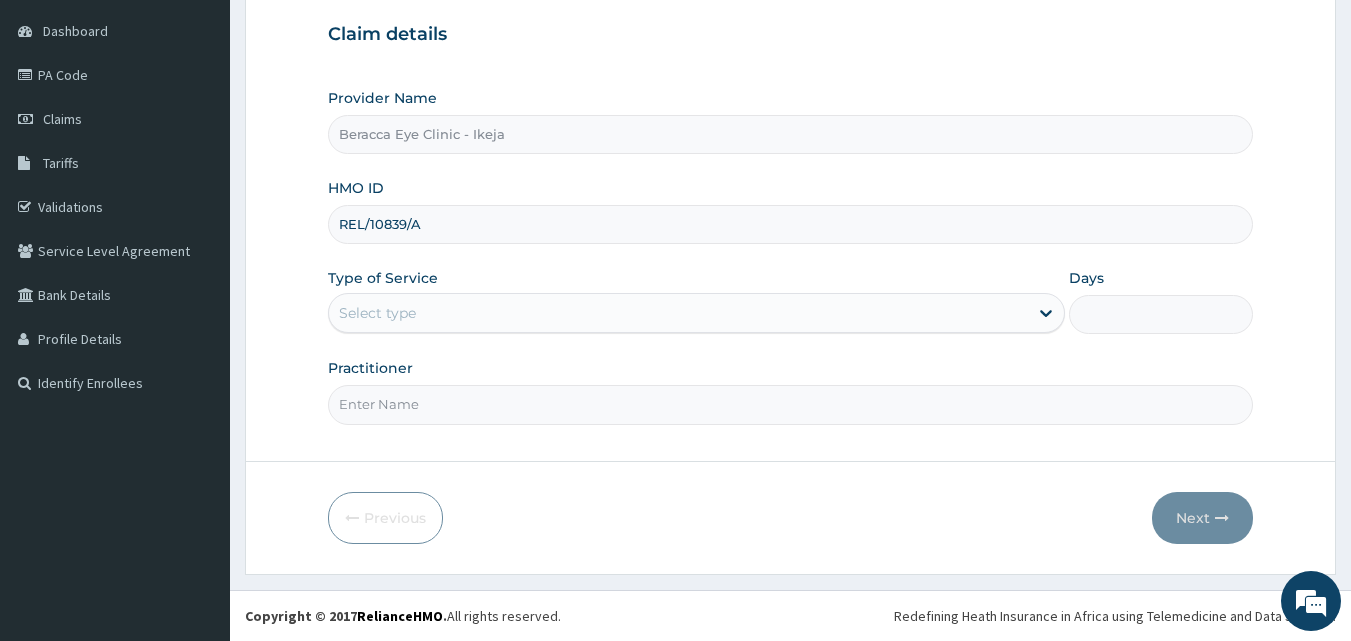 type on "REL/10839/A" 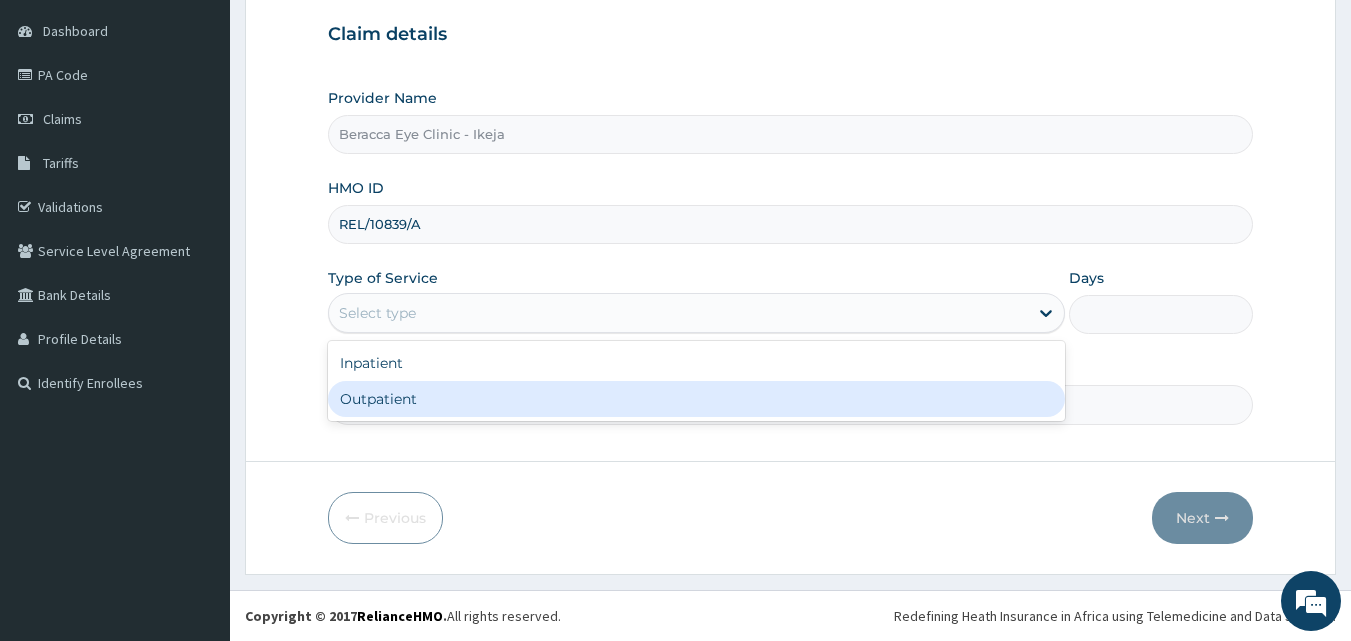 click on "Outpatient" at bounding box center [696, 399] 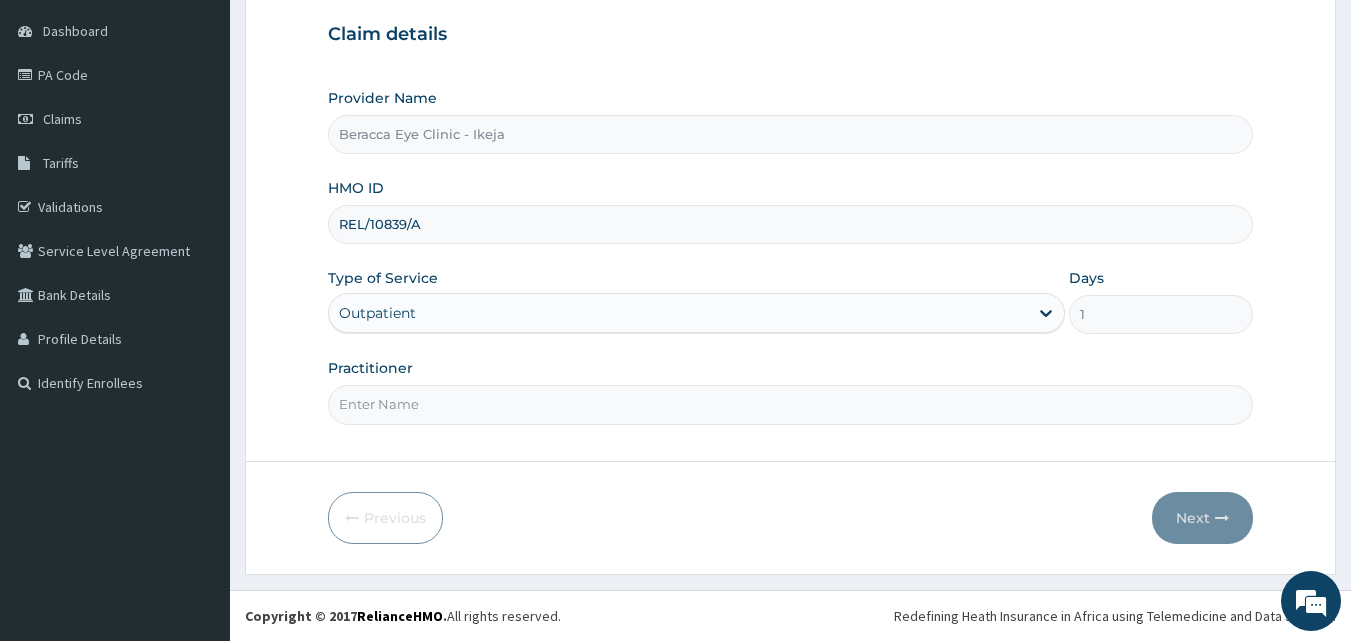 click on "Practitioner" at bounding box center [791, 404] 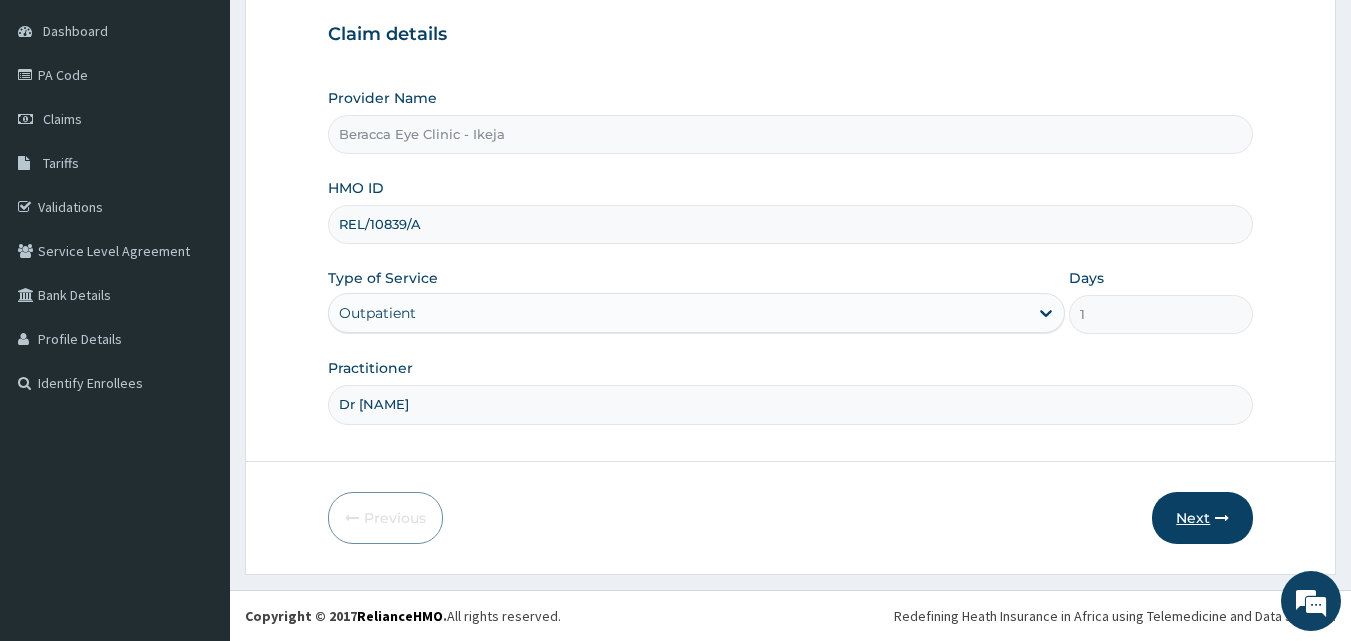 type on "Dr Patrick" 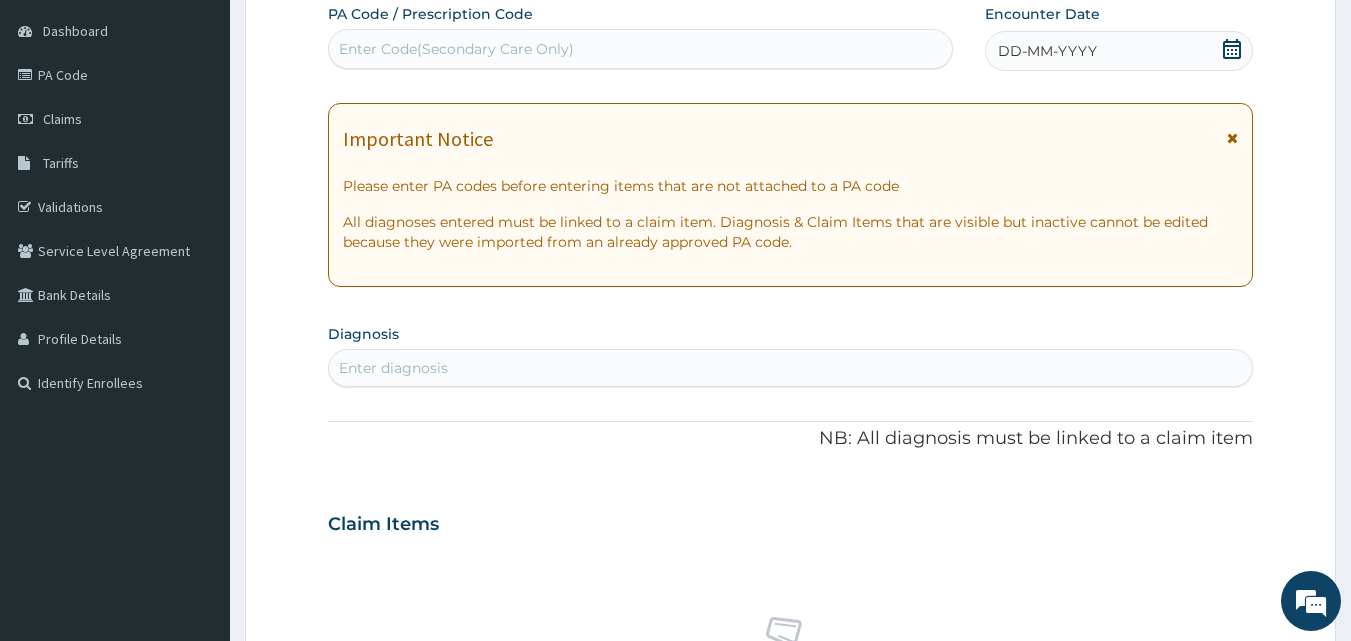 click on "Enter Code(Secondary Care Only)" at bounding box center [456, 49] 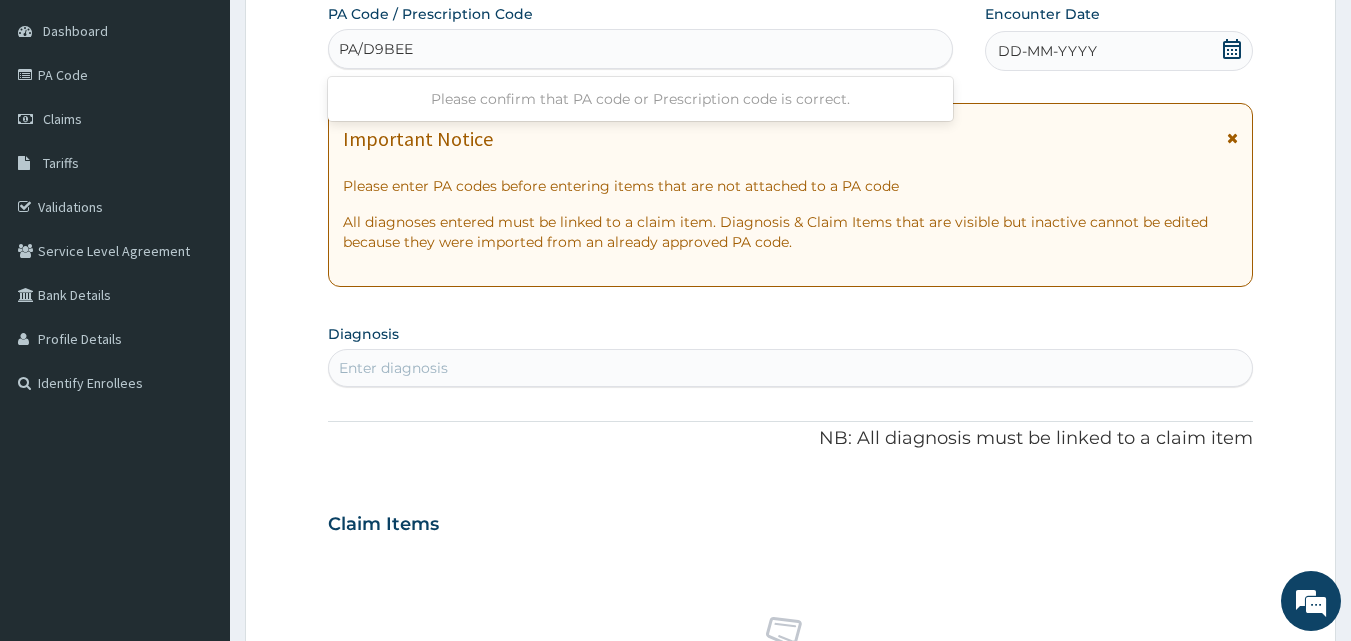 type on "PA/D9BEEB" 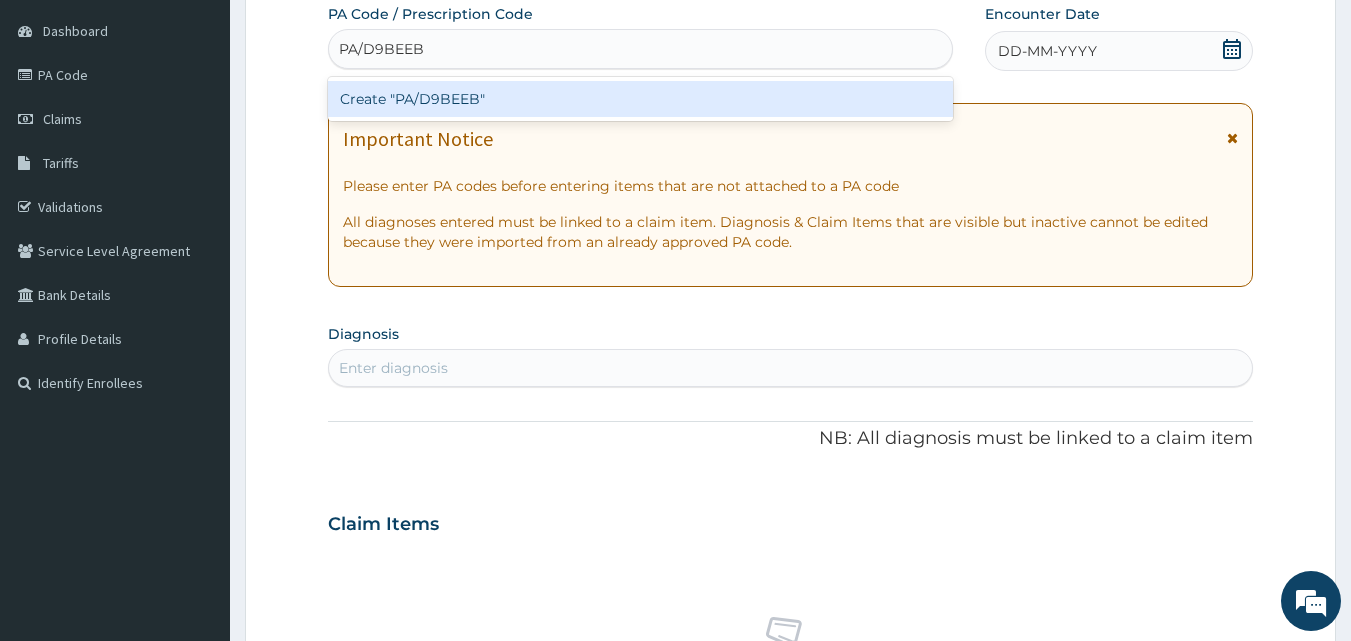 click on "Create "PA/D9BEEB"" at bounding box center (641, 99) 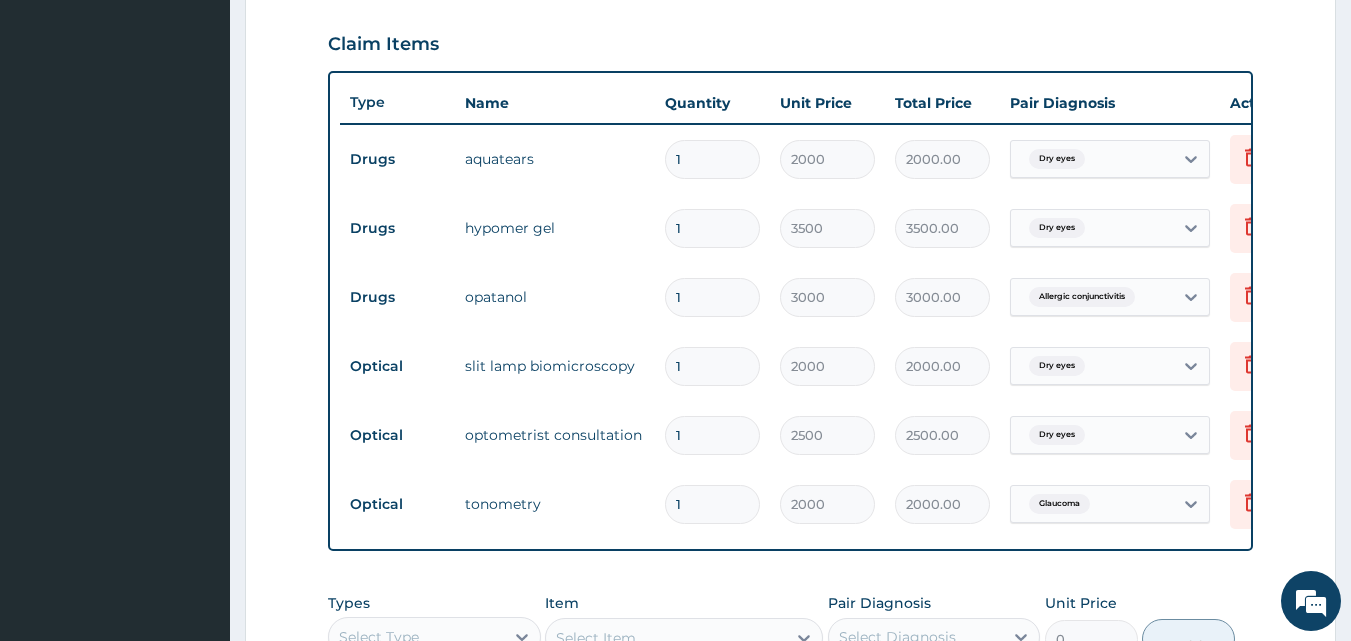 scroll, scrollTop: 700, scrollLeft: 0, axis: vertical 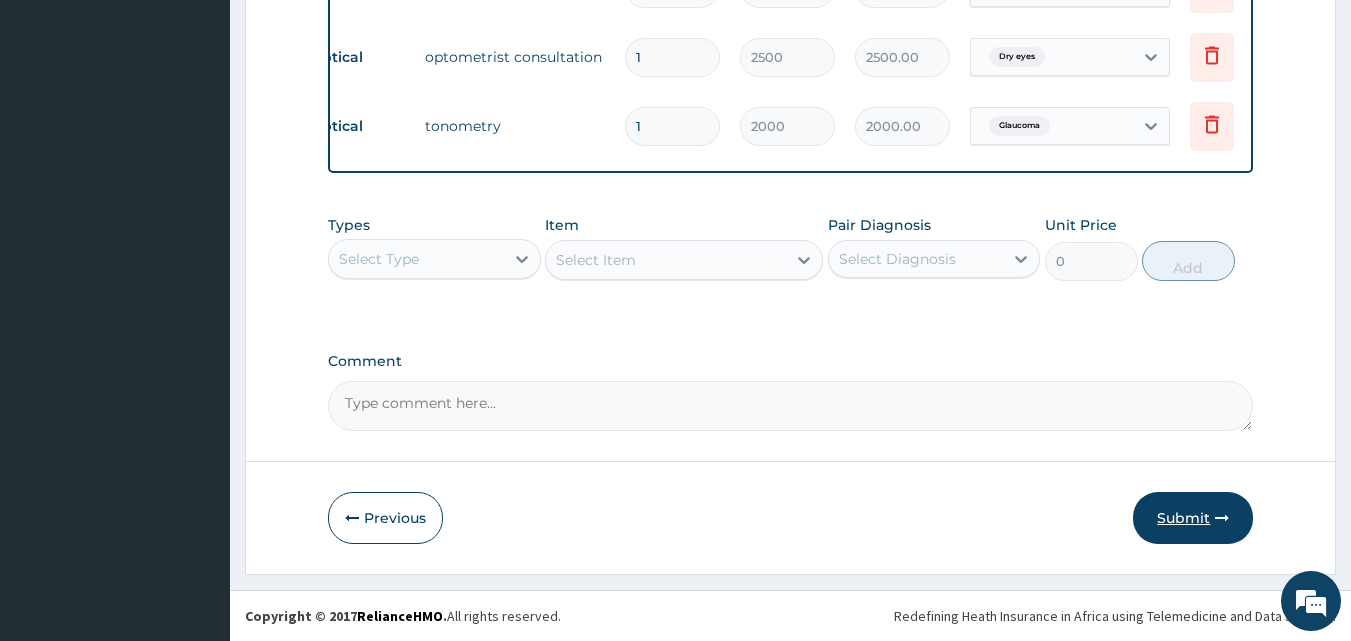click on "Submit" at bounding box center [1193, 518] 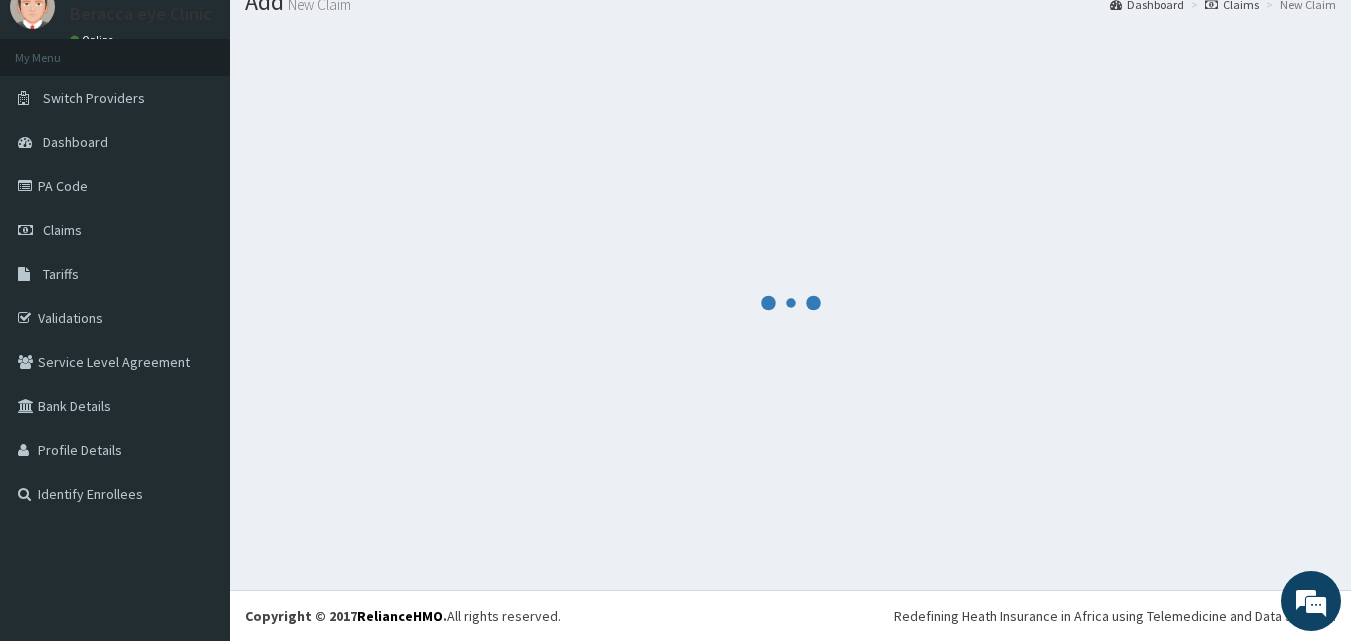 scroll, scrollTop: 76, scrollLeft: 0, axis: vertical 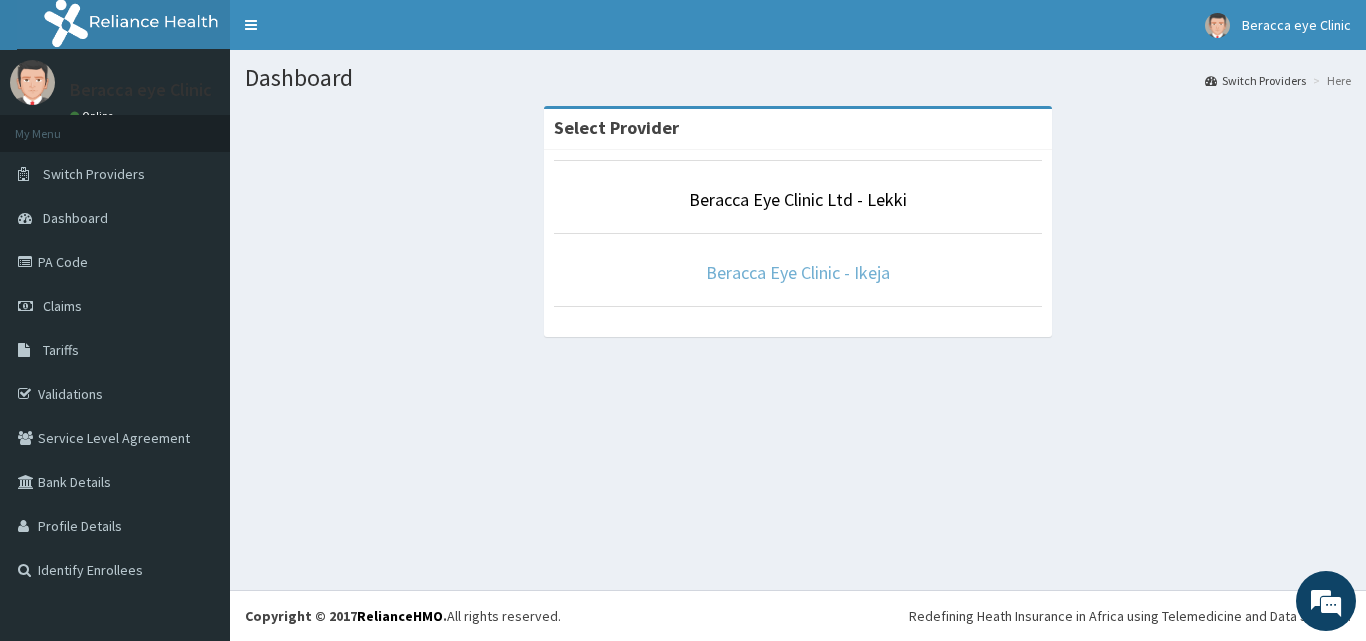 click on "Beracca Eye Clinic - Ikeja" at bounding box center (798, 272) 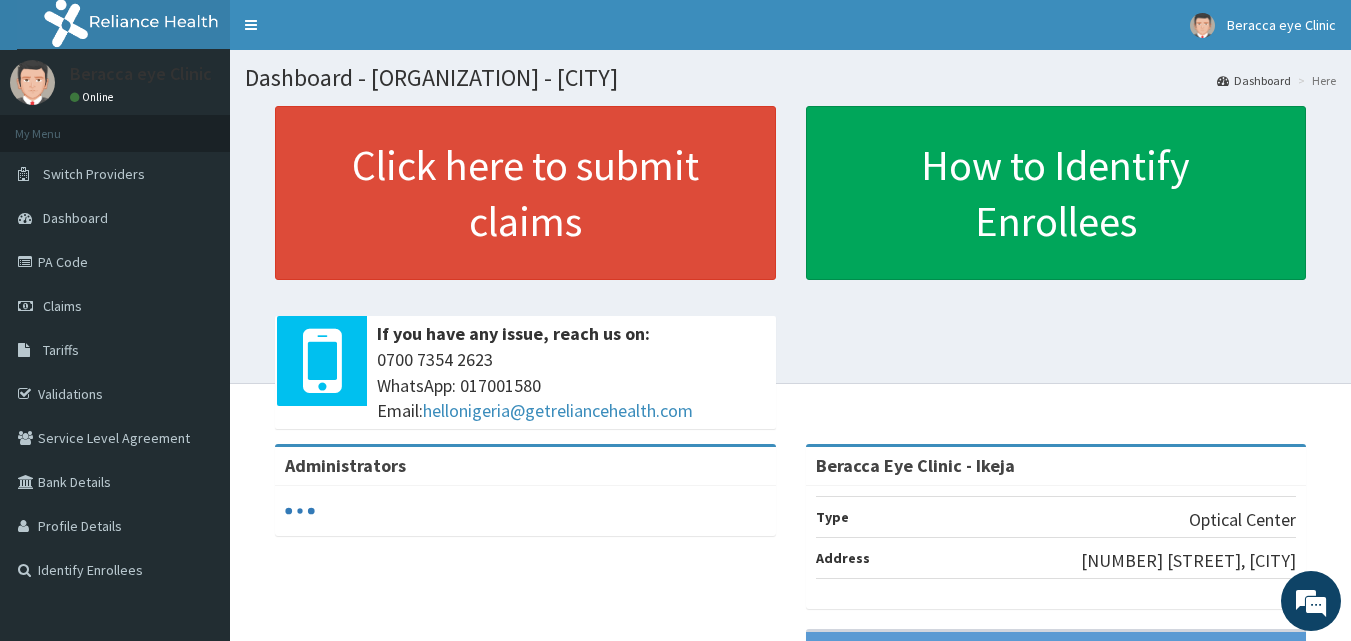 scroll, scrollTop: 0, scrollLeft: 0, axis: both 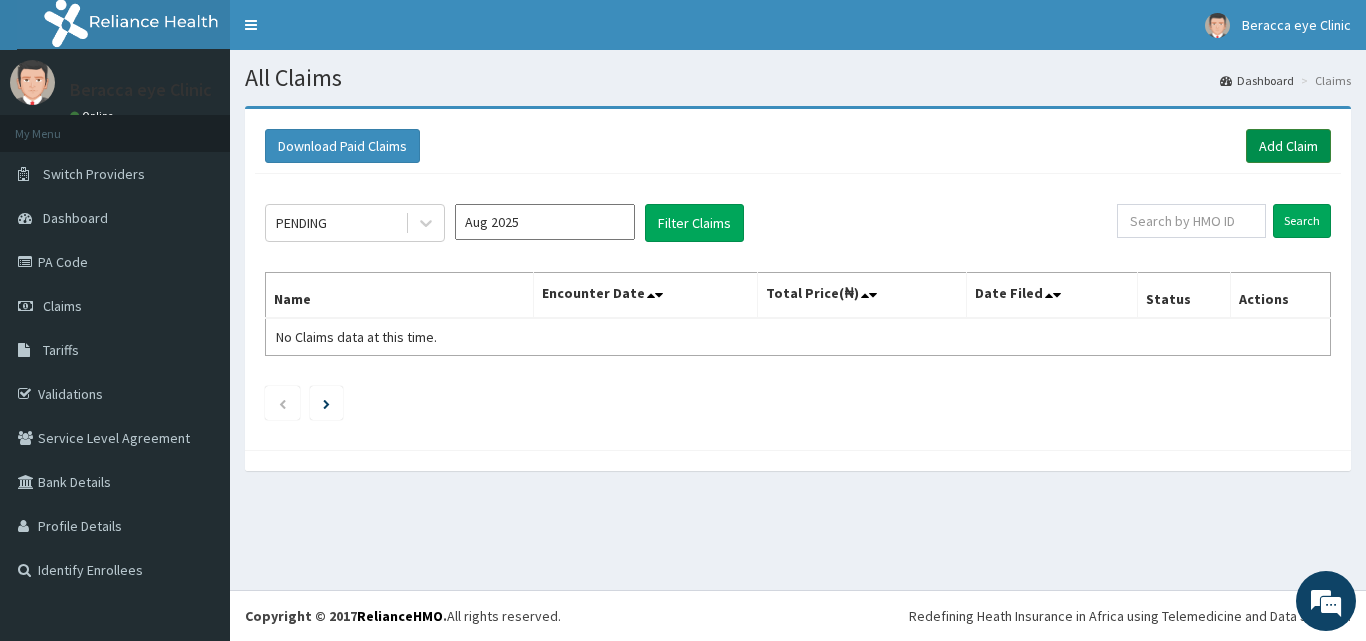 click on "Add Claim" at bounding box center [1288, 146] 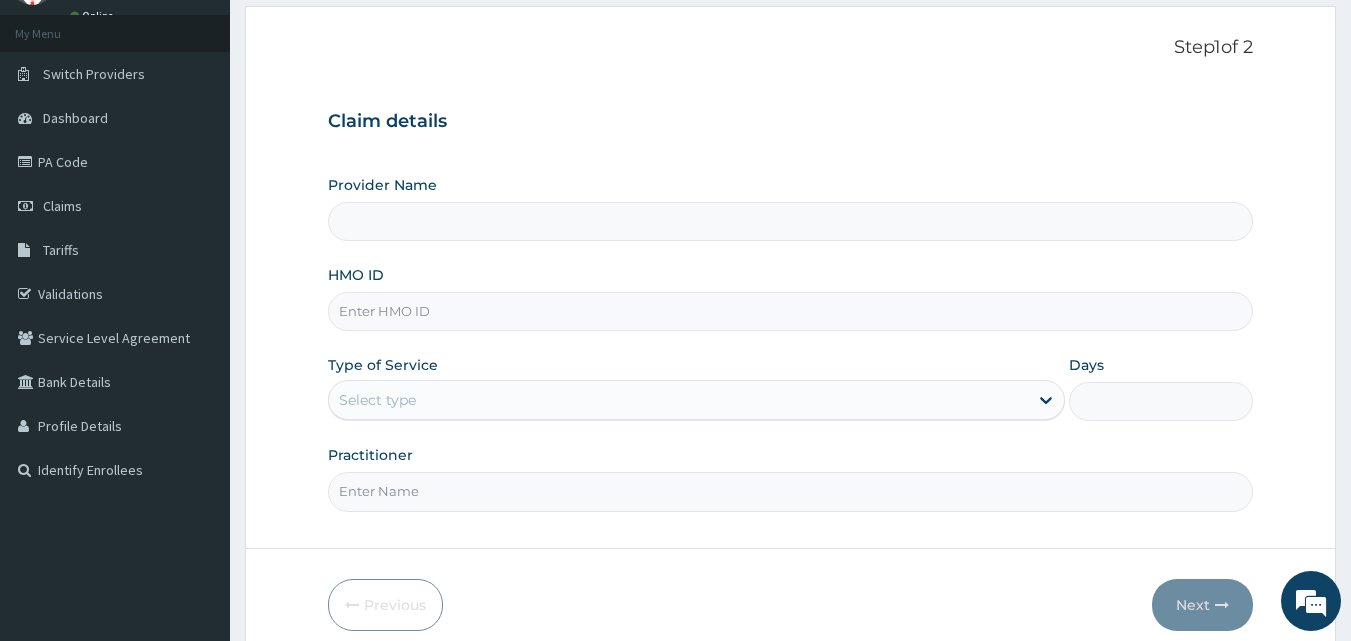 type on "Beracca Eye Clinic - Ikeja" 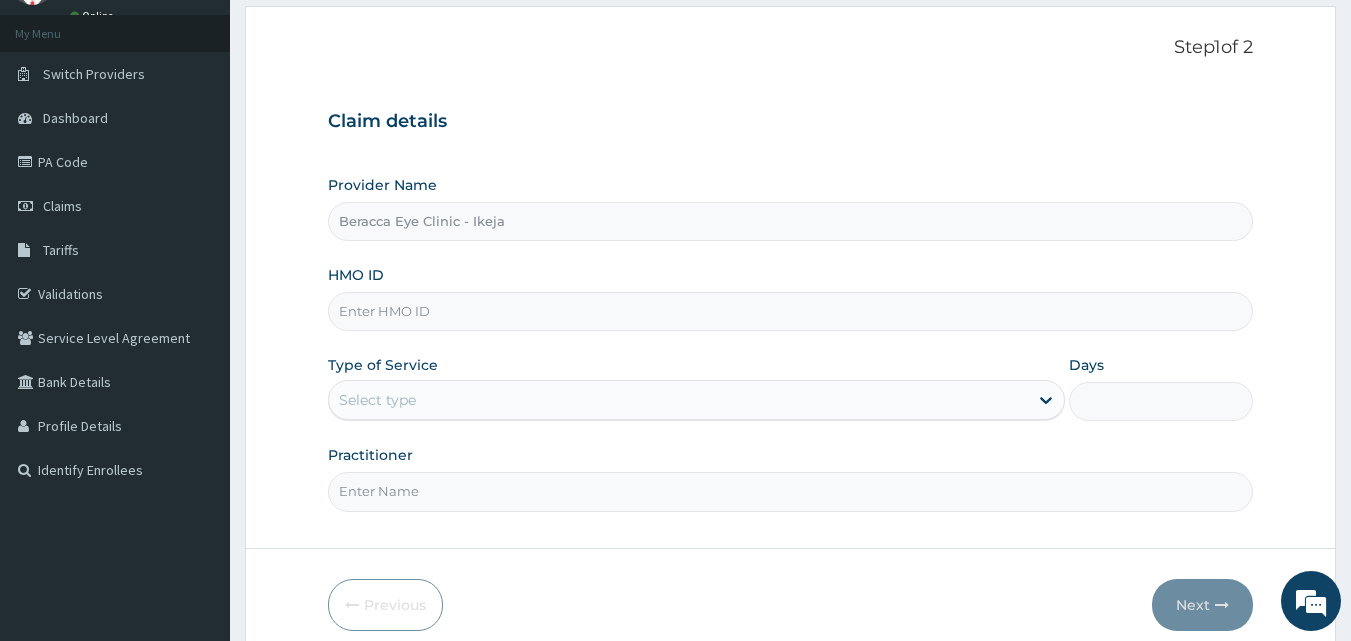 scroll, scrollTop: 100, scrollLeft: 0, axis: vertical 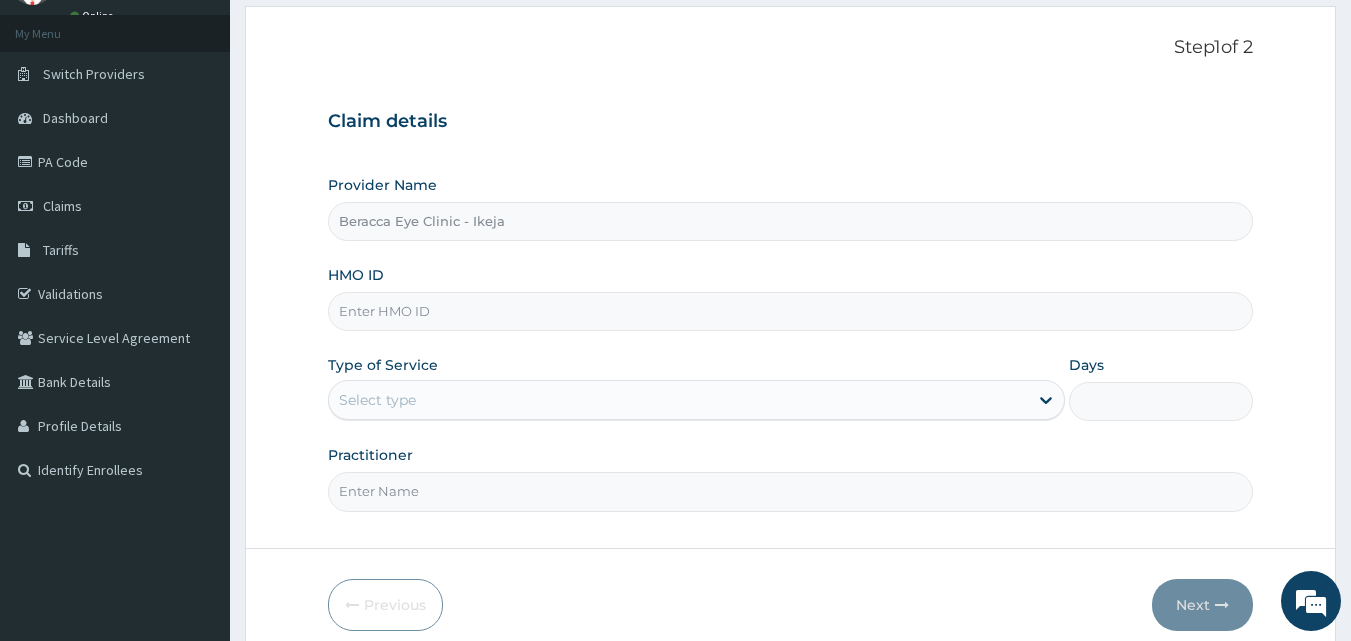 click on "Beracca Eye Clinic - Ikeja" at bounding box center (791, 221) 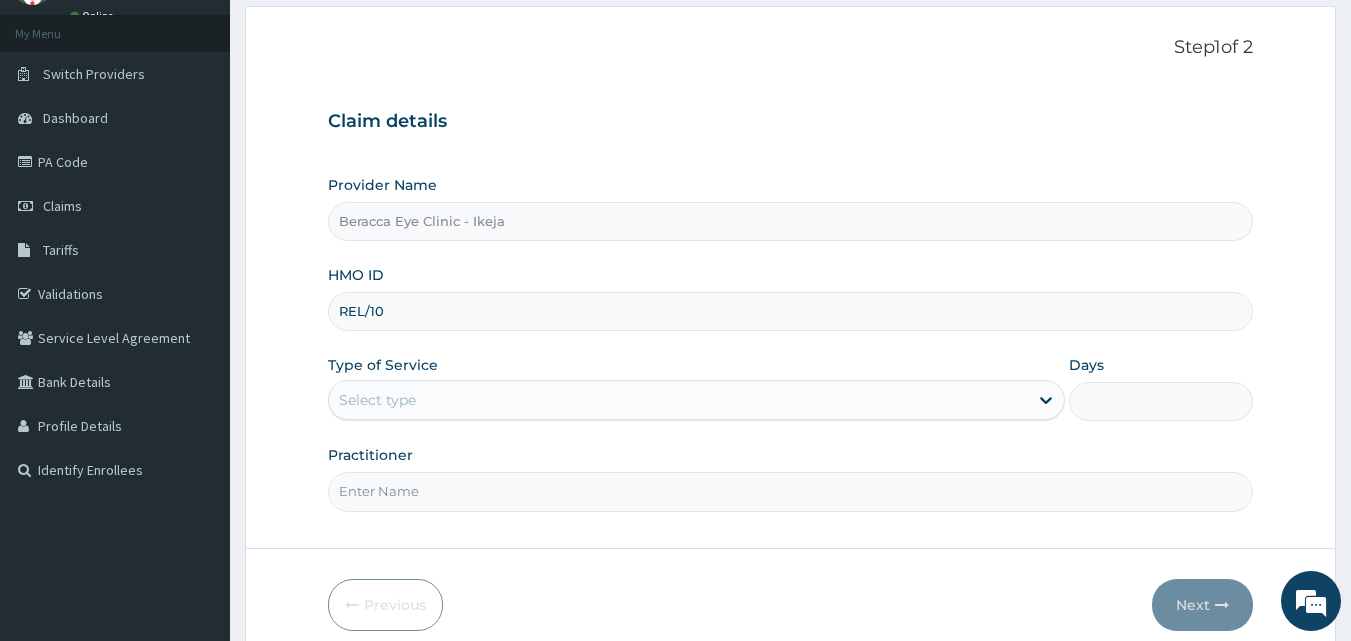 scroll, scrollTop: 0, scrollLeft: 0, axis: both 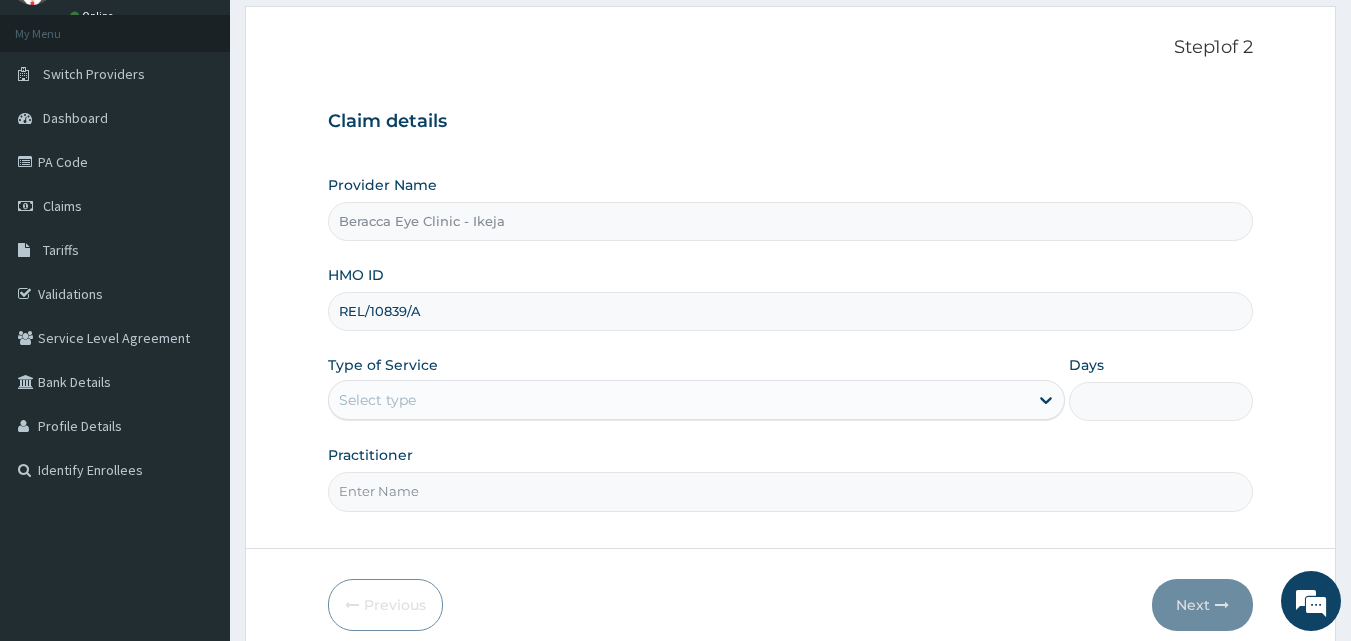type on "REL/10839/A" 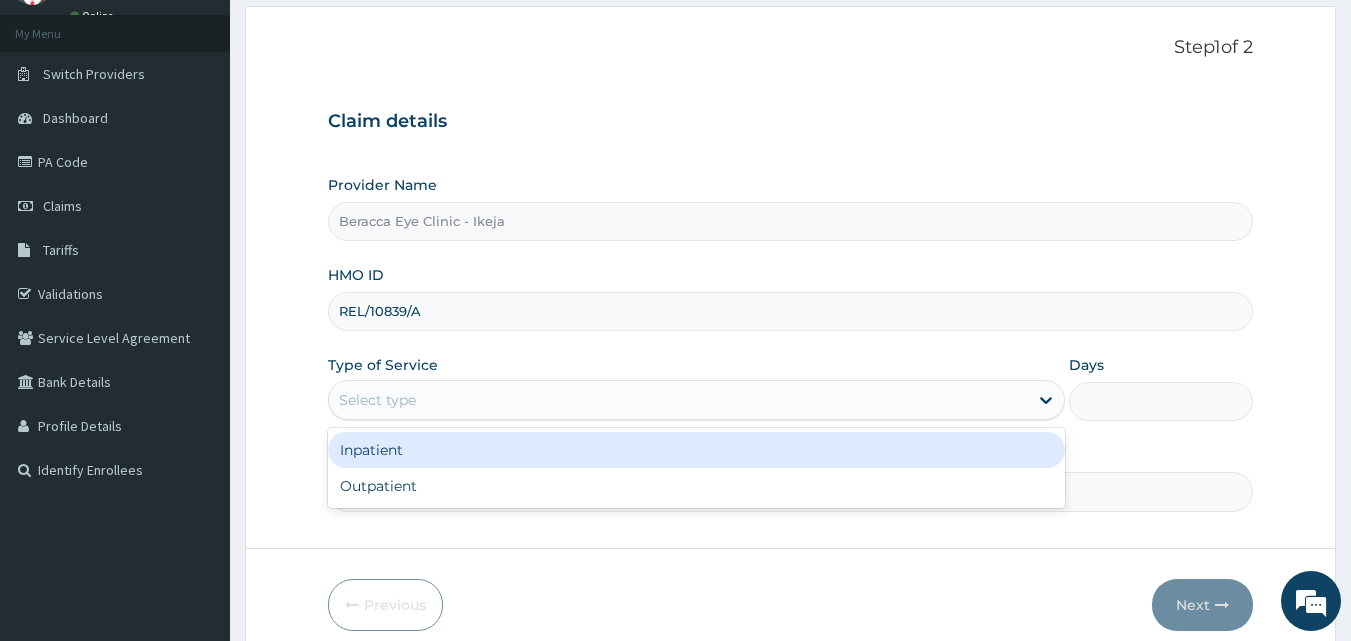 click on "Select type" at bounding box center (678, 400) 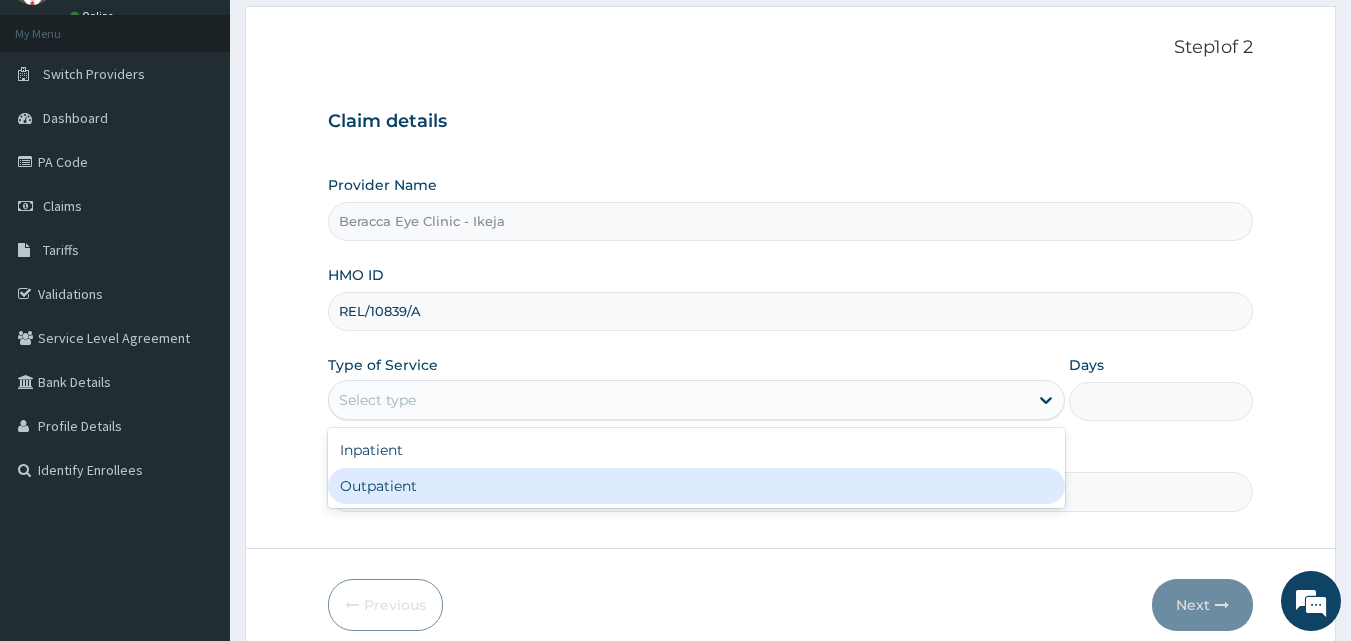 click on "Outpatient" at bounding box center [696, 486] 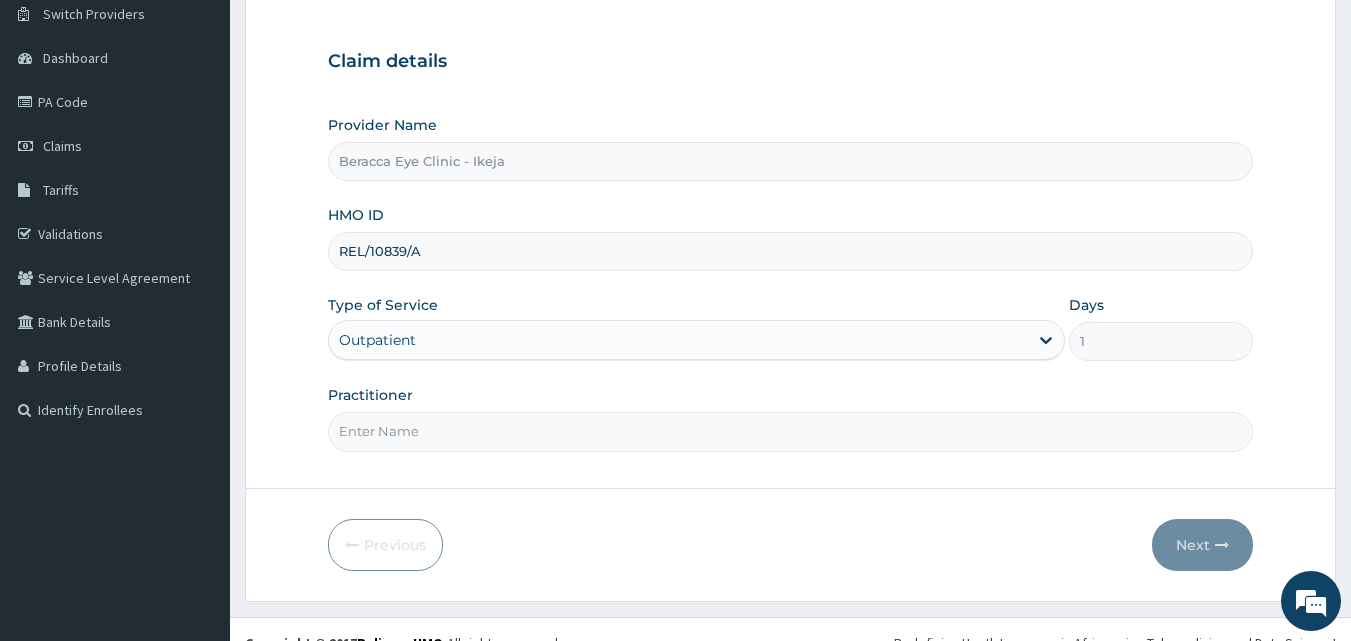 scroll, scrollTop: 187, scrollLeft: 0, axis: vertical 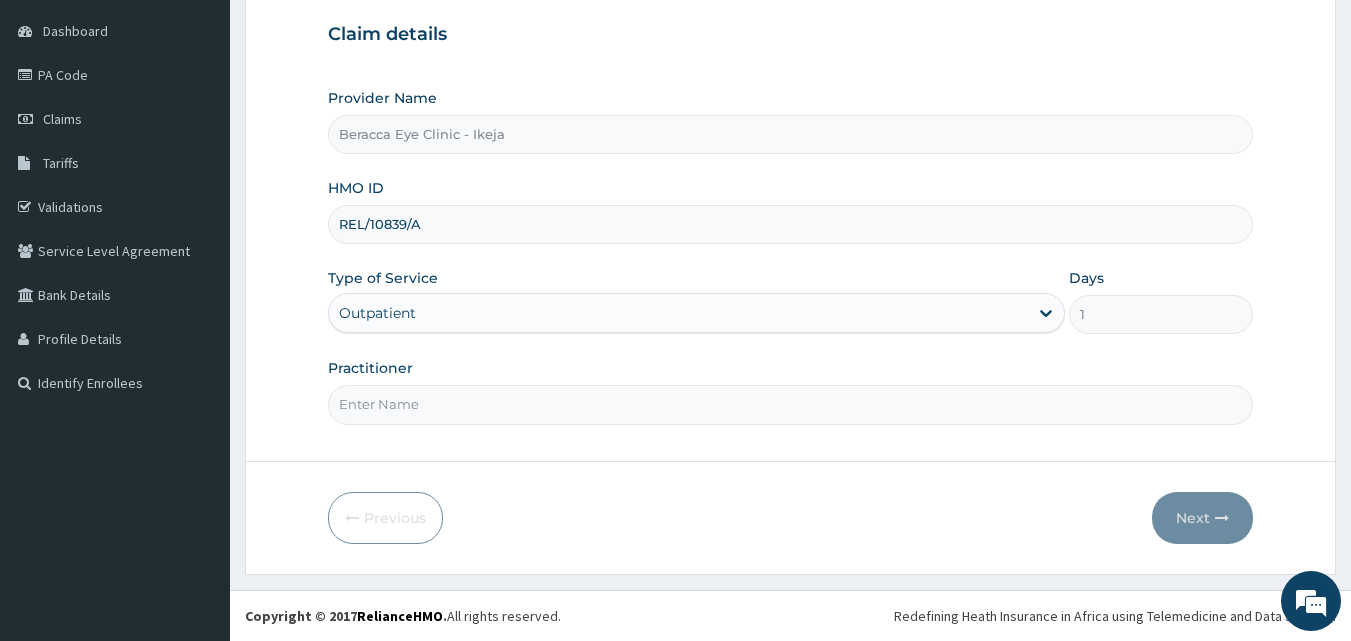 click on "Practitioner" at bounding box center (791, 404) 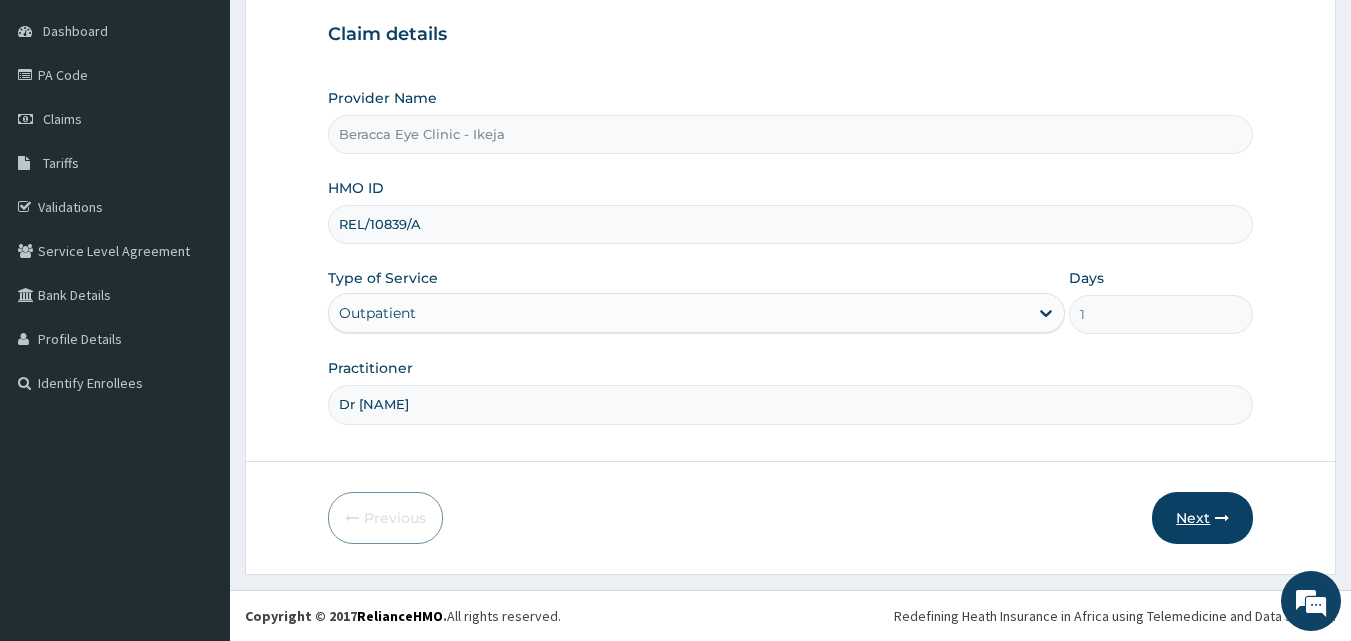 type on "Dr [LAST]" 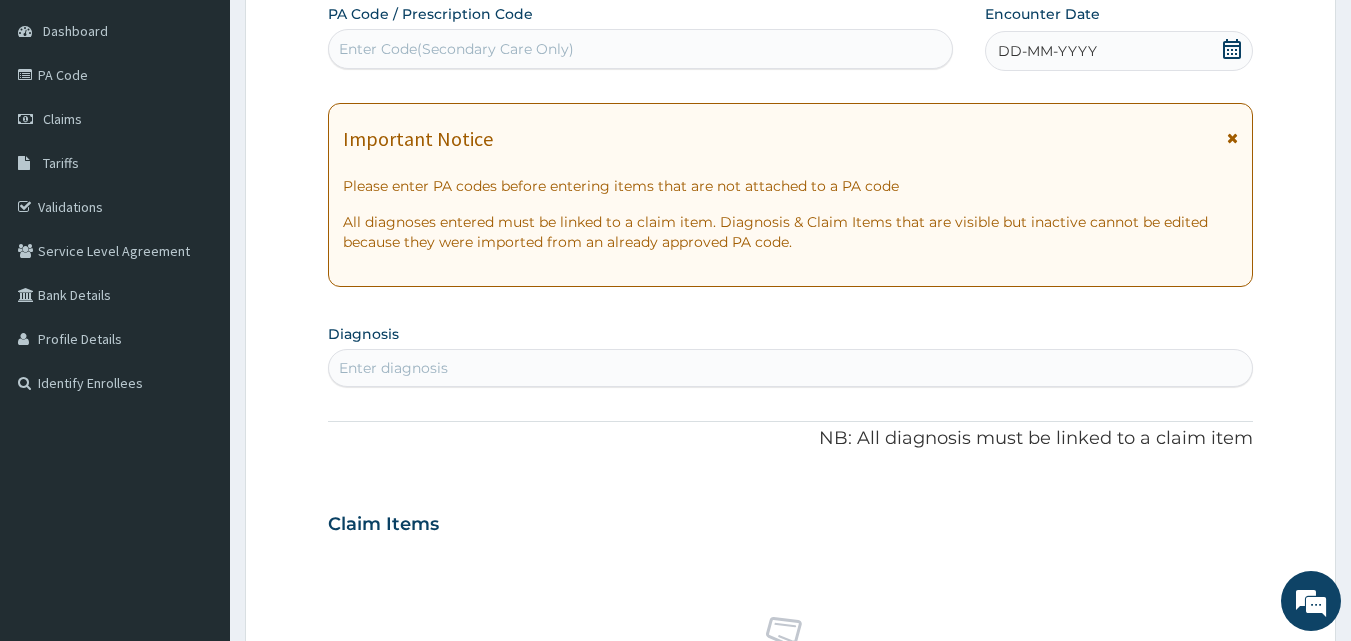click on "Enter Code(Secondary Care Only)" at bounding box center (641, 49) 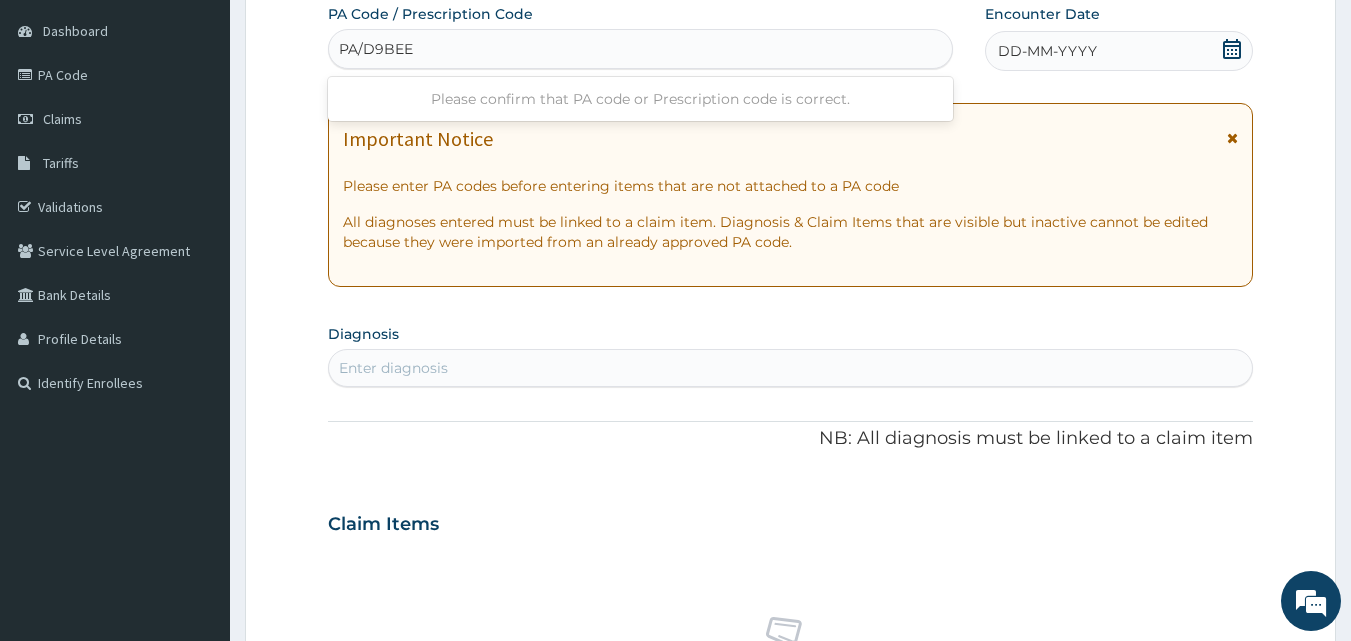 type on "PA/D9BEEB" 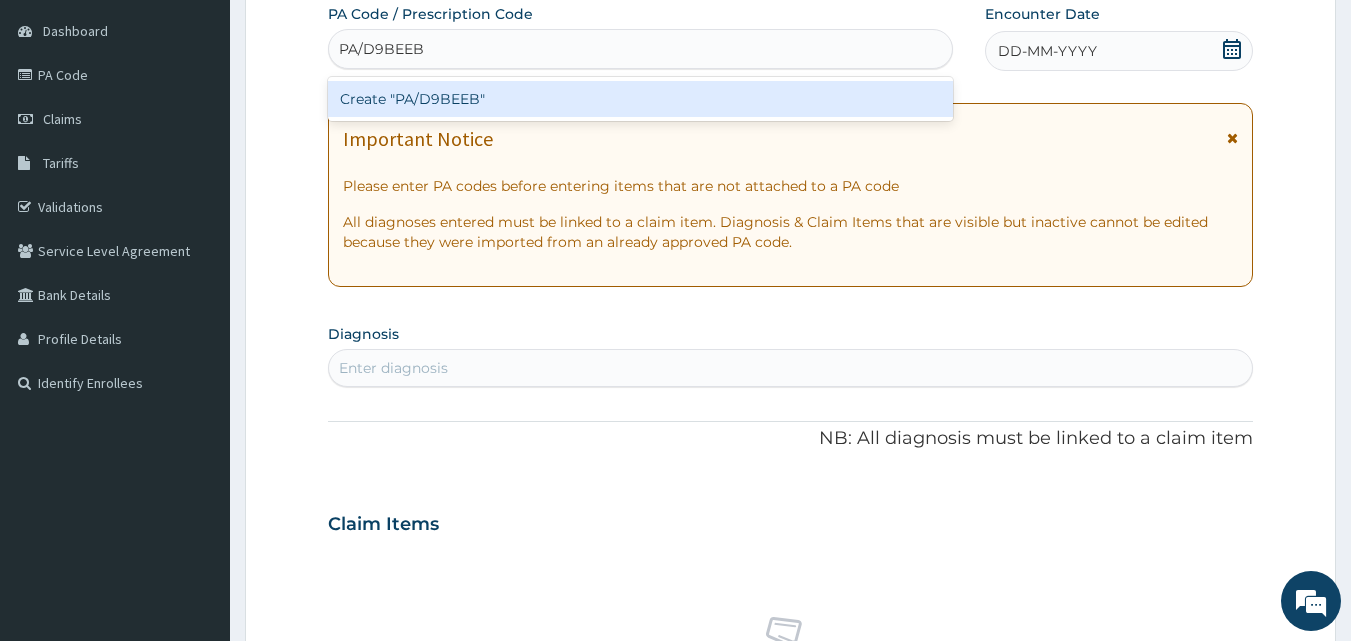 click on "Create "PA/D9BEEB"" at bounding box center (641, 99) 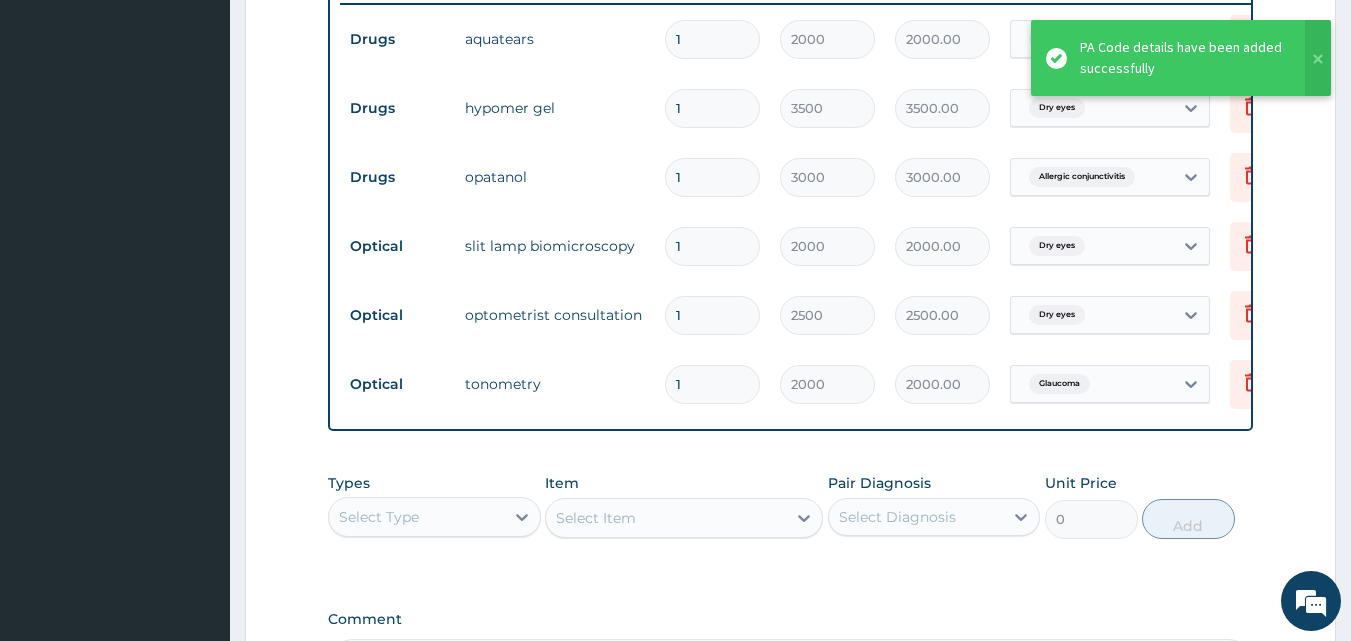 scroll, scrollTop: 1066, scrollLeft: 0, axis: vertical 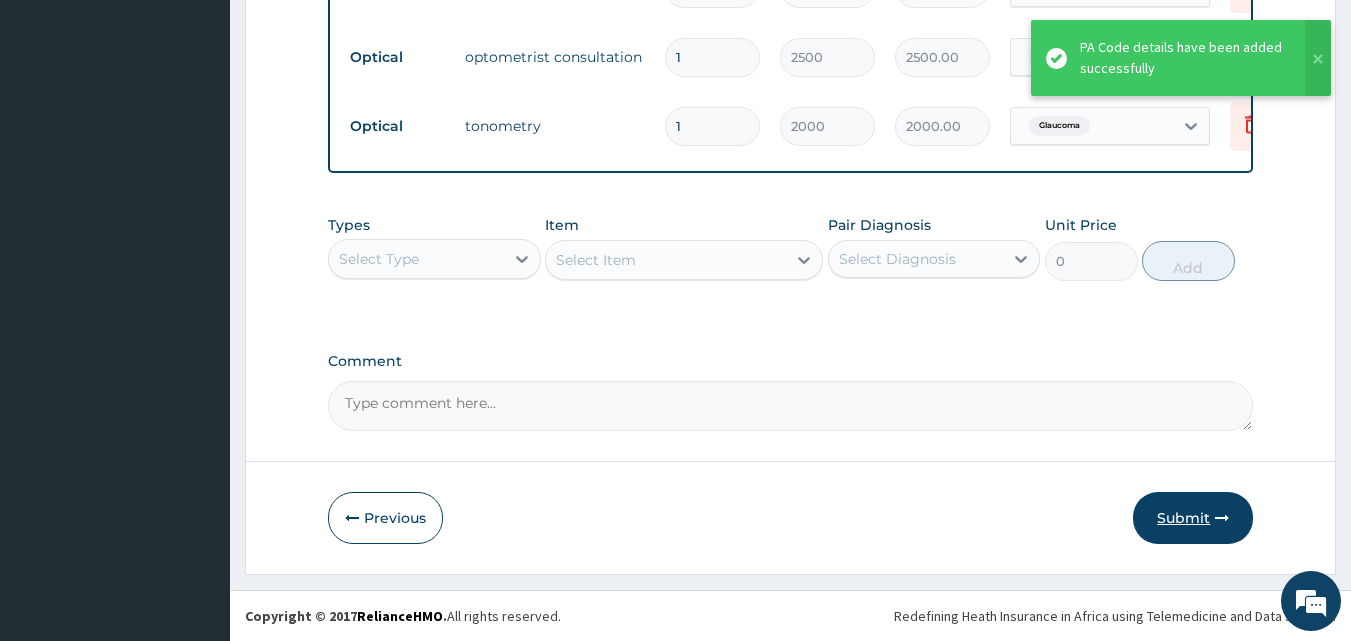 click on "Submit" at bounding box center [1193, 518] 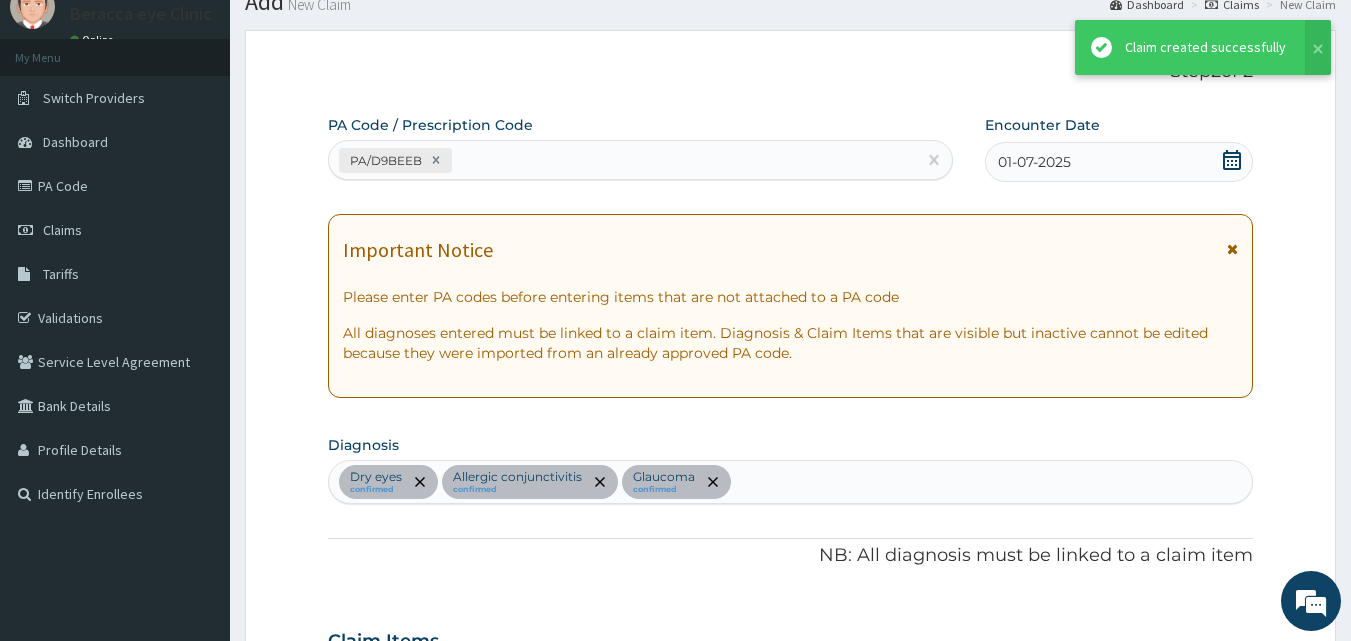scroll, scrollTop: 1066, scrollLeft: 0, axis: vertical 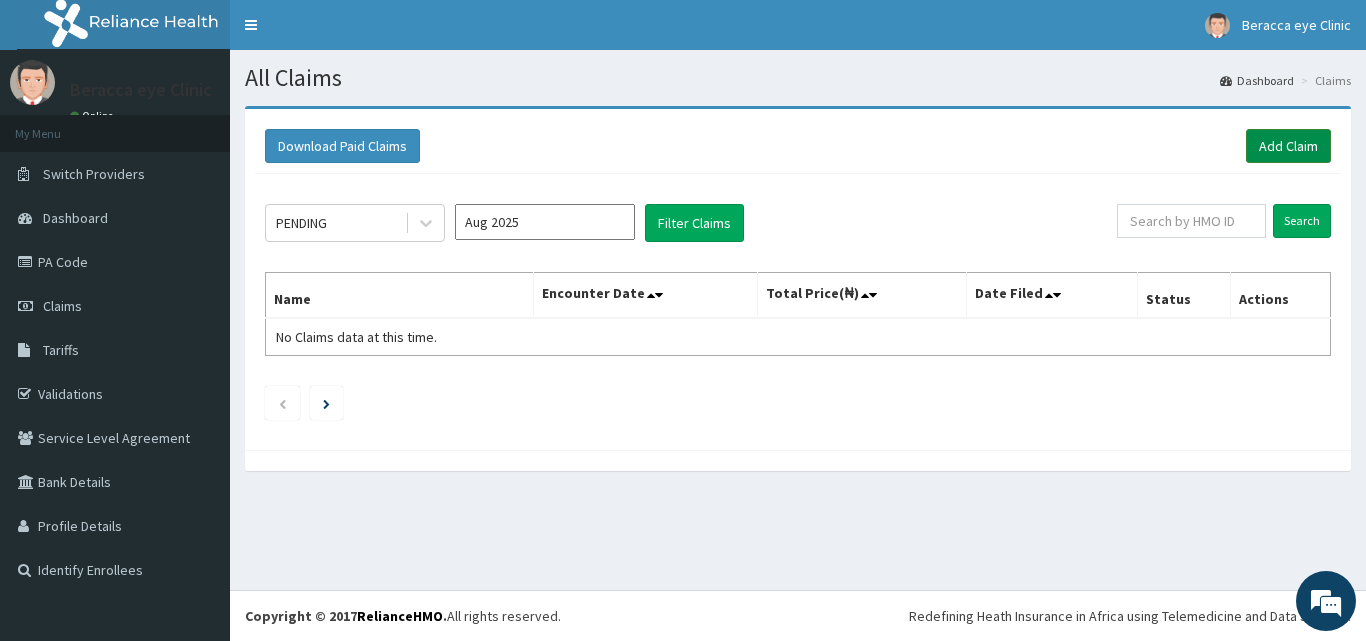 click on "Add Claim" at bounding box center [1288, 146] 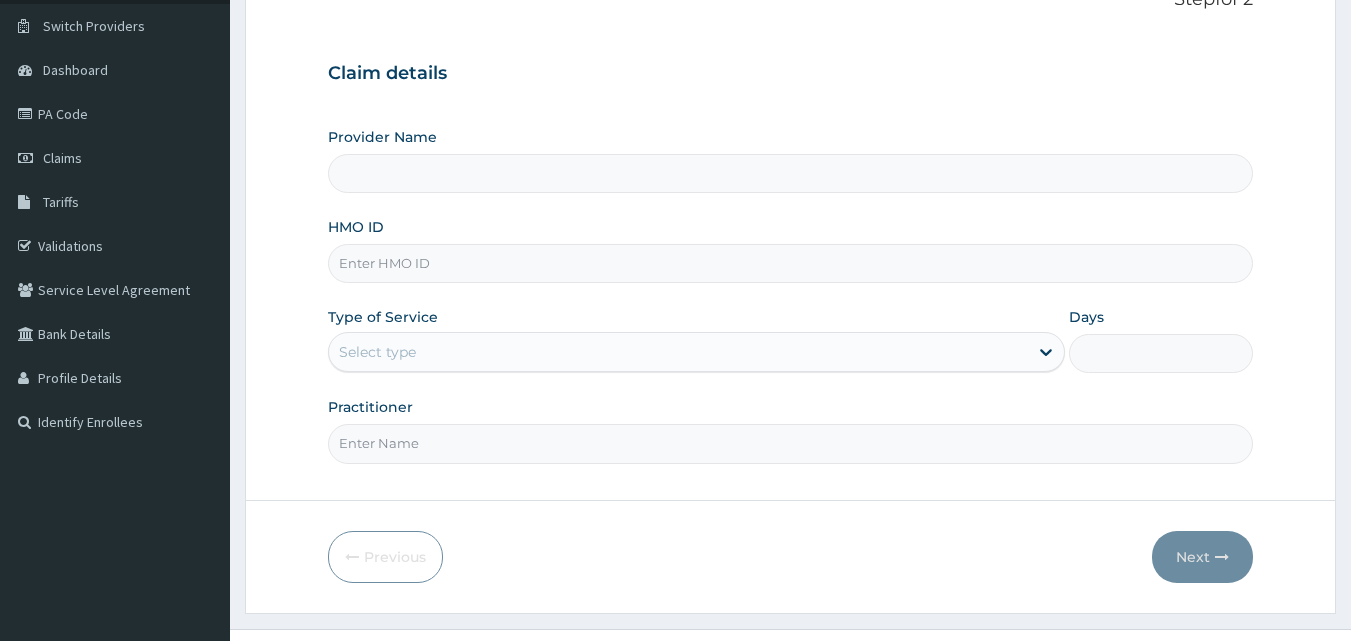 scroll, scrollTop: 187, scrollLeft: 0, axis: vertical 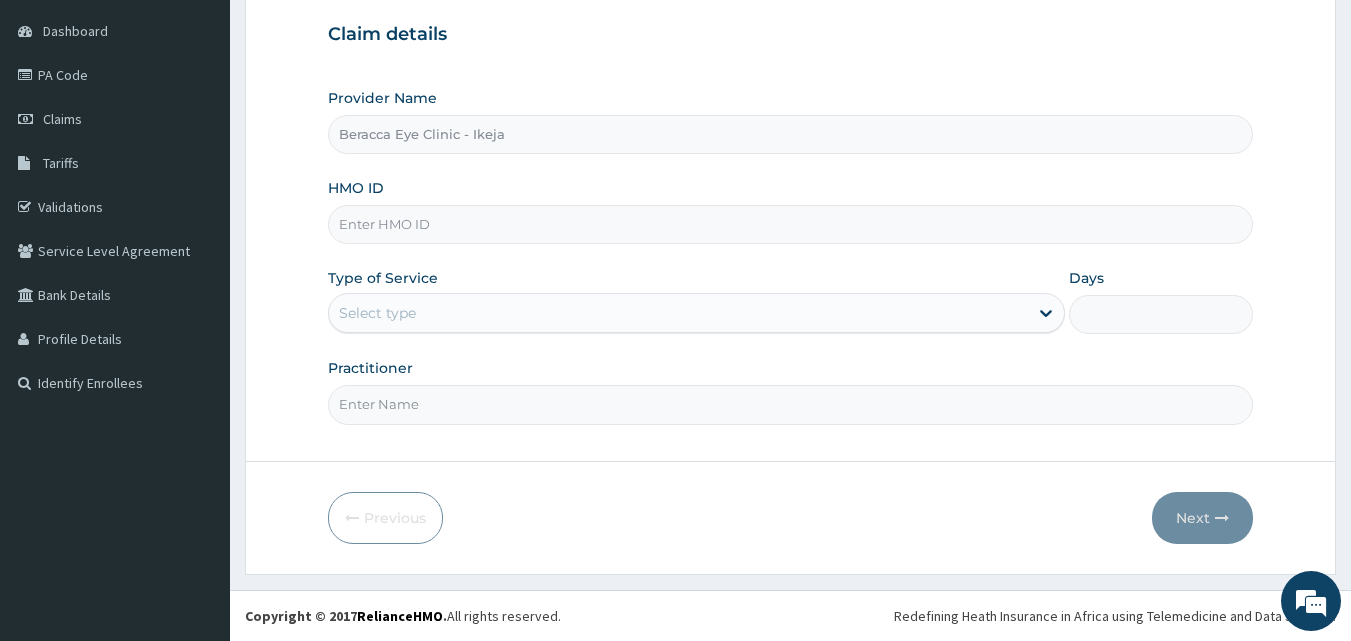 type on "Beracca Eye Clinic - Ikeja" 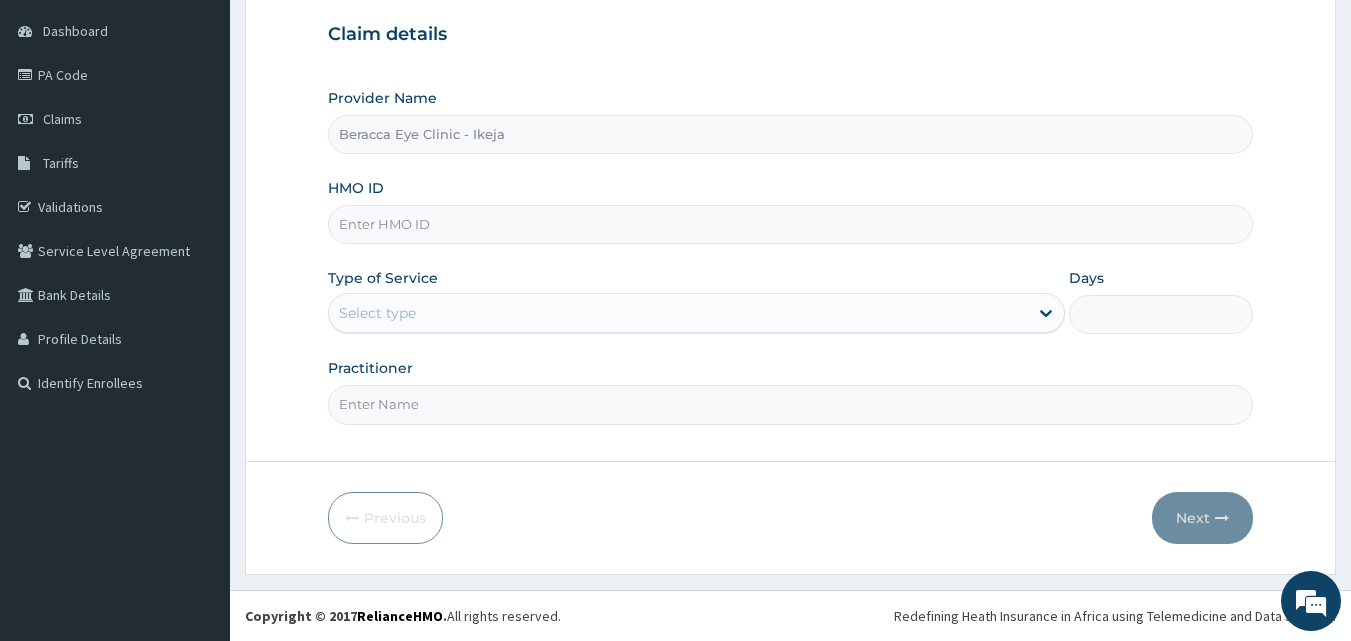click on "HMO ID" at bounding box center (791, 224) 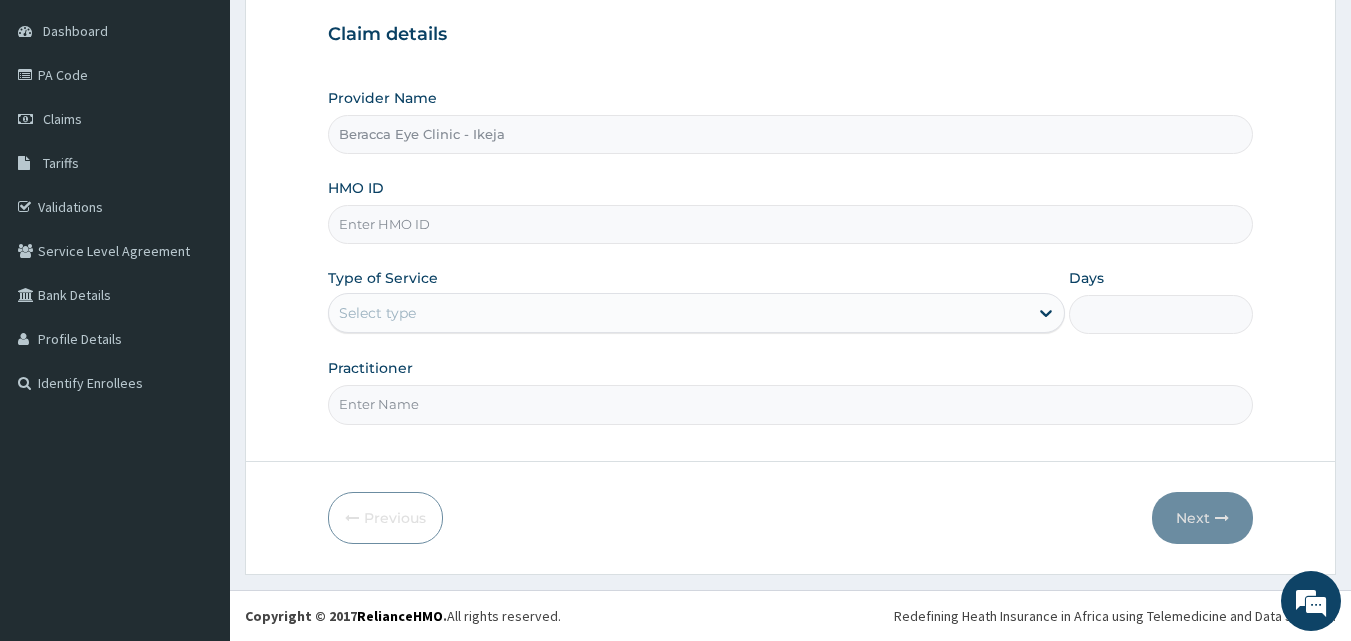 type on "E" 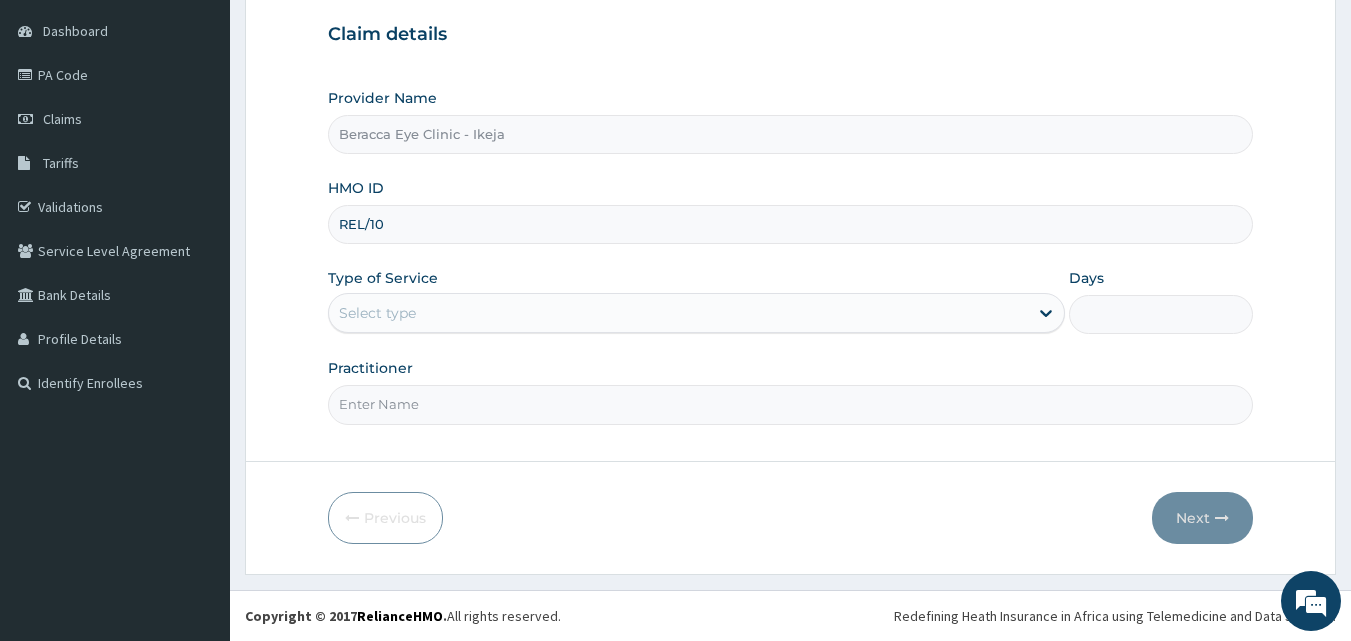 scroll, scrollTop: 0, scrollLeft: 0, axis: both 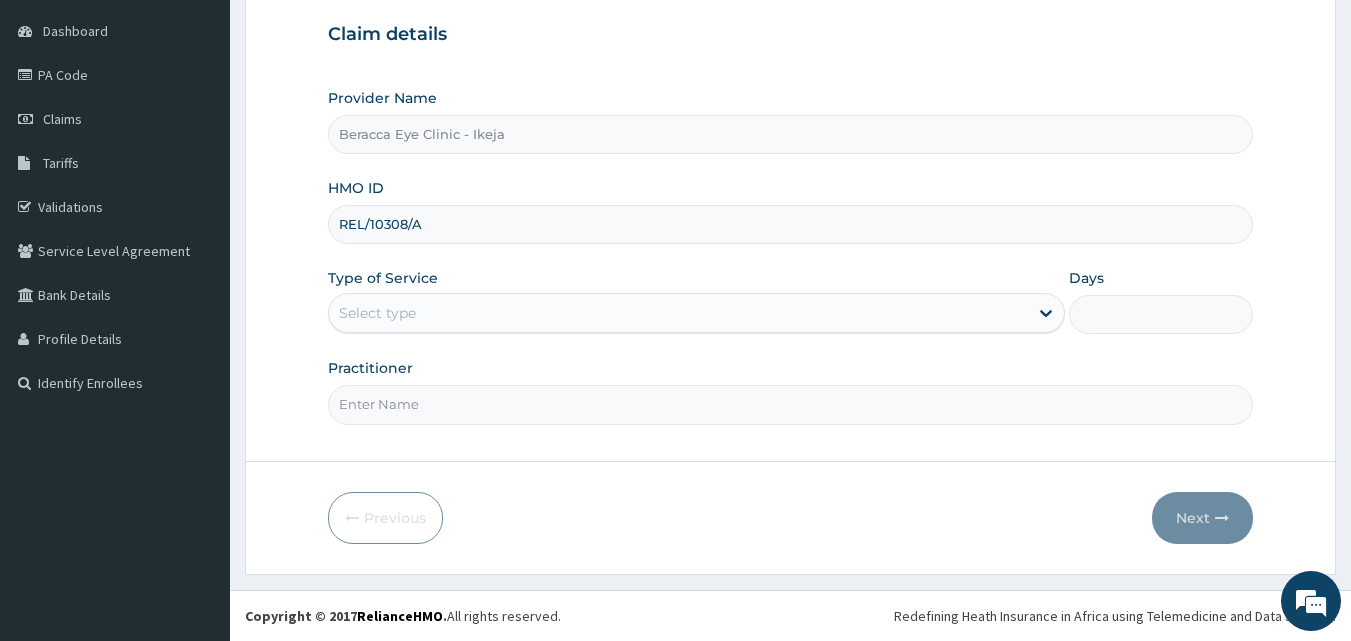 type on "REL/10308/A" 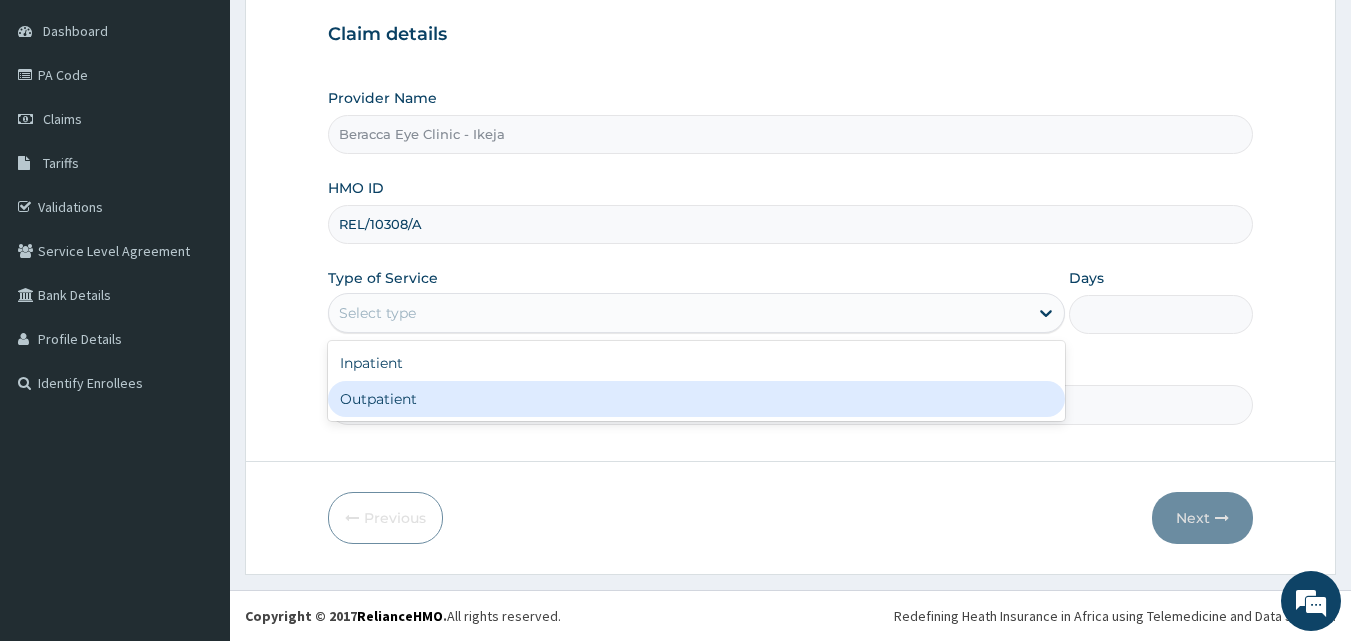 click on "Outpatient" at bounding box center (696, 399) 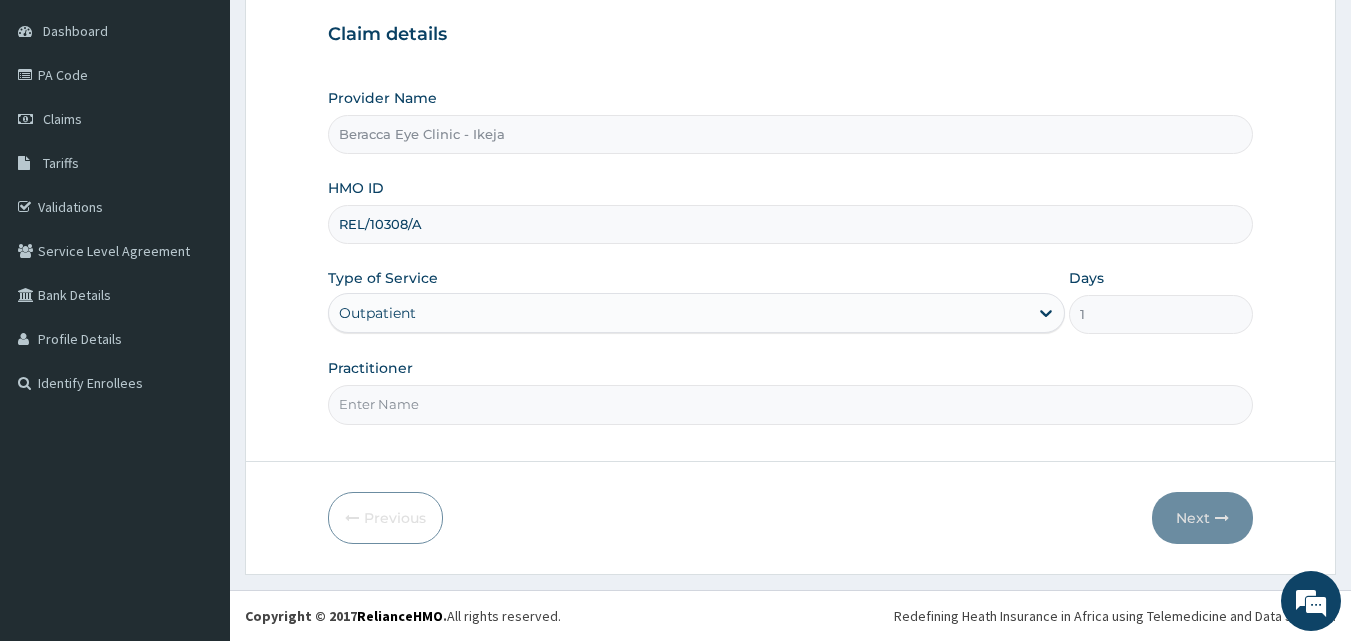 click on "Practitioner" at bounding box center (791, 404) 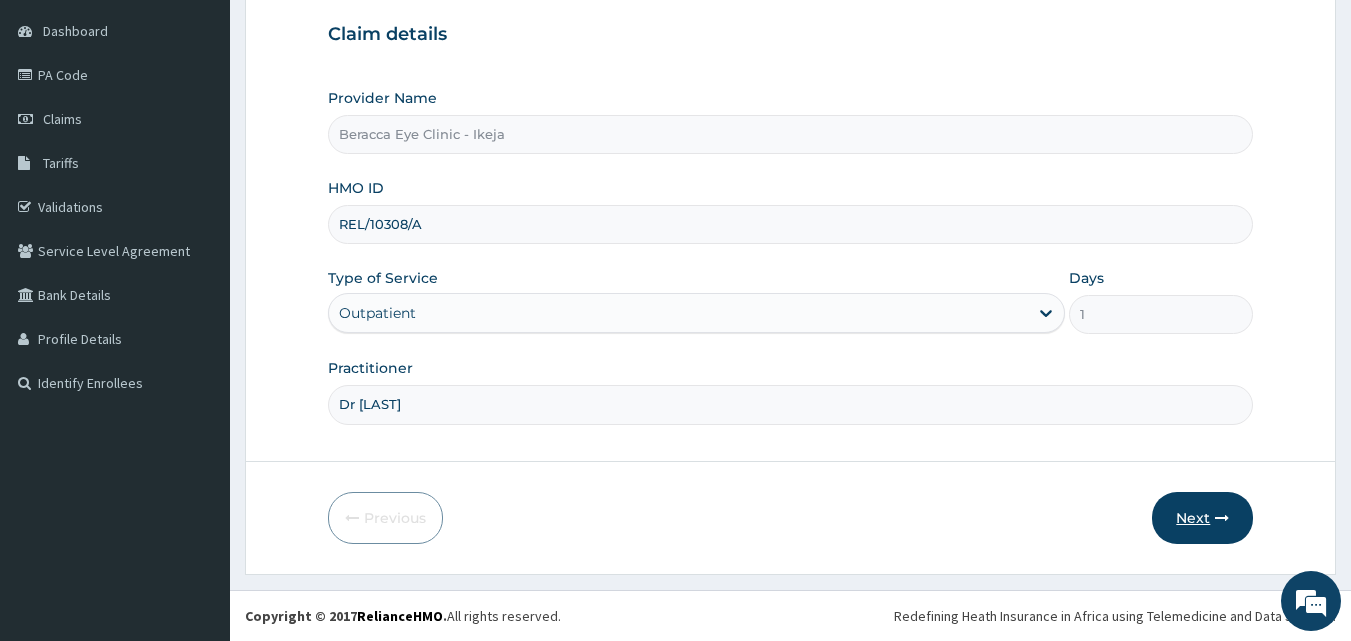 type on "Dr Patrick" 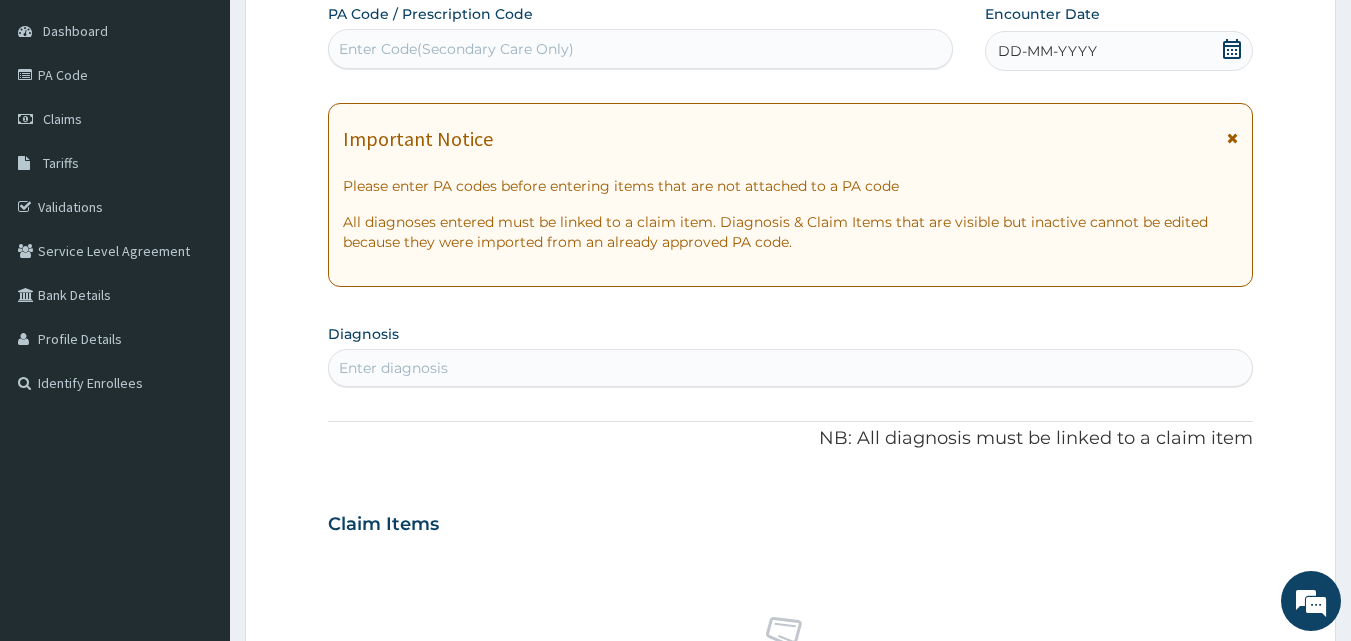 click on "Enter Code(Secondary Care Only)" at bounding box center [456, 49] 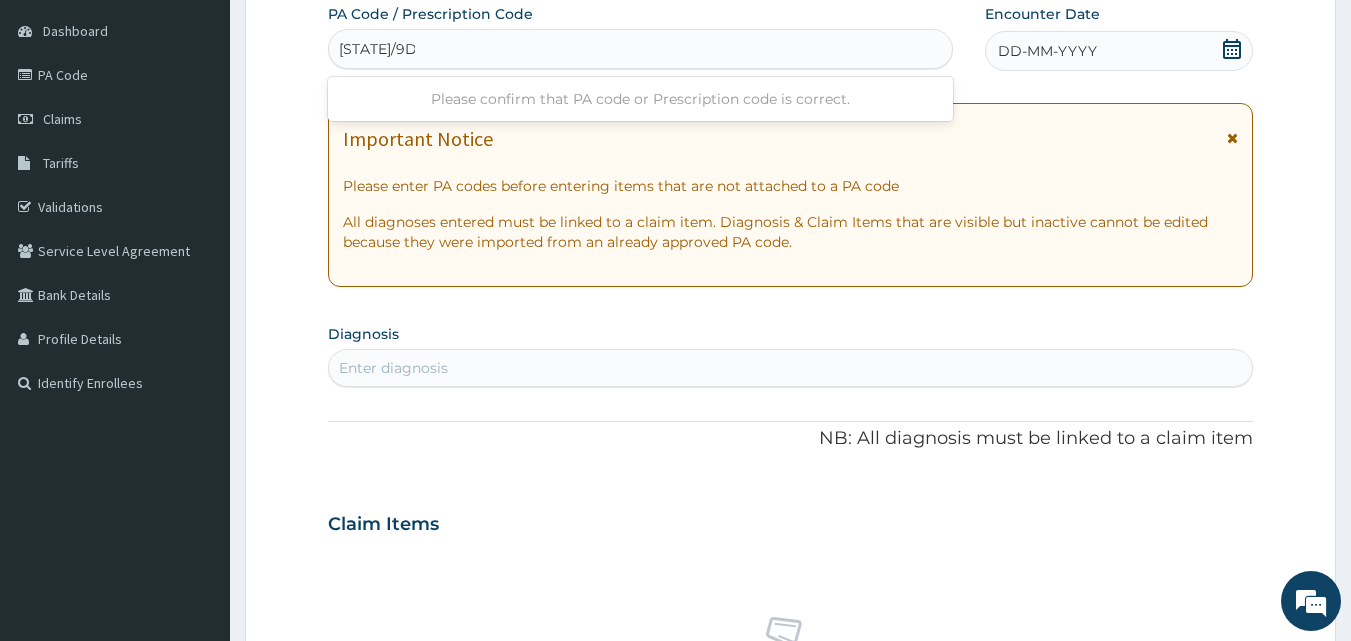 type on "PA/9DDFE3" 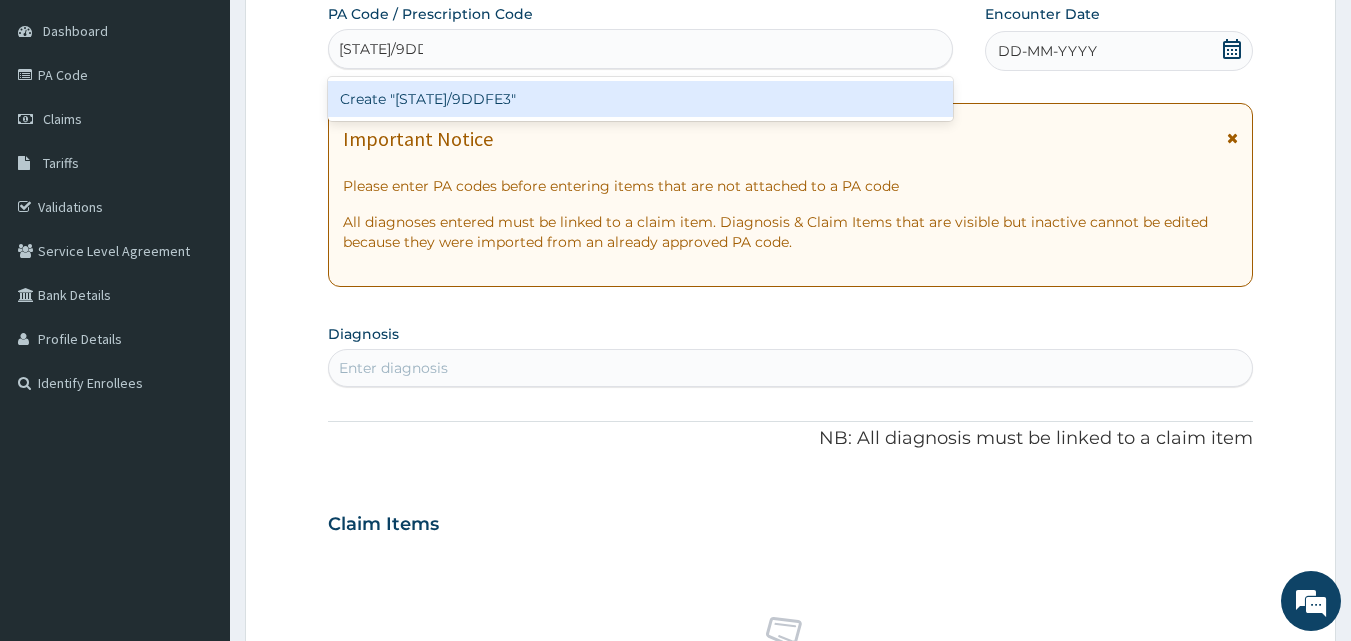 click on "Create "PA/9DDFE3"" at bounding box center [641, 99] 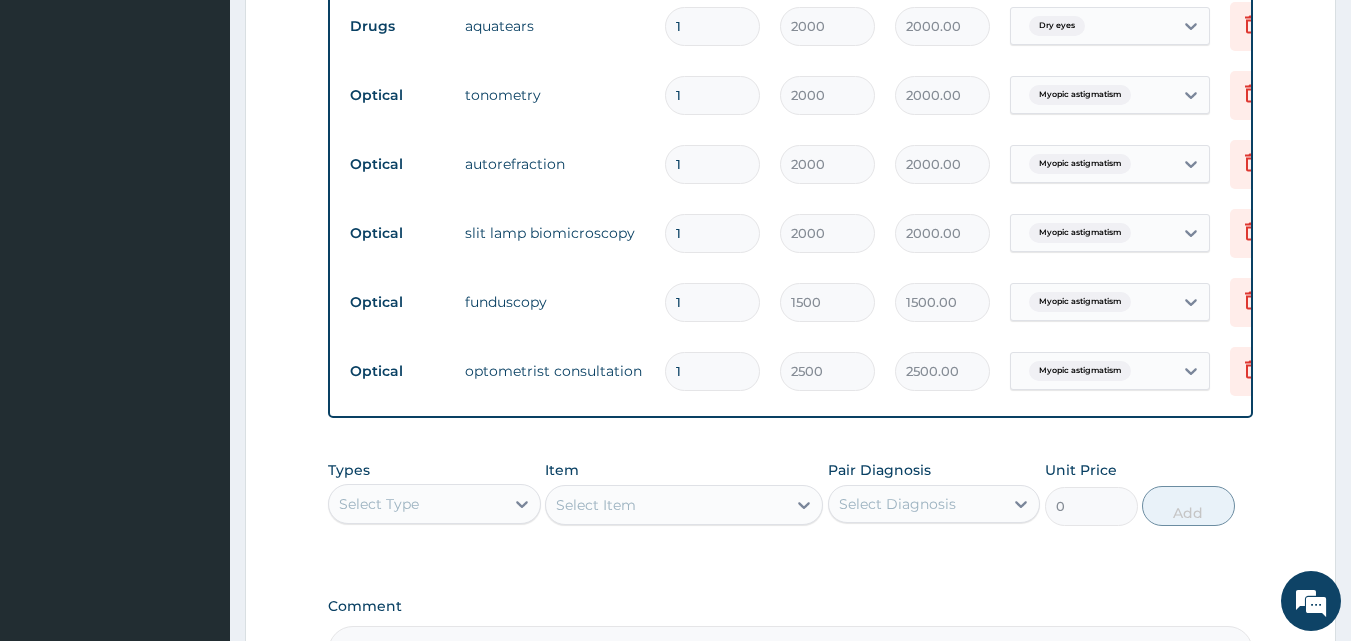 scroll, scrollTop: 1135, scrollLeft: 0, axis: vertical 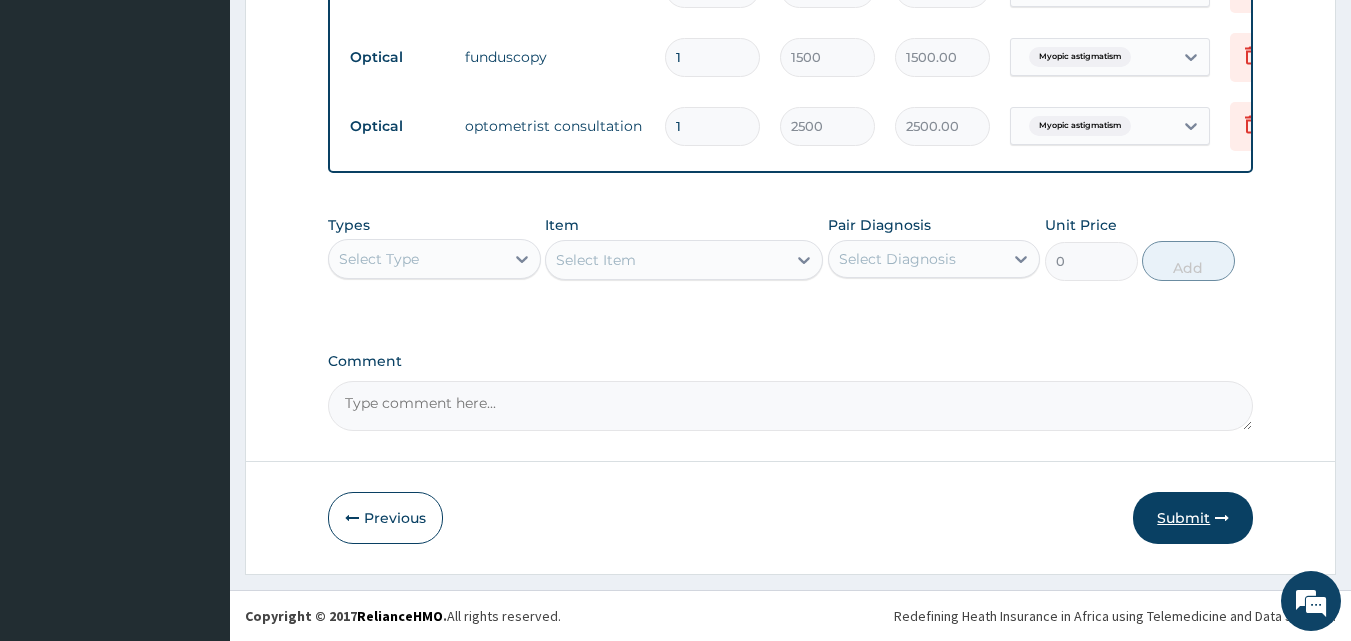 click on "Submit" at bounding box center (1193, 518) 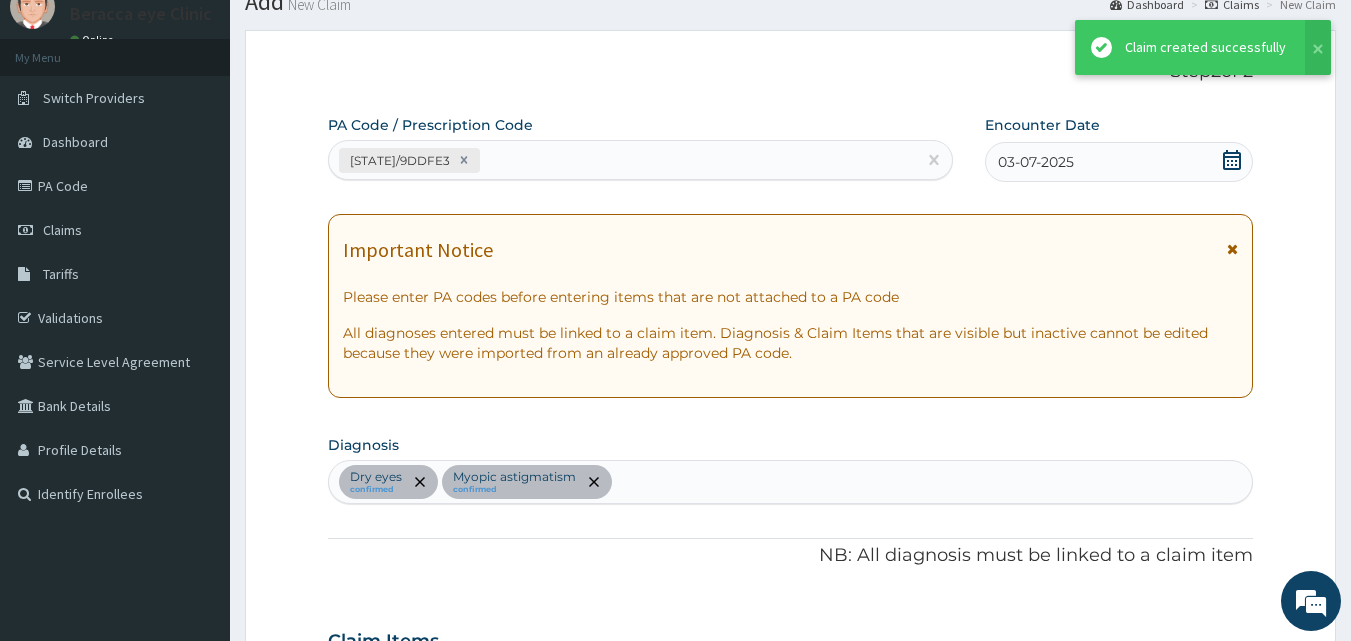 scroll, scrollTop: 1135, scrollLeft: 0, axis: vertical 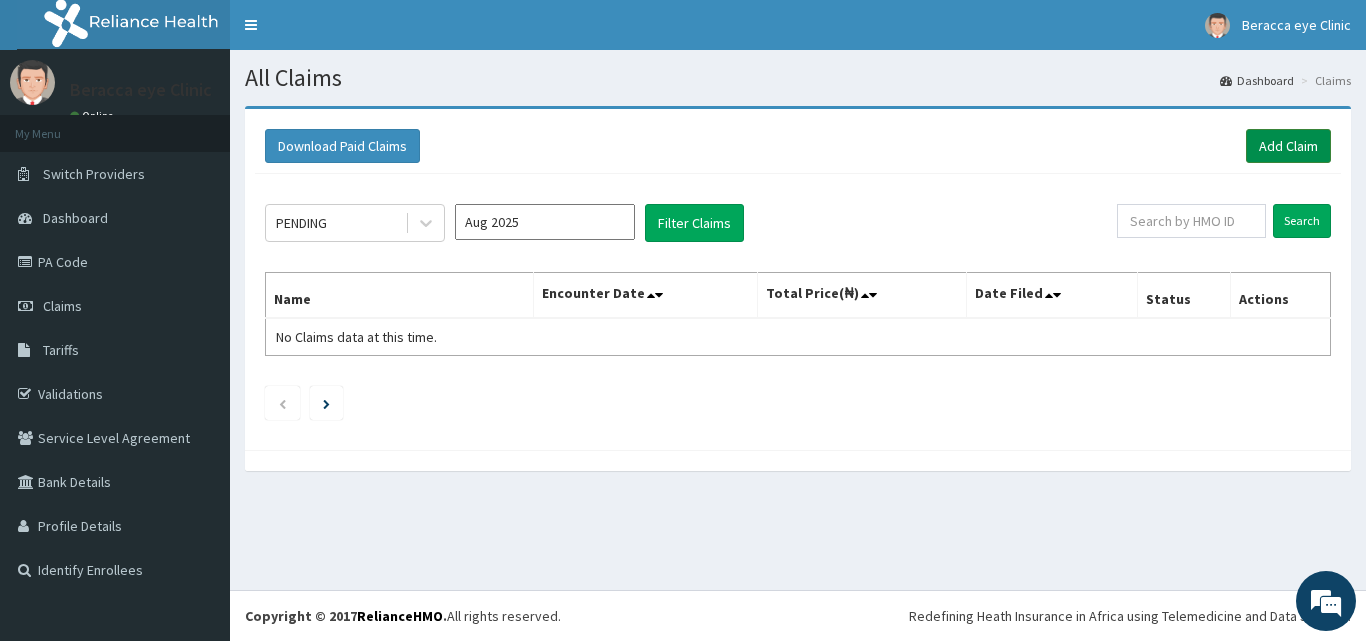 click on "Add Claim" at bounding box center [1288, 146] 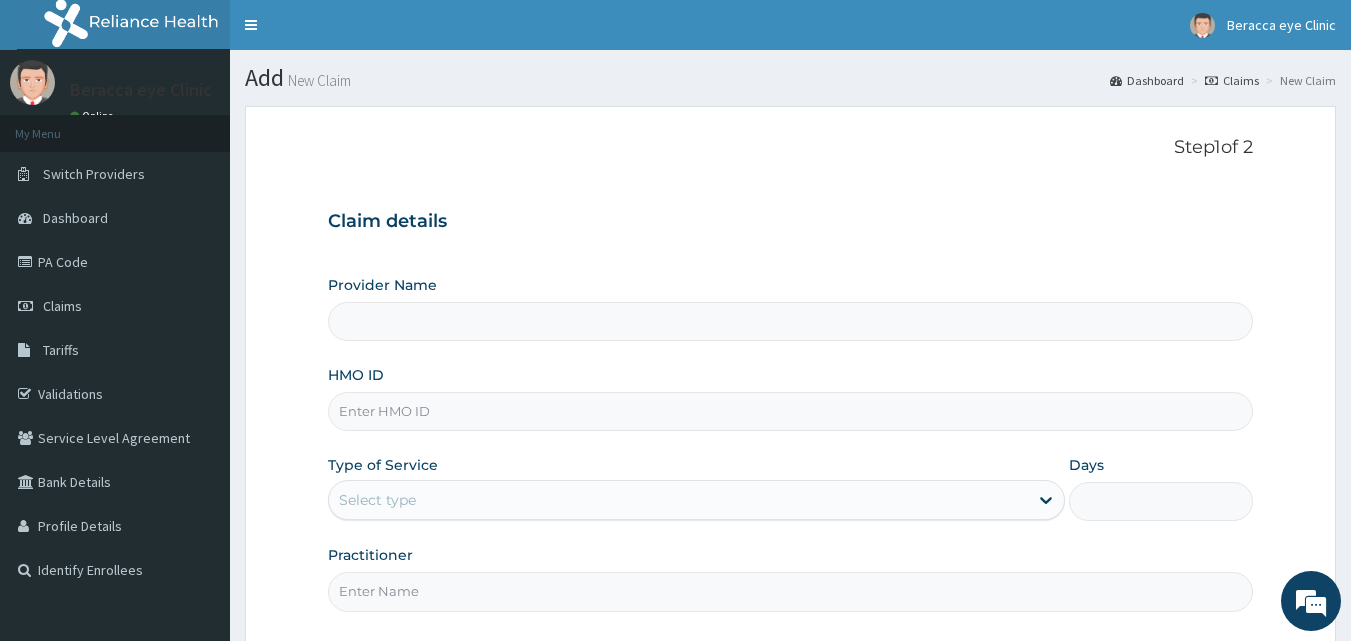 scroll, scrollTop: 0, scrollLeft: 0, axis: both 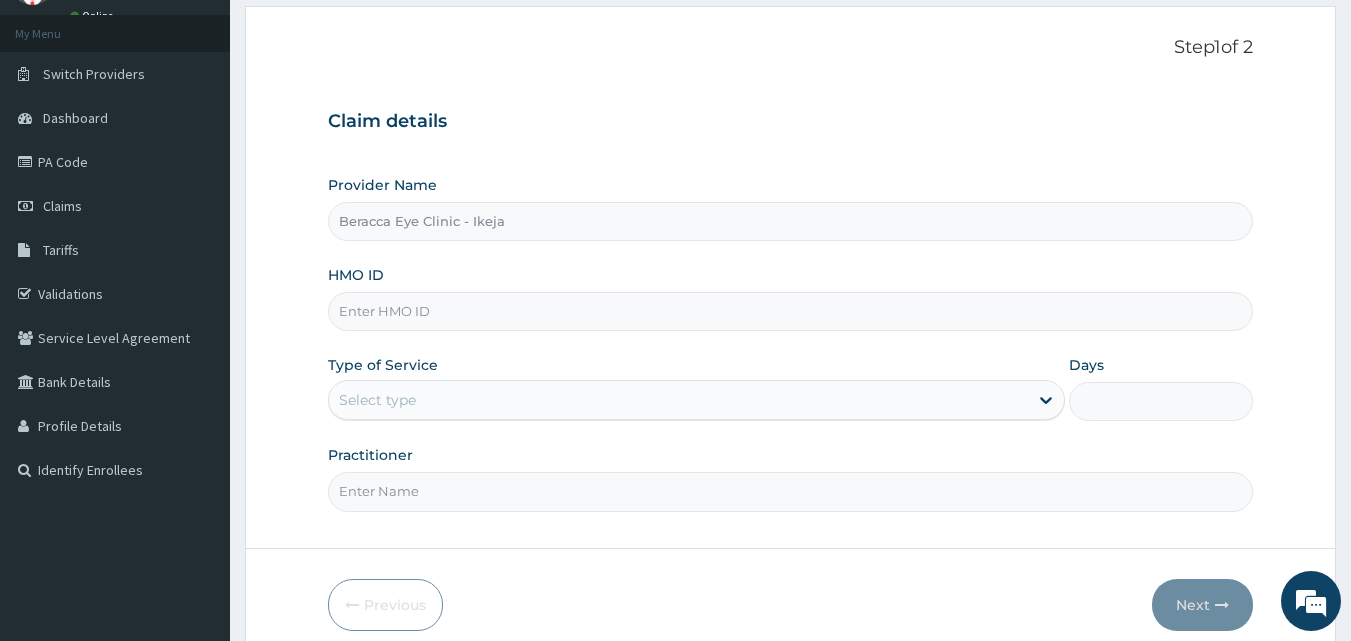 type on "Beracca Eye Clinic - Ikeja" 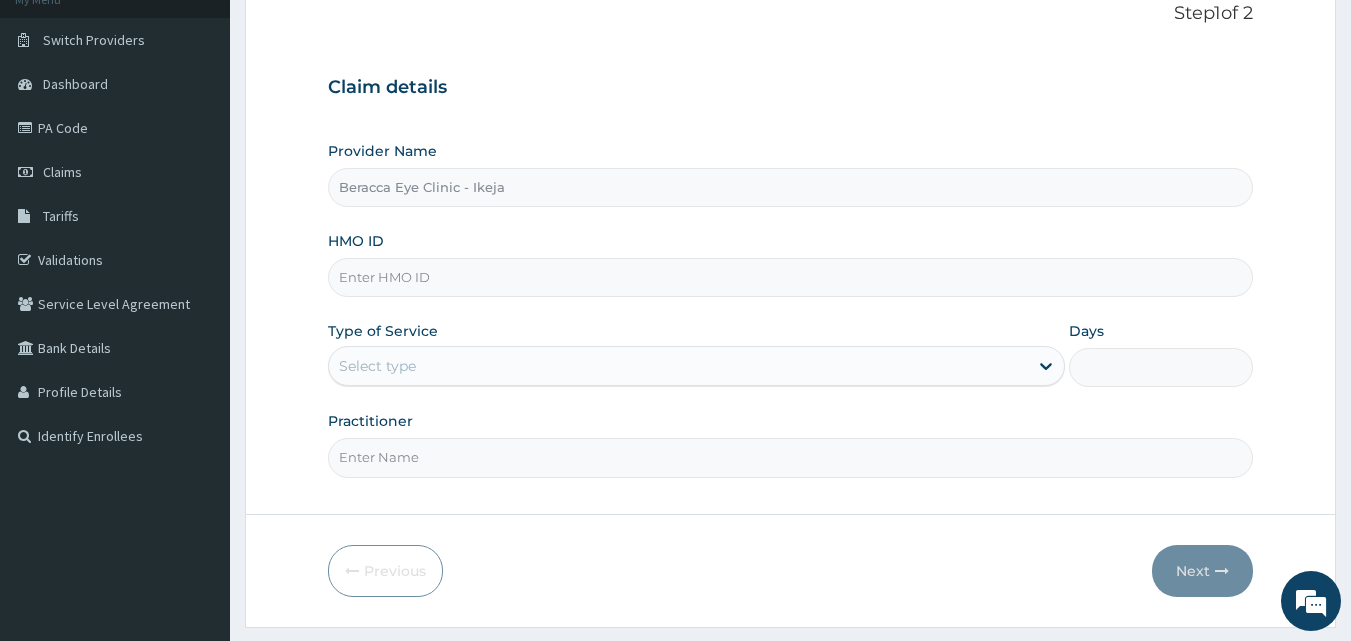 scroll, scrollTop: 187, scrollLeft: 0, axis: vertical 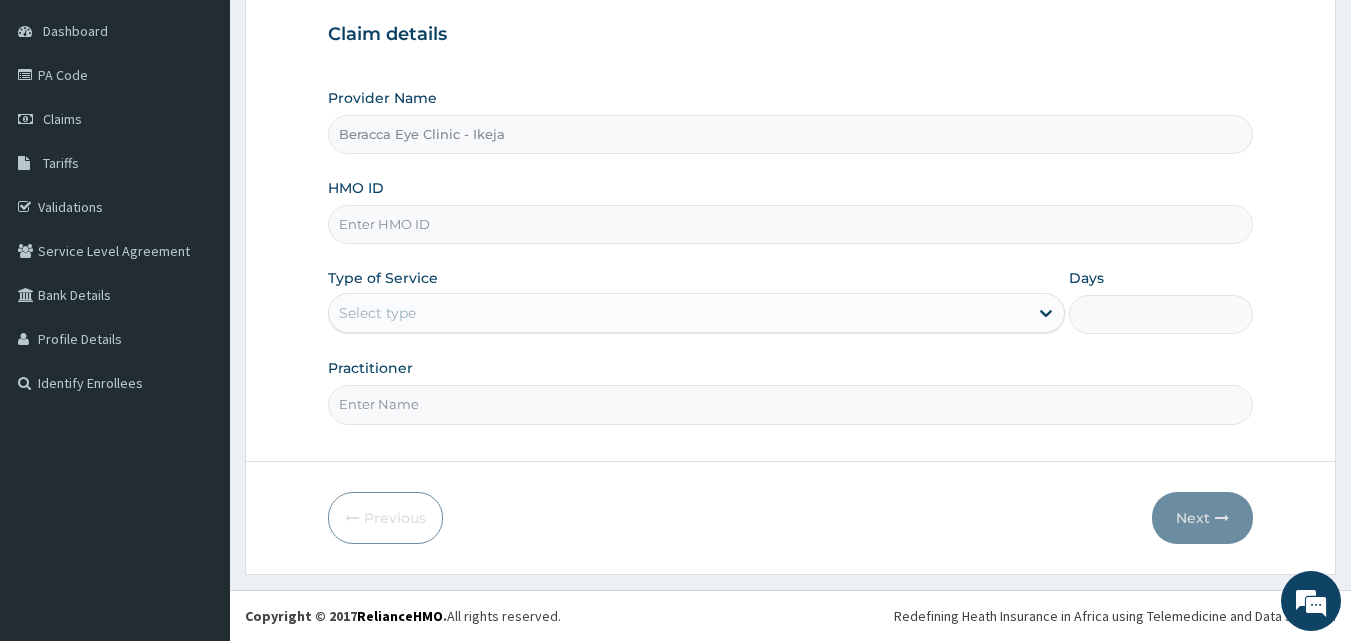 click on "HMO ID" at bounding box center [791, 224] 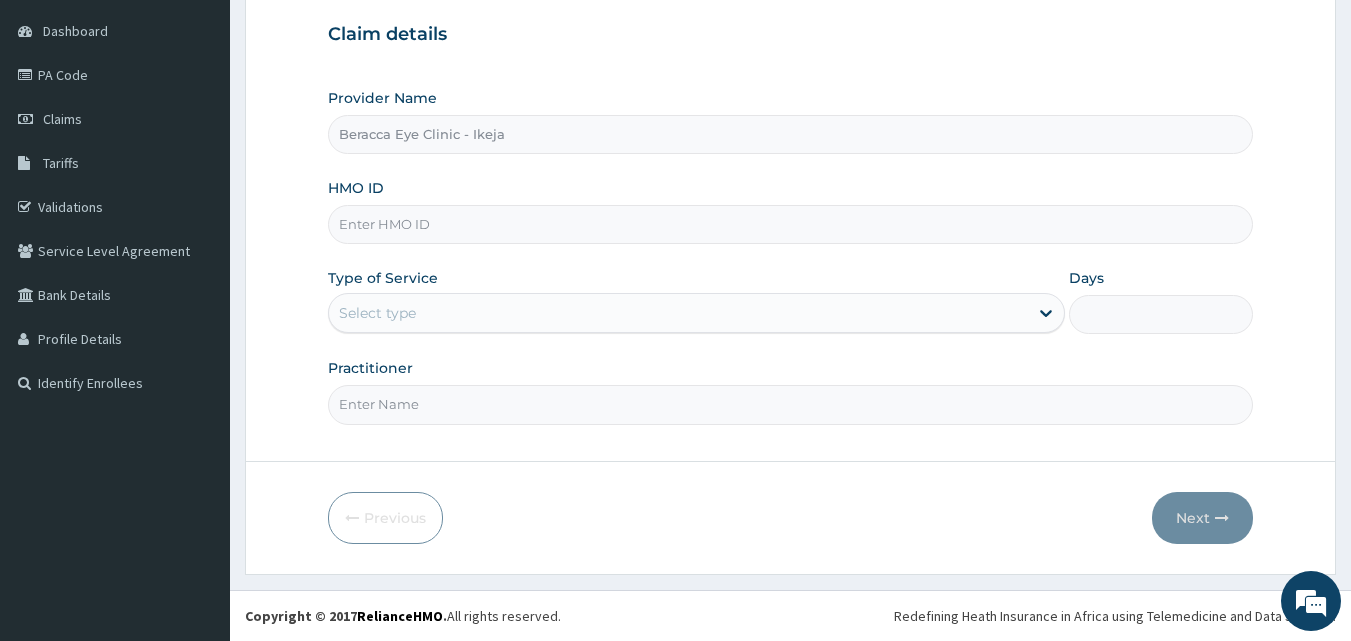 scroll, scrollTop: 0, scrollLeft: 0, axis: both 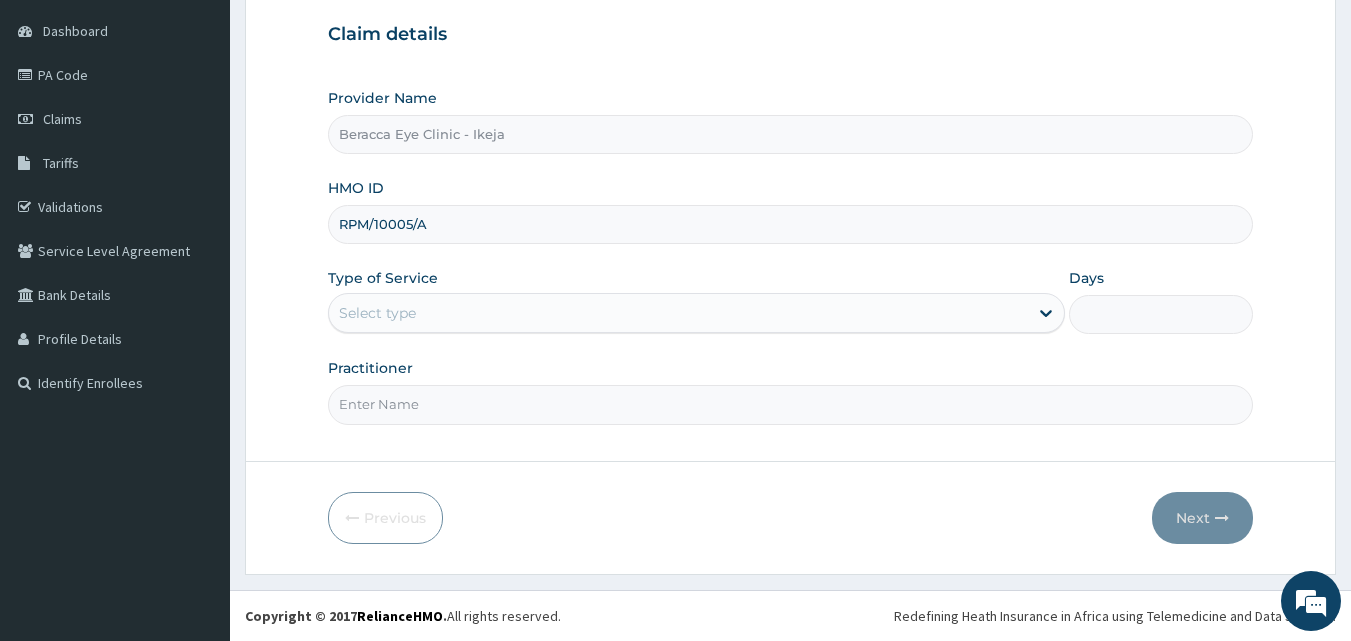 type on "RPM/10005/A" 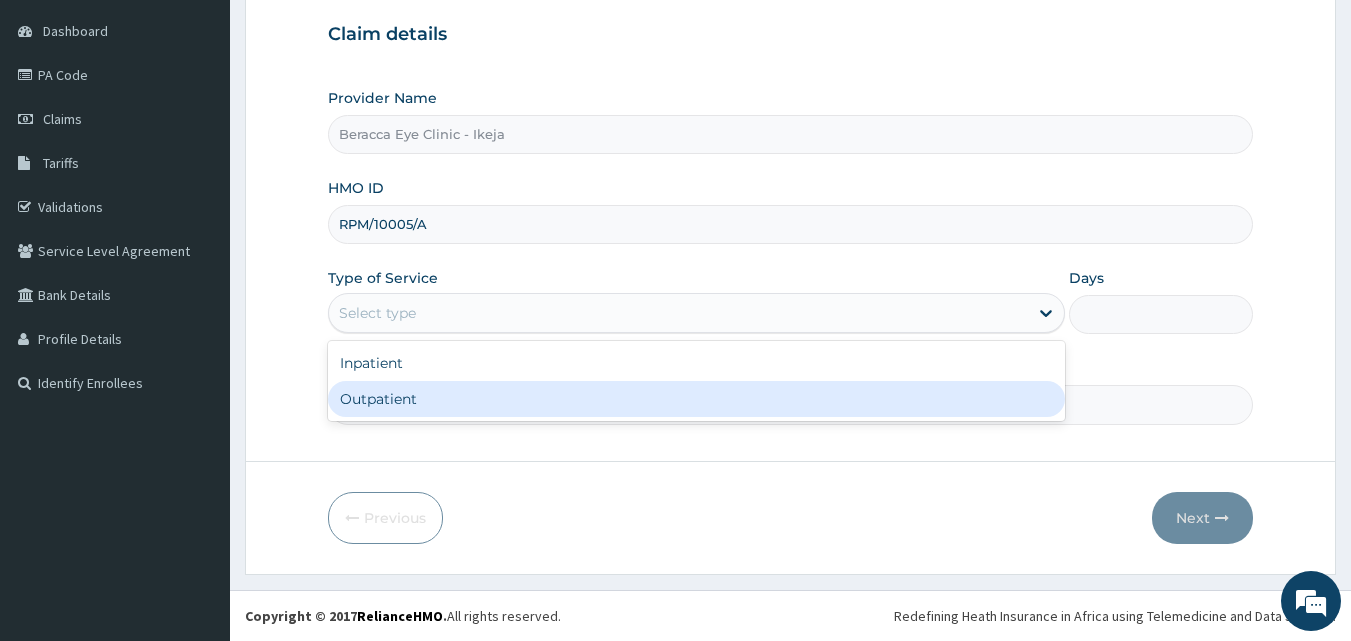 click on "Outpatient" at bounding box center (696, 399) 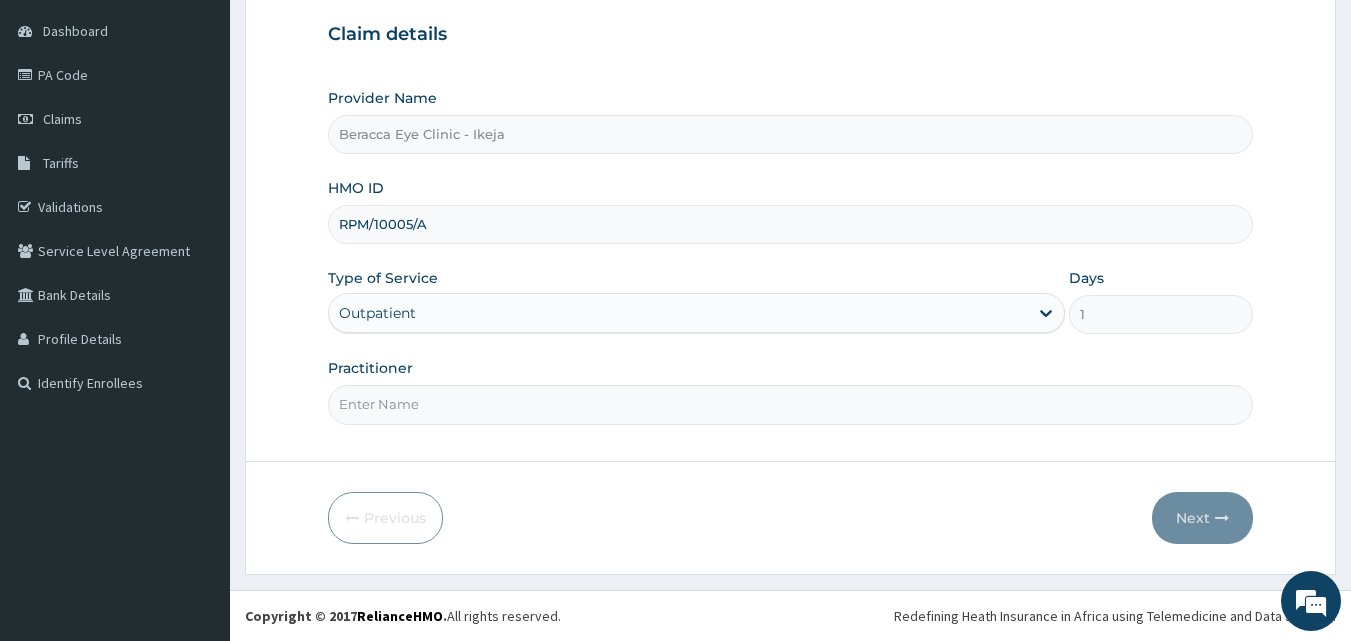 click on "Practitioner" at bounding box center (791, 404) 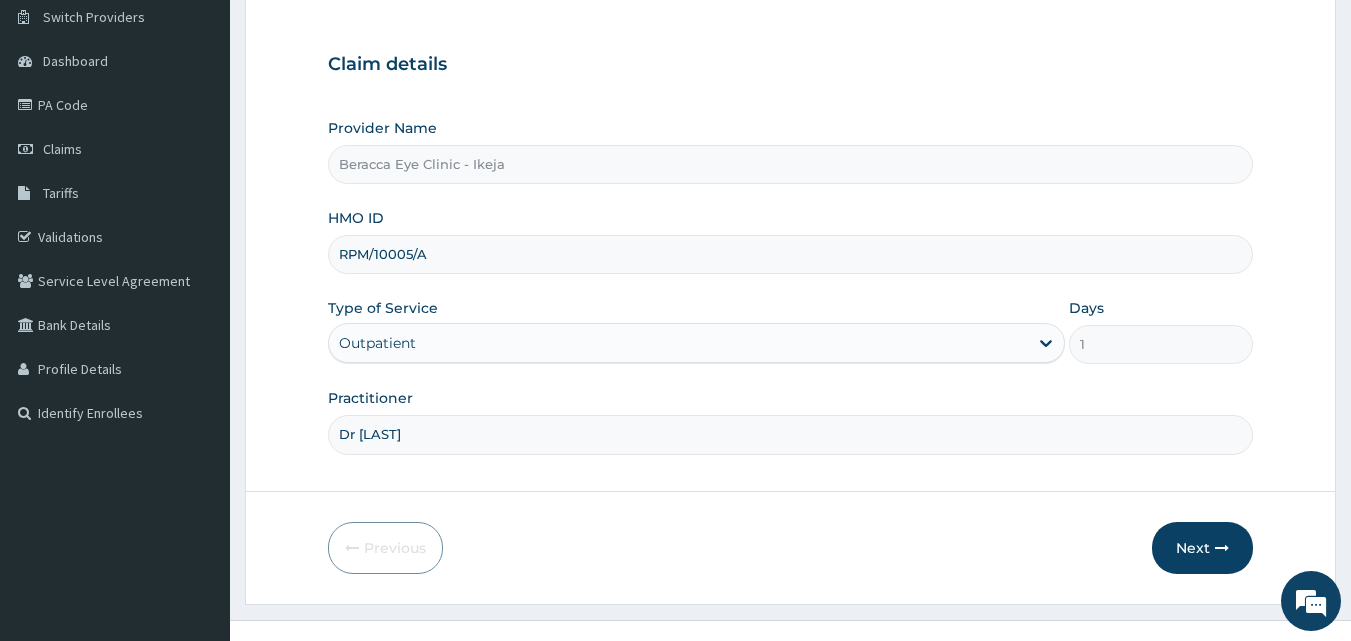 scroll, scrollTop: 187, scrollLeft: 0, axis: vertical 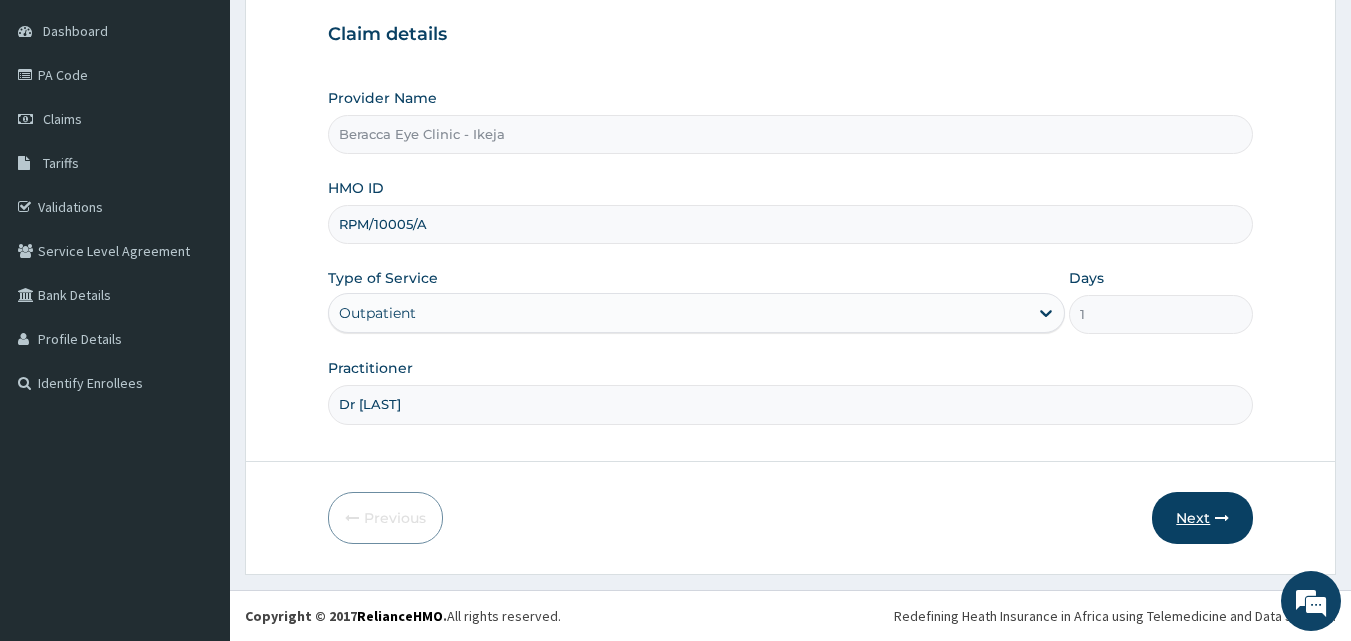 type on "Dr [NAME]" 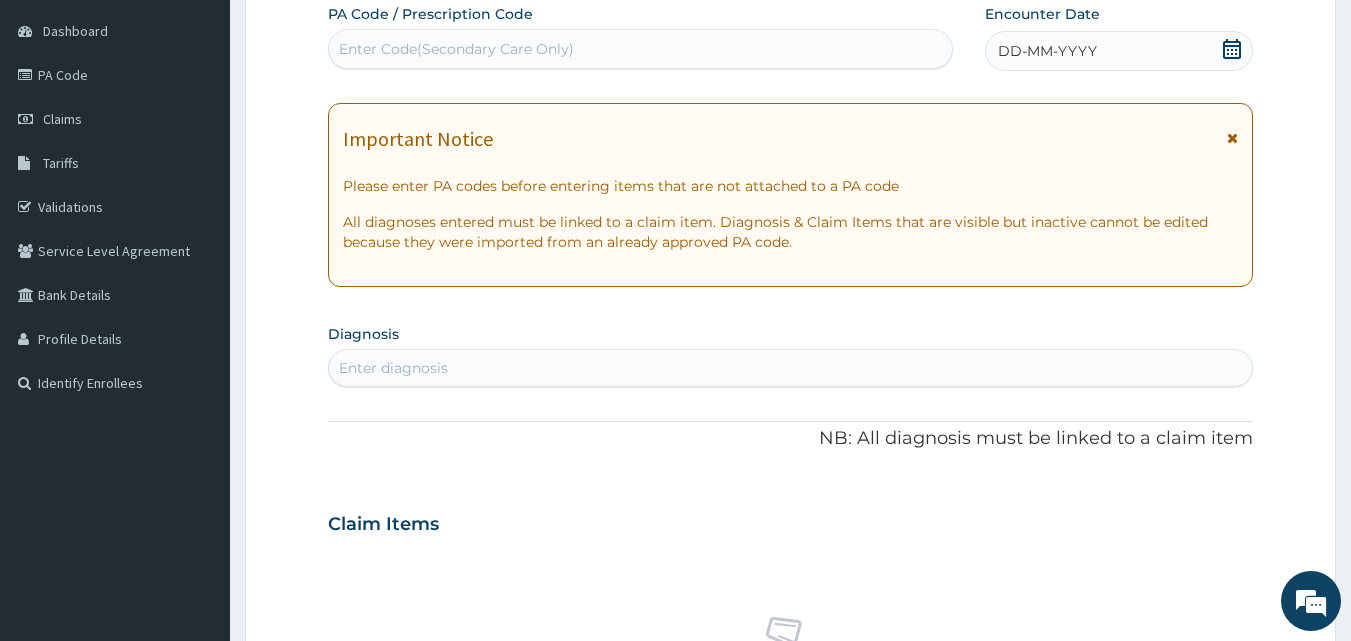 click on "Enter Code(Secondary Care Only)" at bounding box center (641, 49) 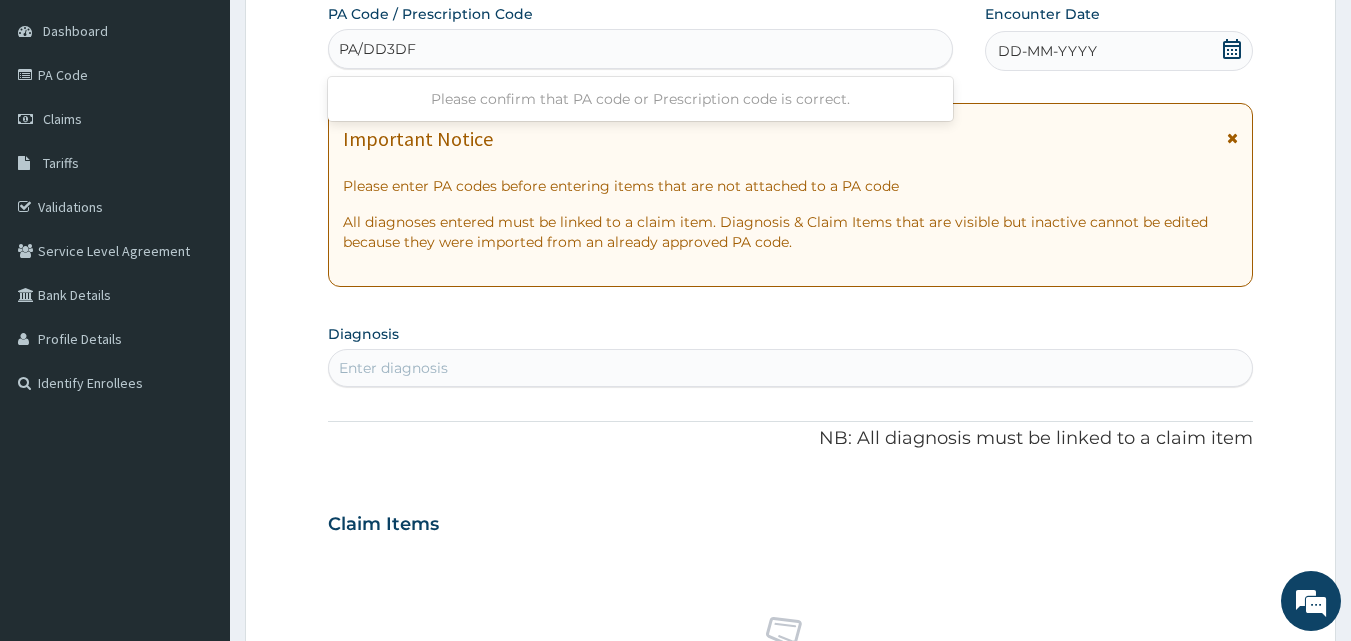 type on "PA/DD3DFA" 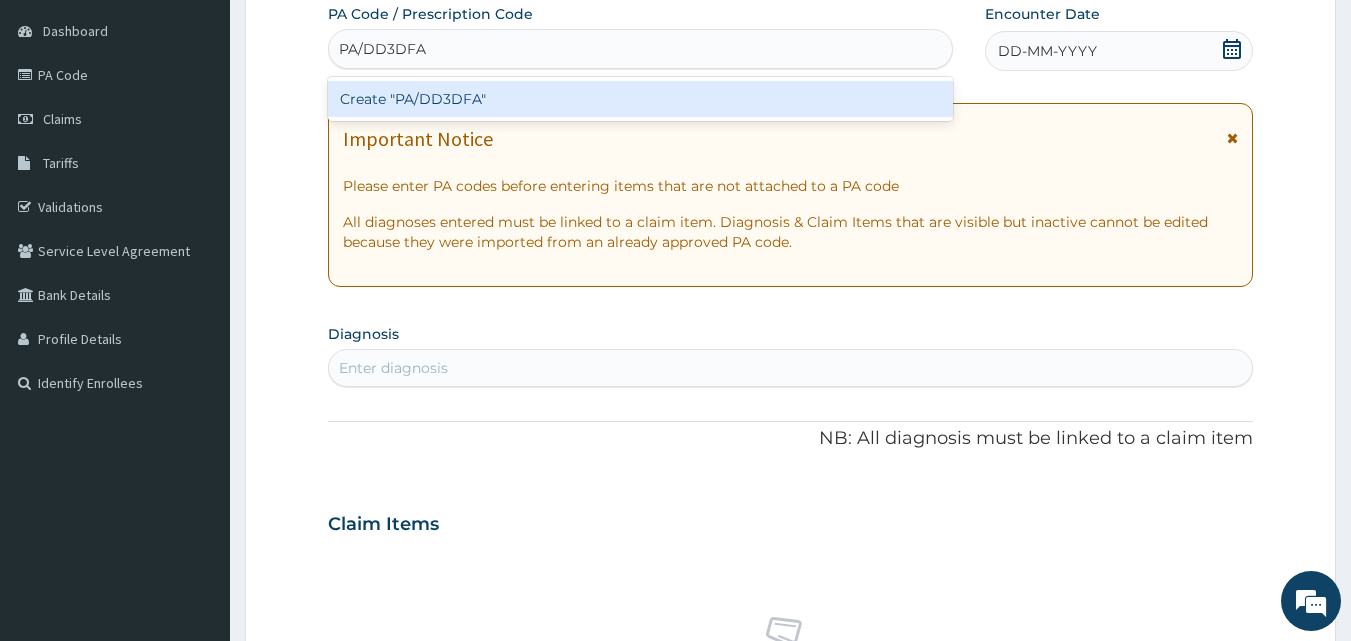 click on "Create "PA/DD3DFA"" at bounding box center (641, 99) 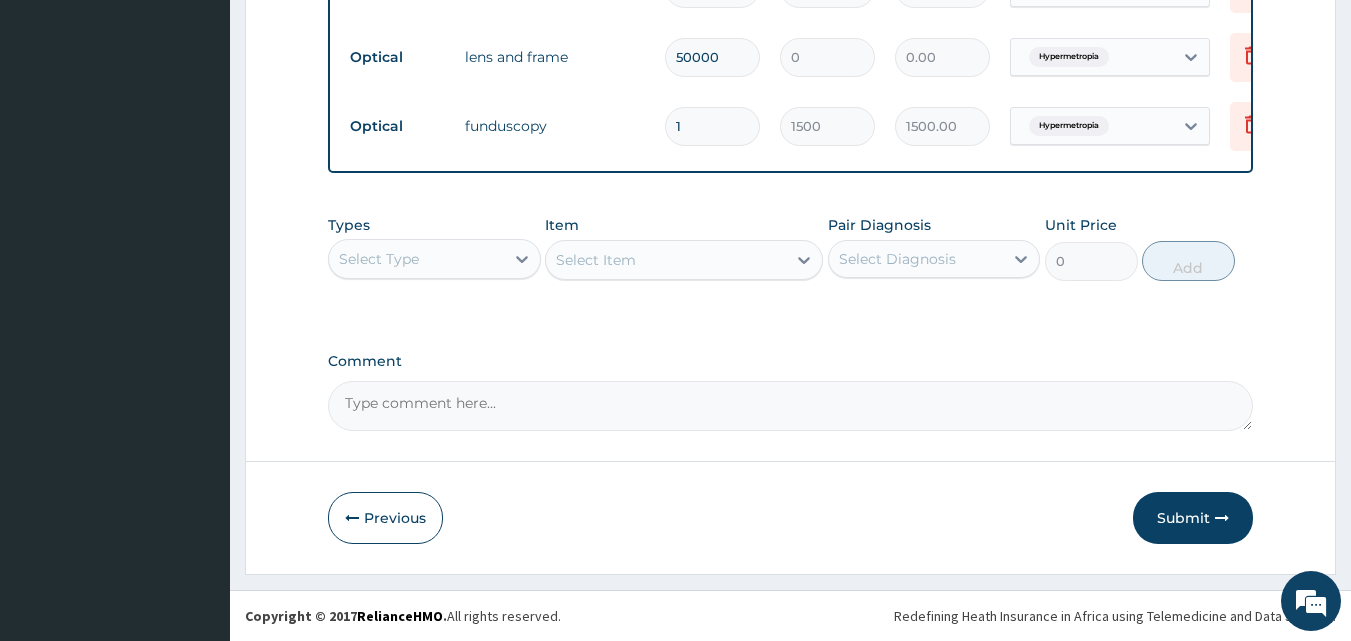 scroll, scrollTop: 1294, scrollLeft: 0, axis: vertical 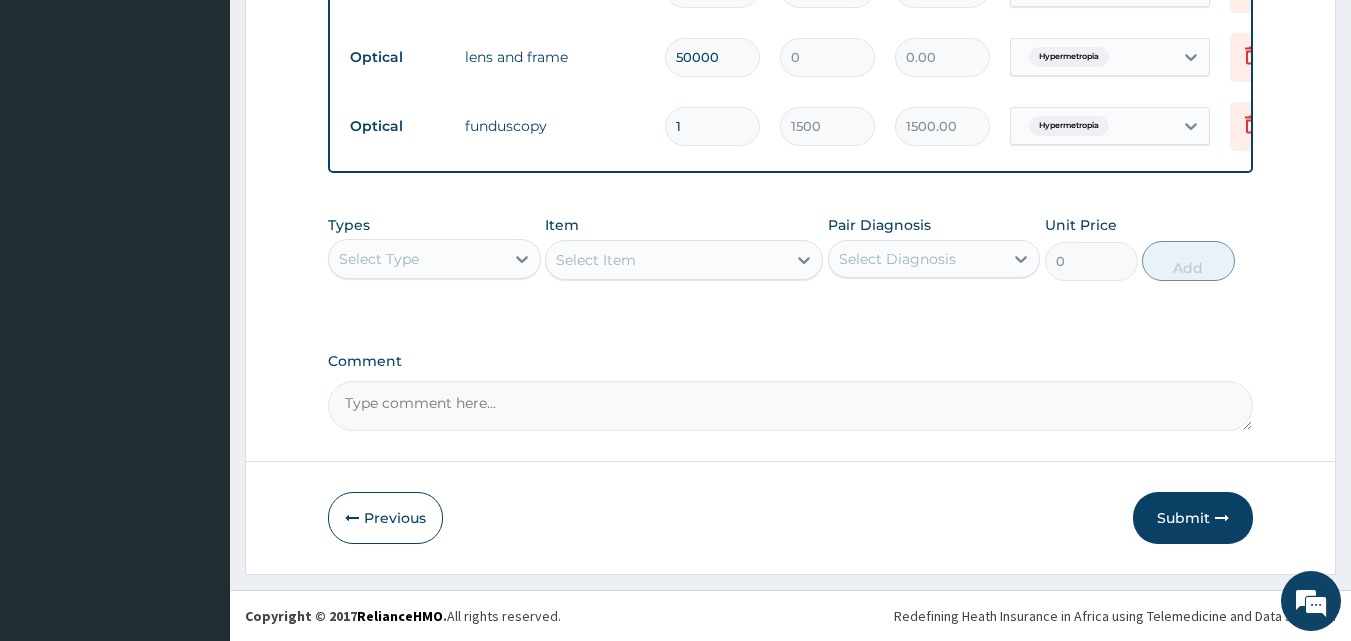 click on "Comment" at bounding box center (791, 406) 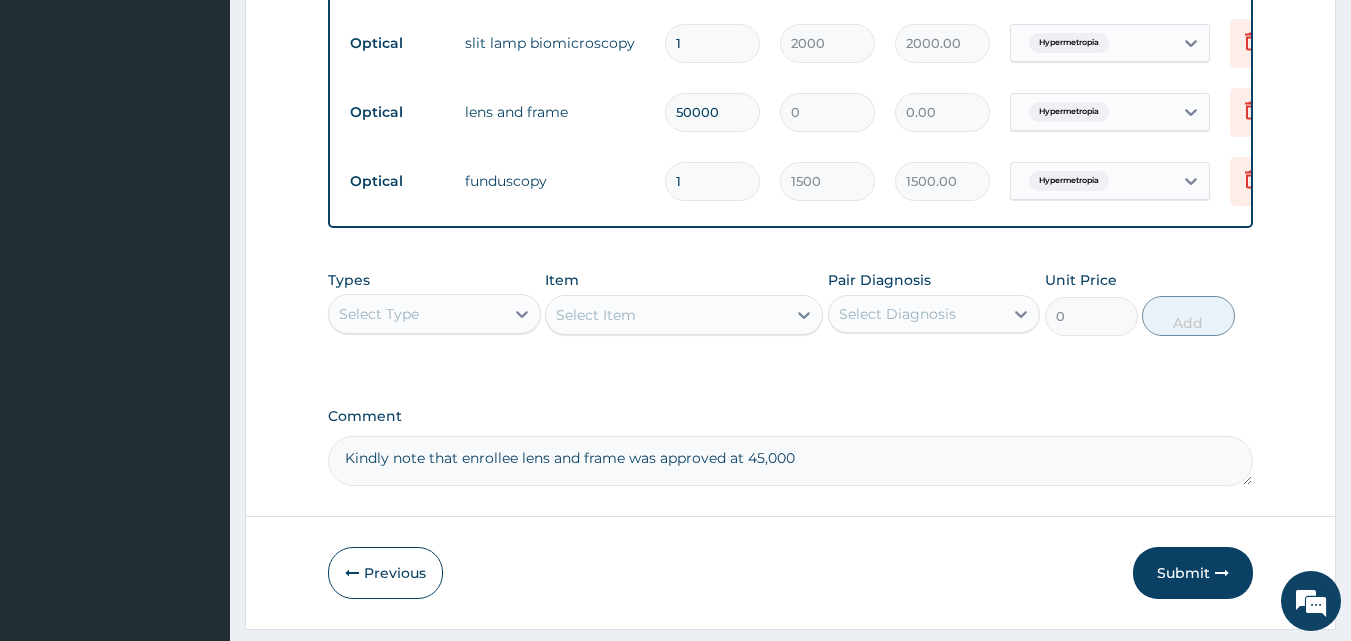 scroll, scrollTop: 1194, scrollLeft: 0, axis: vertical 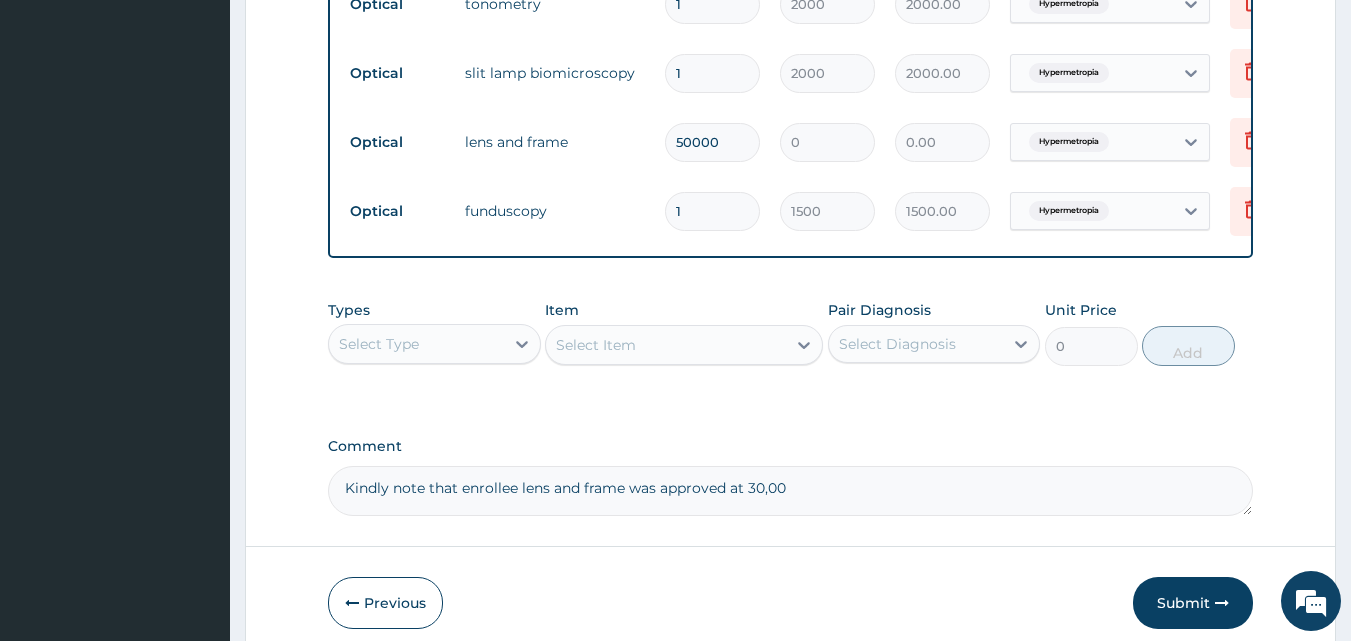type on "Kindly note that enrollee lens and frame was approved at 30,000" 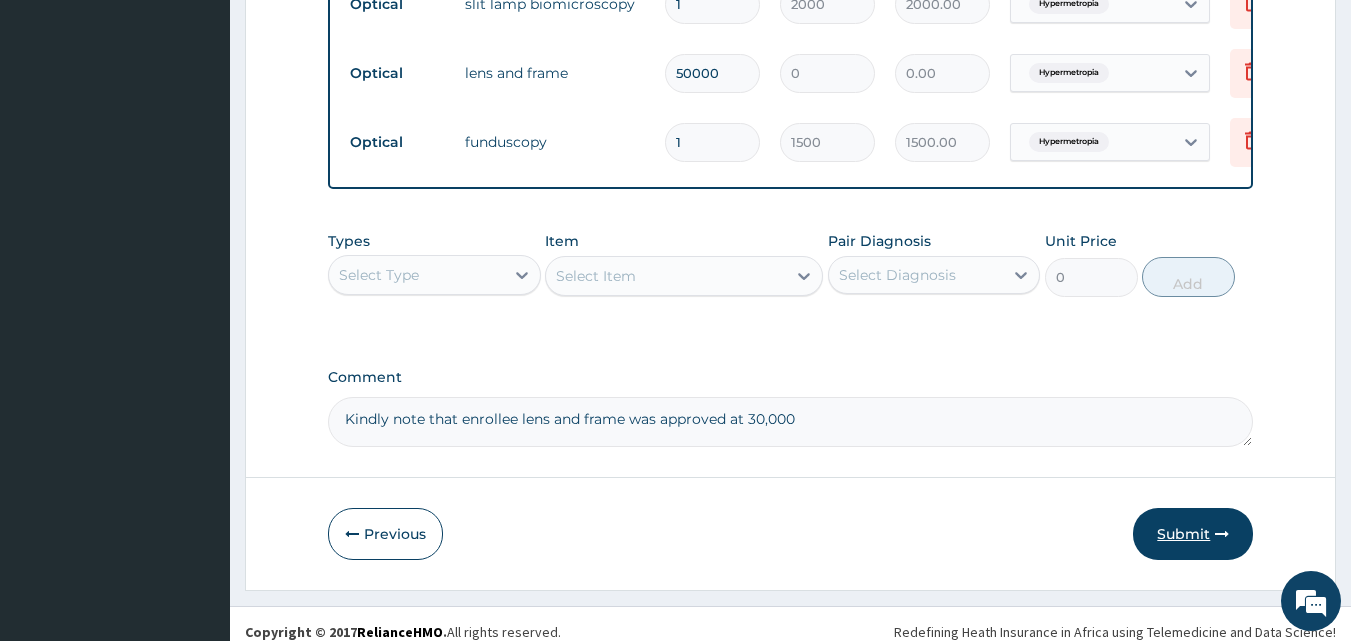 scroll, scrollTop: 1294, scrollLeft: 0, axis: vertical 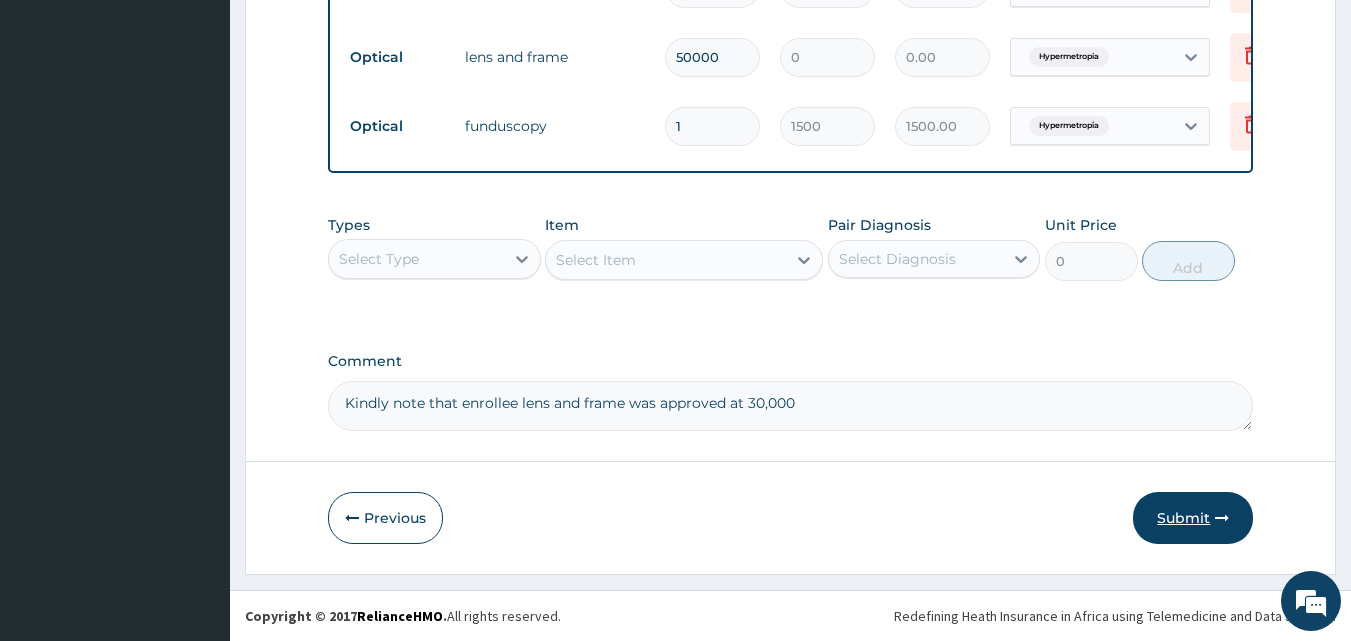 click on "Submit" at bounding box center (1193, 518) 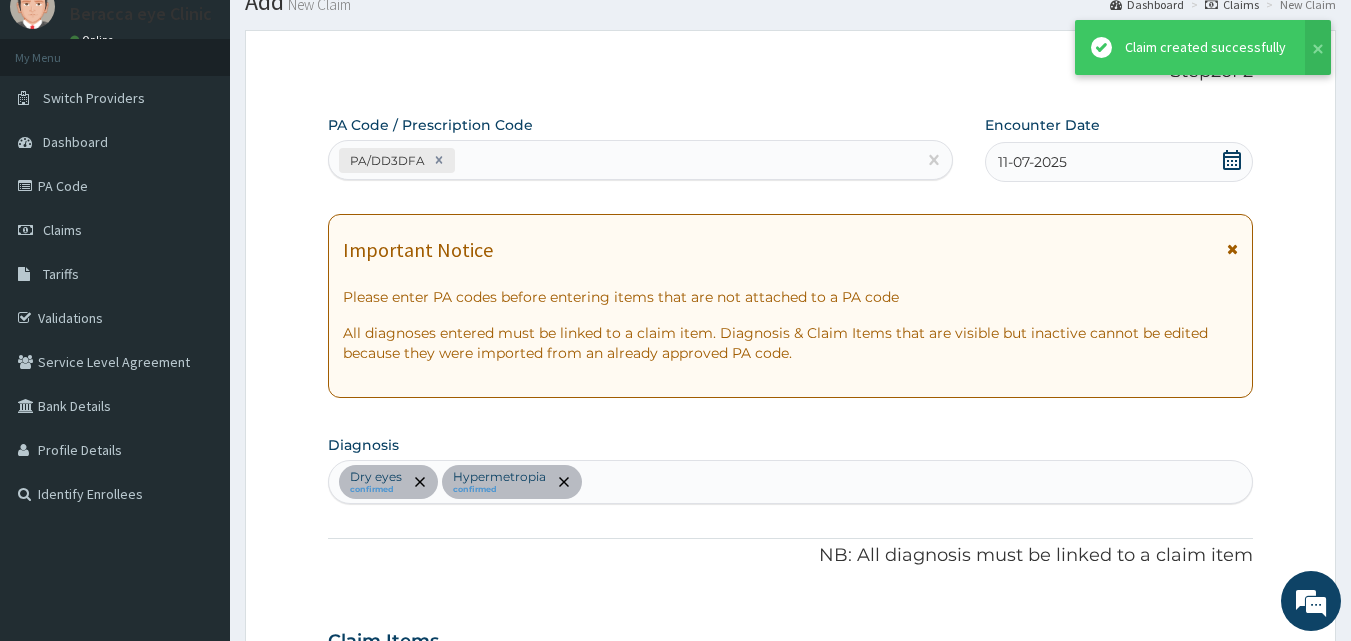 scroll, scrollTop: 1294, scrollLeft: 0, axis: vertical 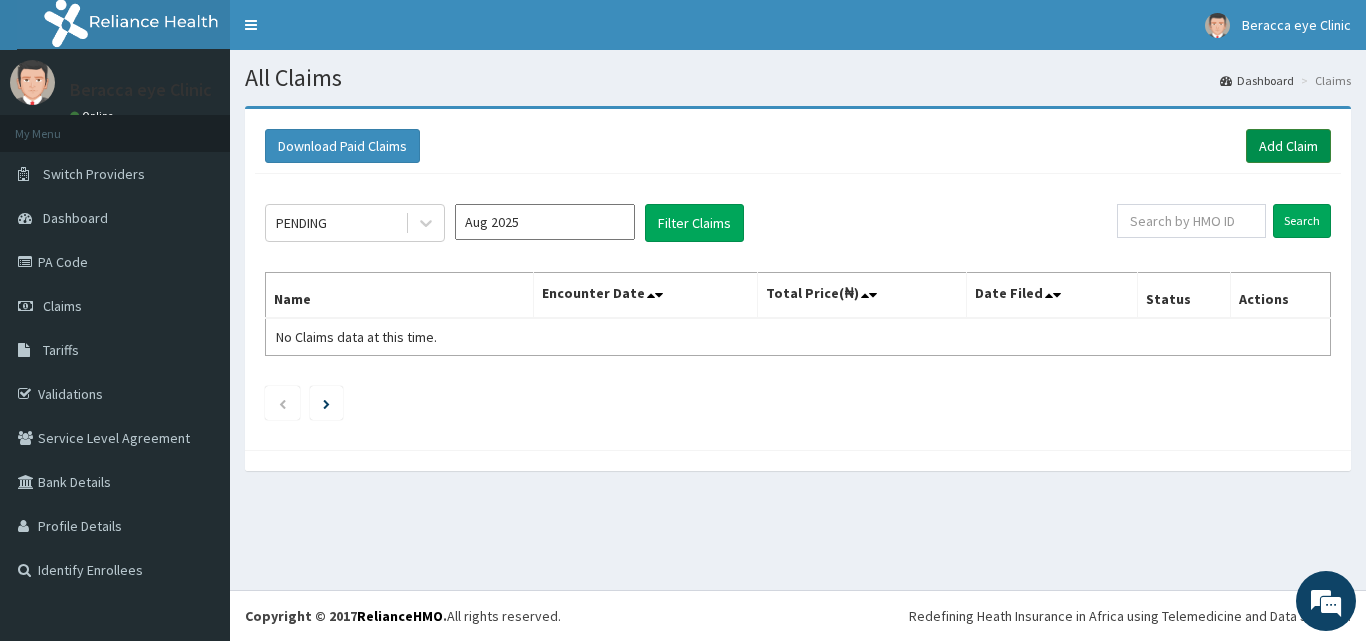 click on "Add Claim" at bounding box center [1288, 146] 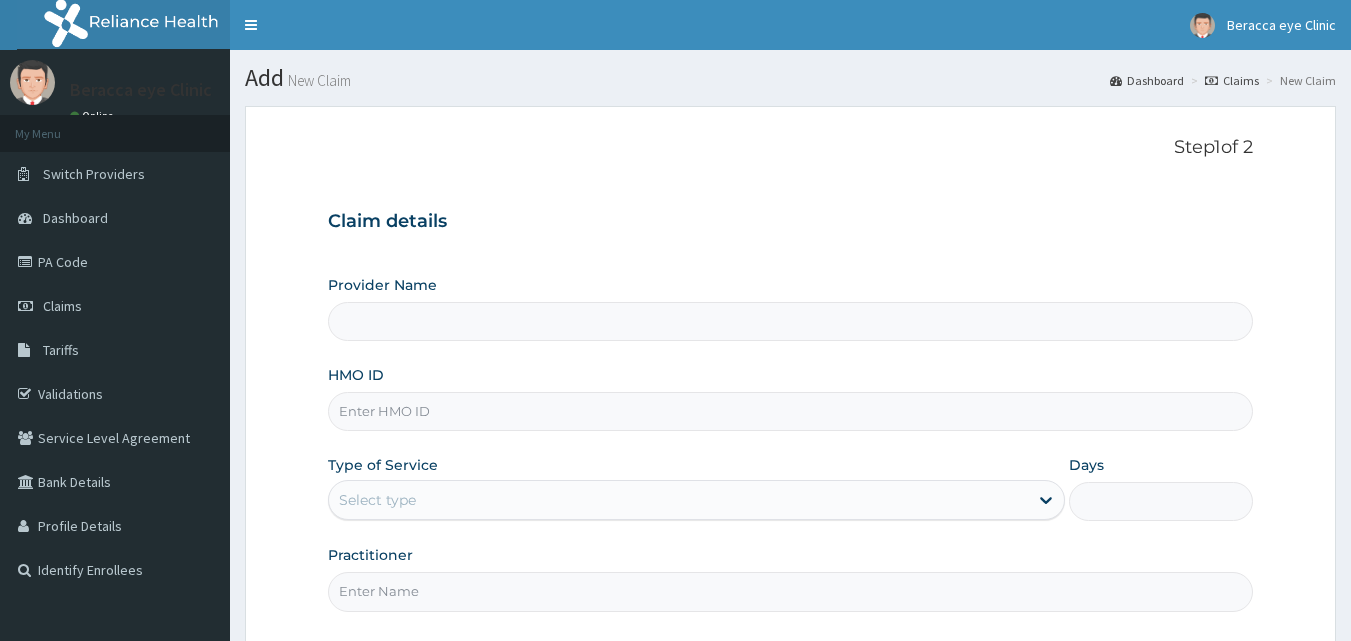 scroll, scrollTop: 0, scrollLeft: 0, axis: both 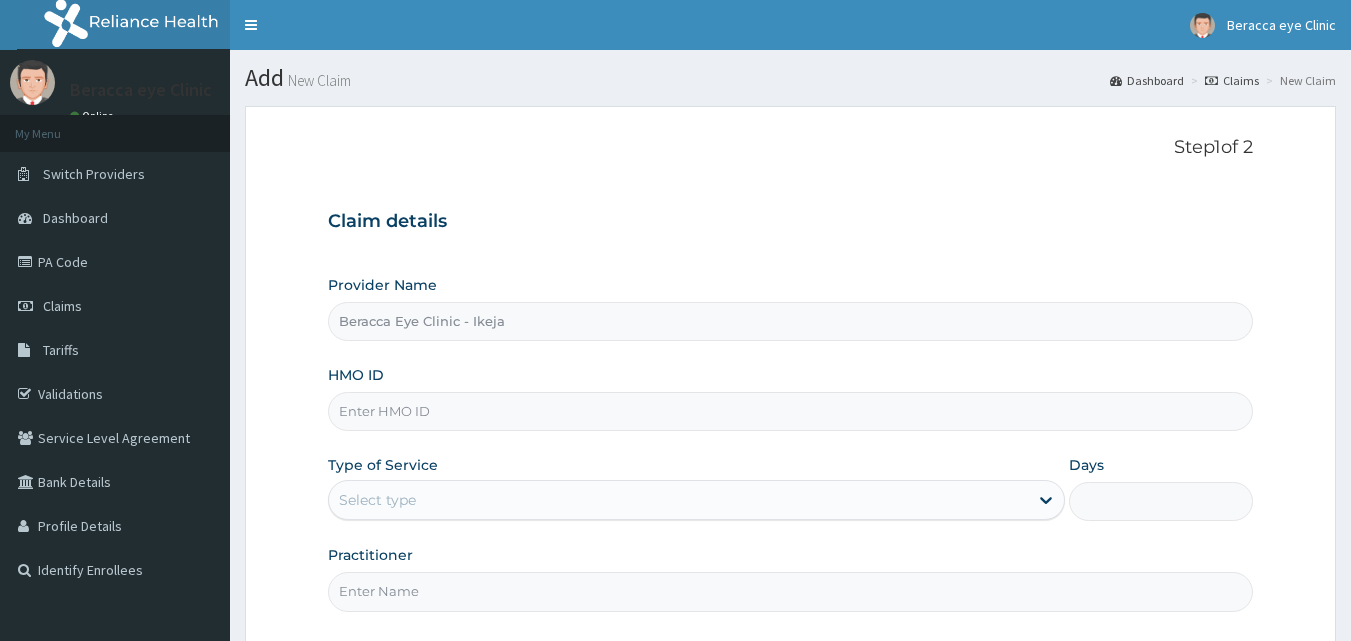 type on "Beracca Eye Clinic - Ikeja" 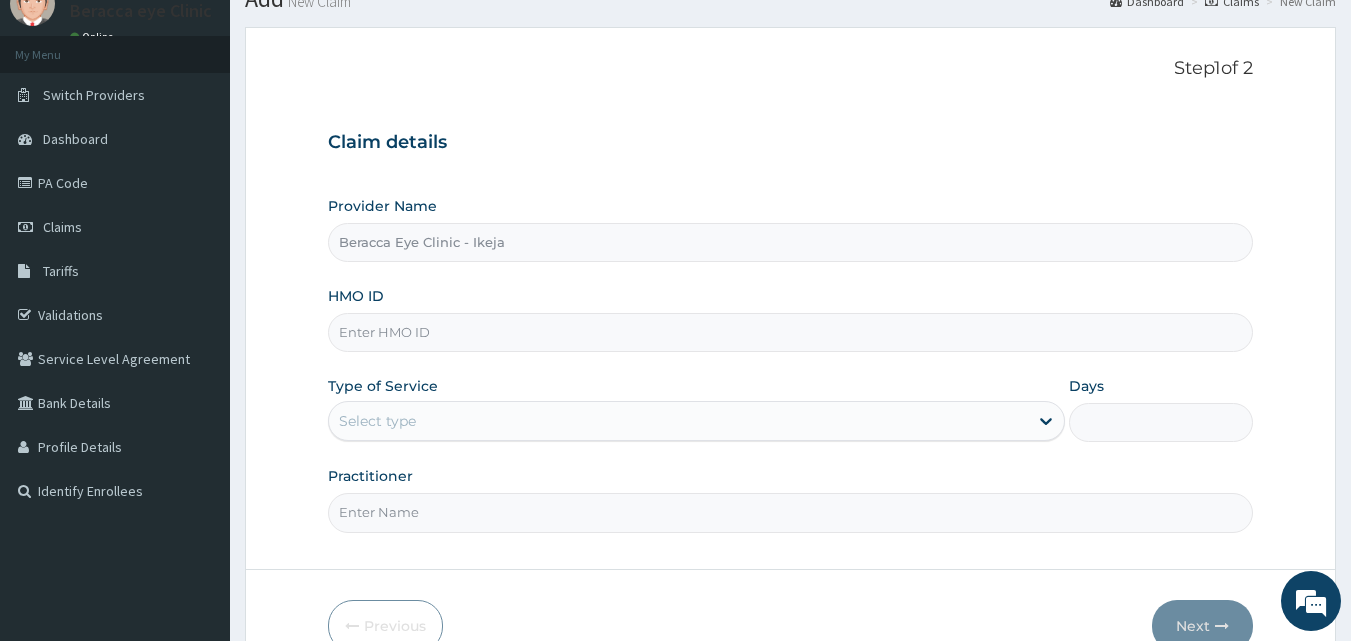 scroll, scrollTop: 100, scrollLeft: 0, axis: vertical 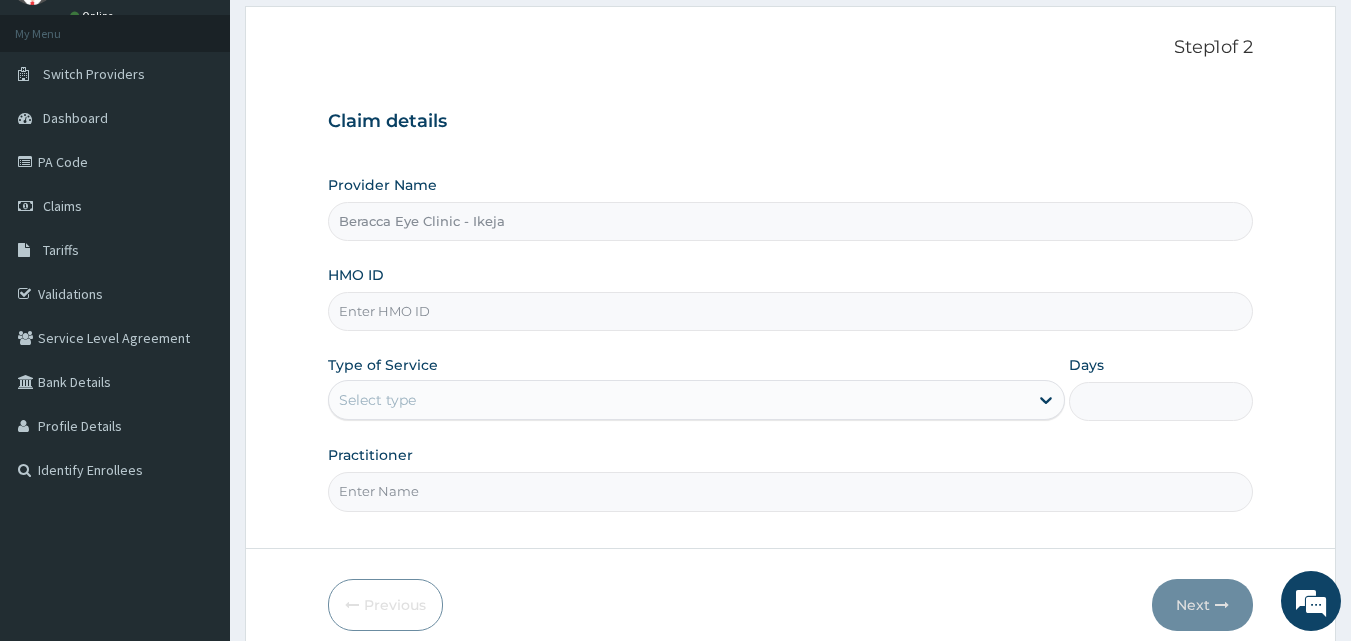 click on "HMO ID" at bounding box center [791, 311] 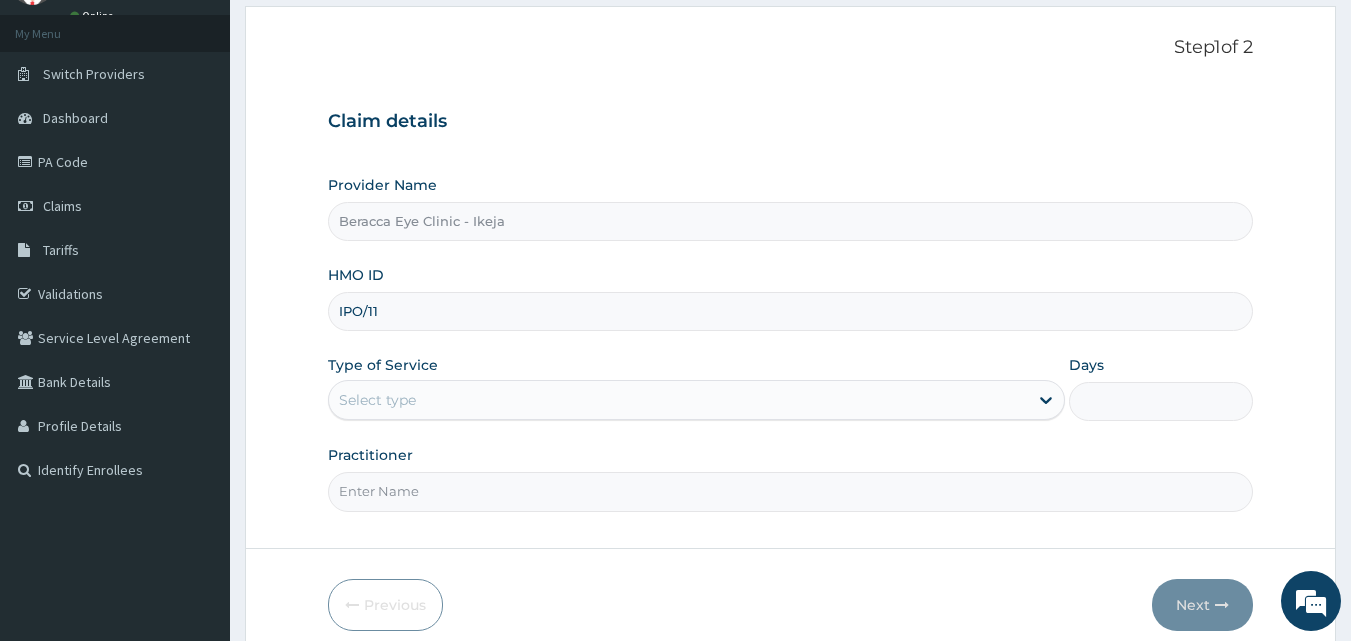scroll, scrollTop: 0, scrollLeft: 0, axis: both 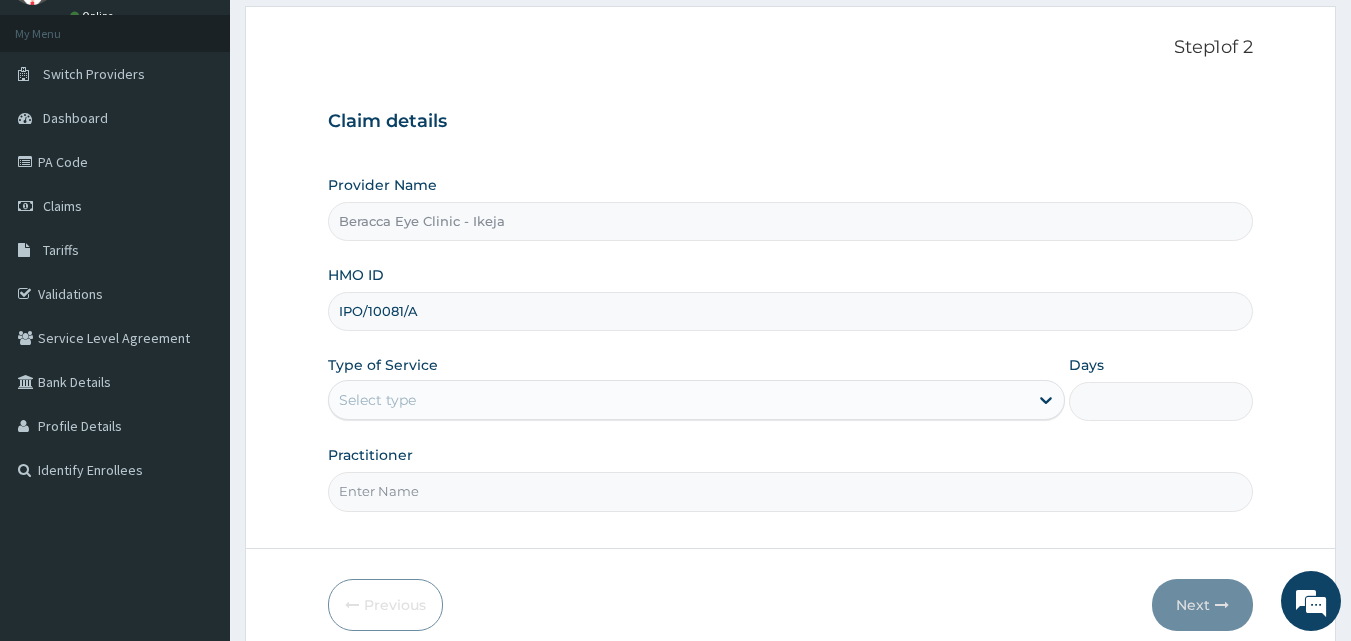 type on "IPO/10081/A" 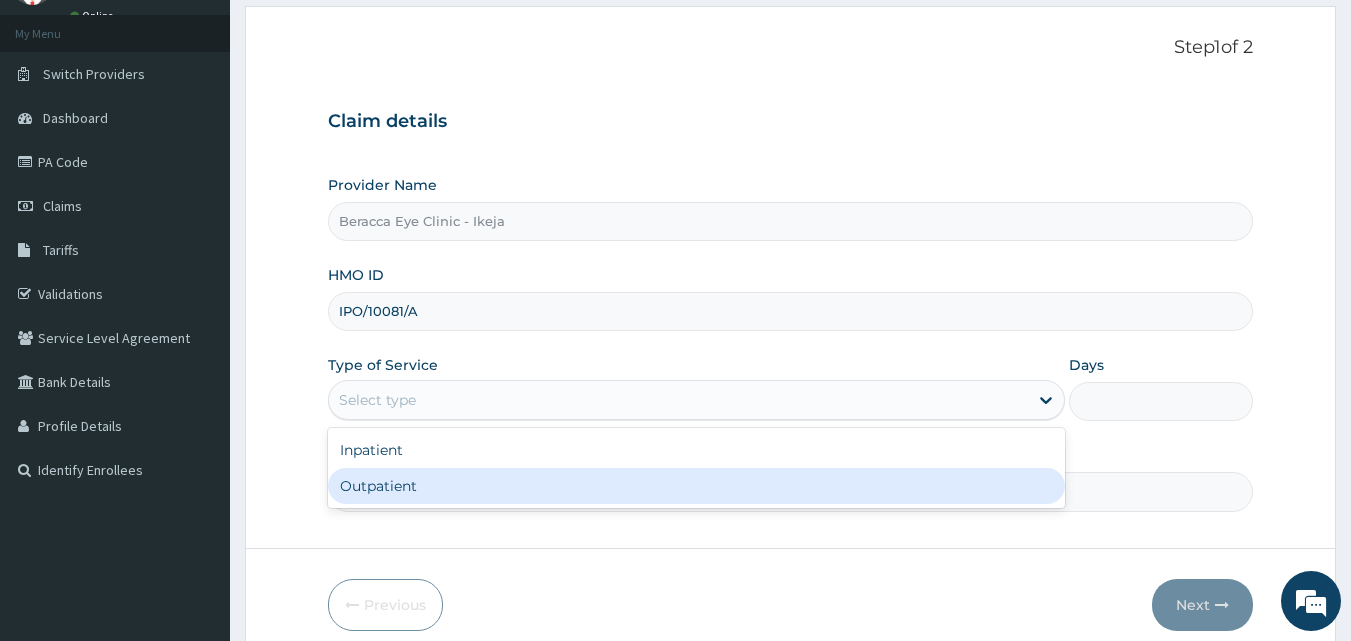 click on "Outpatient" at bounding box center [696, 486] 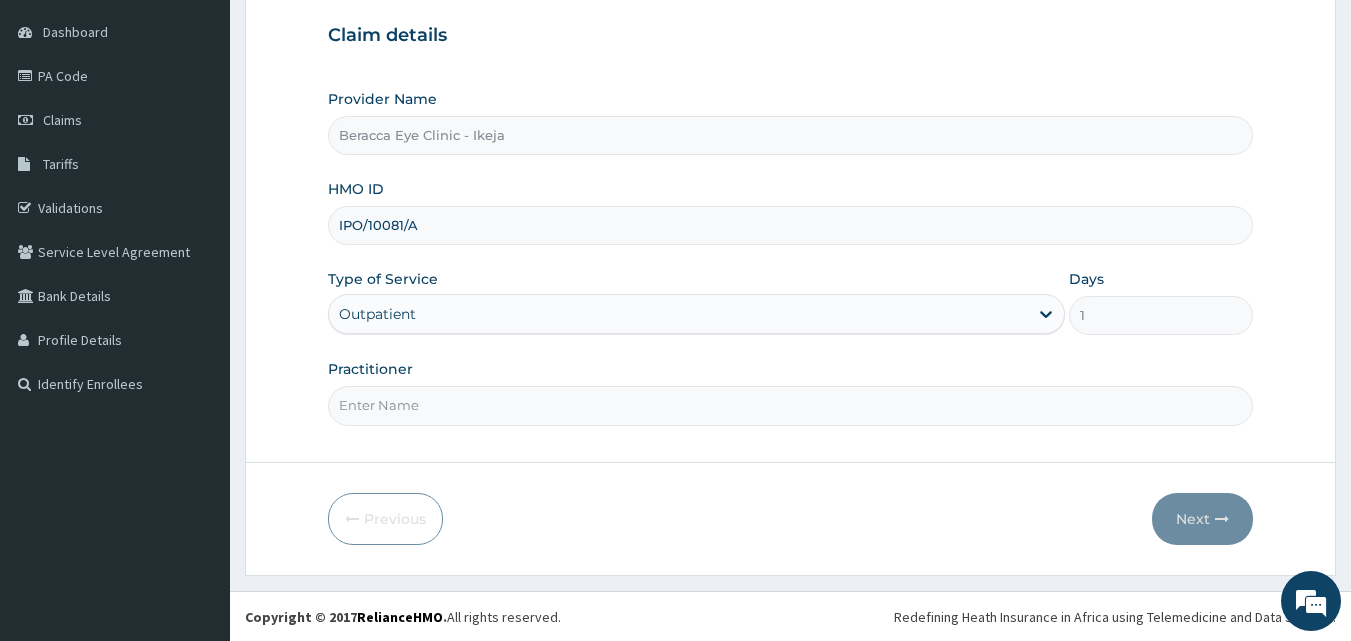 scroll, scrollTop: 187, scrollLeft: 0, axis: vertical 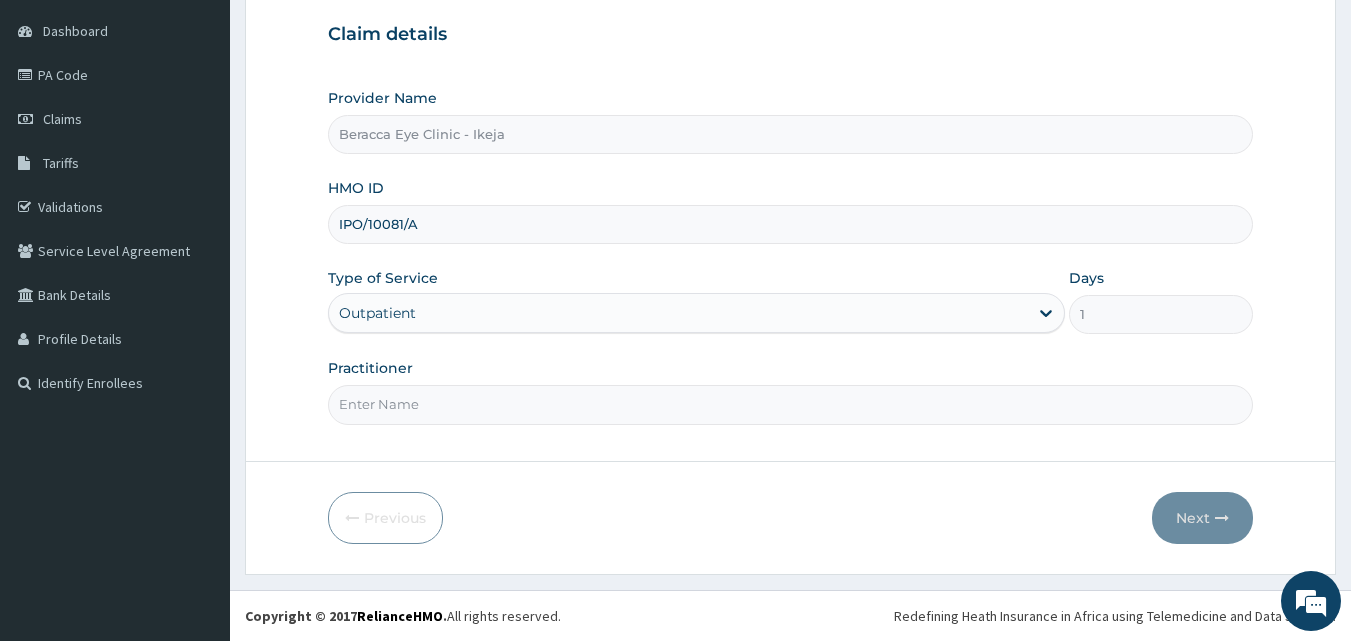 click on "Practitioner" at bounding box center [791, 404] 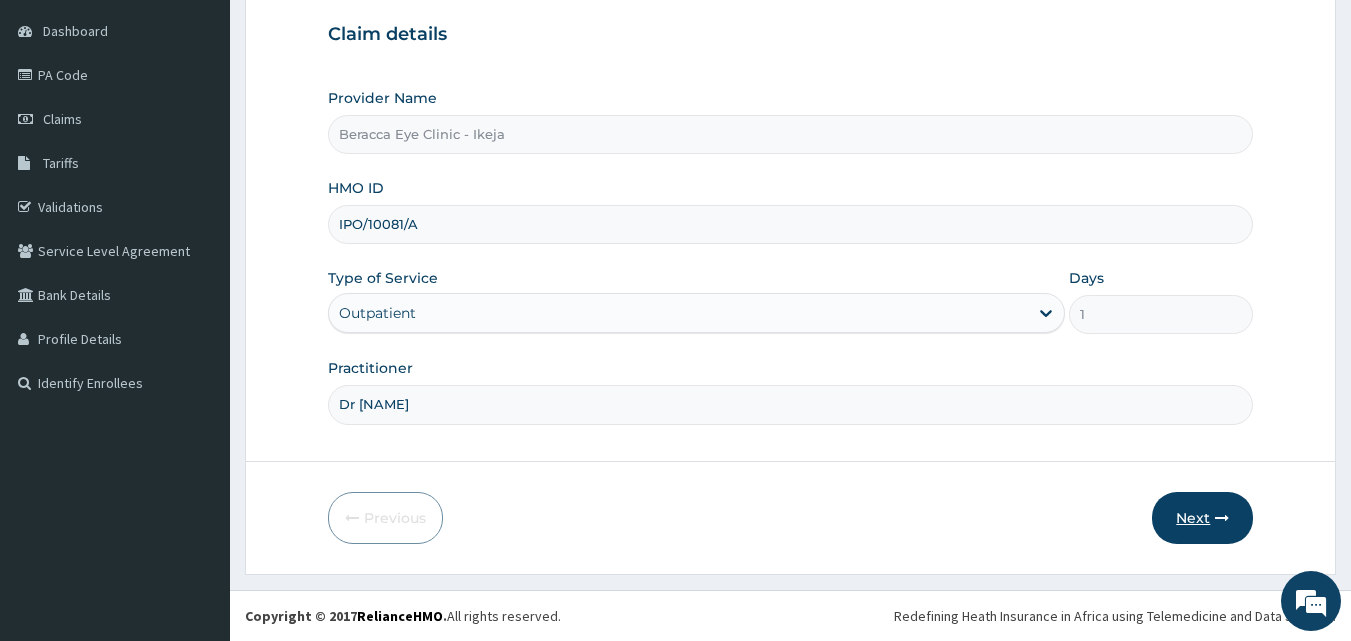 type on "Dr [LAST]" 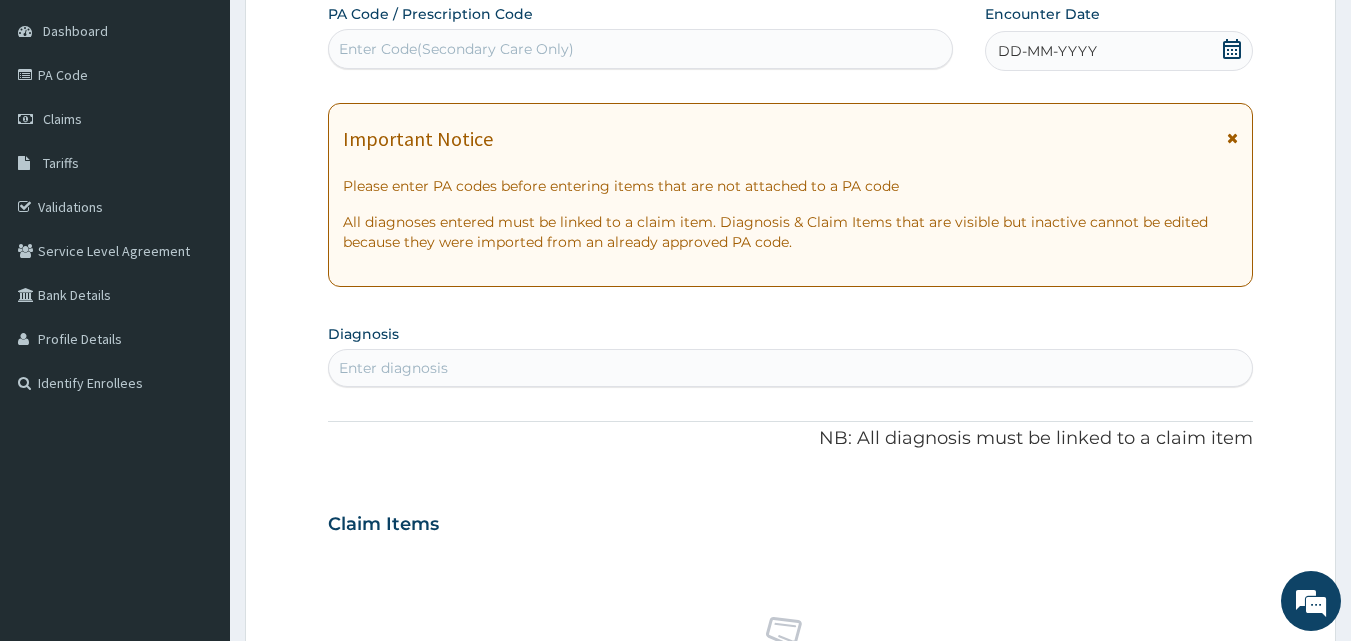 click on "Enter Code(Secondary Care Only)" at bounding box center (641, 49) 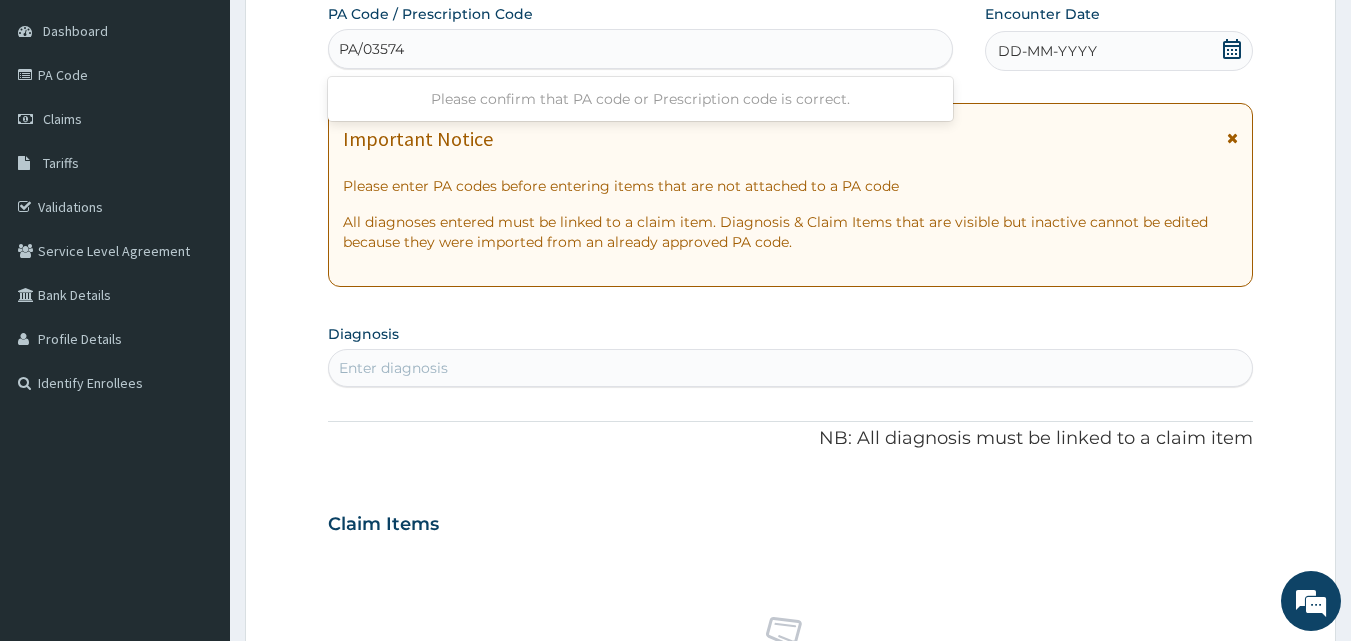 type on "PA/03574E" 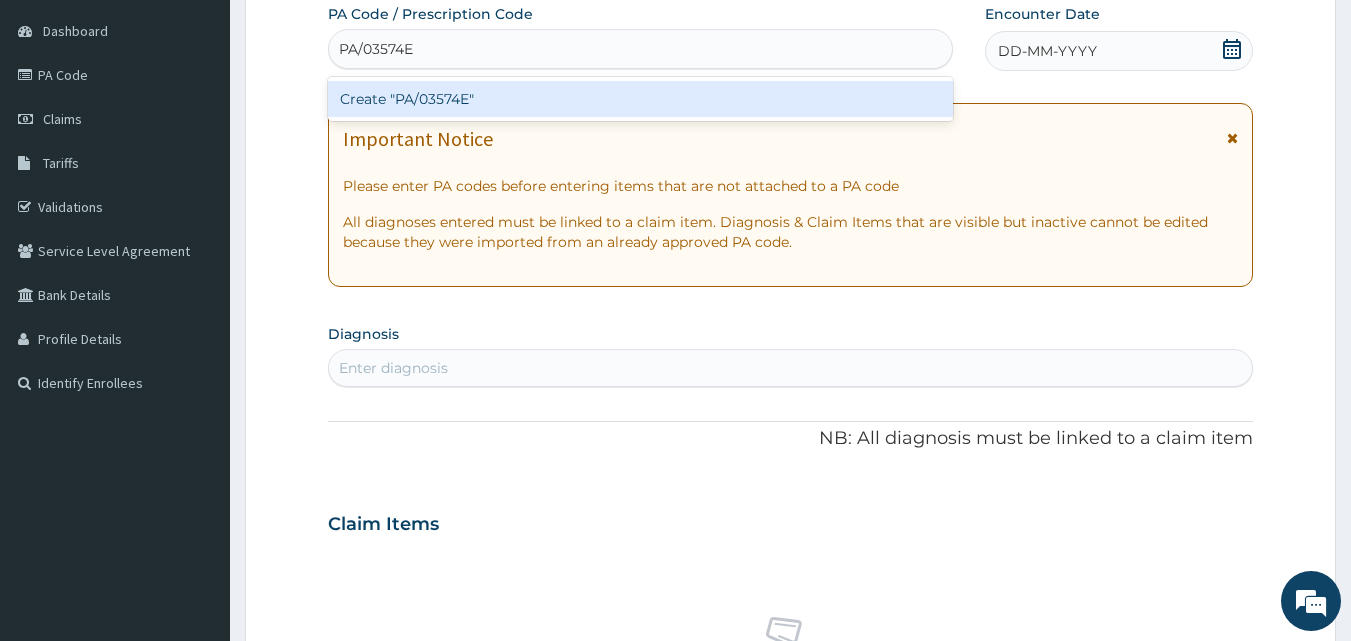 click on "Create "PA/03574E"" at bounding box center [641, 99] 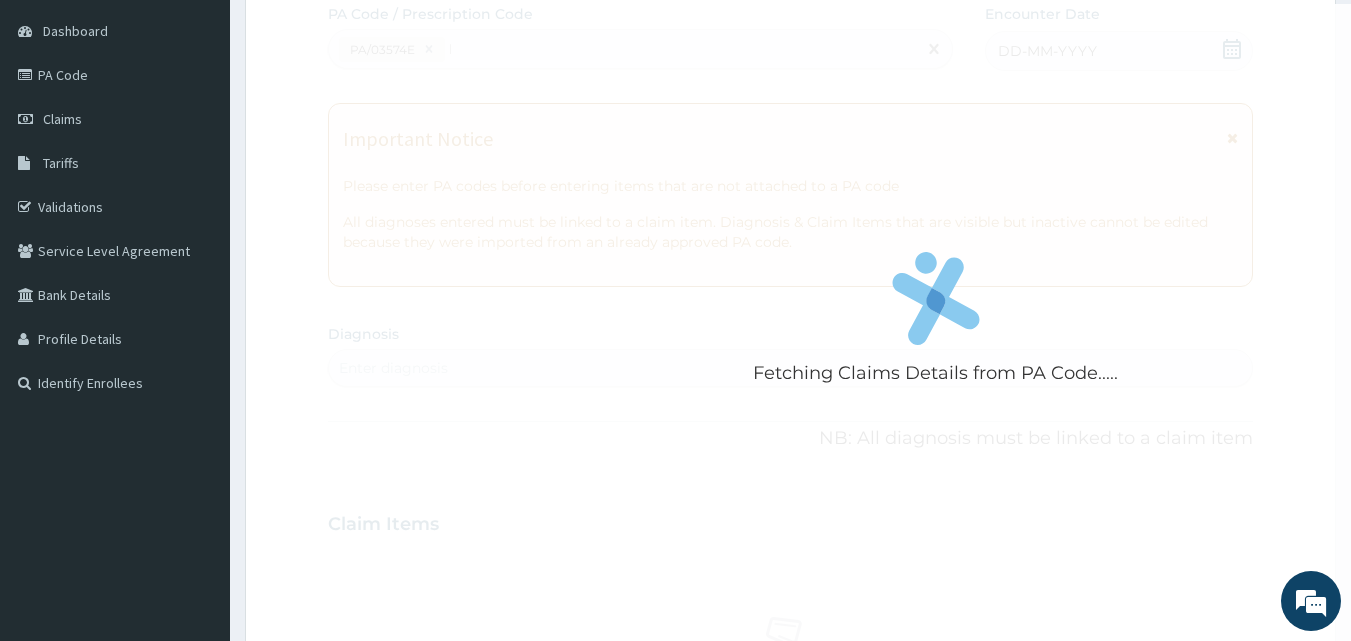 type 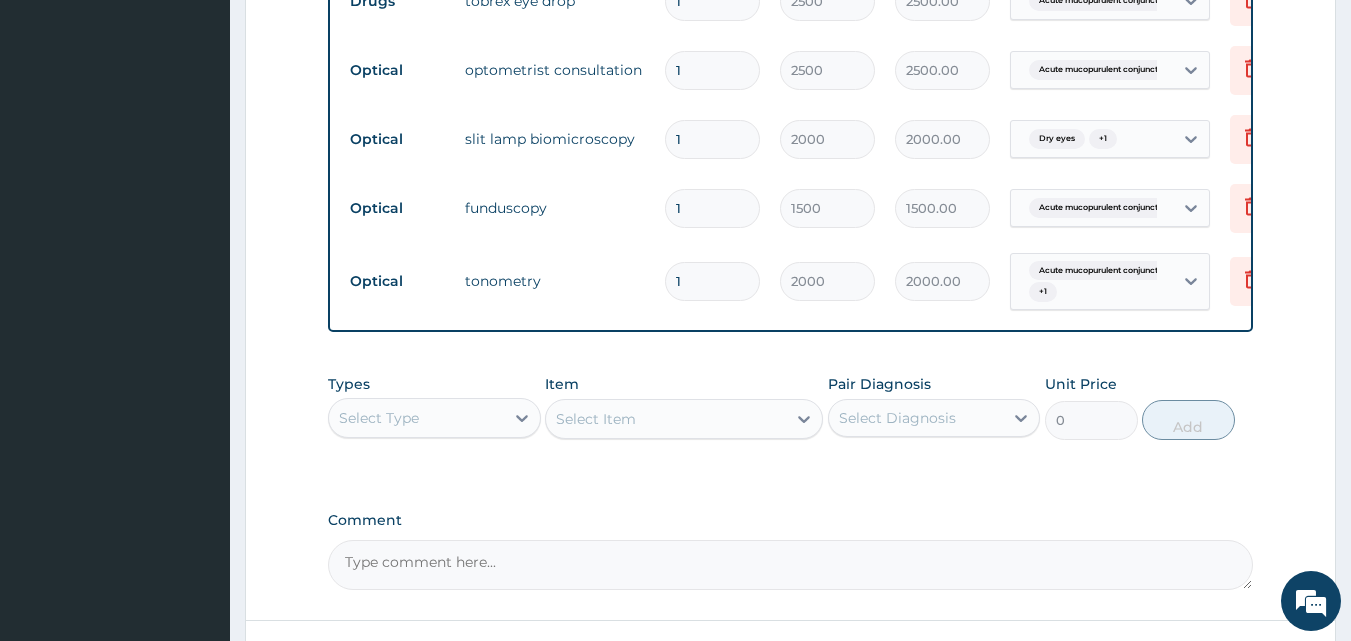 scroll, scrollTop: 1074, scrollLeft: 0, axis: vertical 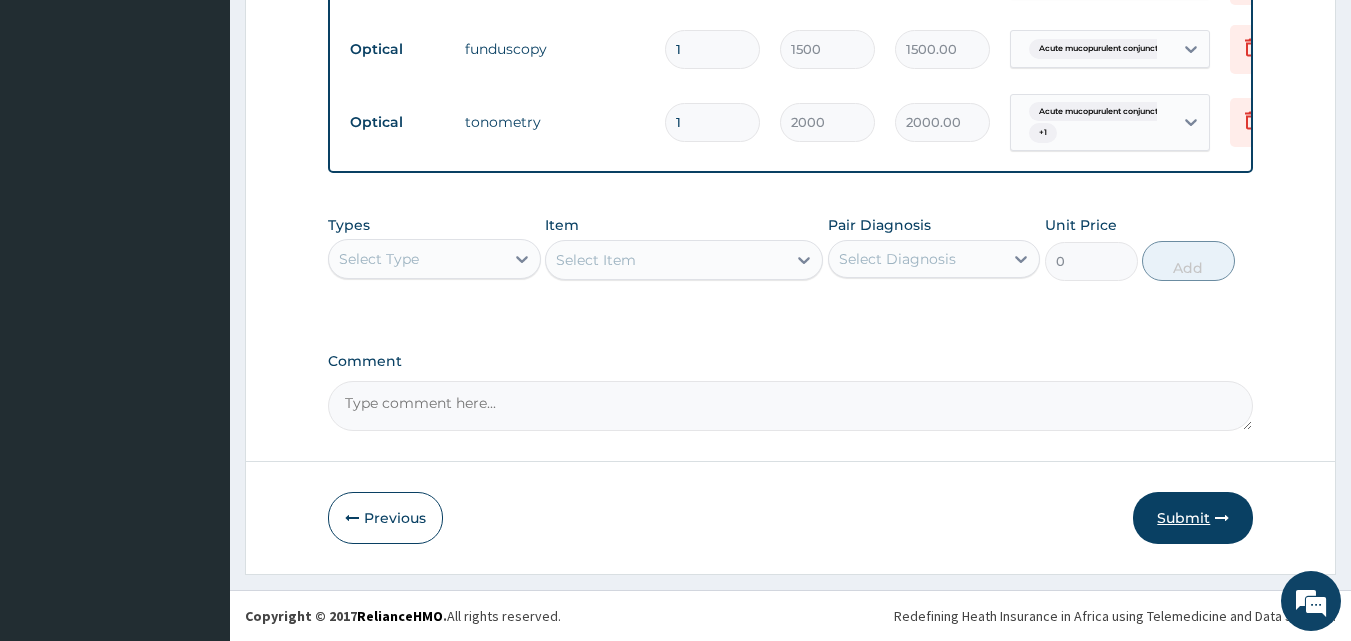 click on "Submit" at bounding box center (1193, 518) 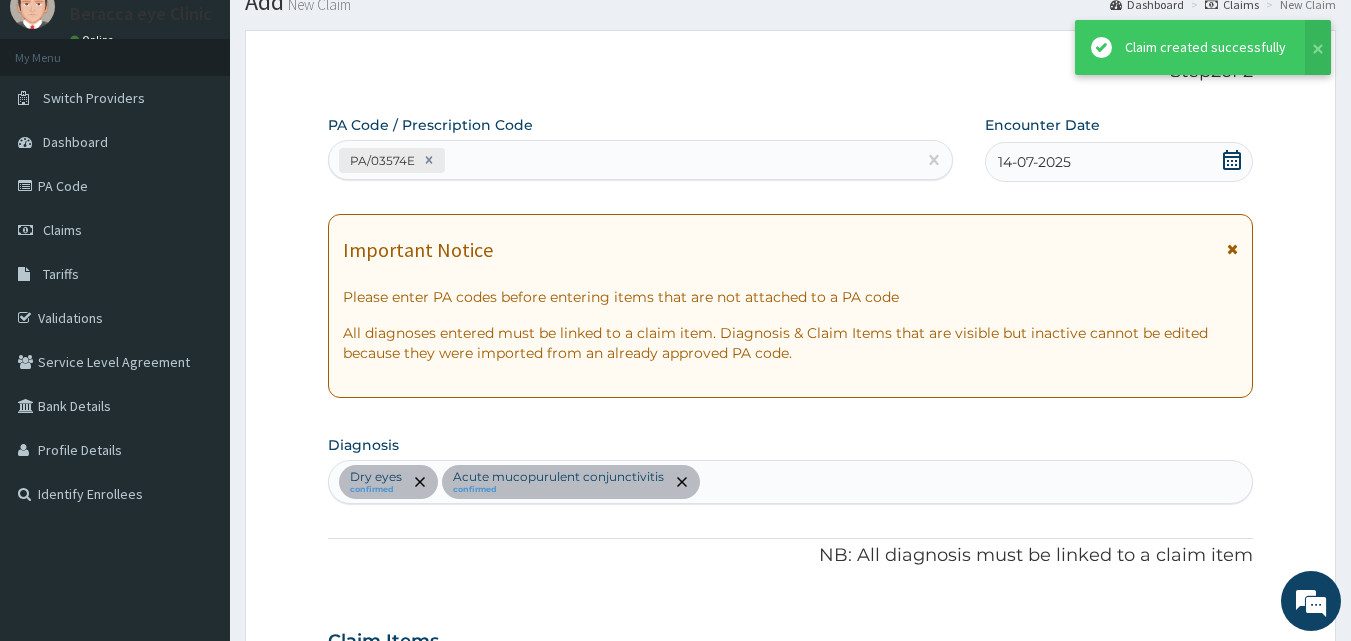 scroll, scrollTop: 1074, scrollLeft: 0, axis: vertical 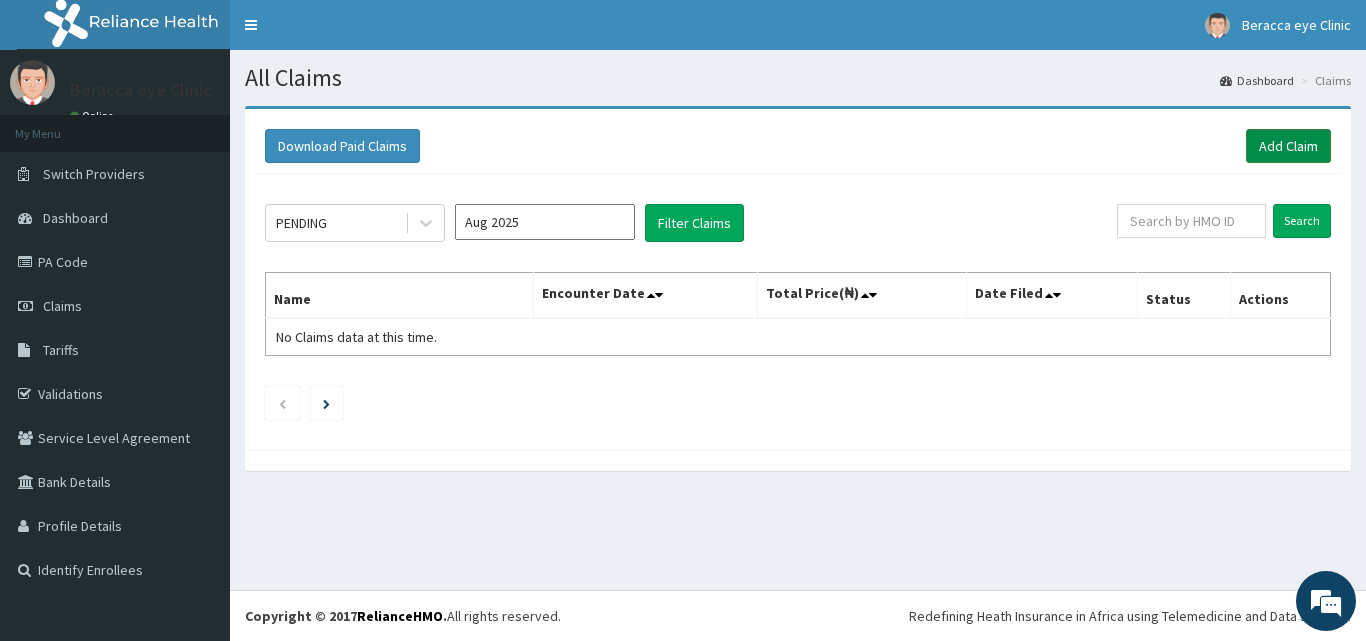 click on "Add Claim" at bounding box center (1288, 146) 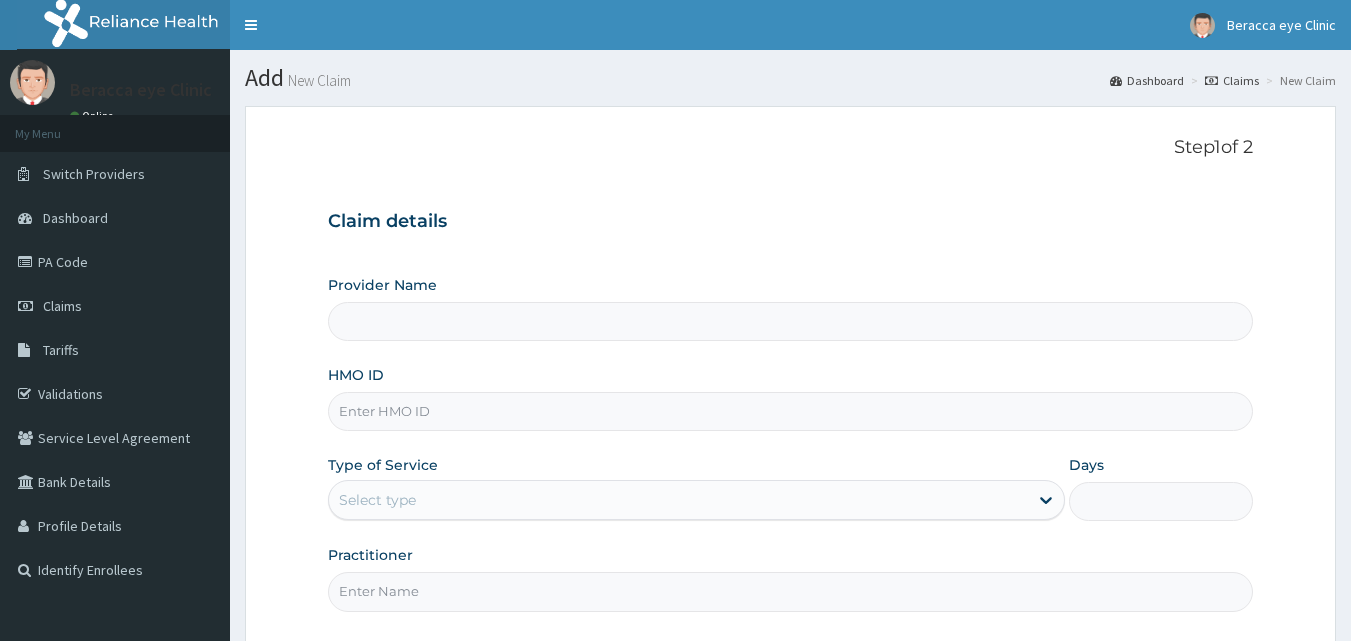 scroll, scrollTop: 0, scrollLeft: 0, axis: both 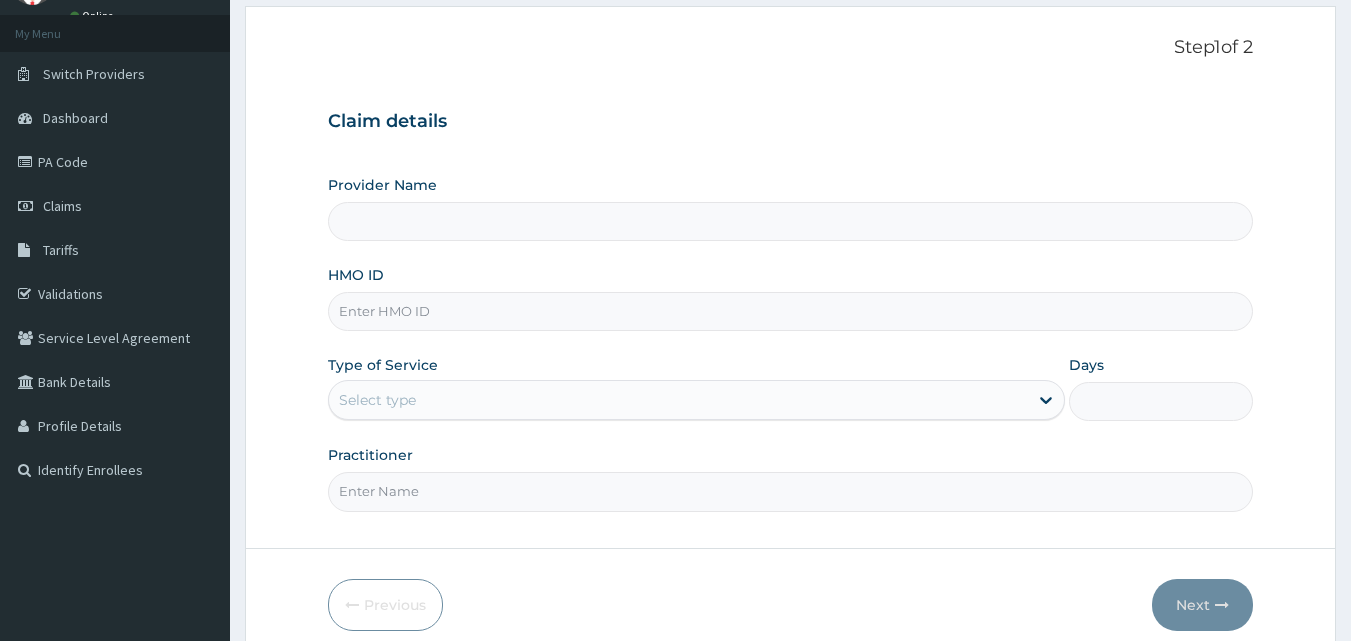 type on "Beracca Eye Clinic - Ikeja" 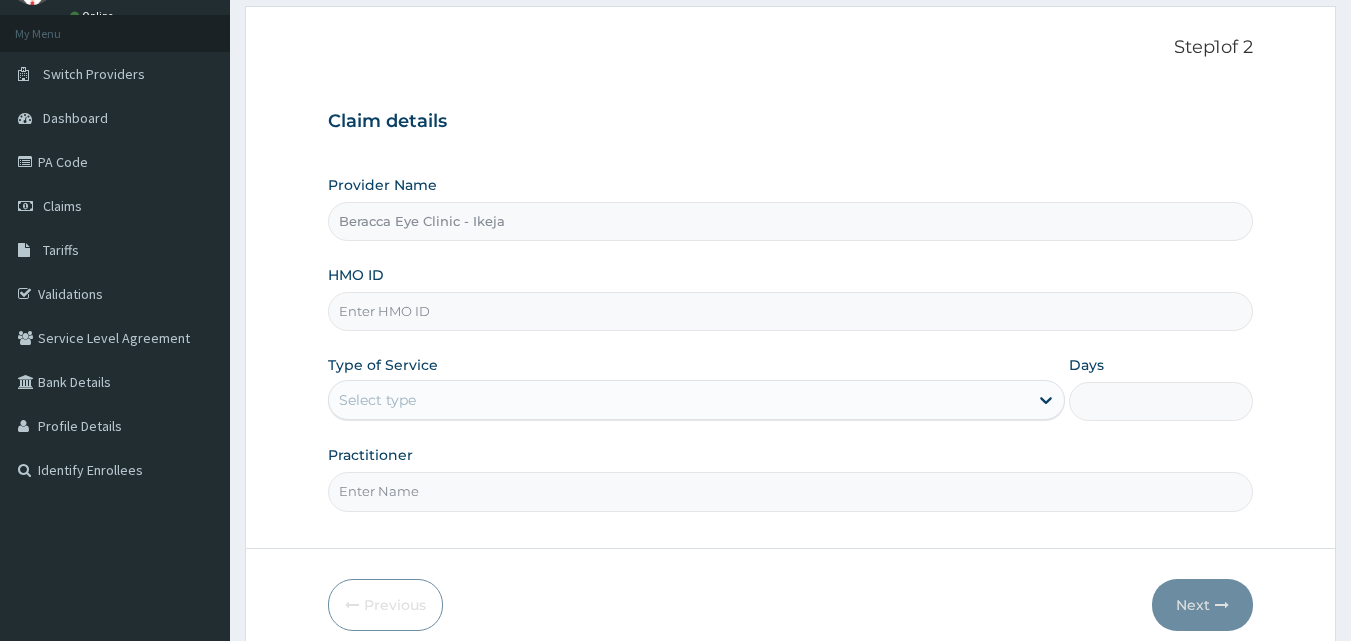 click on "HMO ID" at bounding box center [791, 311] 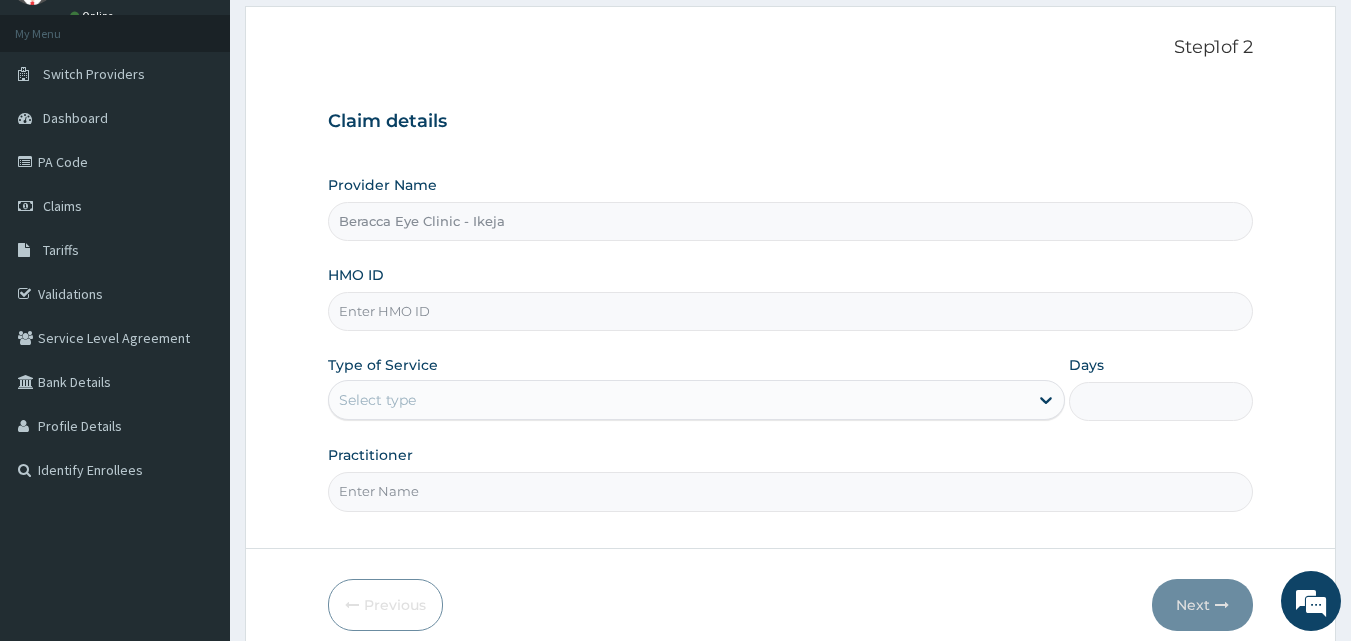 scroll, scrollTop: 0, scrollLeft: 0, axis: both 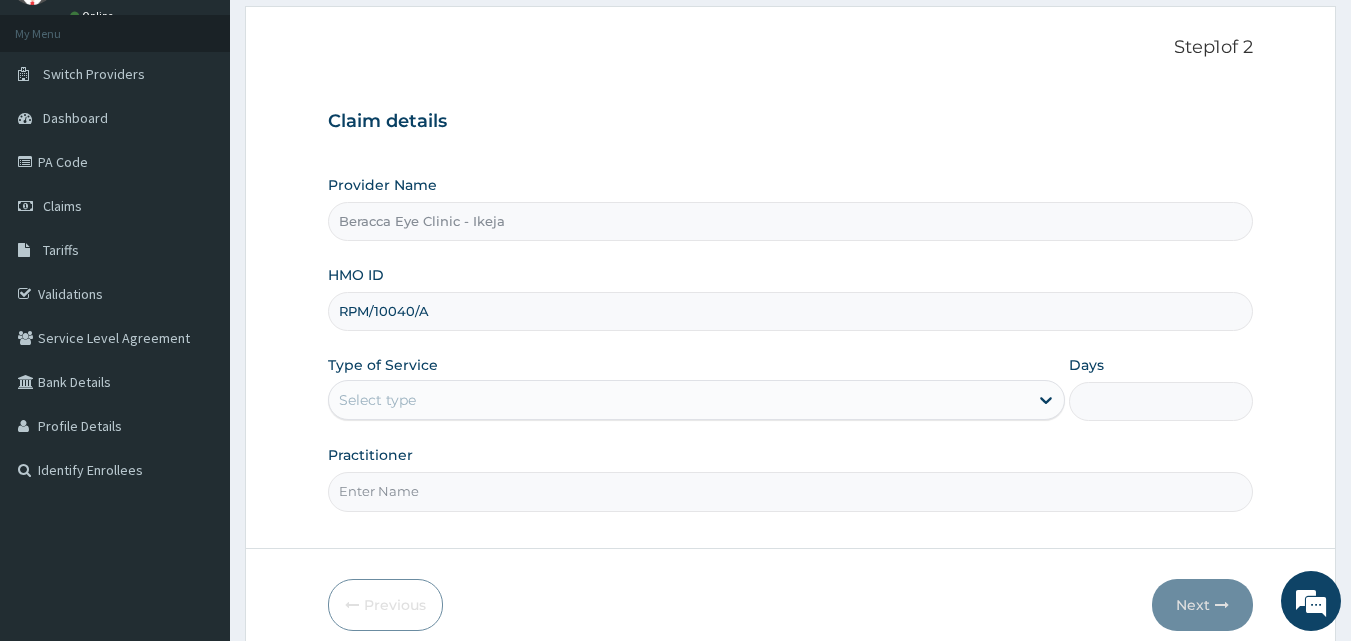 type on "RPM/10040/A" 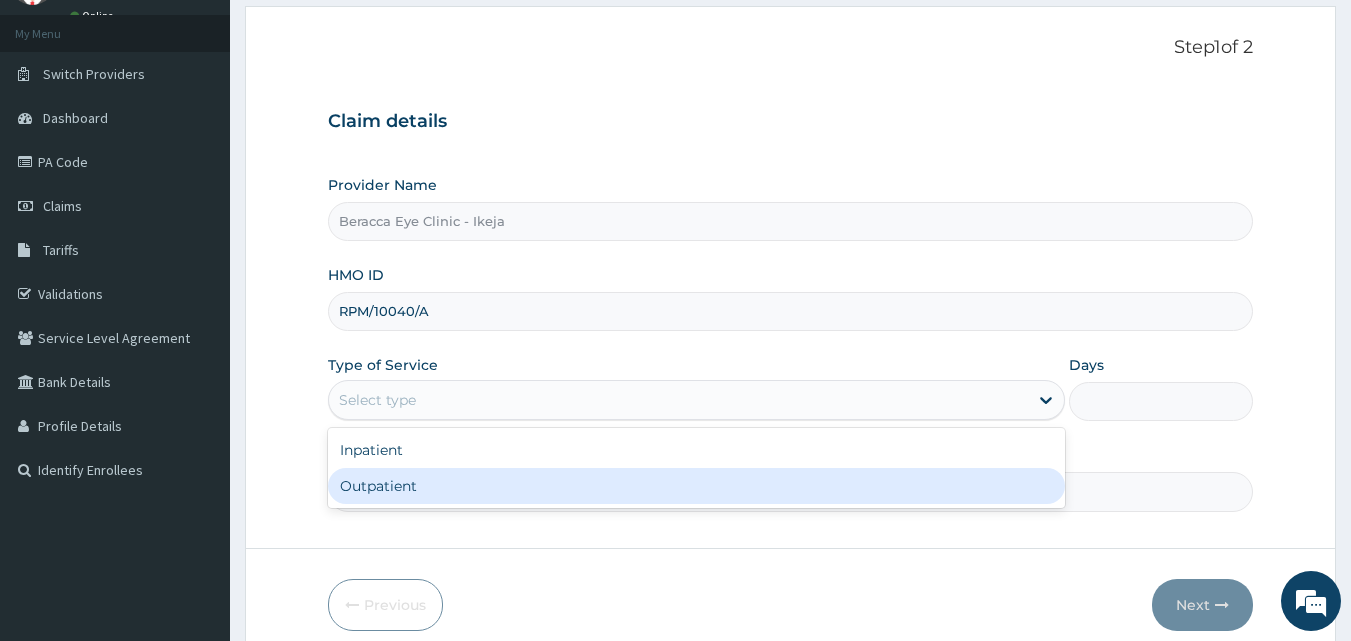 click on "Outpatient" at bounding box center (696, 486) 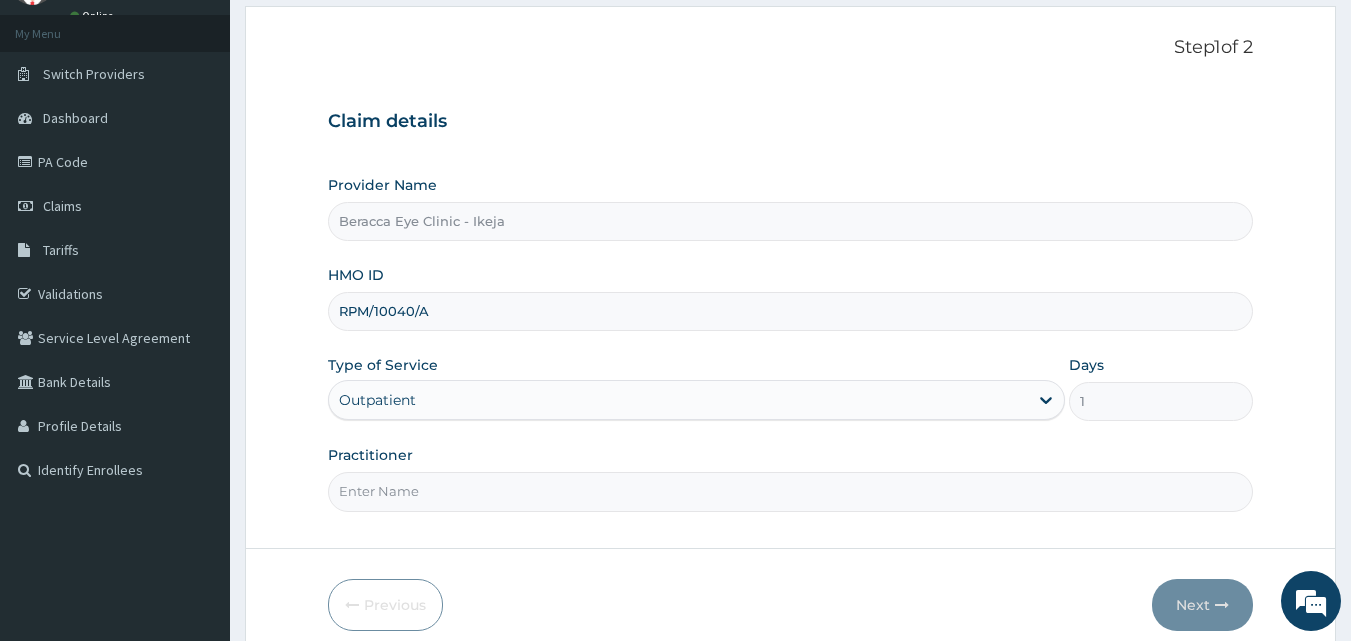 click on "Practitioner" at bounding box center [791, 491] 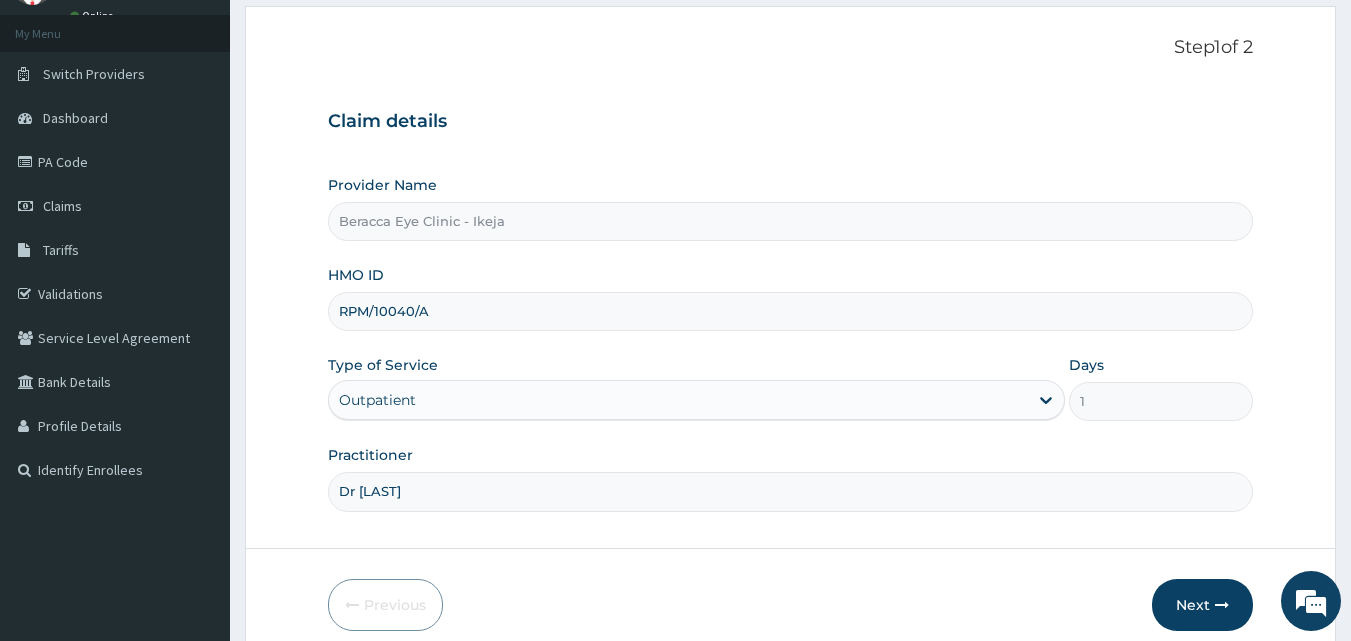 type on "Dr Patrick" 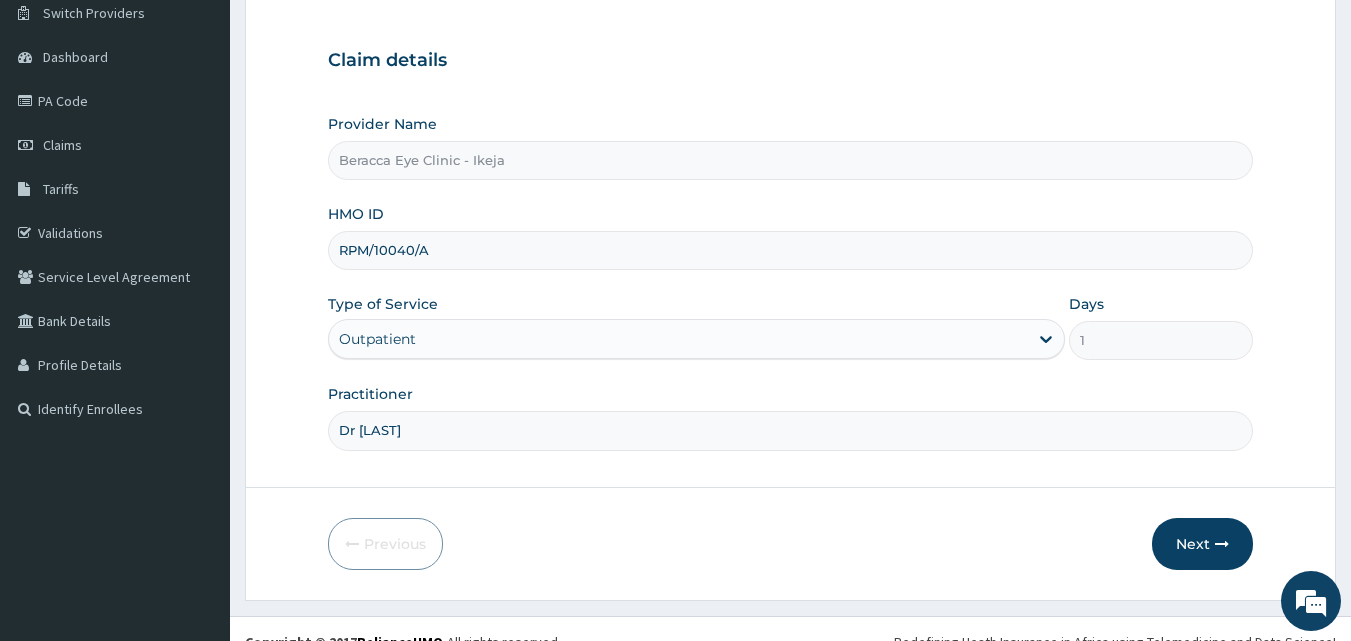 scroll, scrollTop: 187, scrollLeft: 0, axis: vertical 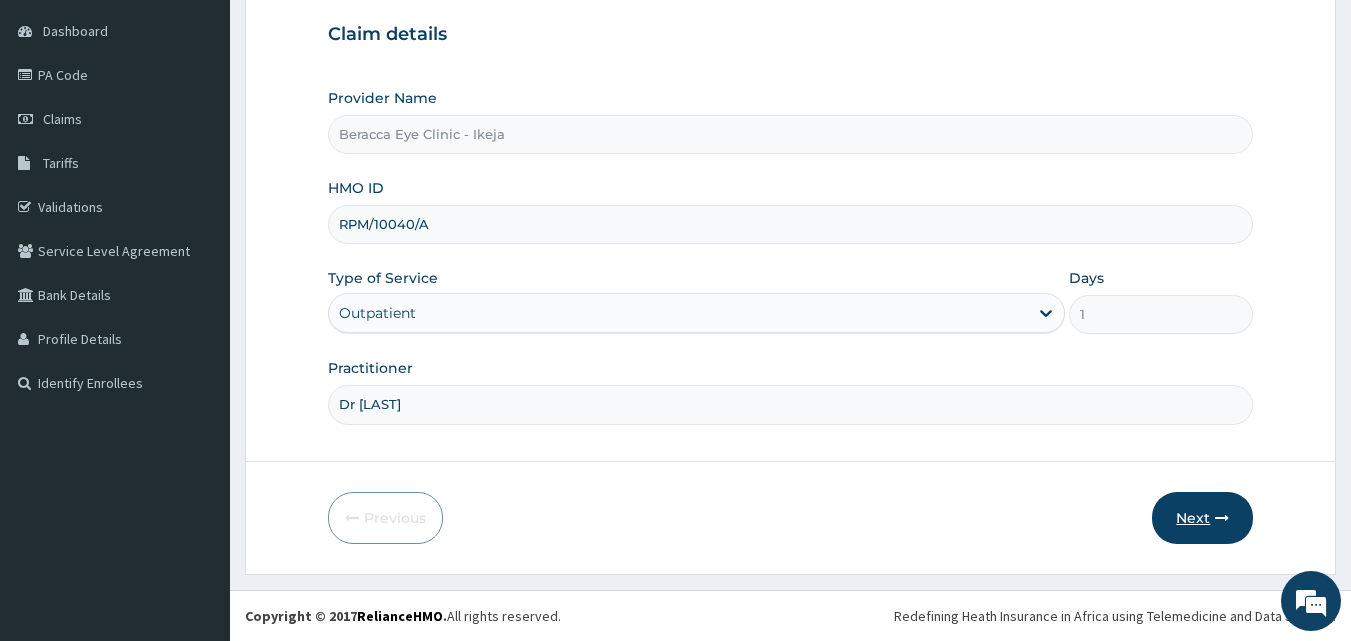 click on "Next" at bounding box center [1202, 518] 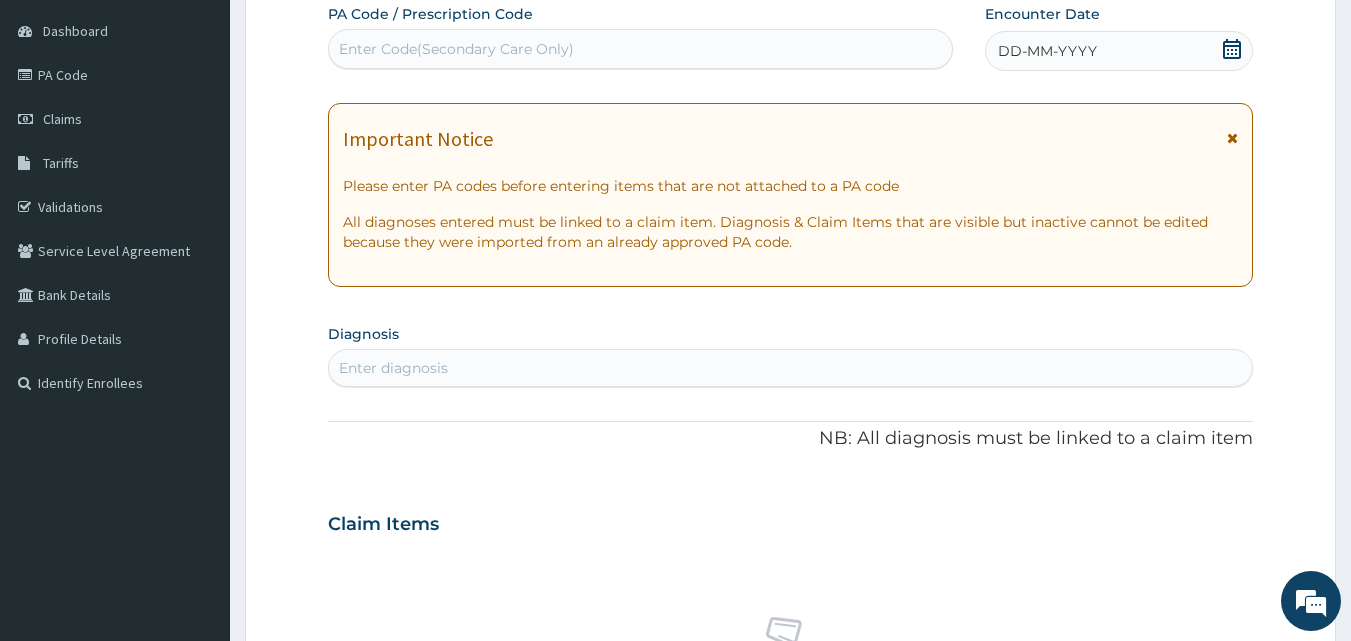 click on "Enter Code(Secondary Care Only)" at bounding box center (456, 49) 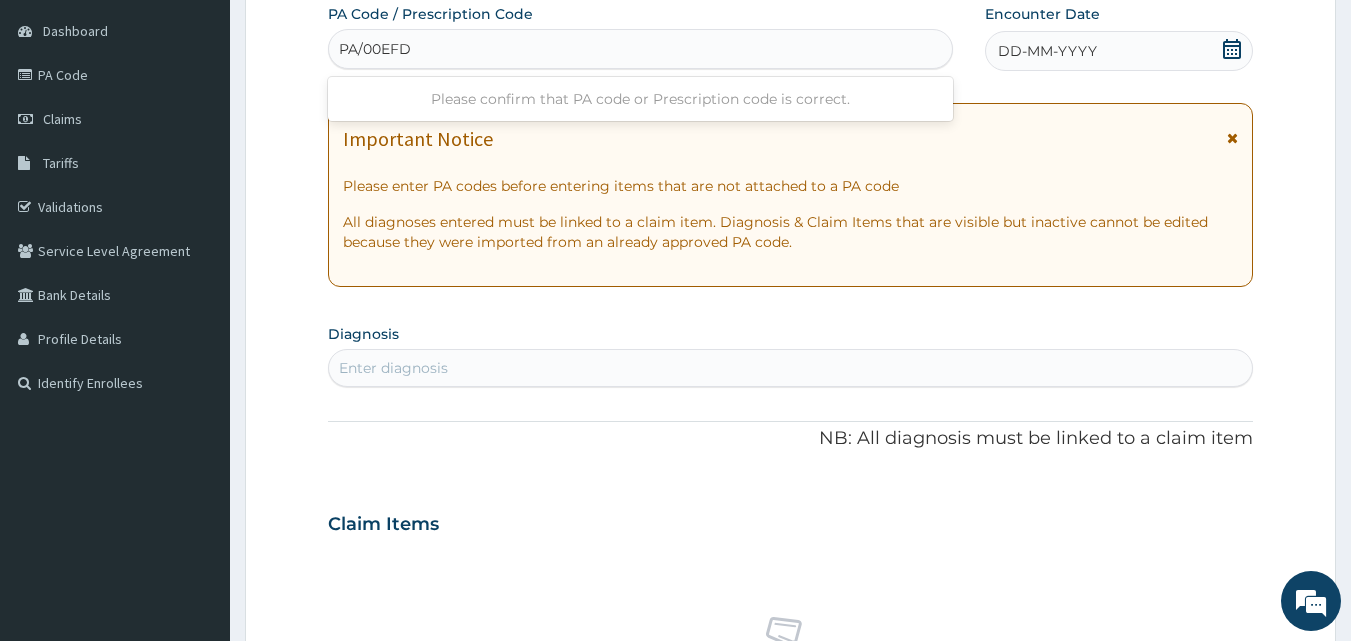 type on "PA/00EFD1" 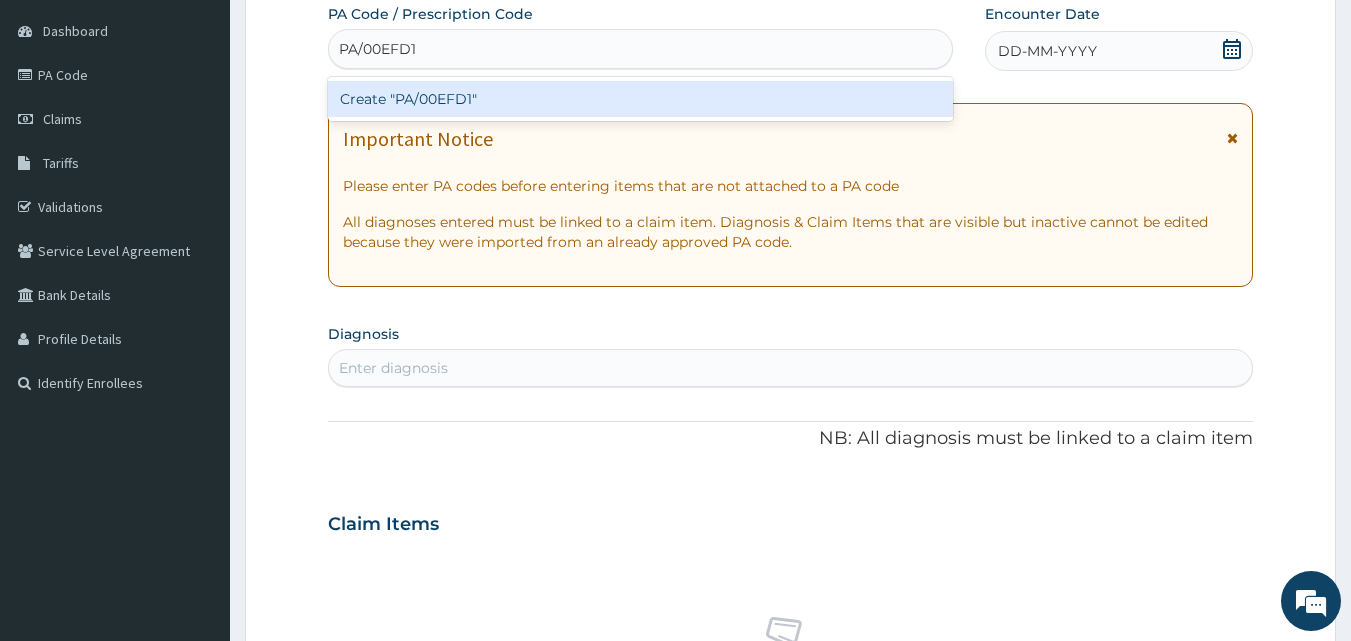 click on "Create "PA/00EFD1"" at bounding box center (641, 99) 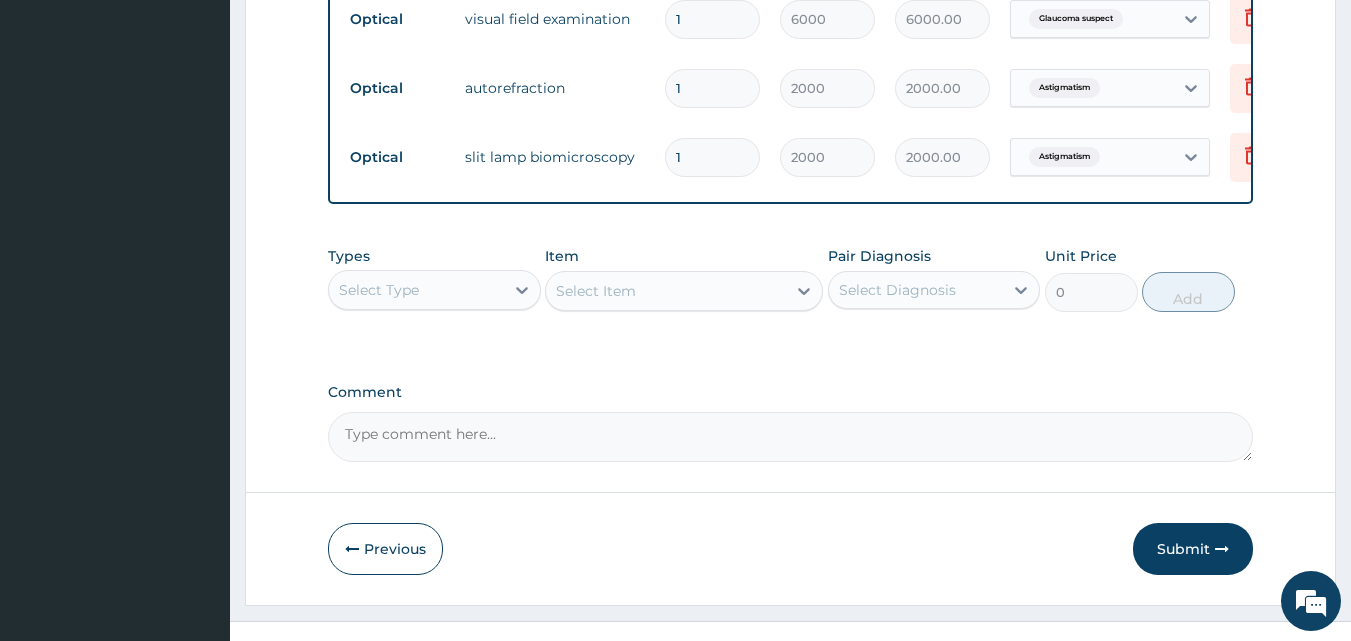 scroll, scrollTop: 1549, scrollLeft: 0, axis: vertical 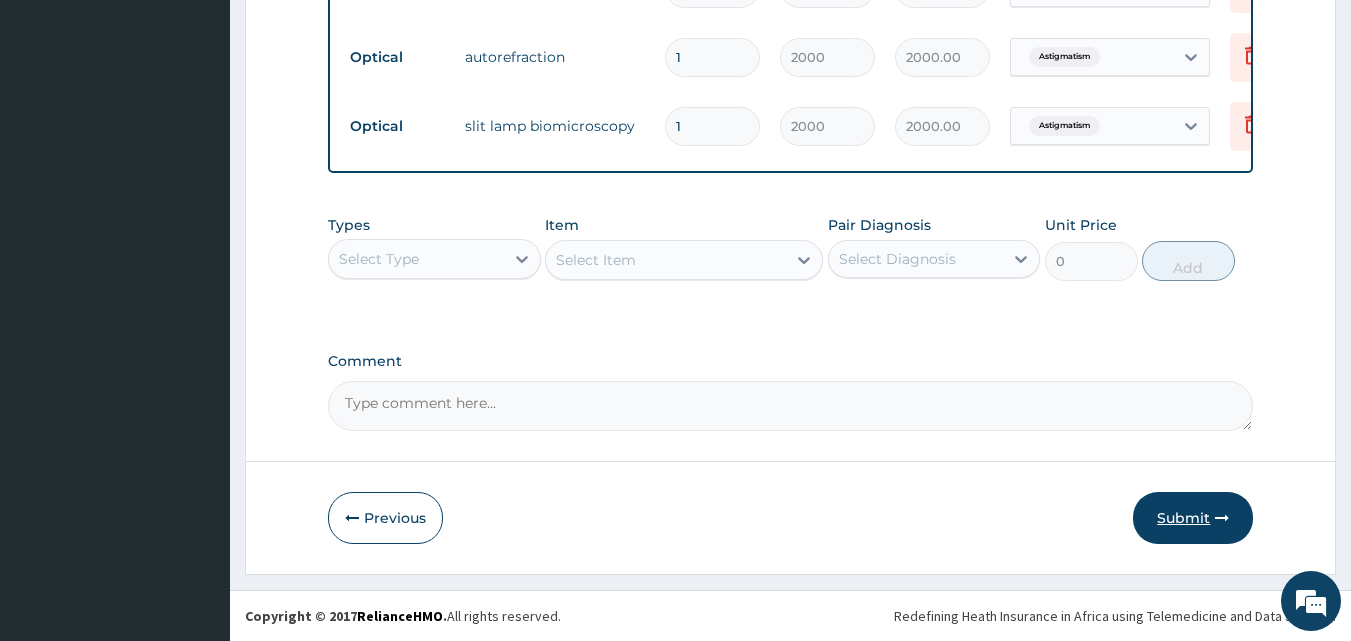 click on "Submit" at bounding box center (1193, 518) 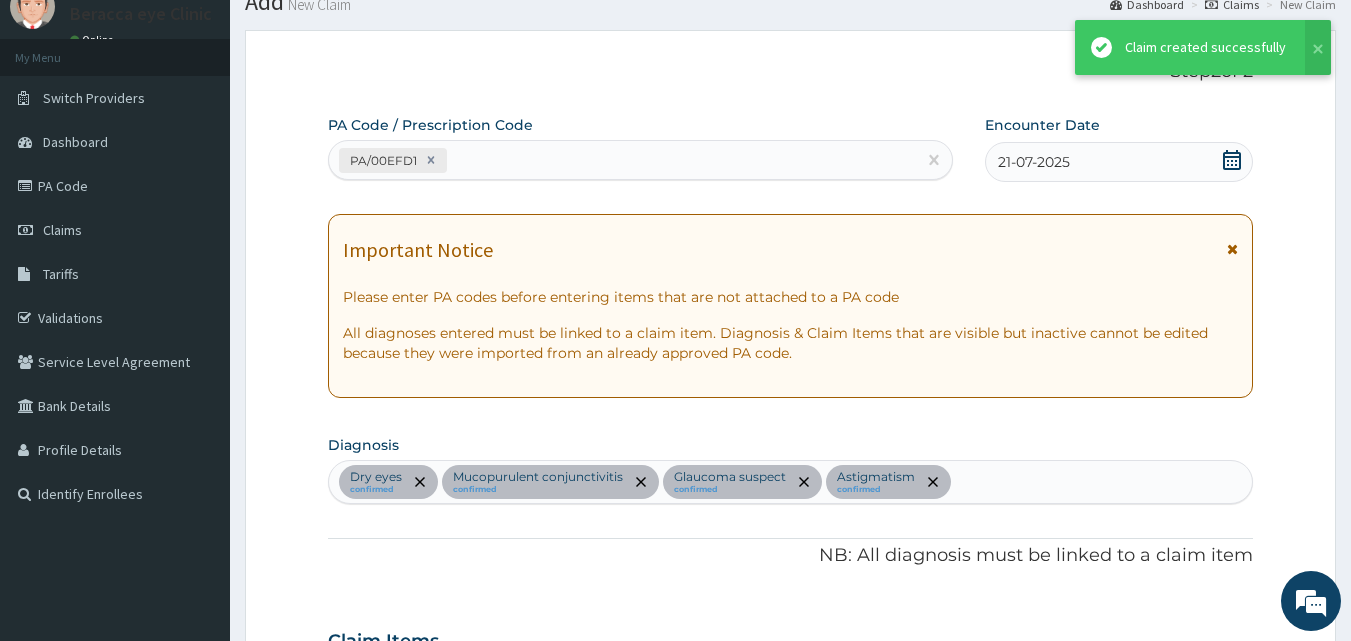 scroll, scrollTop: 1549, scrollLeft: 0, axis: vertical 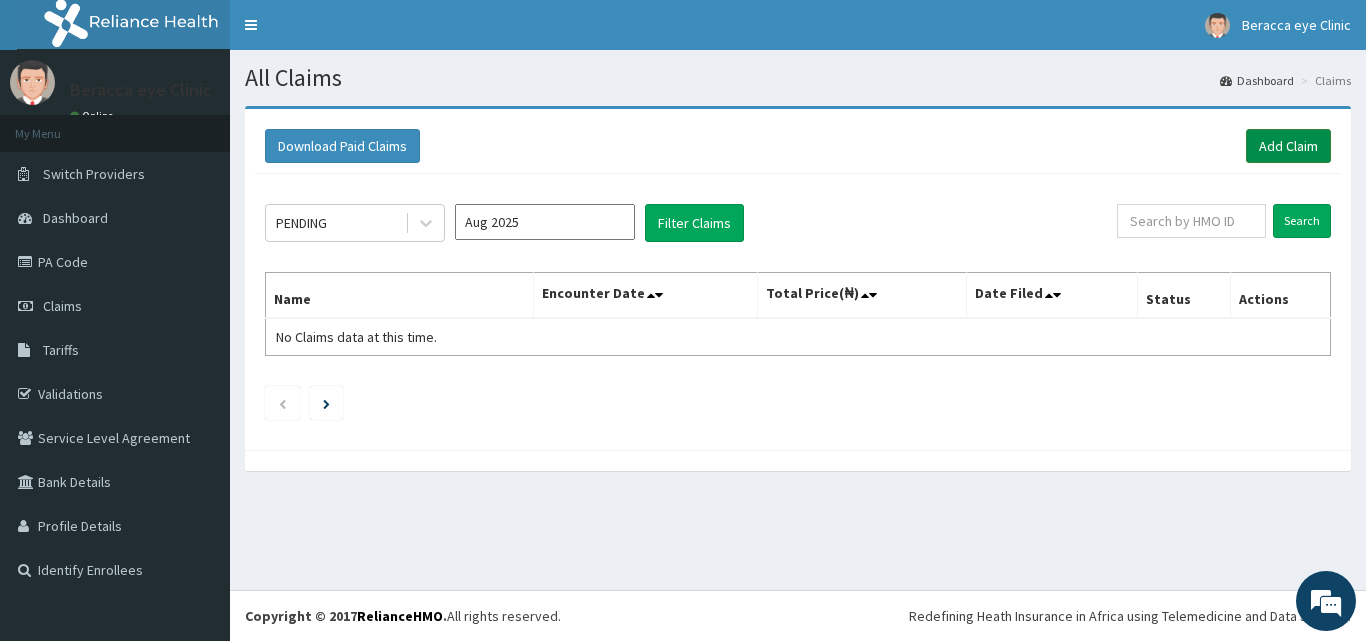 click on "Add Claim" at bounding box center [1288, 146] 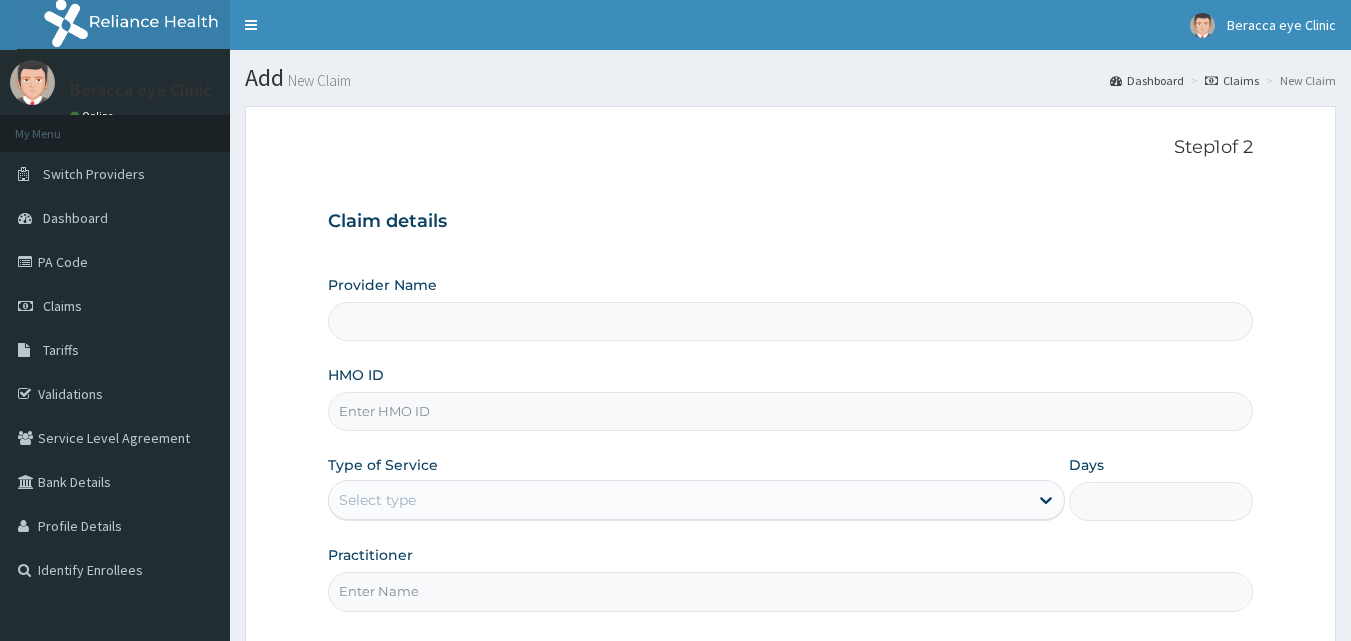 scroll, scrollTop: 0, scrollLeft: 0, axis: both 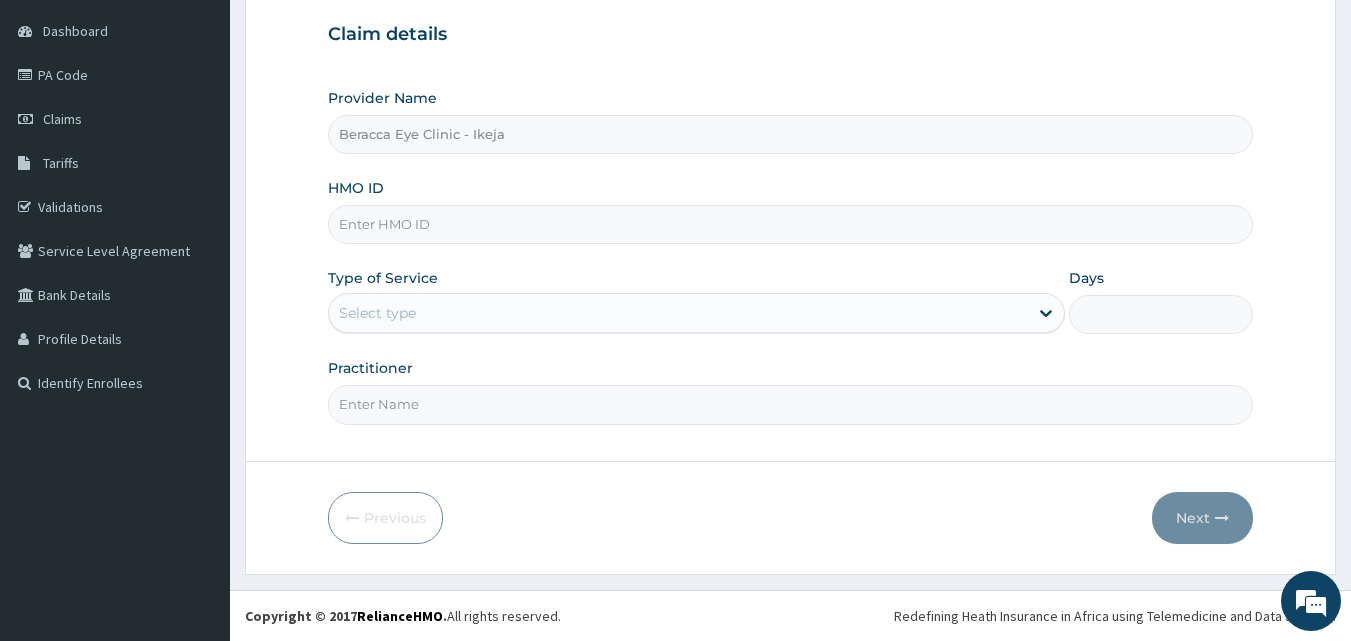 click on "HMO ID" at bounding box center (791, 224) 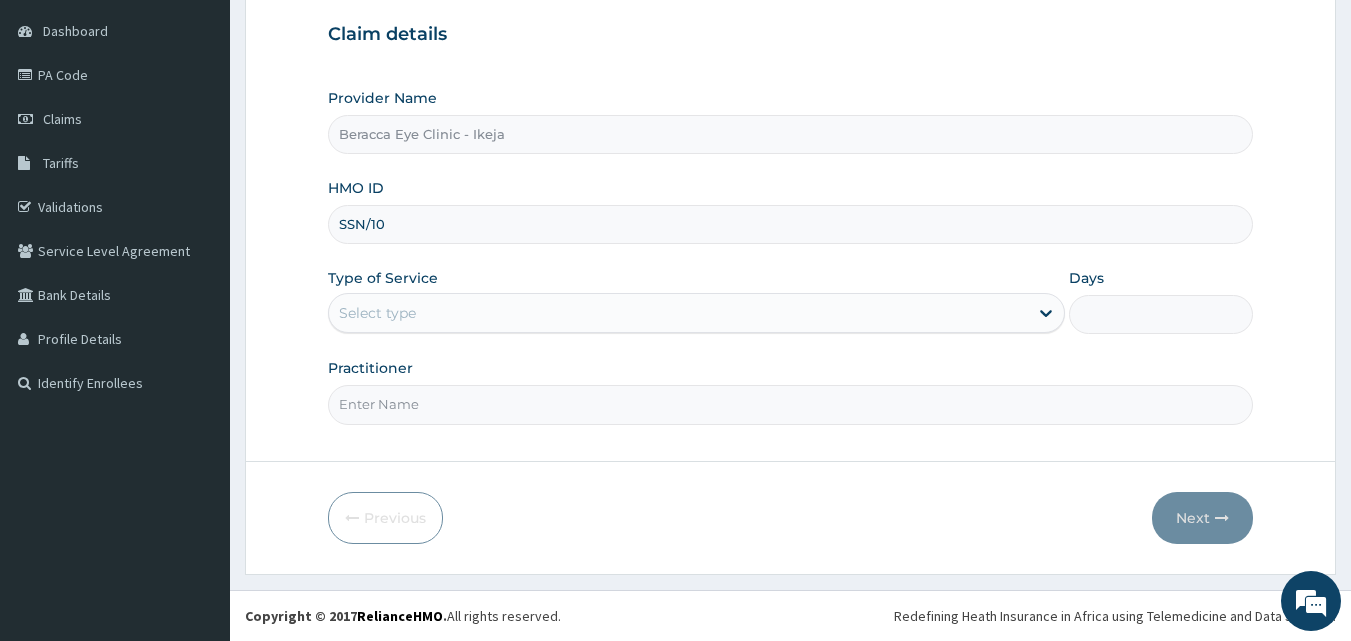 scroll, scrollTop: 0, scrollLeft: 0, axis: both 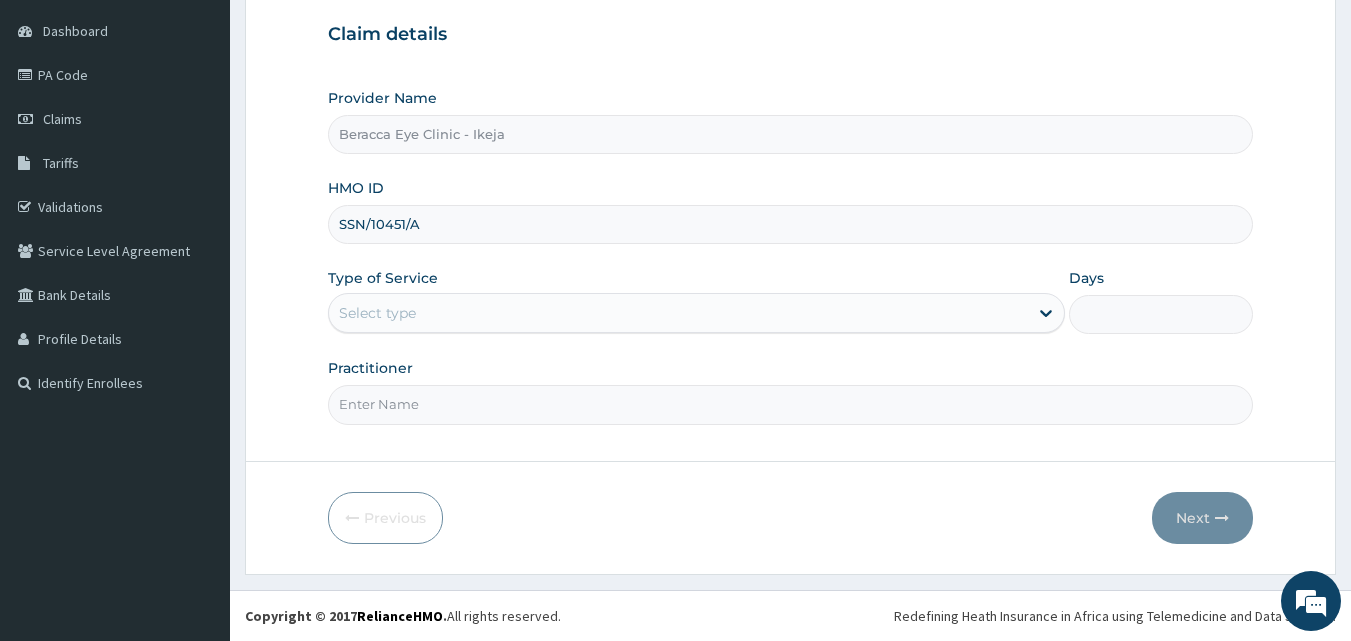 type on "SSN/10451/A" 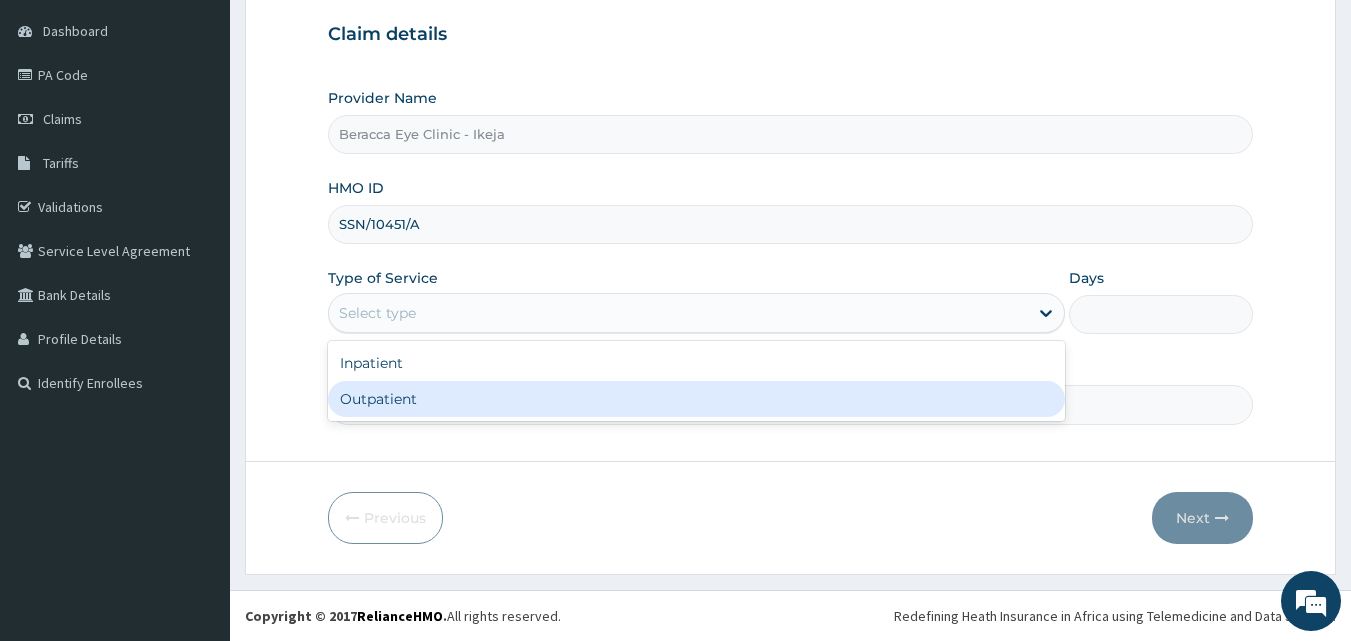 click on "Outpatient" at bounding box center [696, 399] 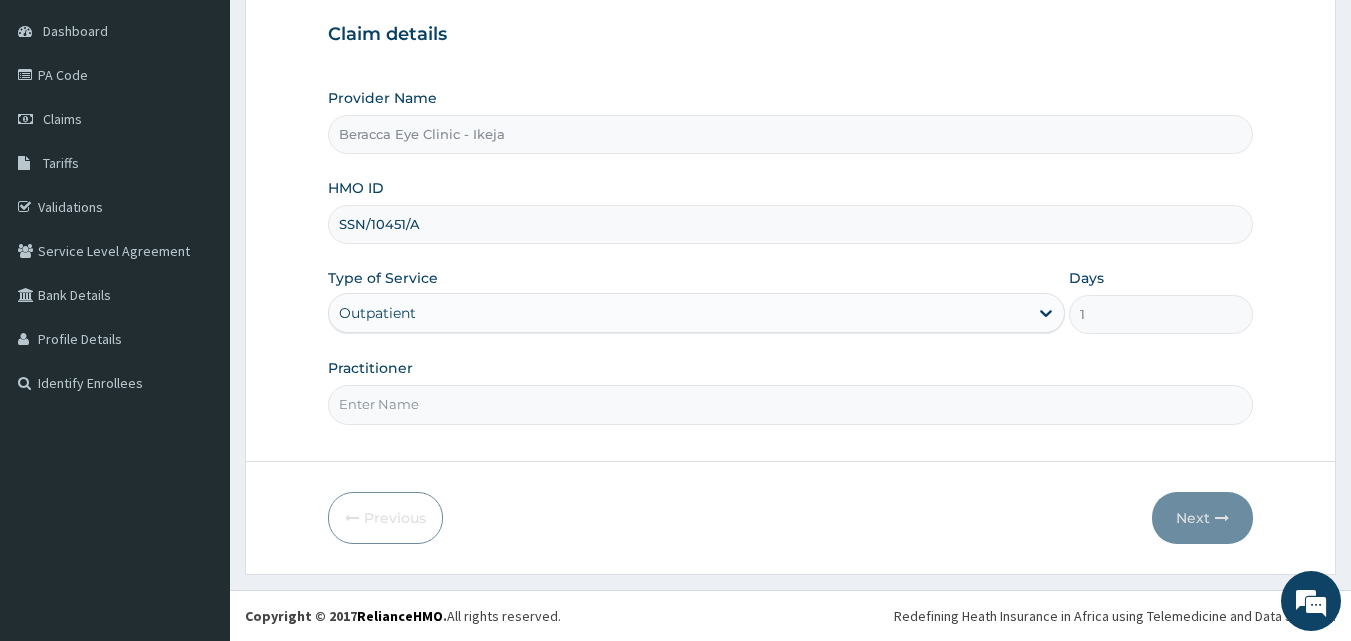 click on "Practitioner" at bounding box center (791, 404) 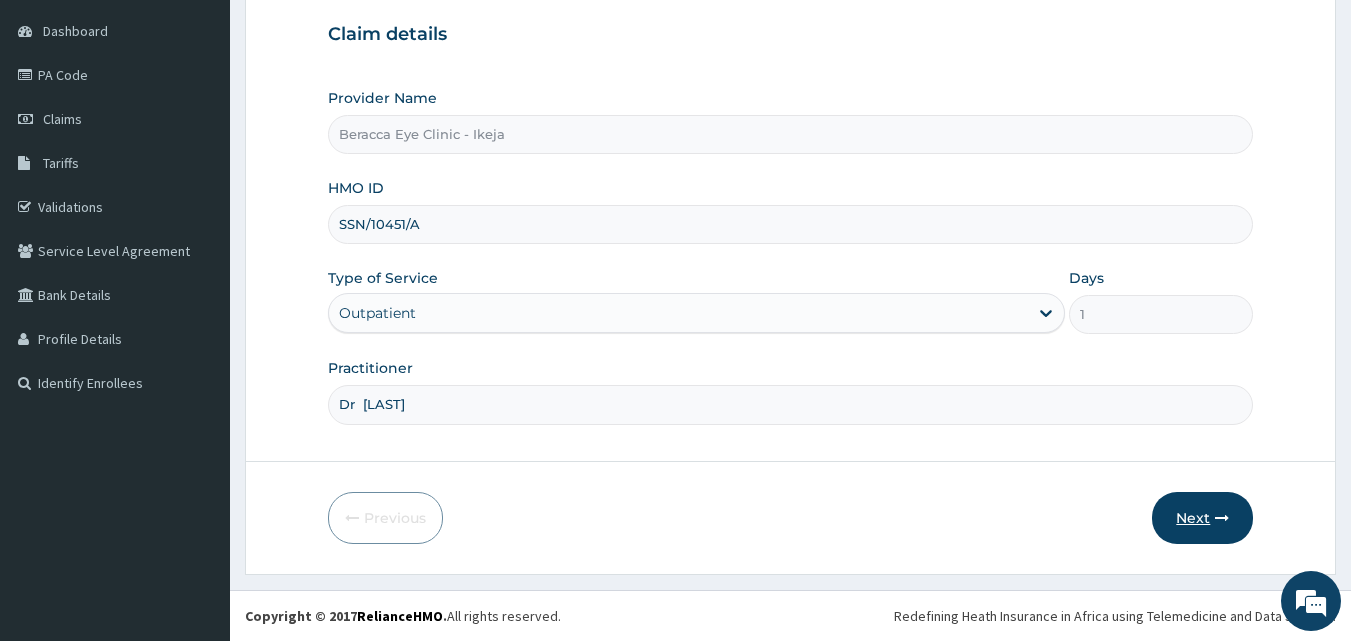 type on "Dr  [LAST]" 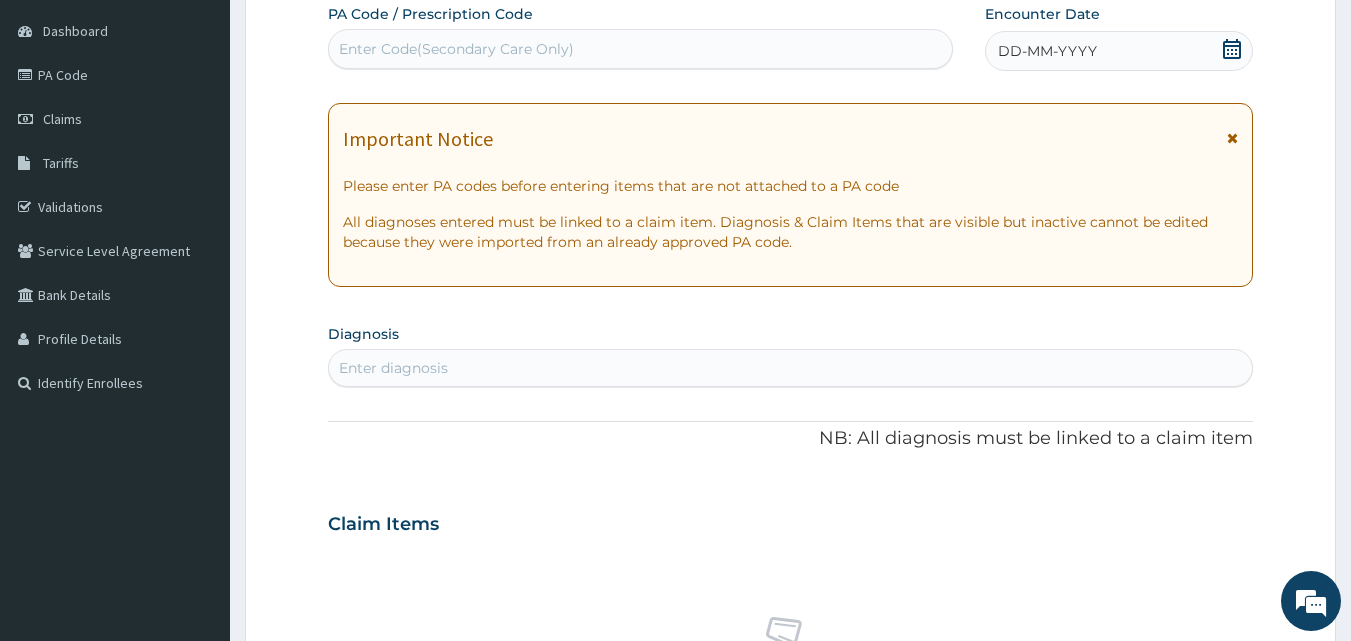 click on "Enter Code(Secondary Care Only)" at bounding box center (456, 49) 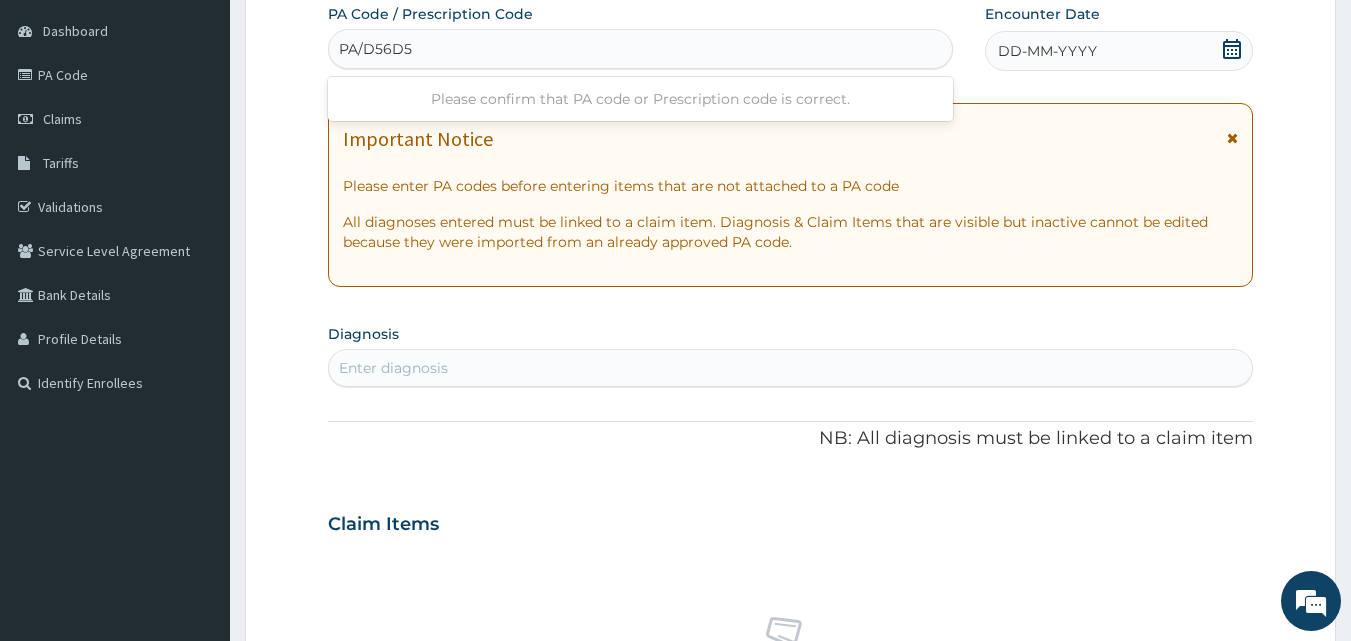 type on "PA/D56D57" 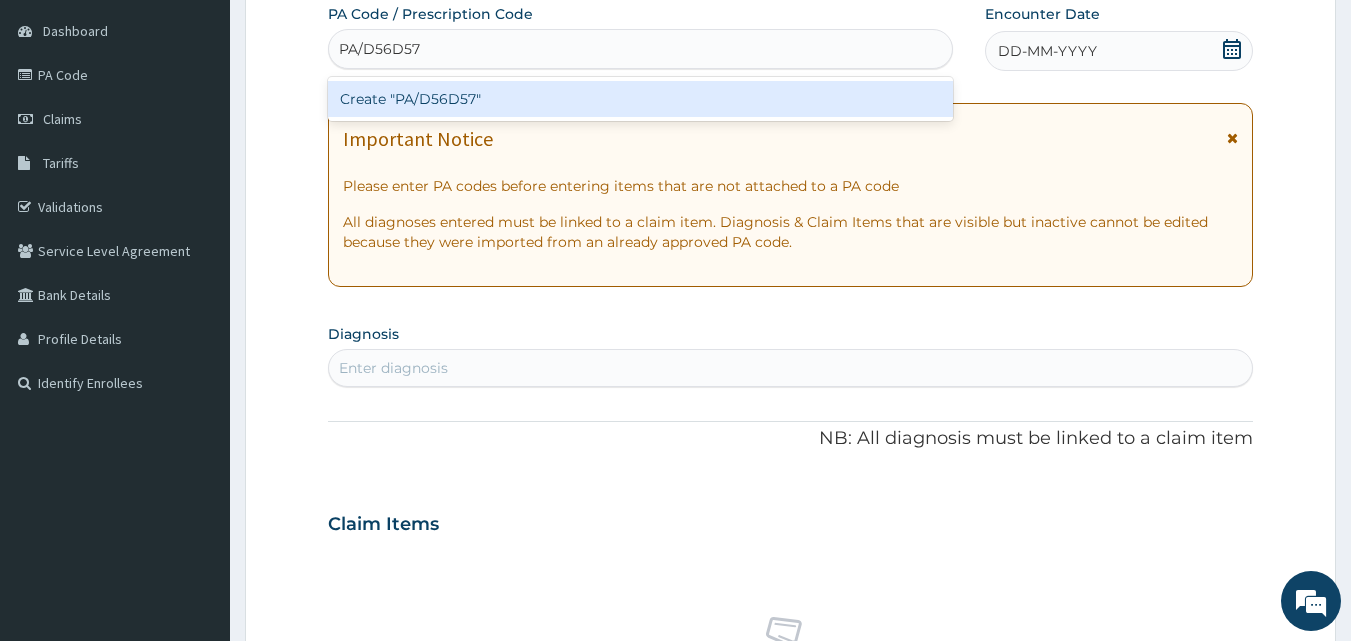 click on "Create "PA/D56D57"" at bounding box center [641, 99] 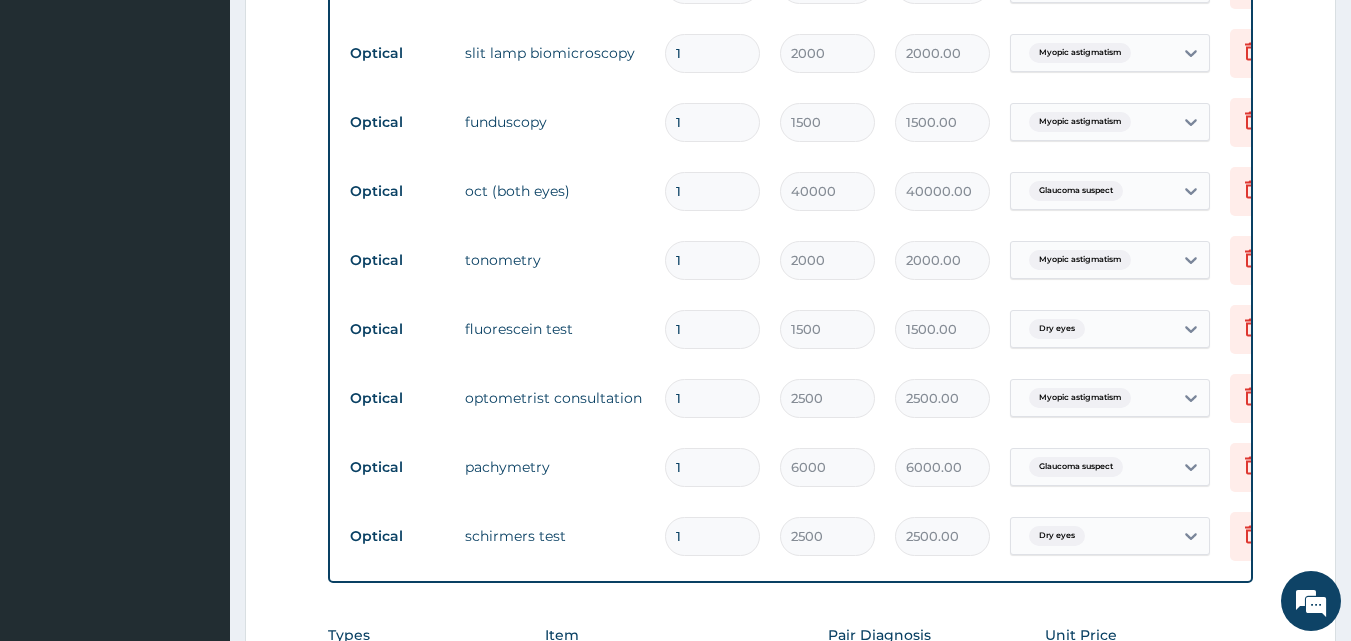 scroll, scrollTop: 1309, scrollLeft: 0, axis: vertical 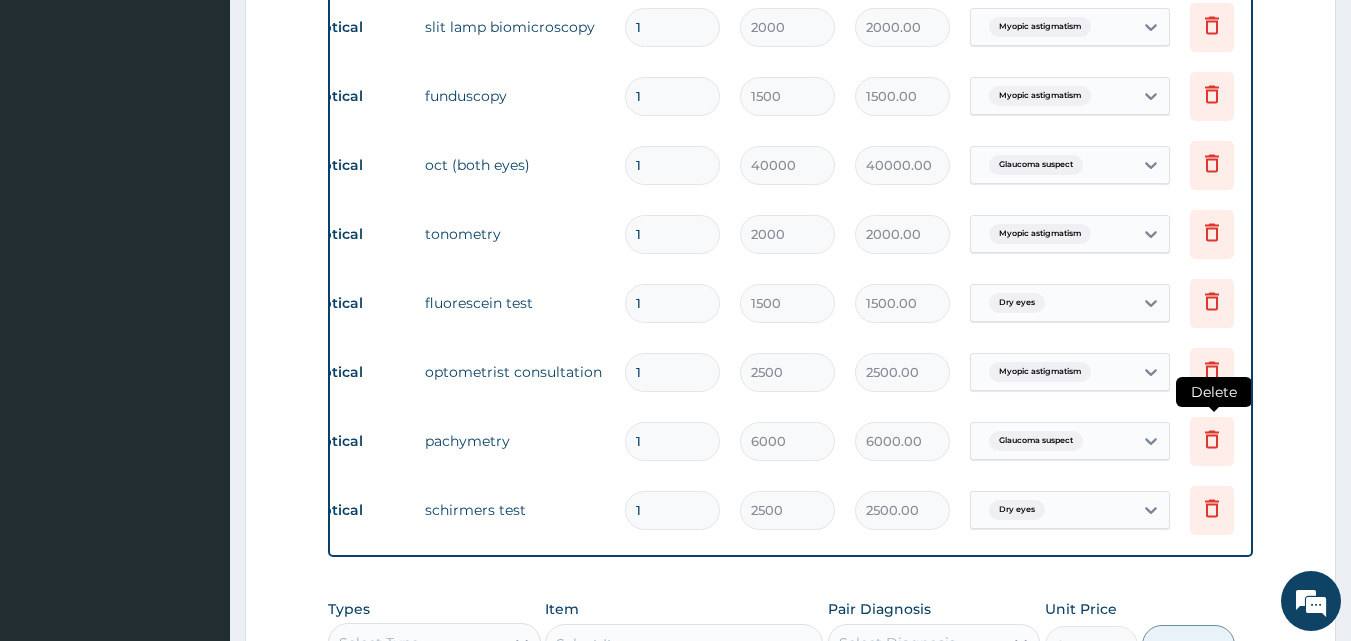 click 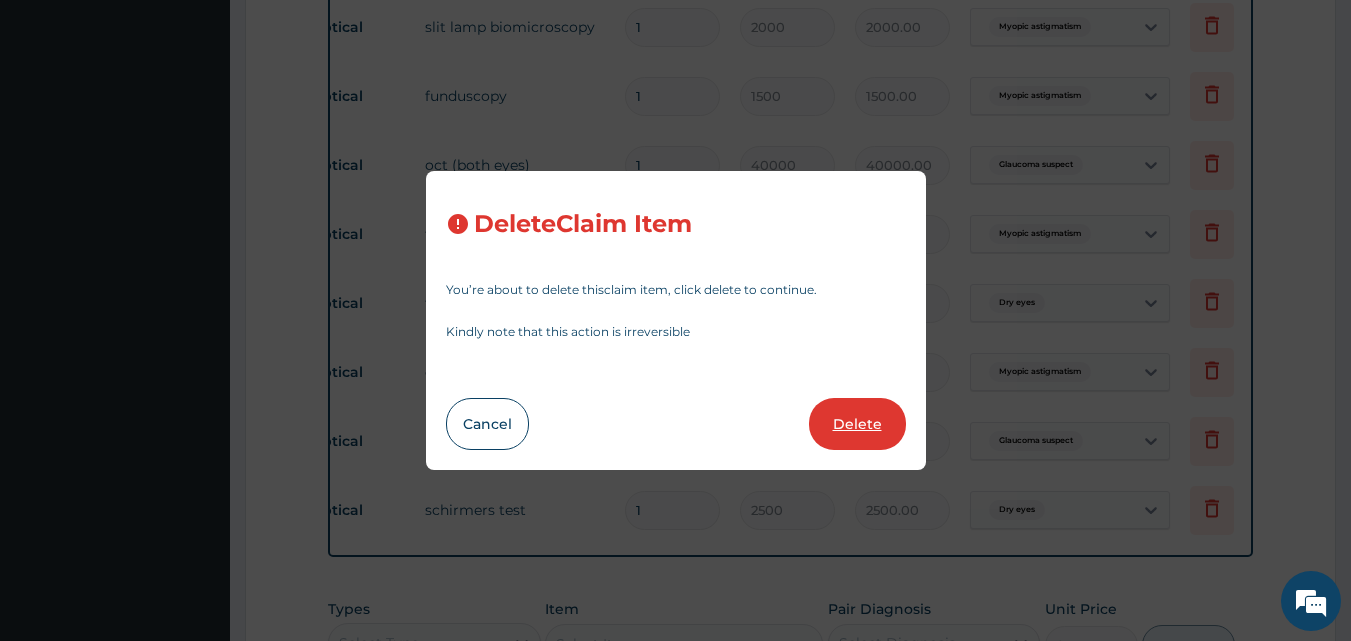 click on "Delete" at bounding box center [857, 424] 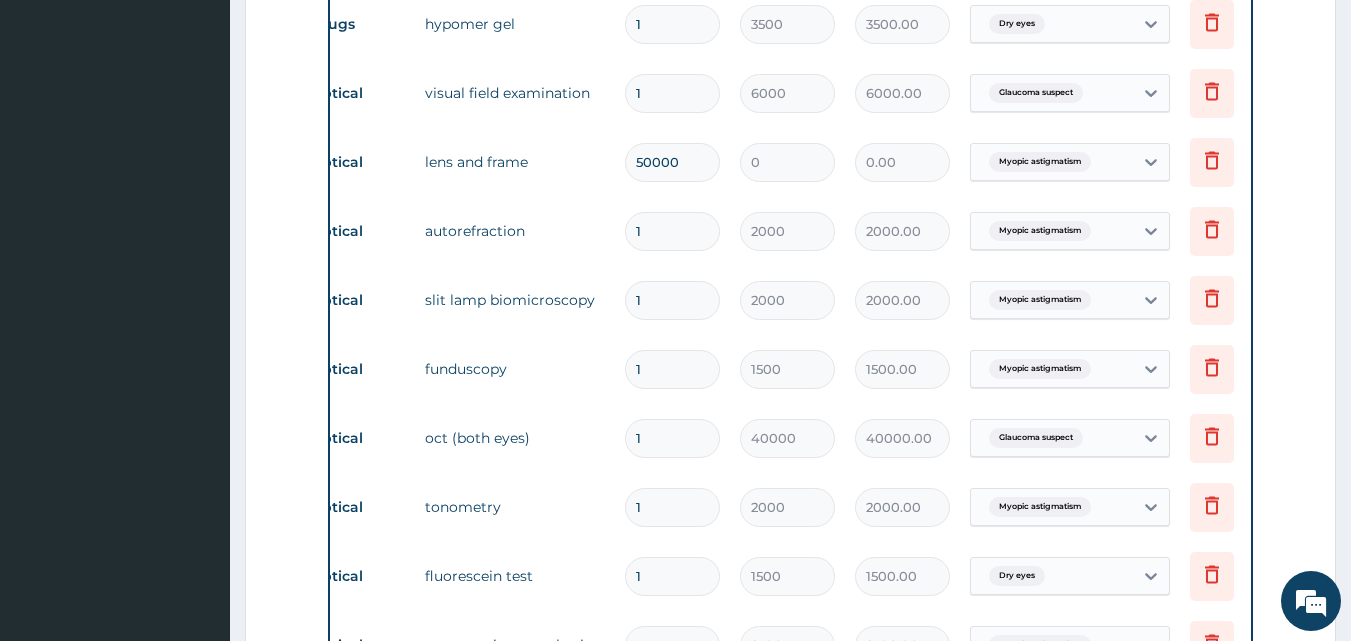 scroll, scrollTop: 1009, scrollLeft: 0, axis: vertical 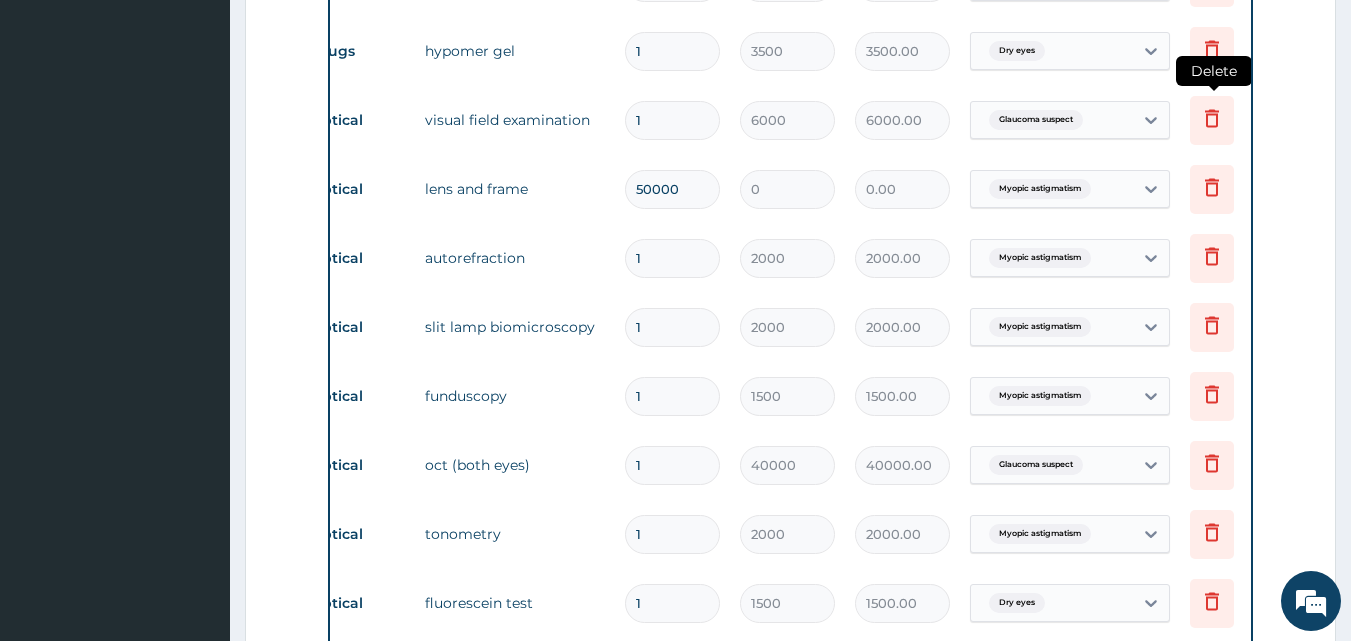 click 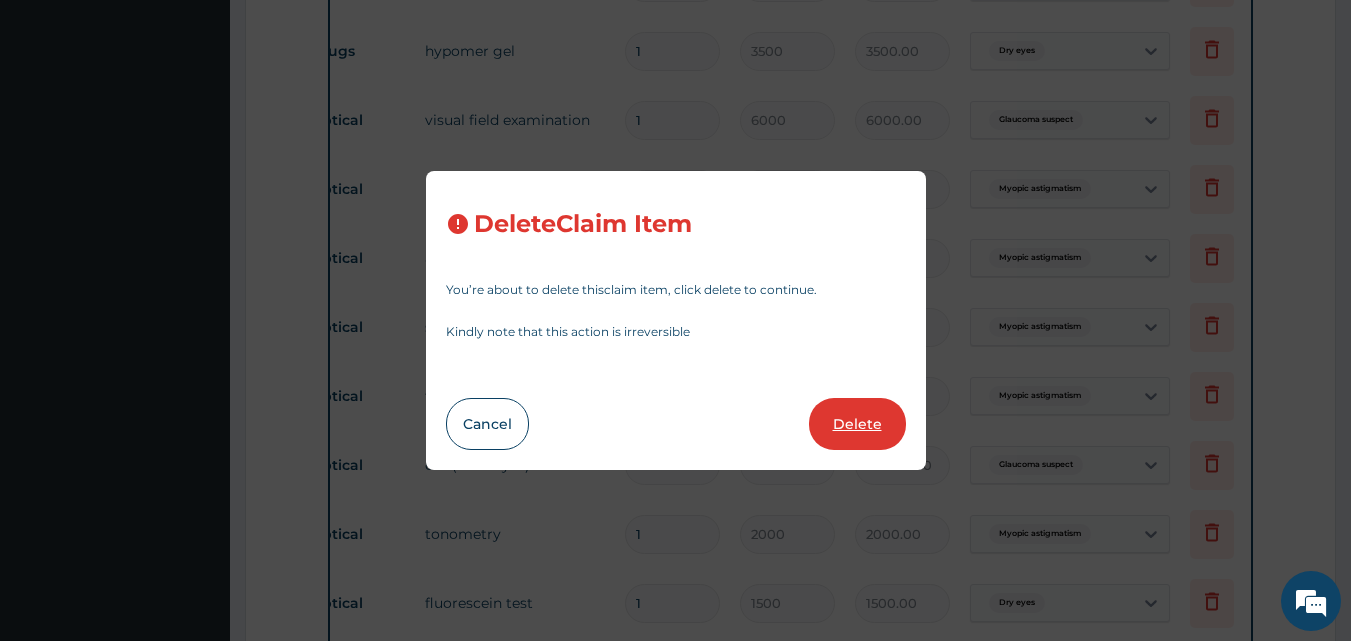 click on "Delete" at bounding box center [857, 424] 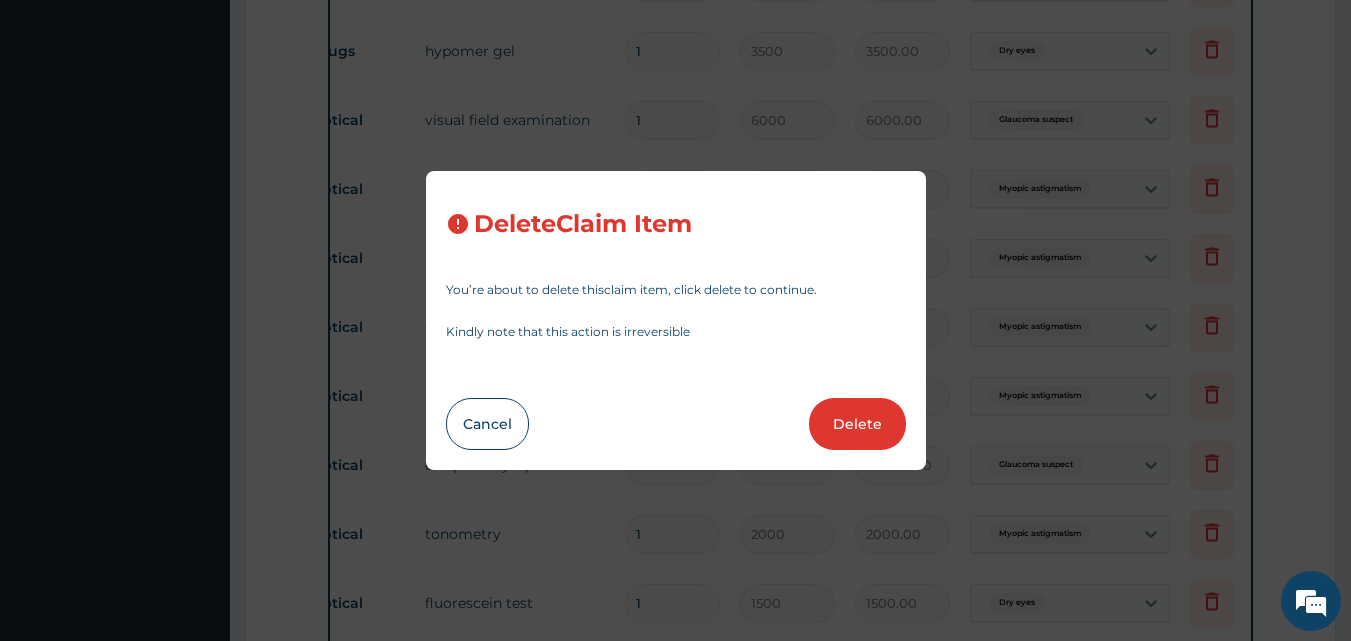 type on "50000" 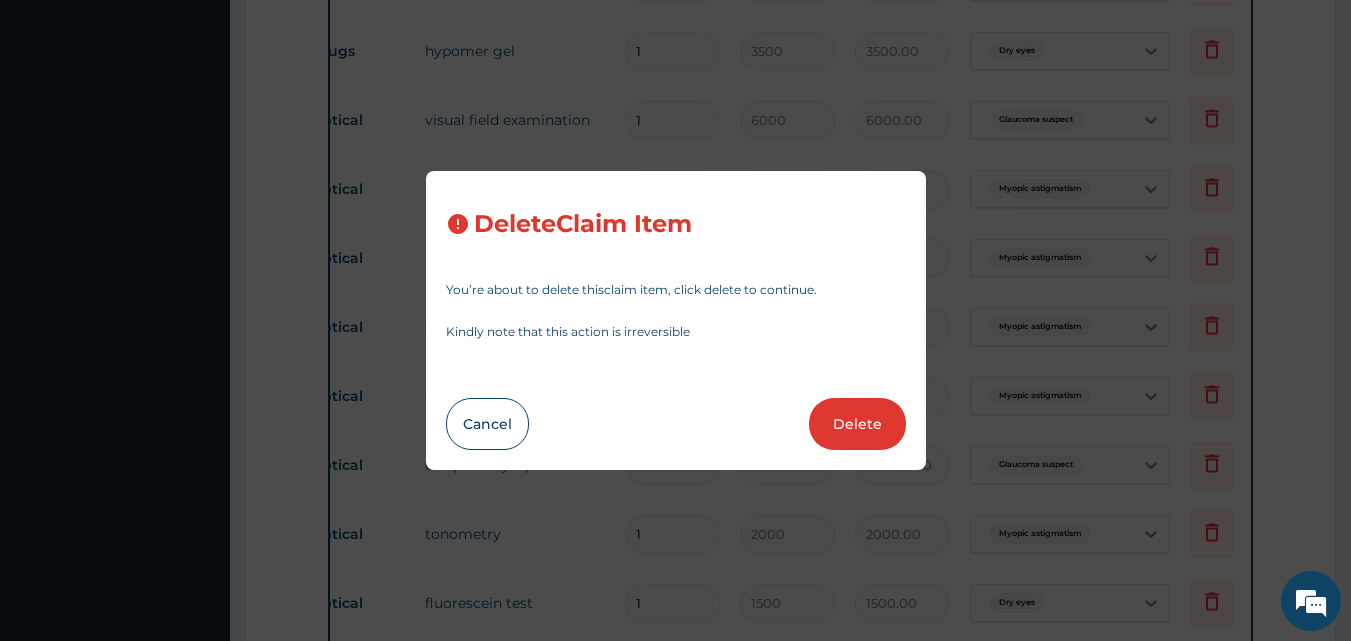 type on "0" 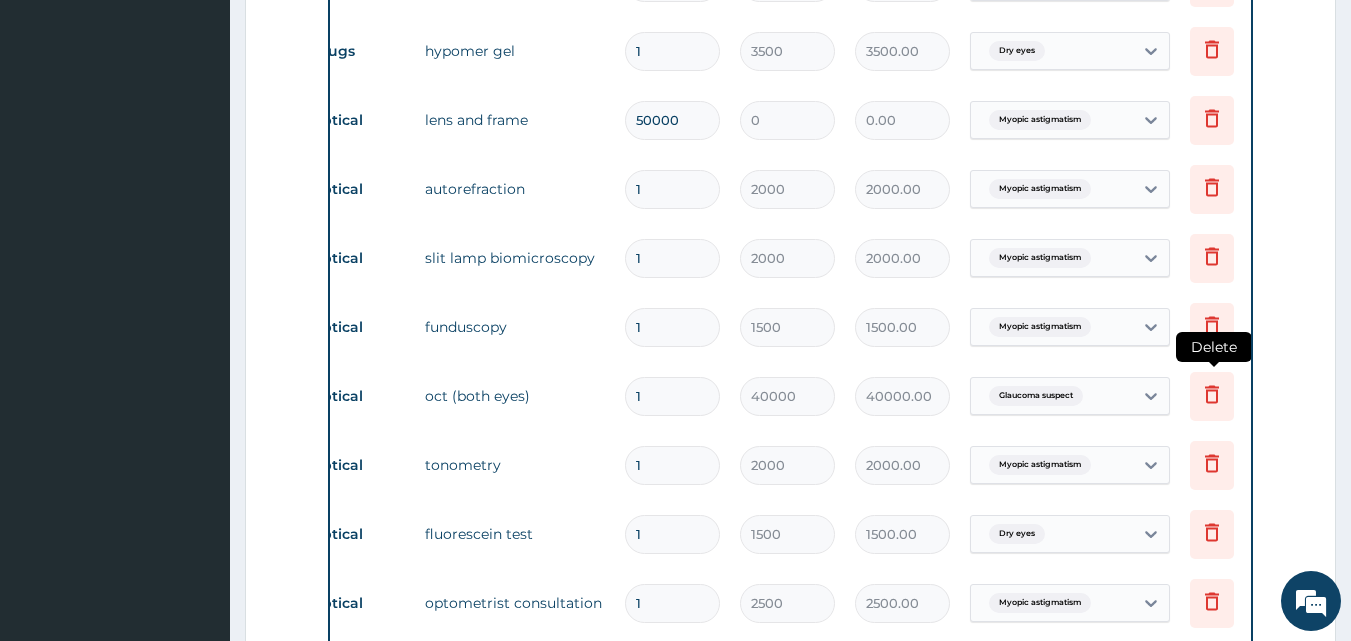 click 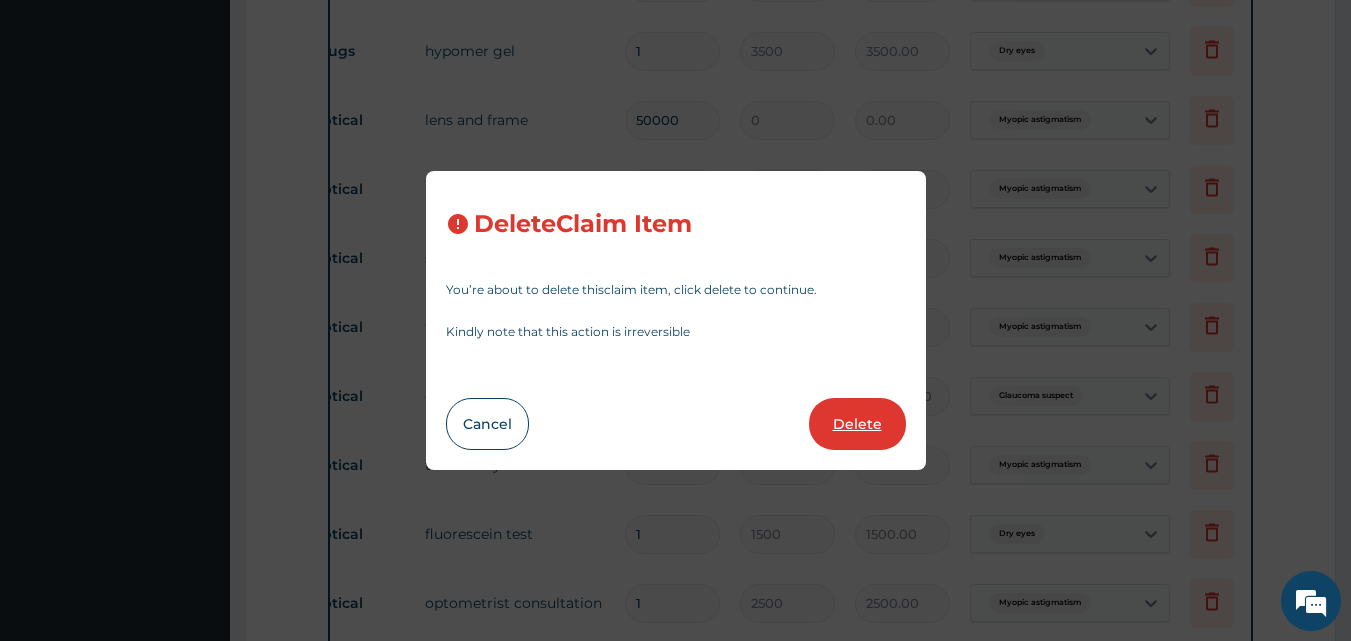 click on "Delete" at bounding box center (857, 424) 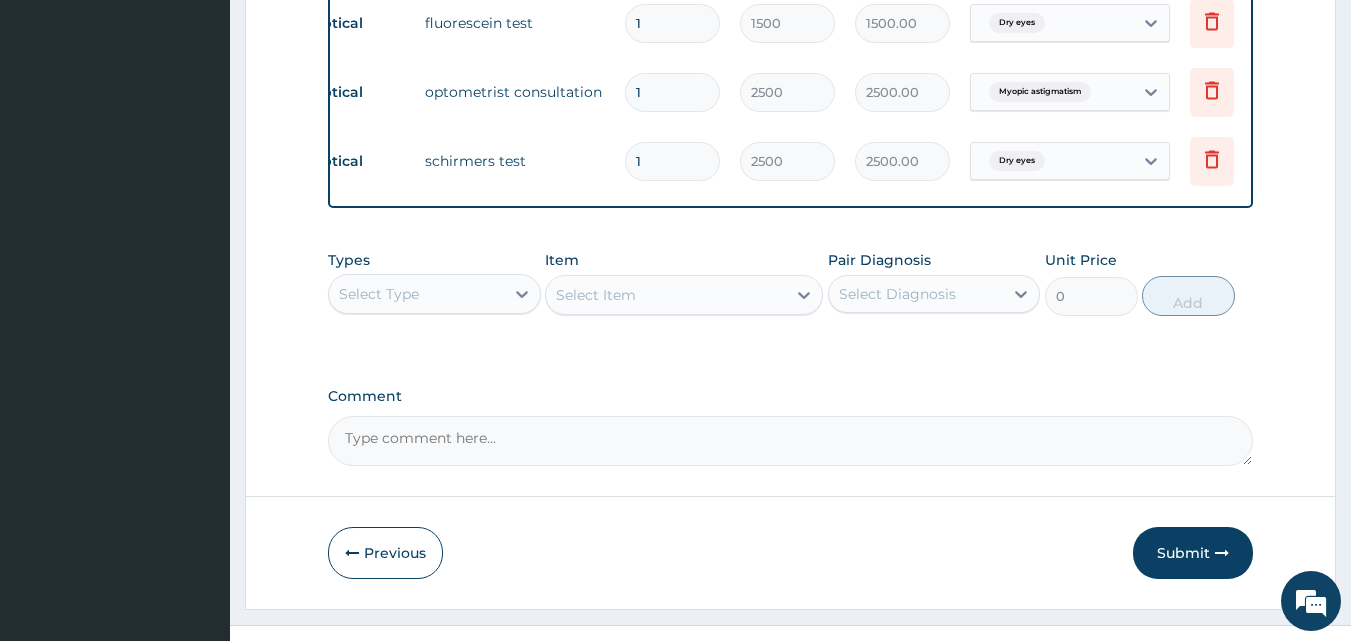 scroll, scrollTop: 1501, scrollLeft: 0, axis: vertical 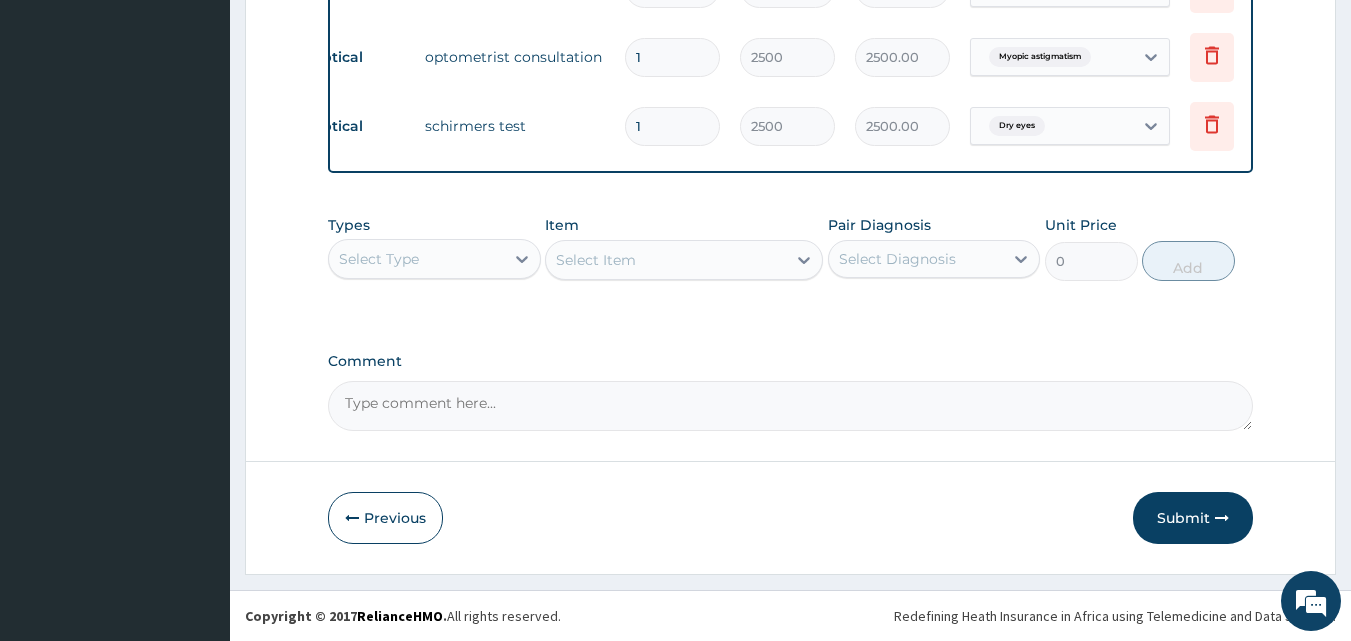 click on "Comment" at bounding box center (791, 406) 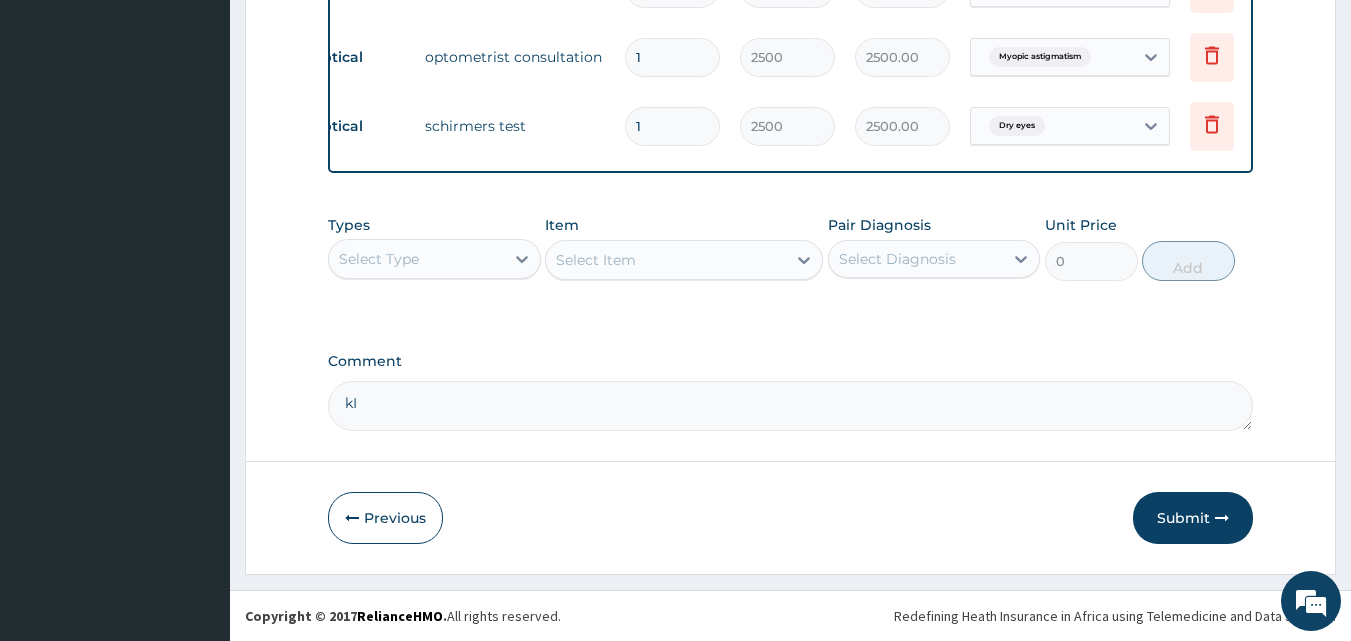 type on "k" 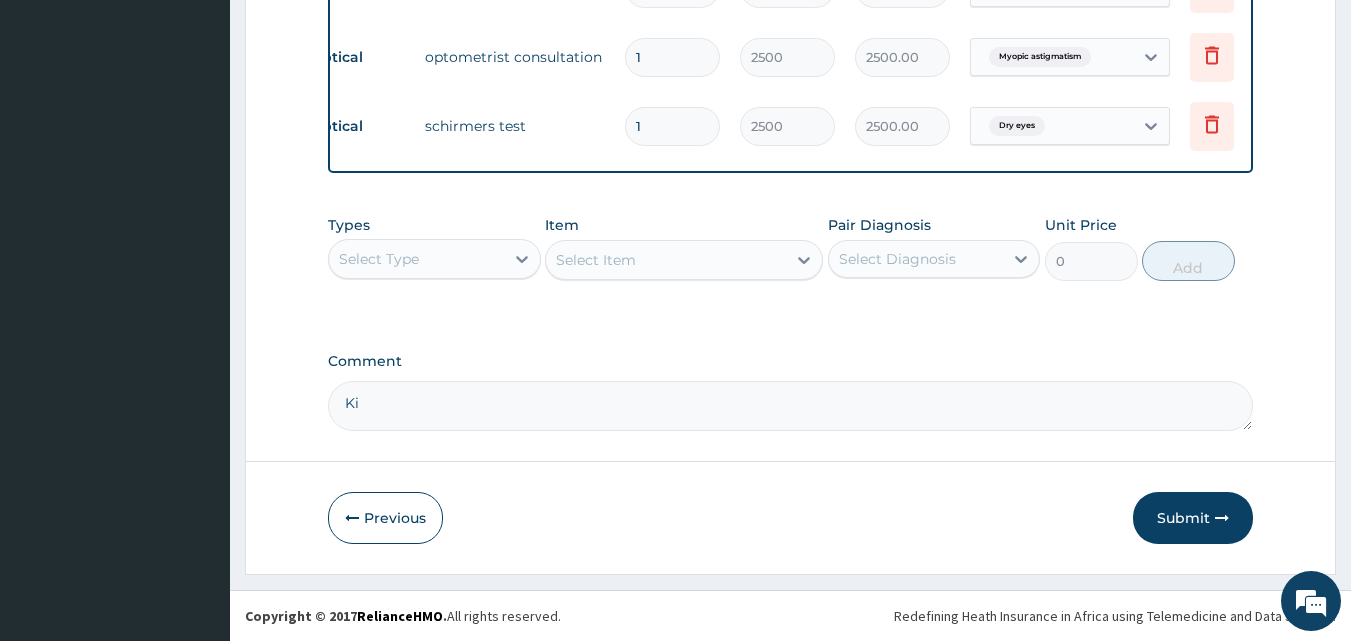 type on "K" 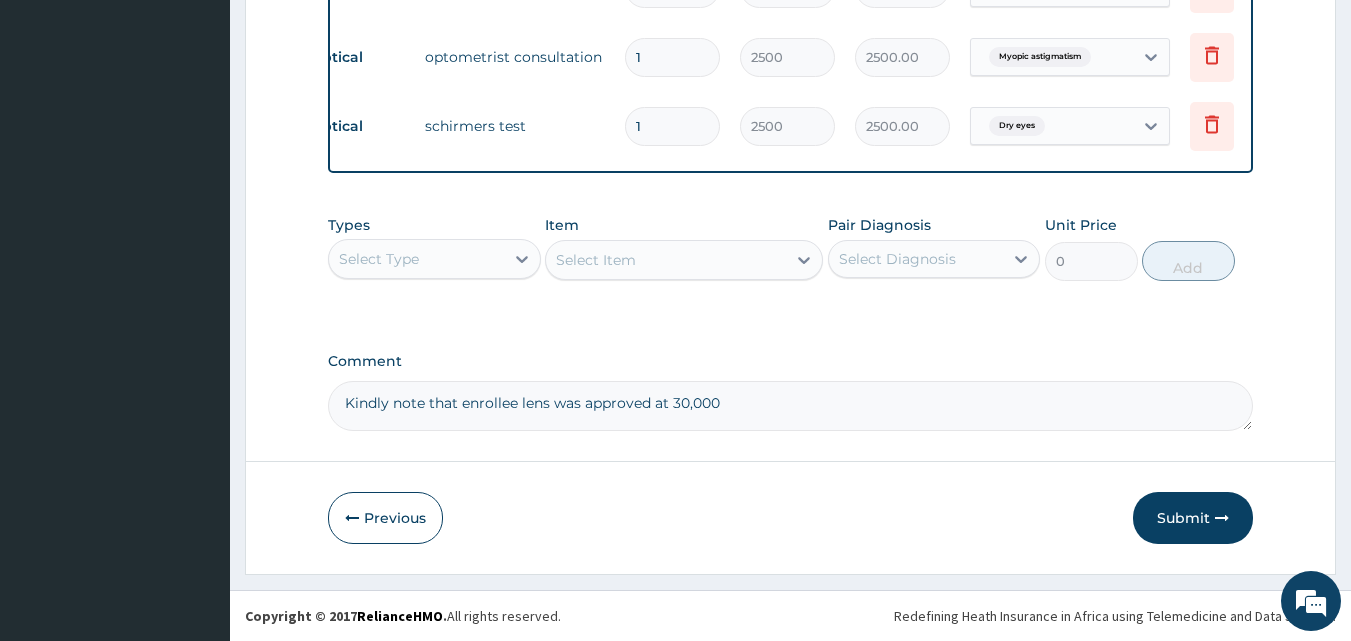 drag, startPoint x: 336, startPoint y: 402, endPoint x: 731, endPoint y: 405, distance: 395.01138 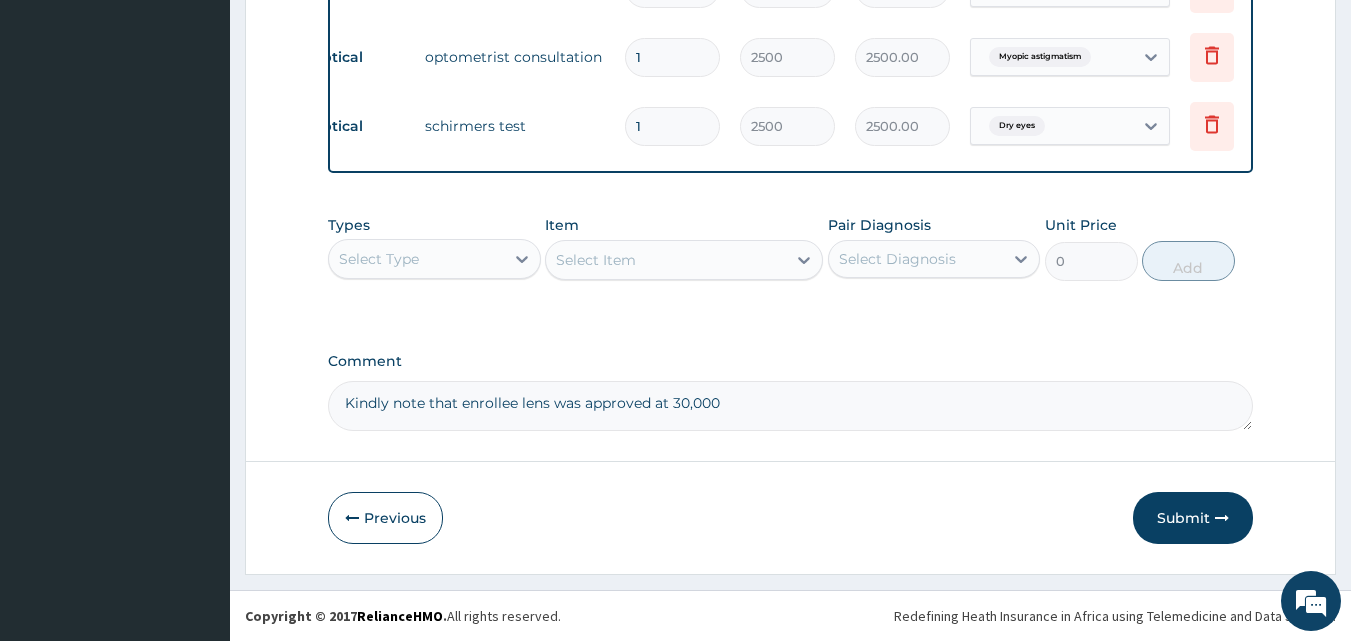 click on "Kindly note that enrollee lens was approved at 30,000" at bounding box center (791, 406) 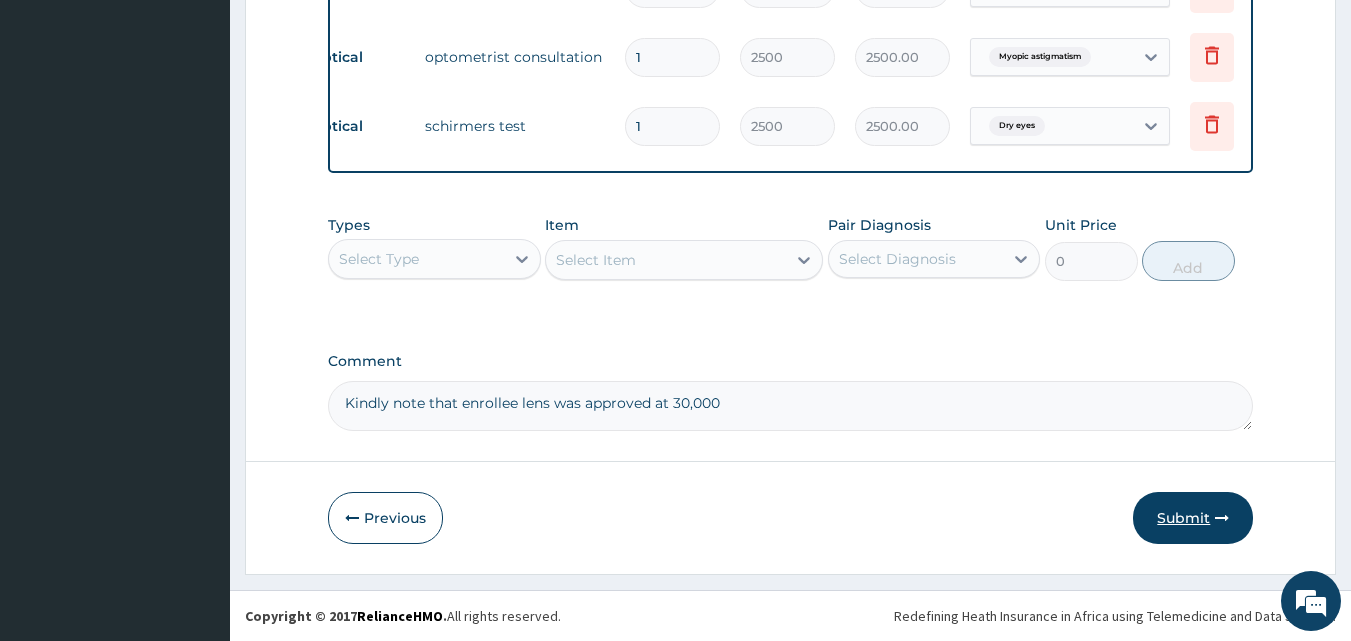 click on "Submit" at bounding box center (1193, 518) 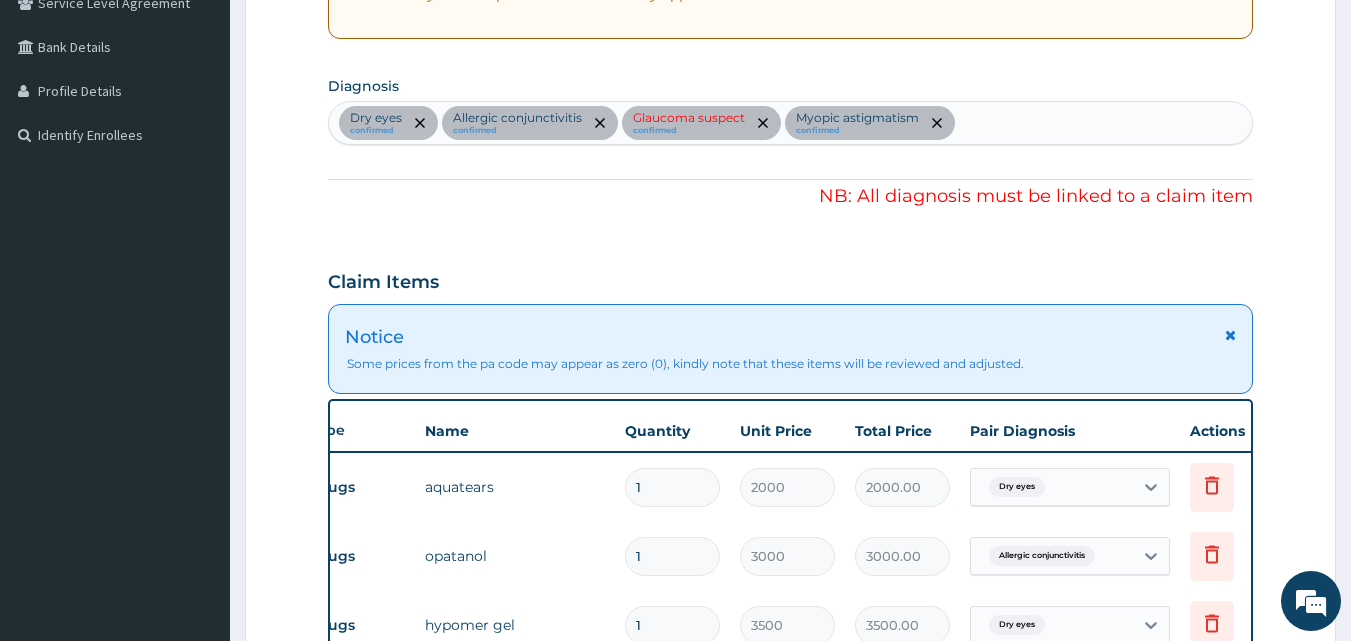 scroll, scrollTop: 401, scrollLeft: 0, axis: vertical 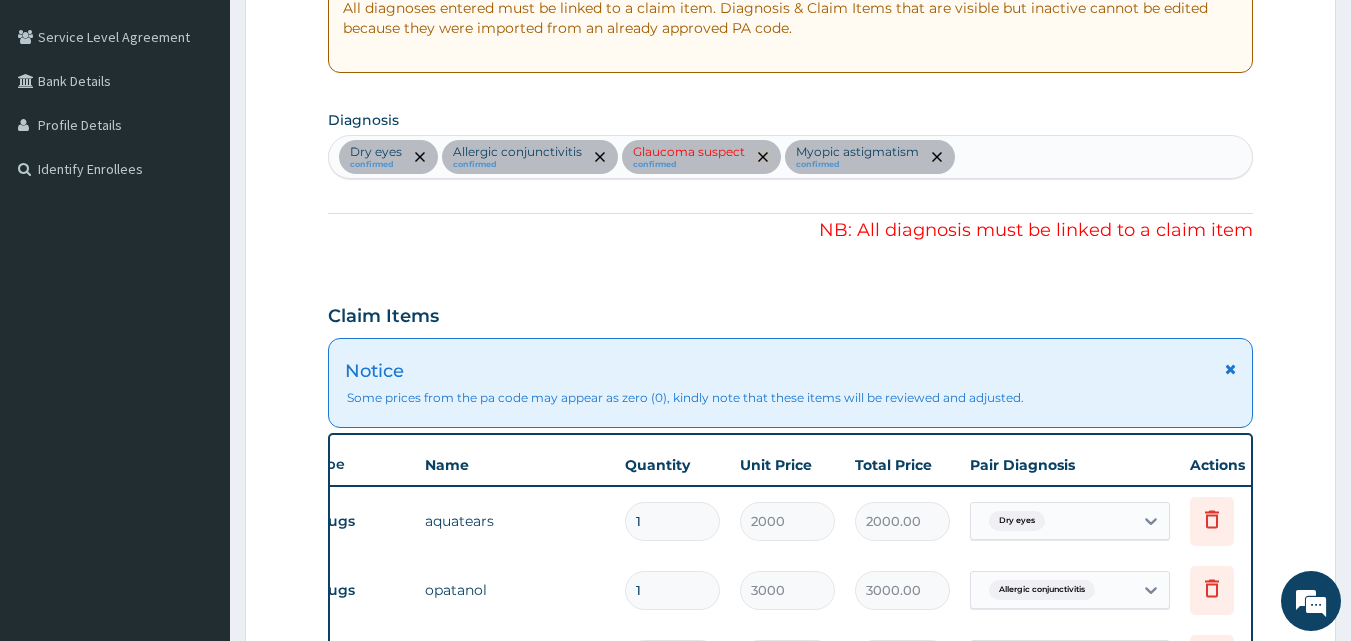 click at bounding box center [763, 157] 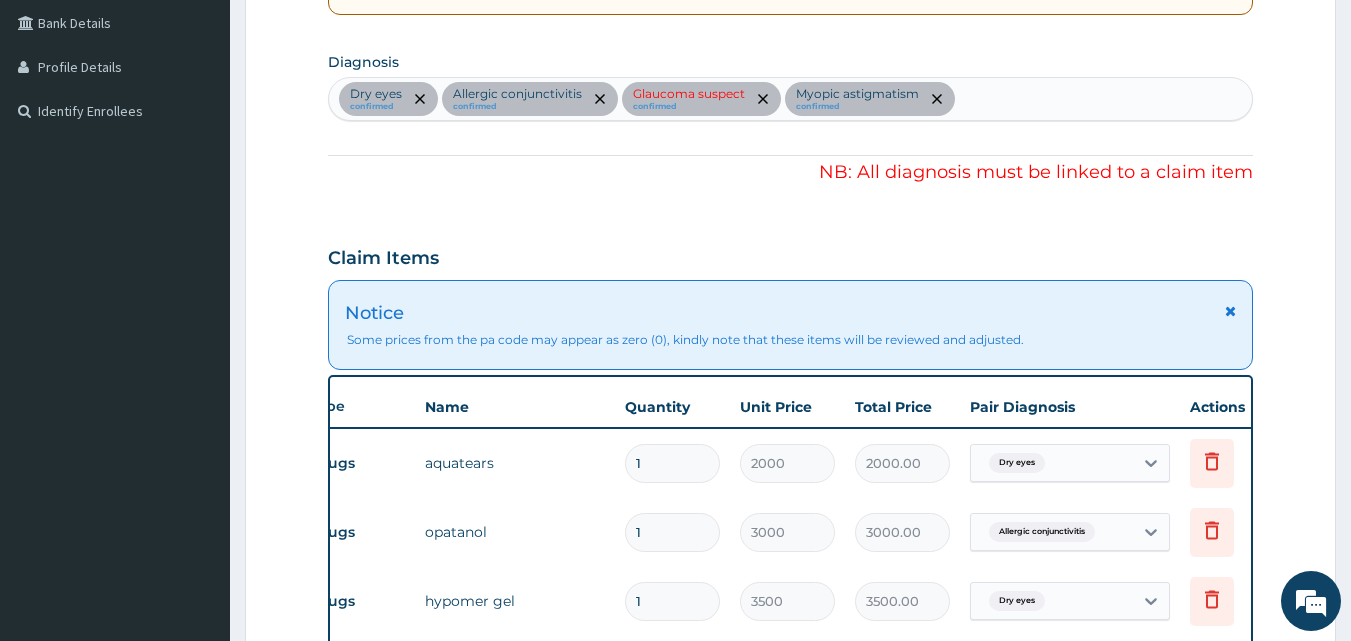 scroll, scrollTop: 401, scrollLeft: 0, axis: vertical 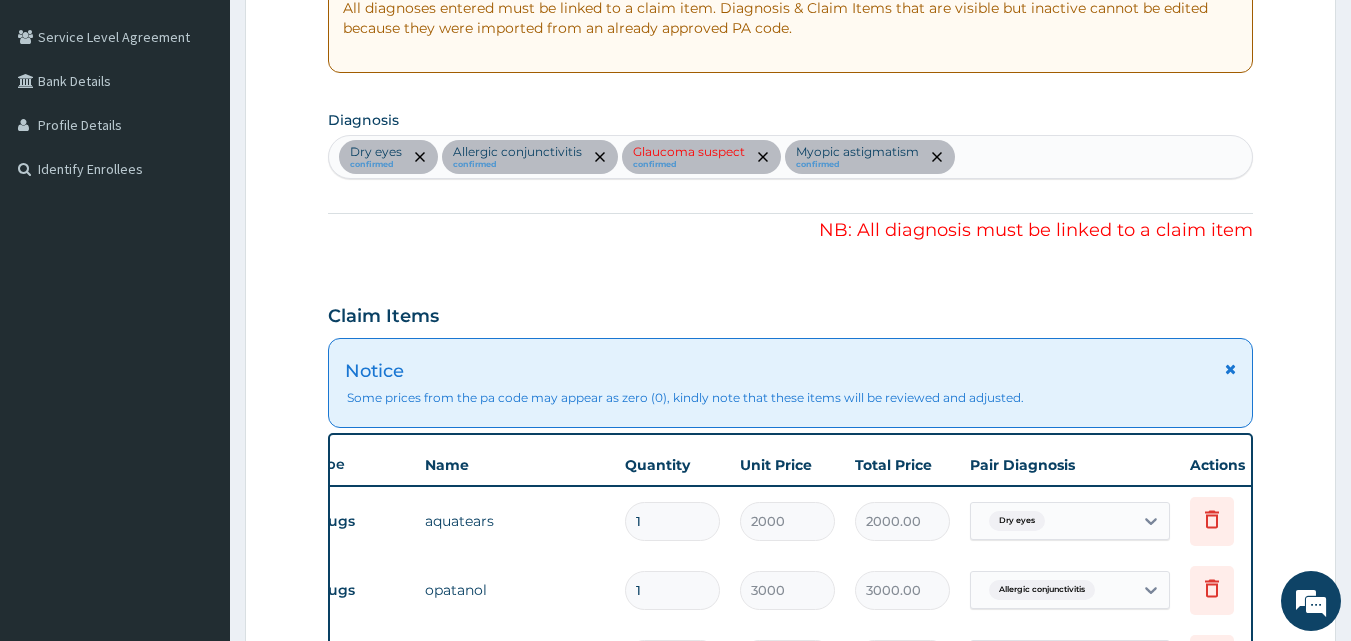 click on "Glaucoma suspect" at bounding box center [689, 152] 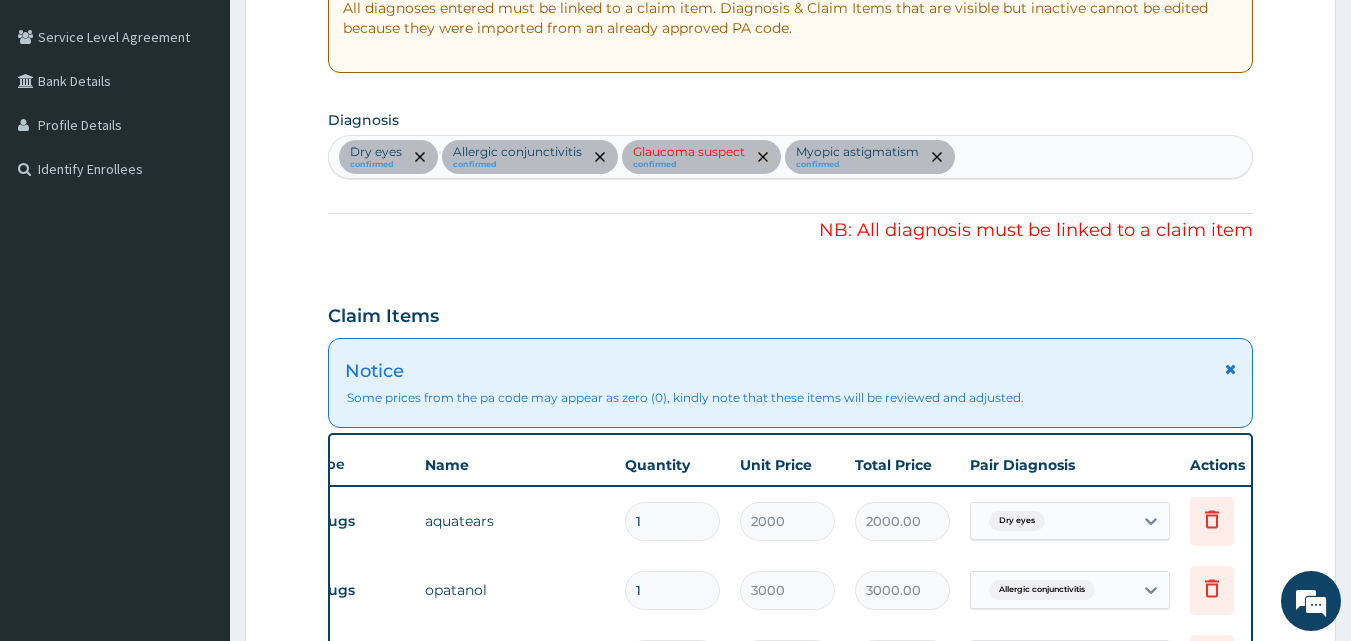 click 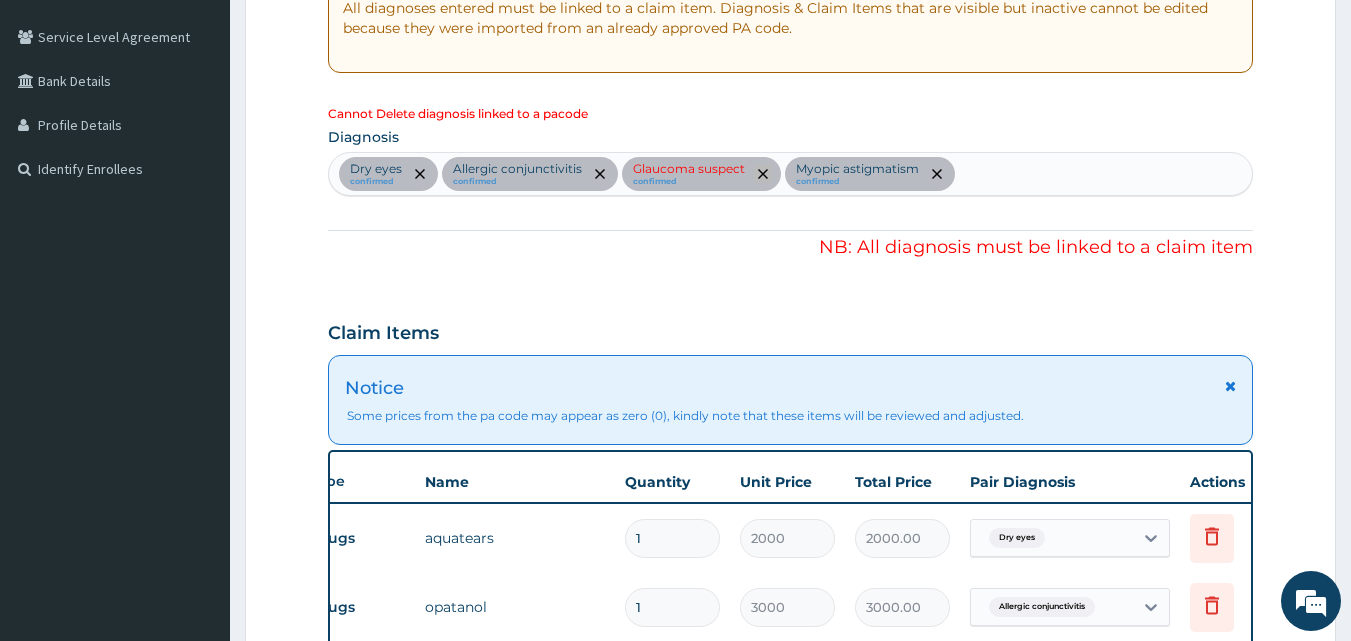 click 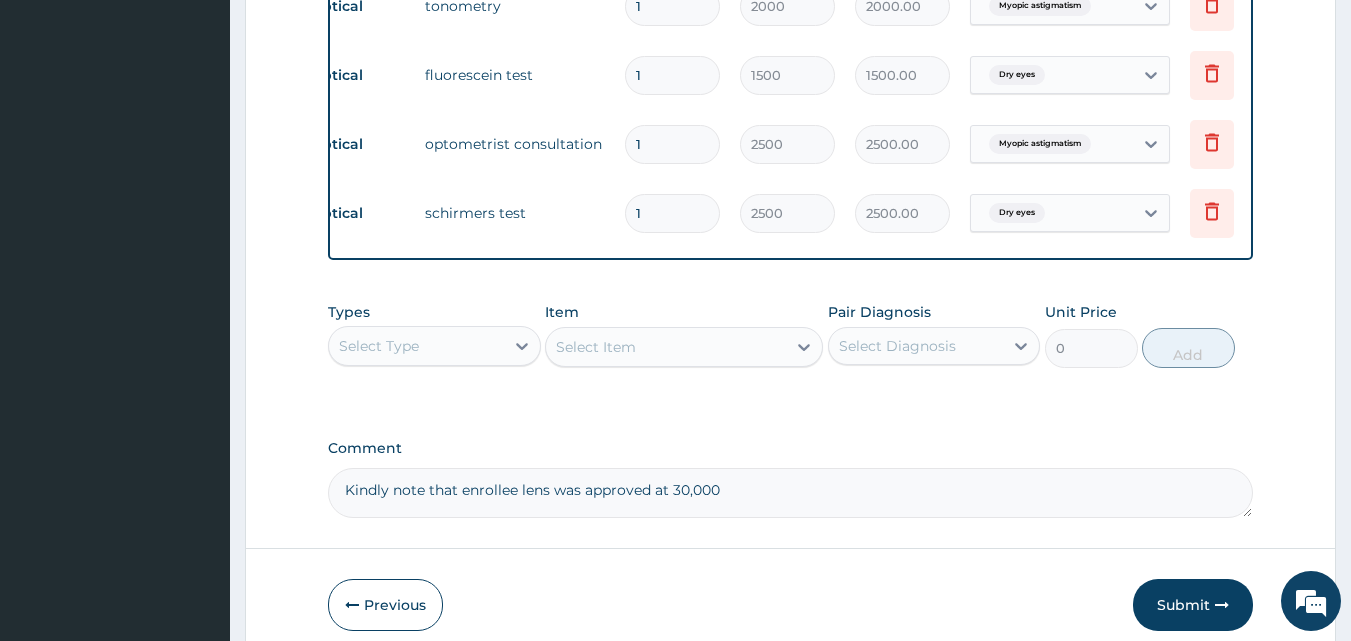 scroll, scrollTop: 1401, scrollLeft: 0, axis: vertical 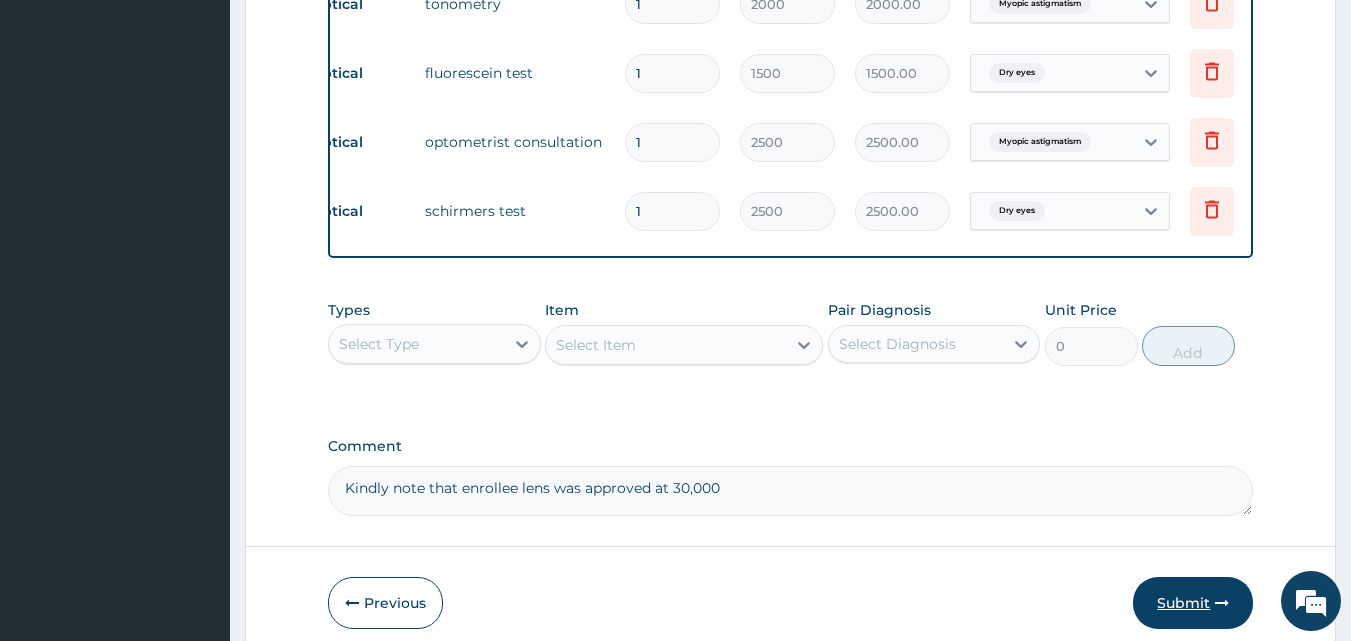 click on "Submit" at bounding box center (1193, 603) 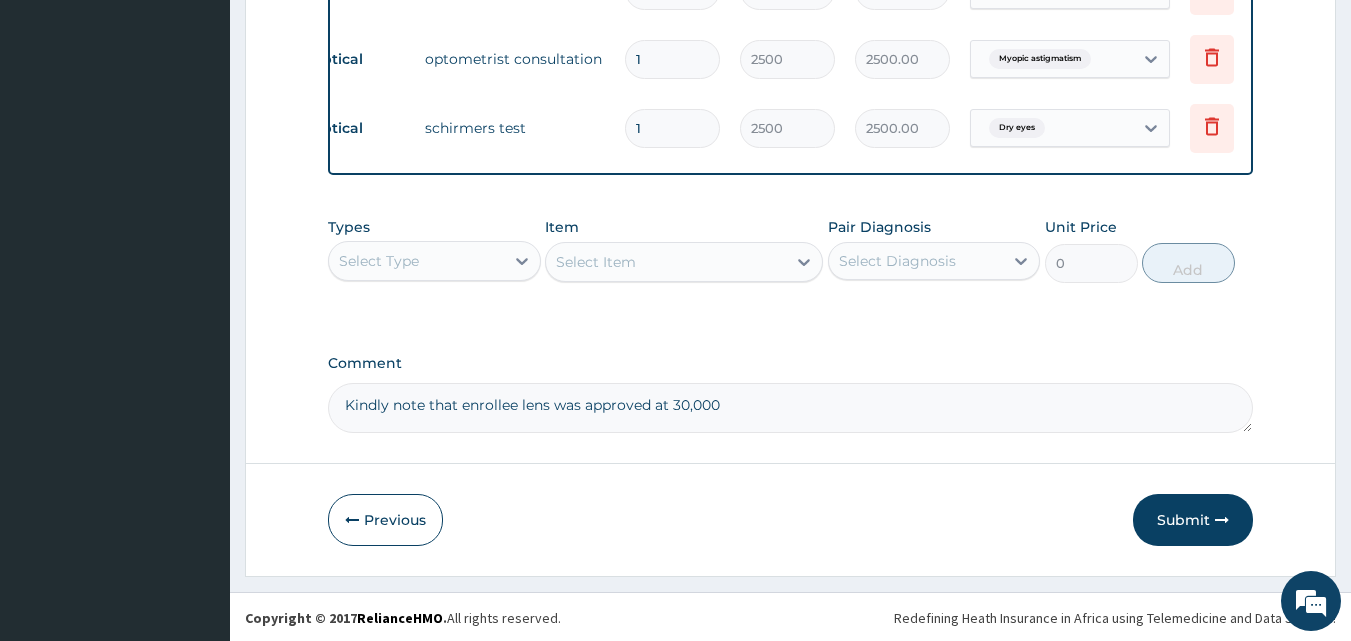 scroll, scrollTop: 1501, scrollLeft: 0, axis: vertical 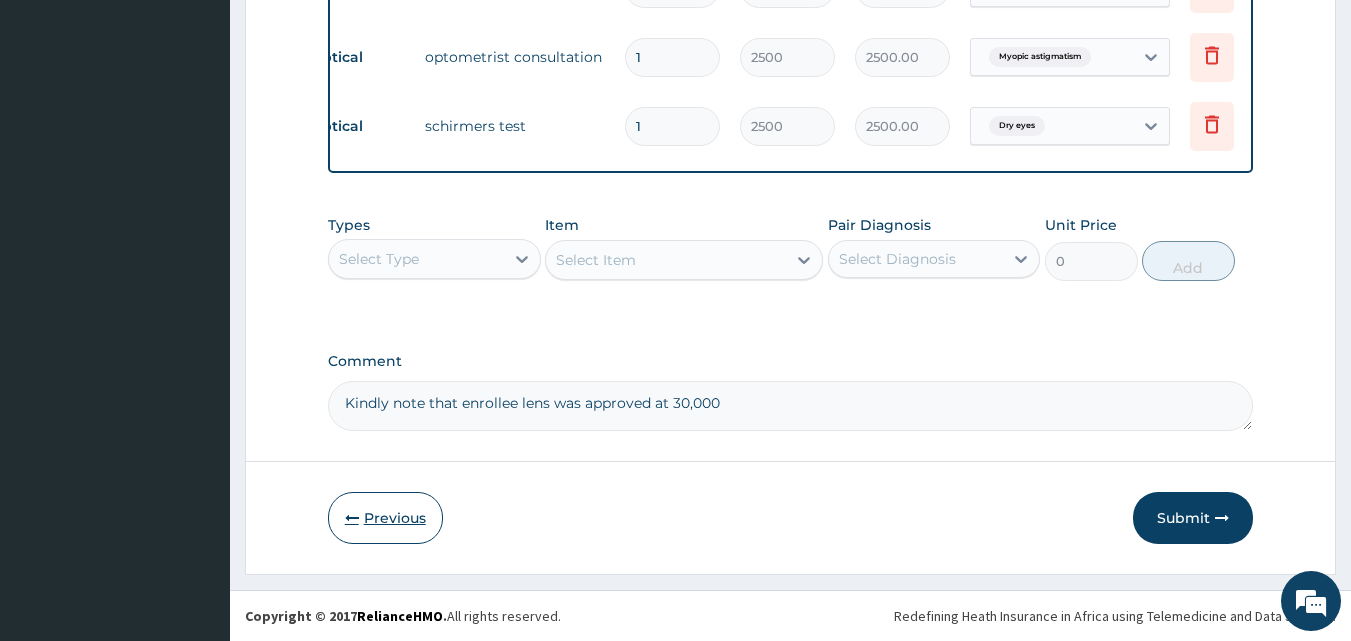 click at bounding box center (352, 518) 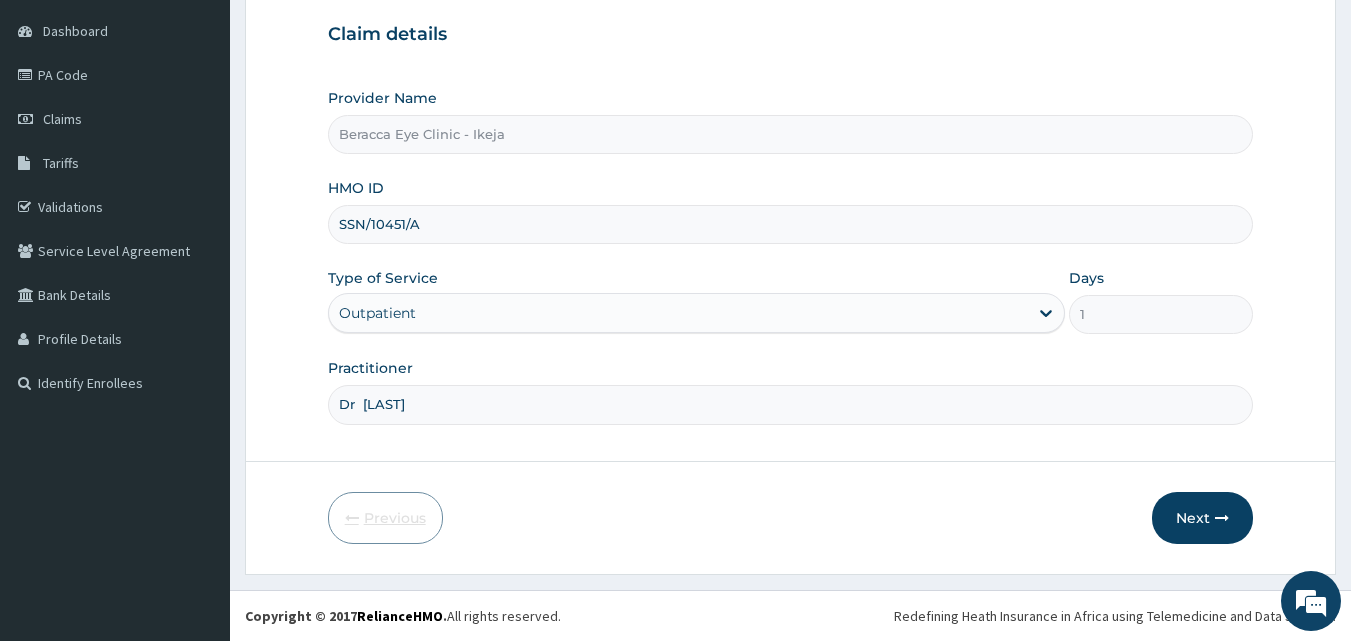 scroll, scrollTop: 187, scrollLeft: 0, axis: vertical 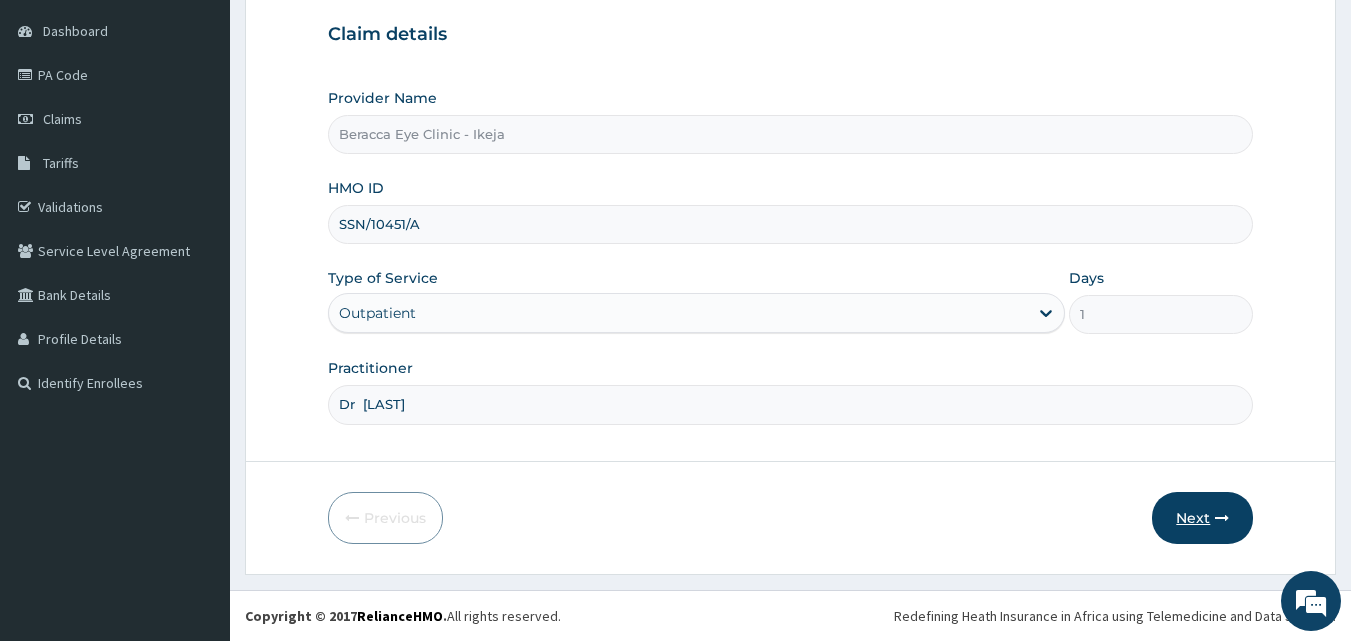 click on "Next" at bounding box center (1202, 518) 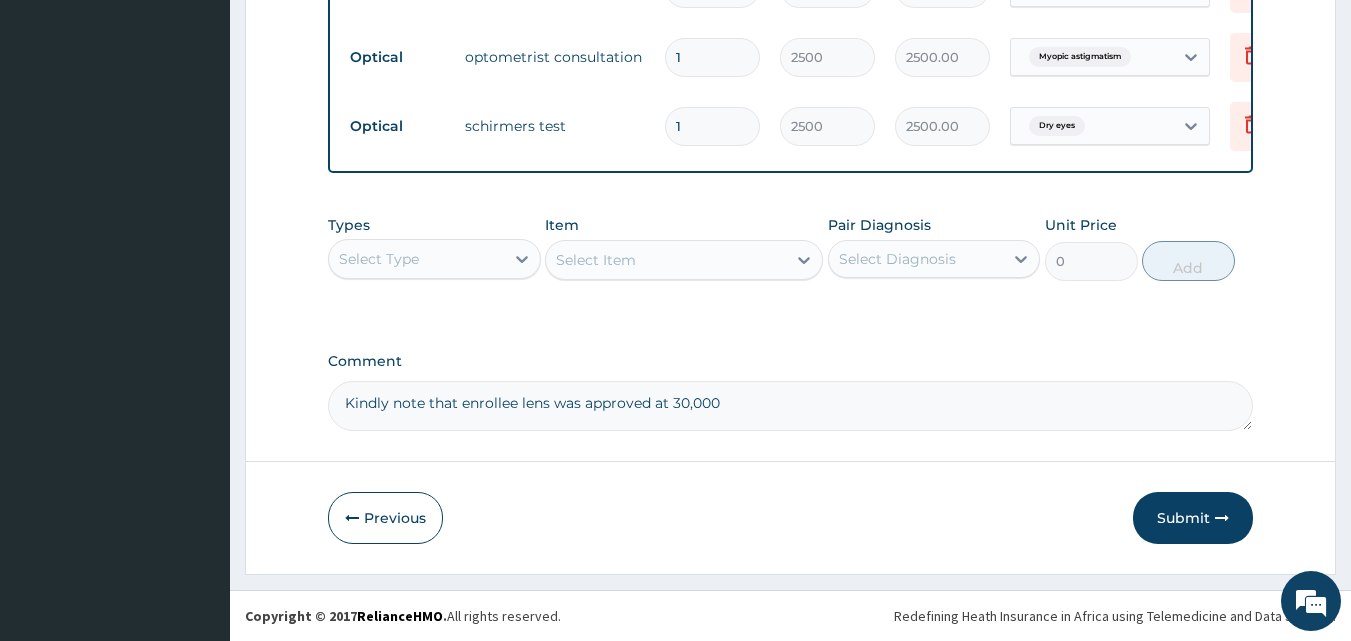 scroll, scrollTop: 1401, scrollLeft: 0, axis: vertical 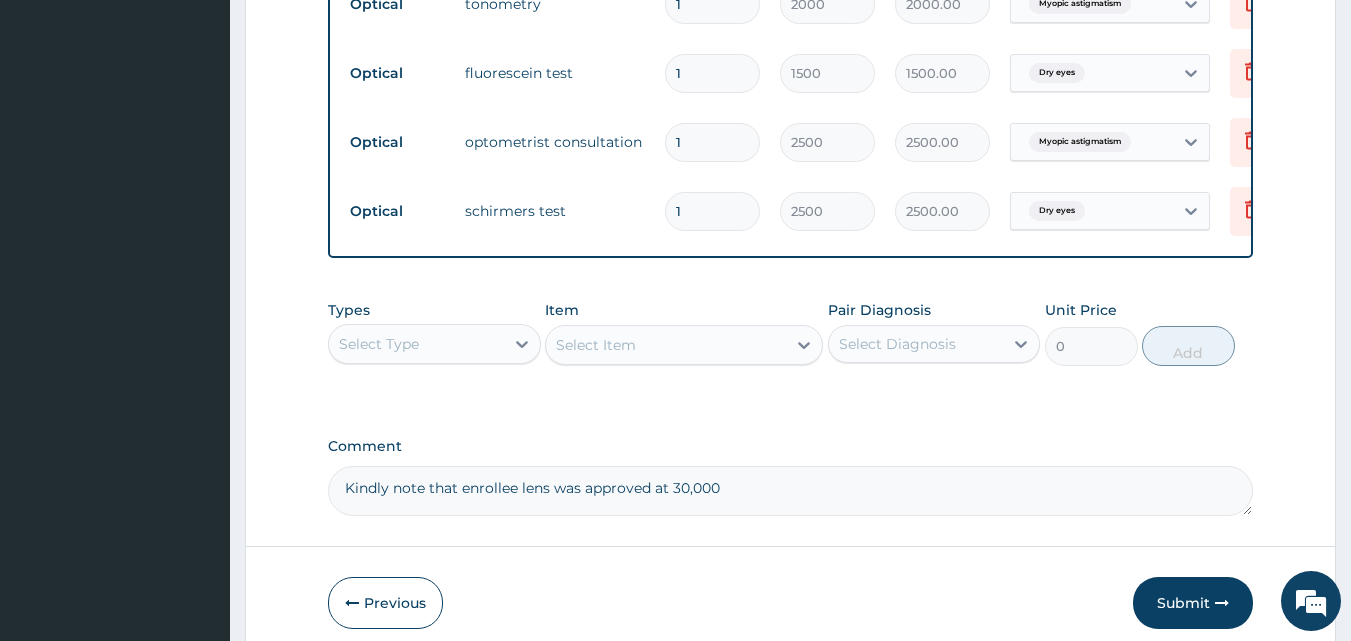 click on "Select Diagnosis" at bounding box center (897, 344) 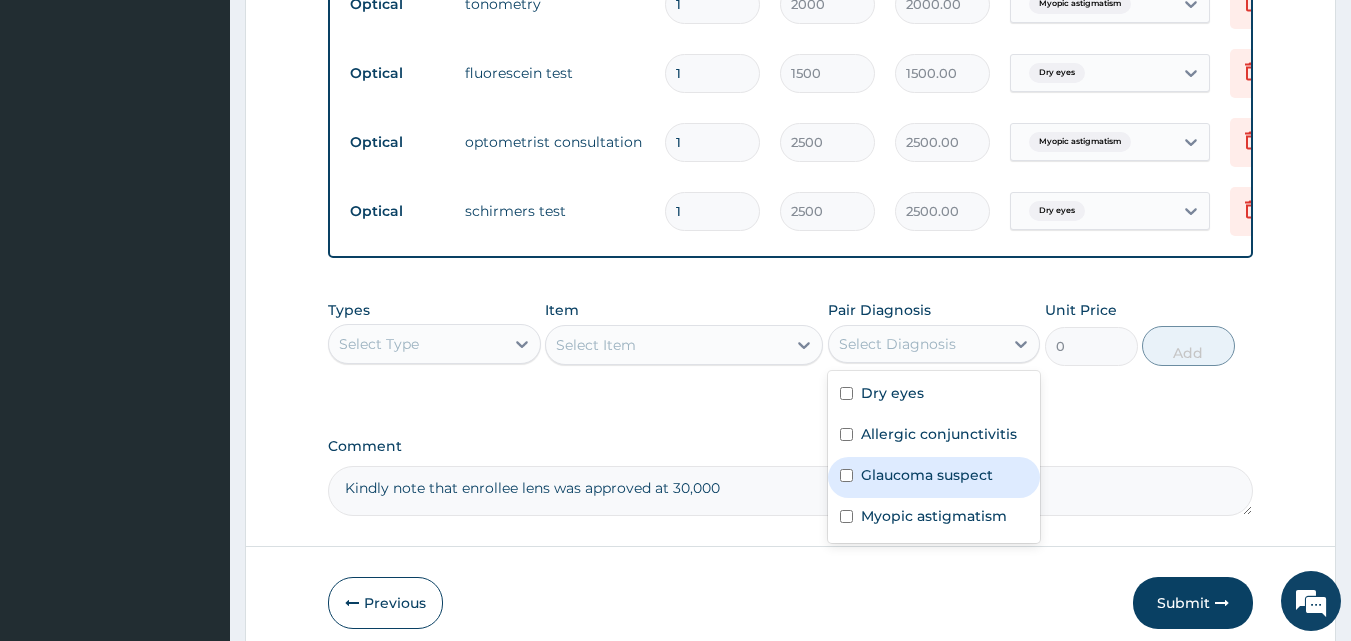 click on "Glaucoma suspect" at bounding box center (927, 475) 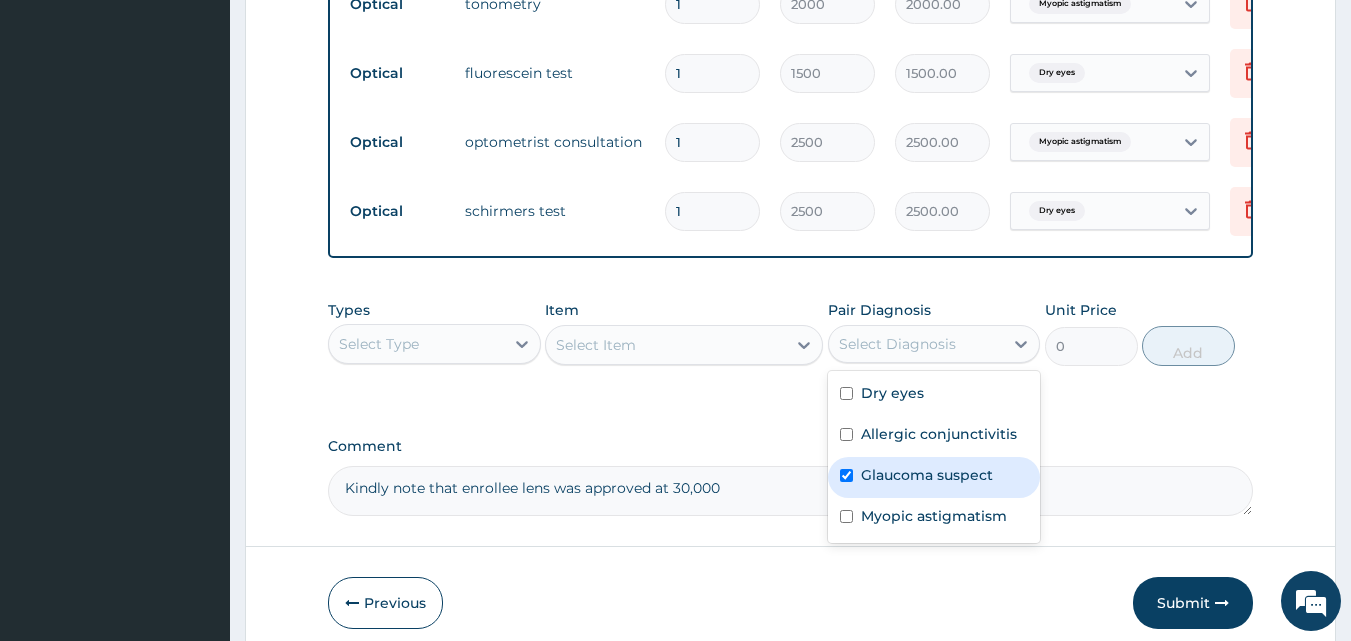 checkbox on "true" 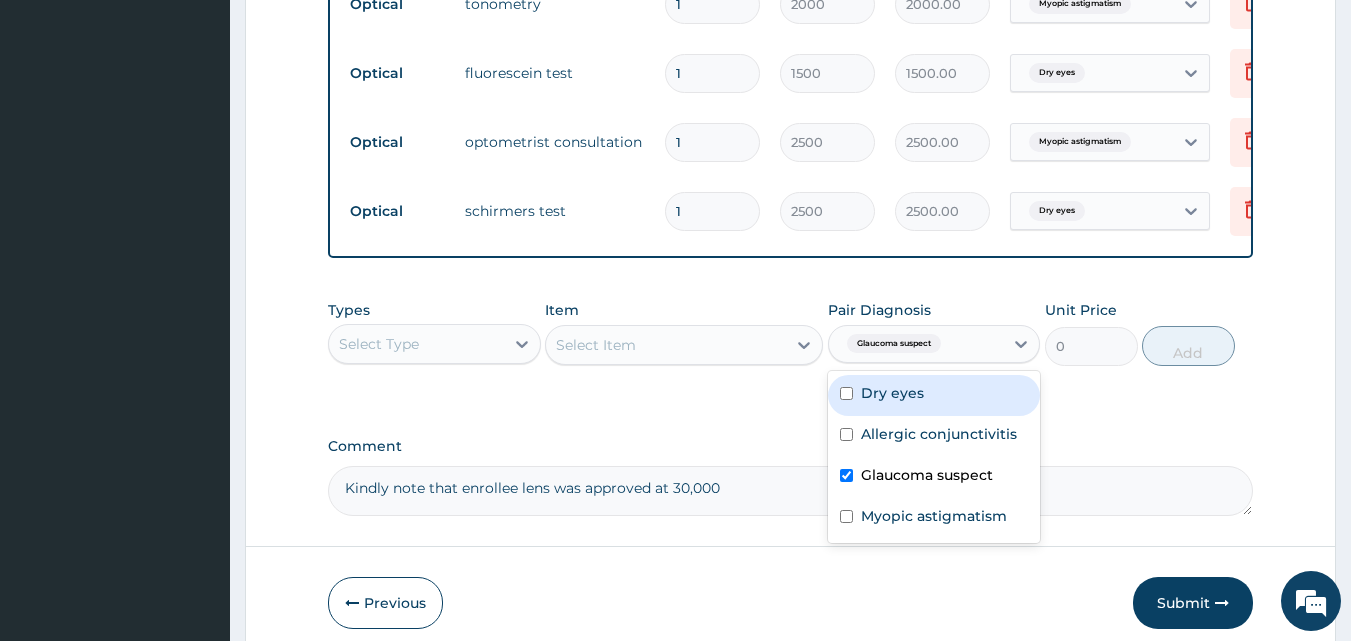 click on "Select Type" at bounding box center (416, 344) 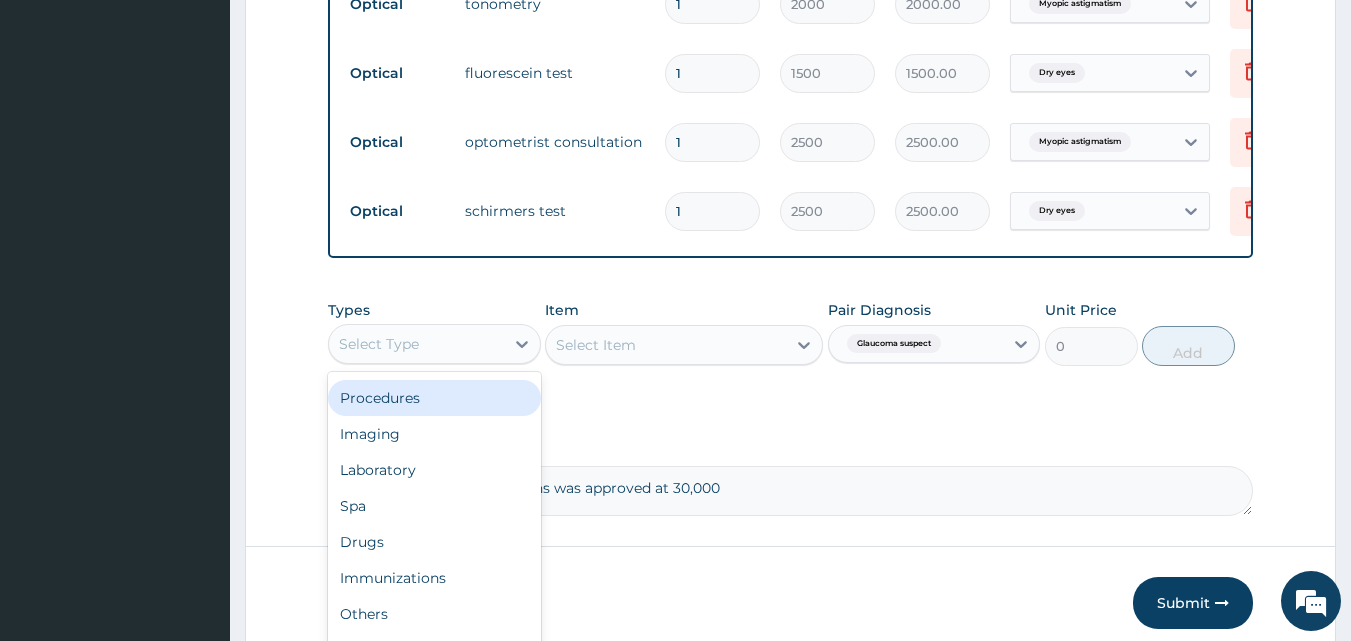 scroll, scrollTop: 0, scrollLeft: 0, axis: both 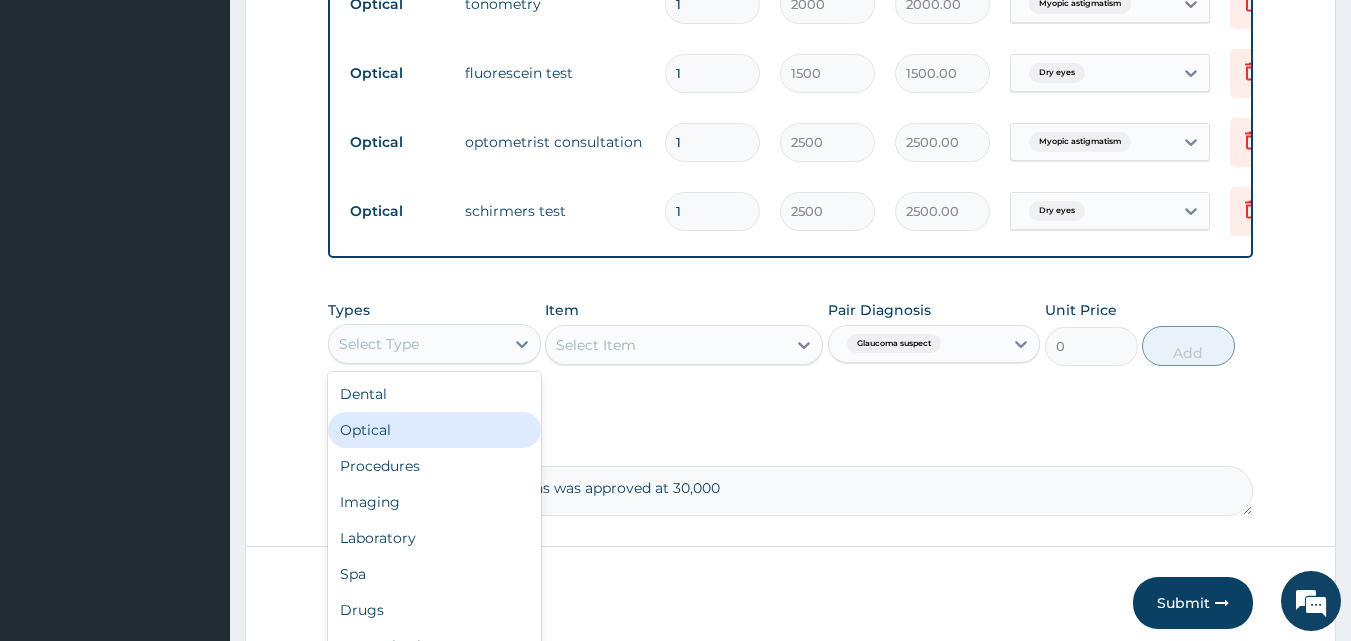 click on "Optical" at bounding box center (434, 430) 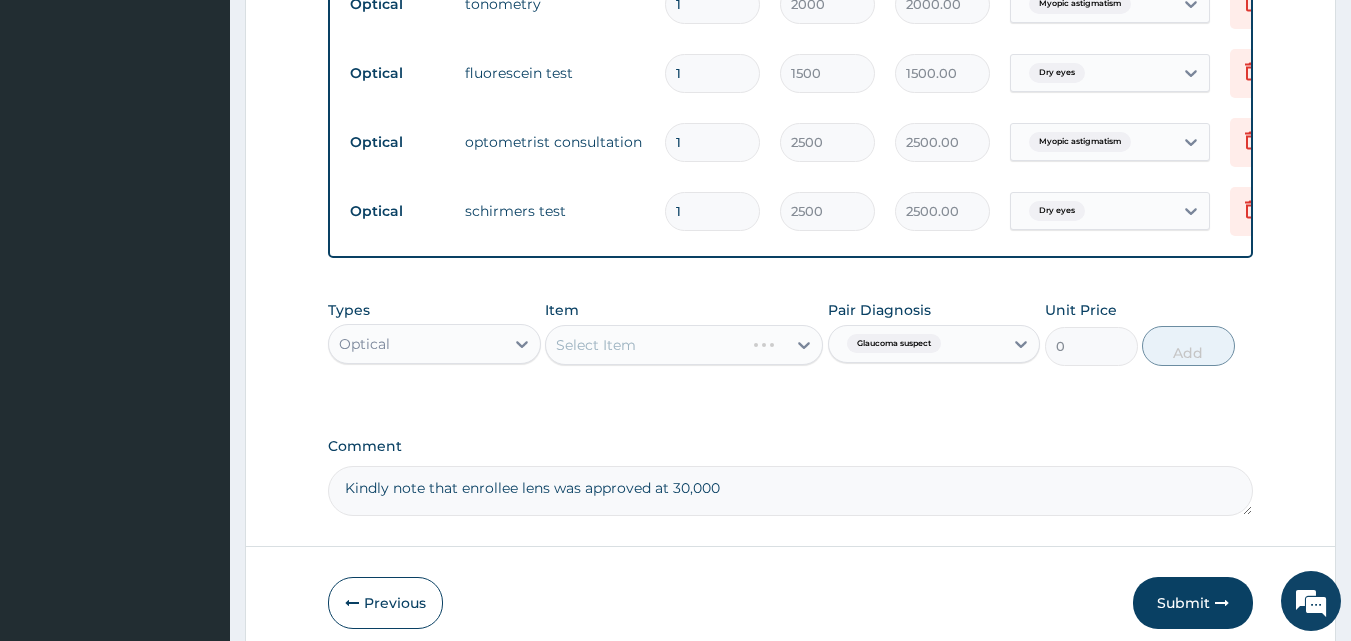 click on "Select Item" at bounding box center [684, 345] 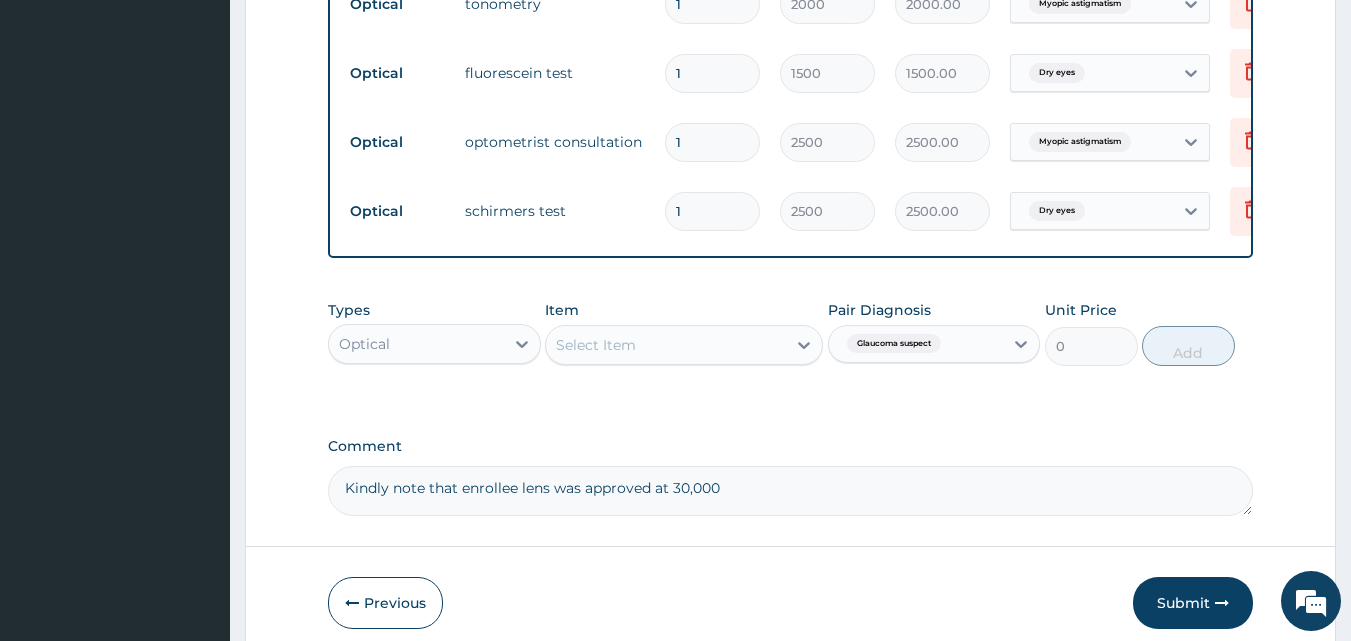 click on "Select Item" at bounding box center [666, 345] 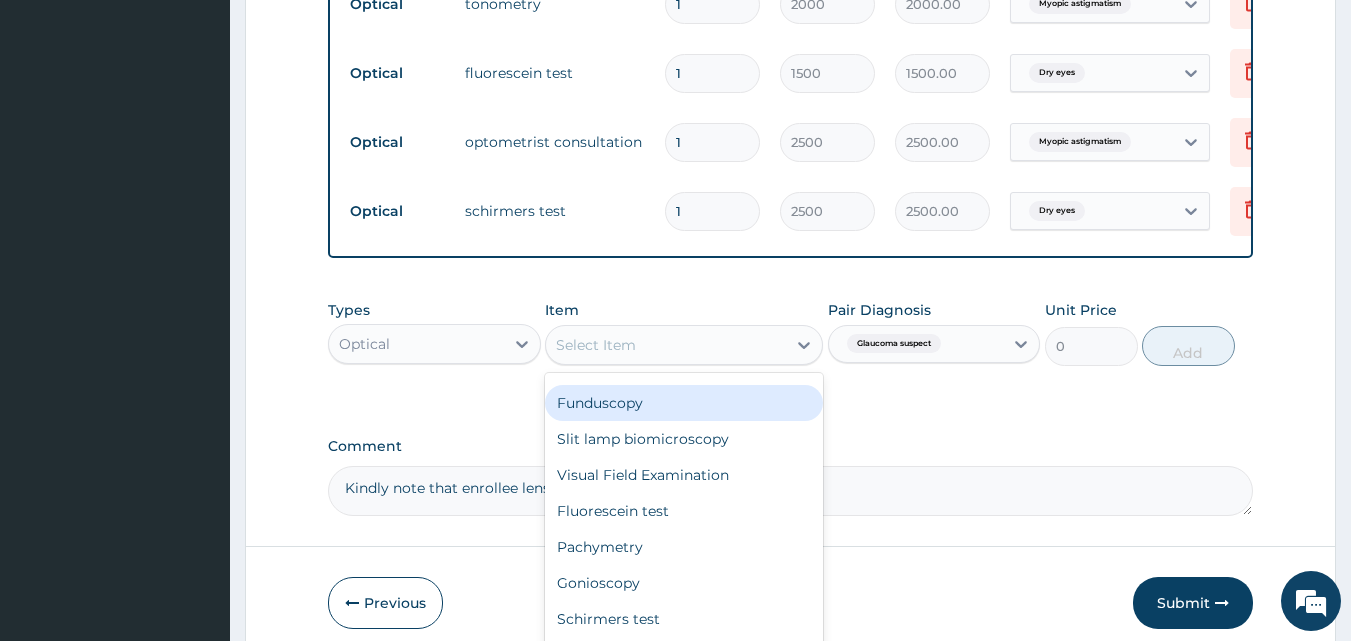scroll, scrollTop: 200, scrollLeft: 0, axis: vertical 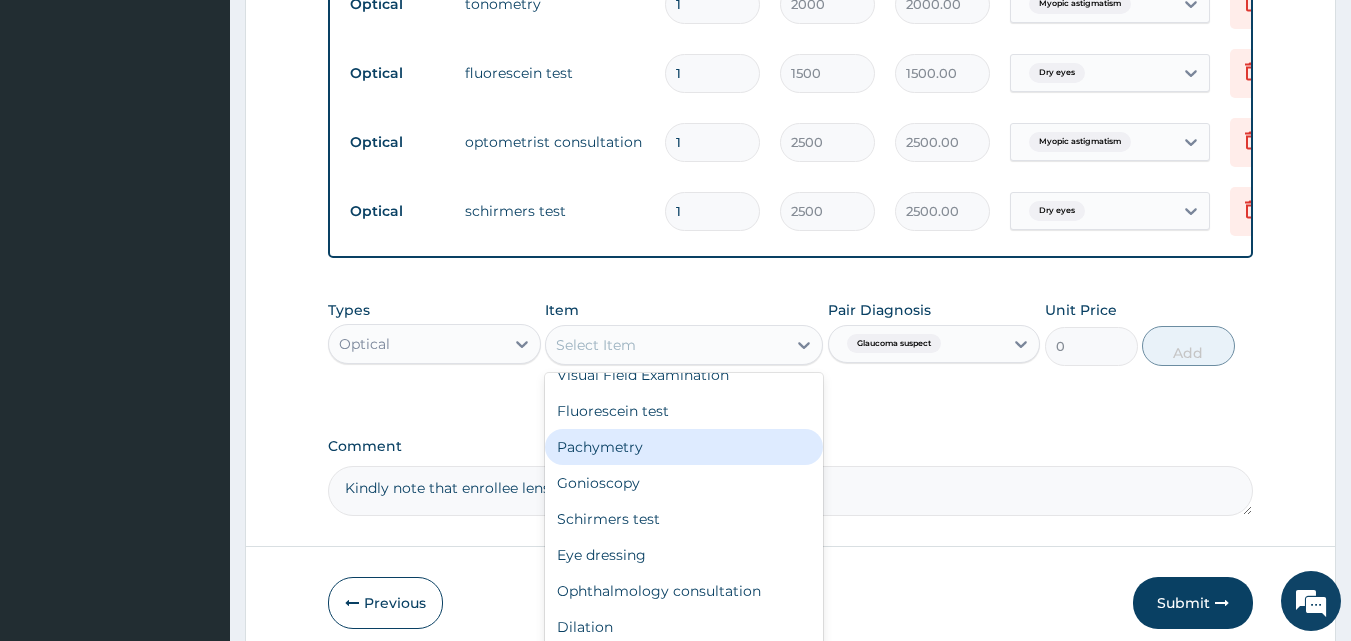click on "Pachymetry" at bounding box center (684, 447) 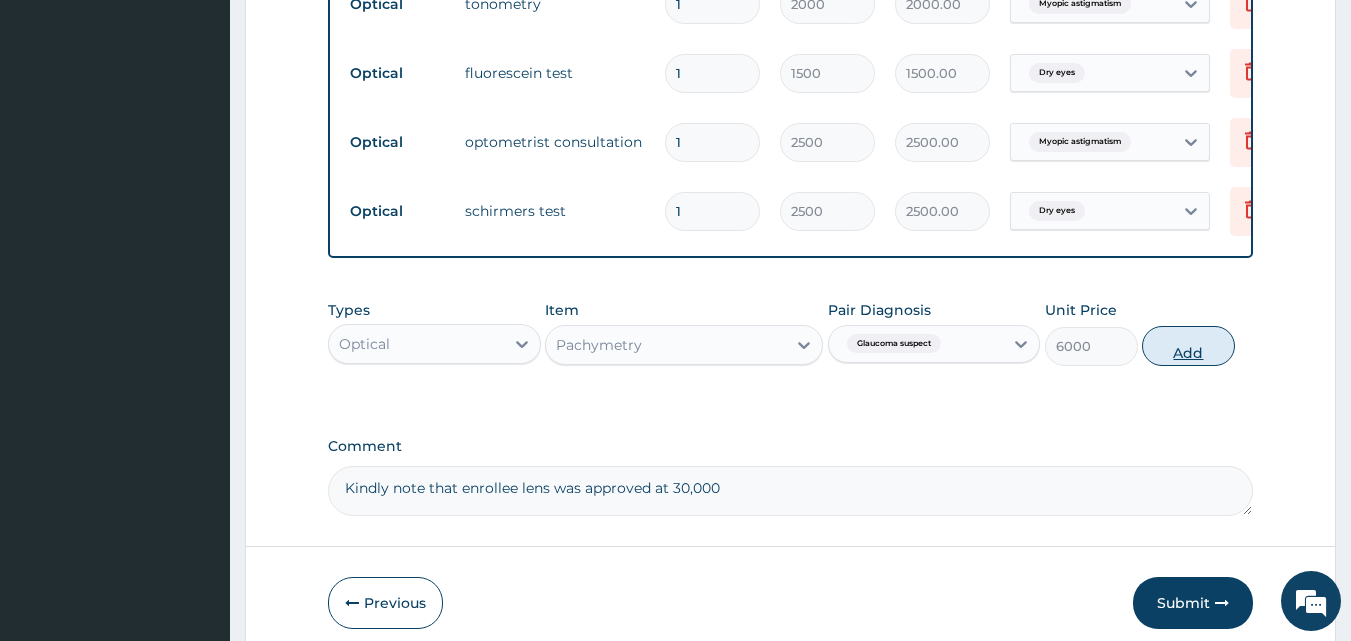 click on "Add" at bounding box center [1188, 346] 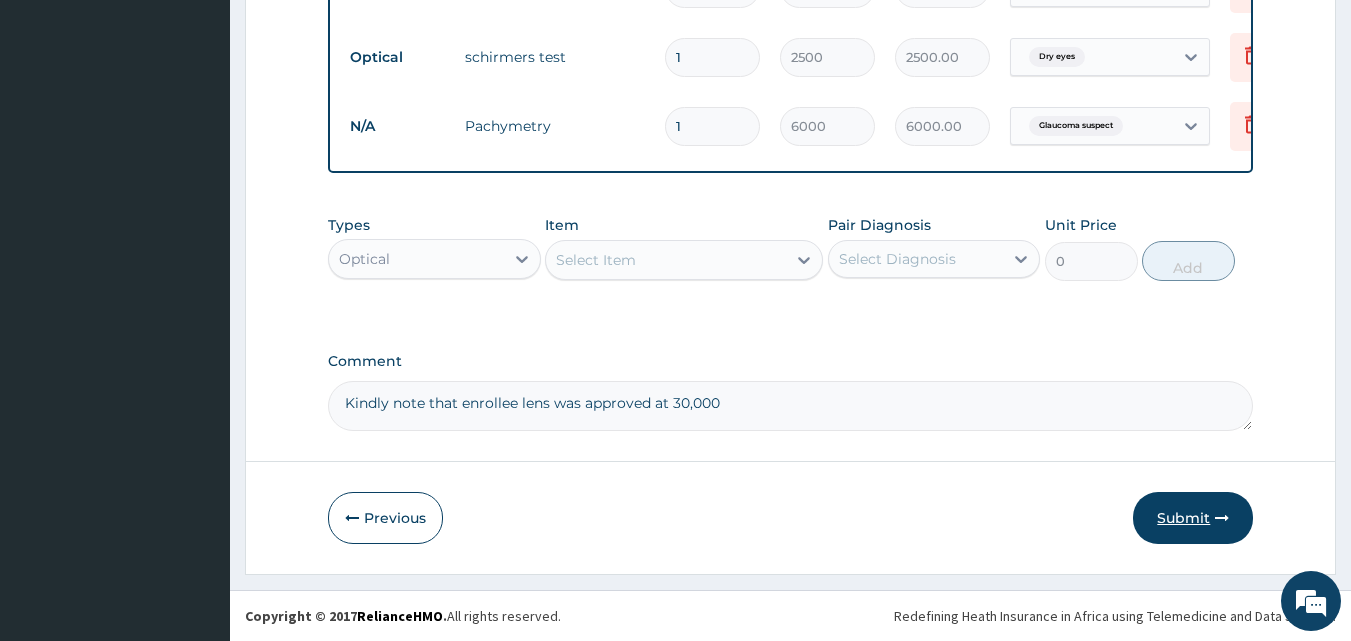 scroll, scrollTop: 1570, scrollLeft: 0, axis: vertical 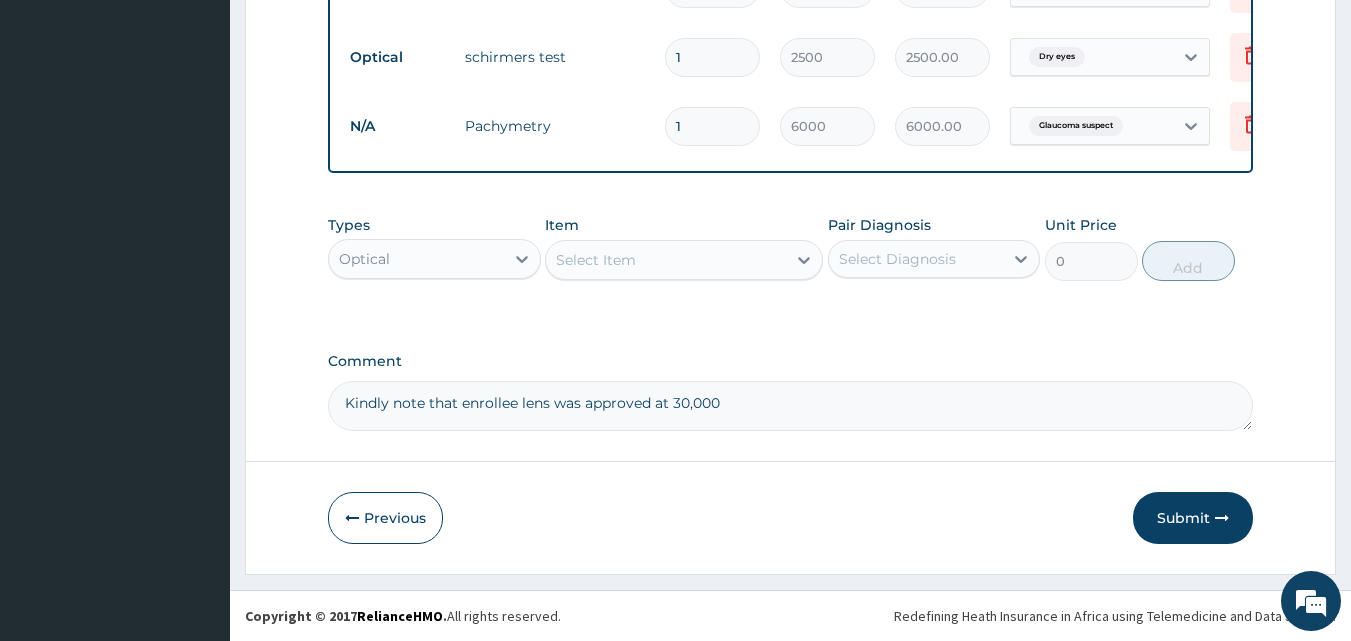 click on "Submit" at bounding box center [1193, 518] 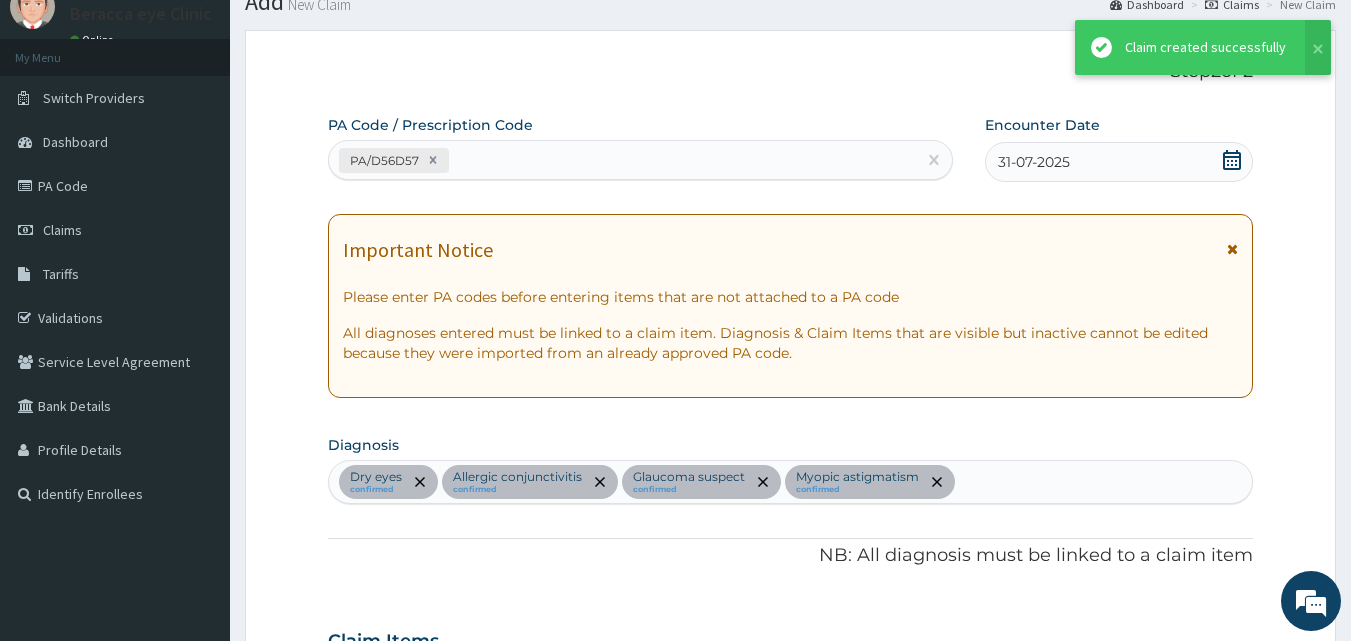 scroll, scrollTop: 1570, scrollLeft: 0, axis: vertical 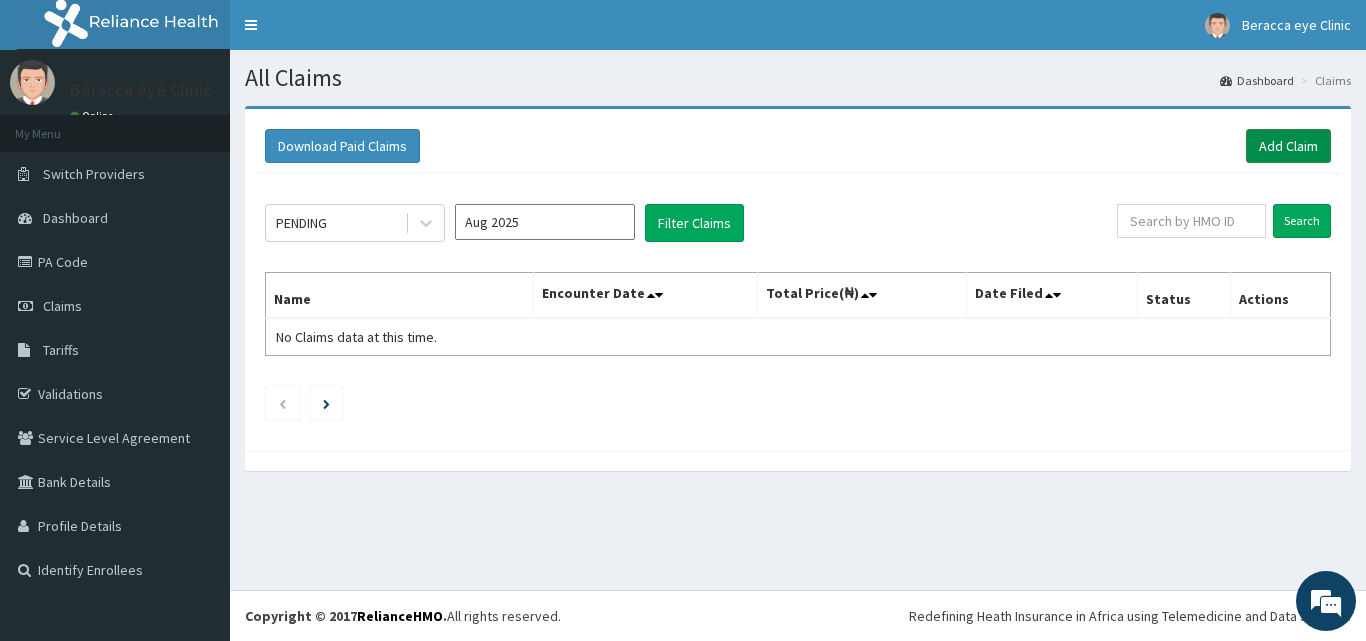 click on "Add Claim" at bounding box center [1288, 146] 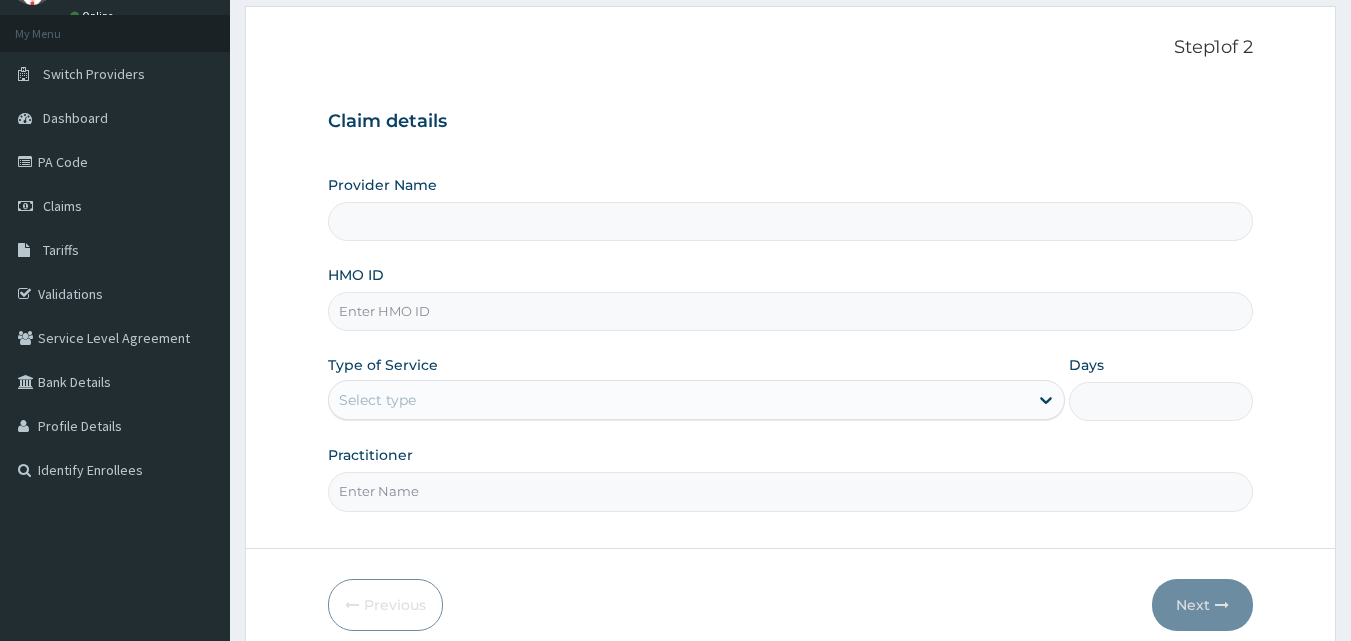 scroll, scrollTop: 100, scrollLeft: 0, axis: vertical 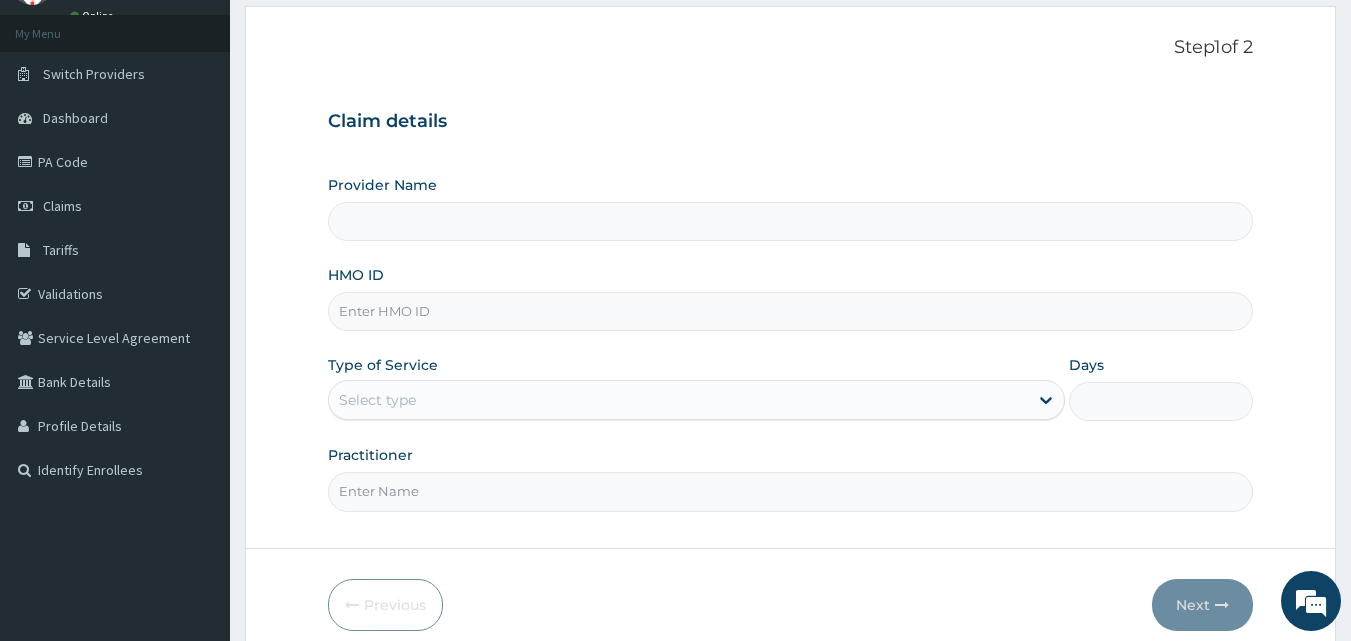 type on "Beracca Eye Clinic - Ikeja" 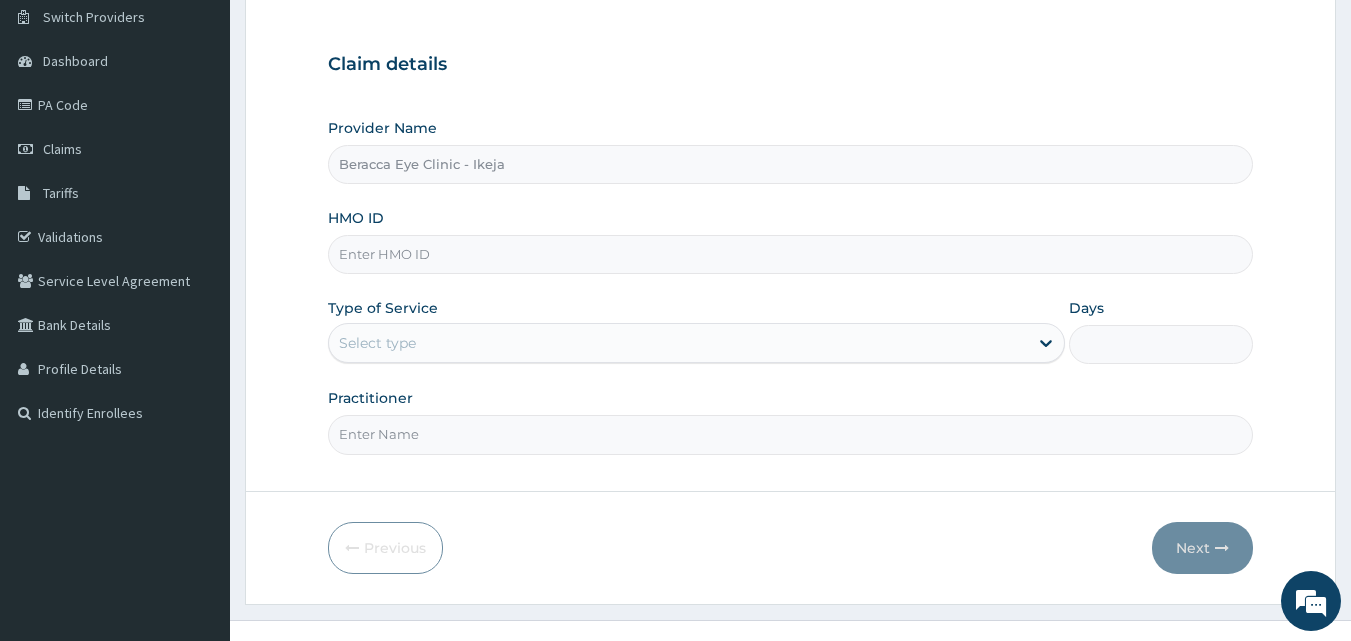 scroll, scrollTop: 187, scrollLeft: 0, axis: vertical 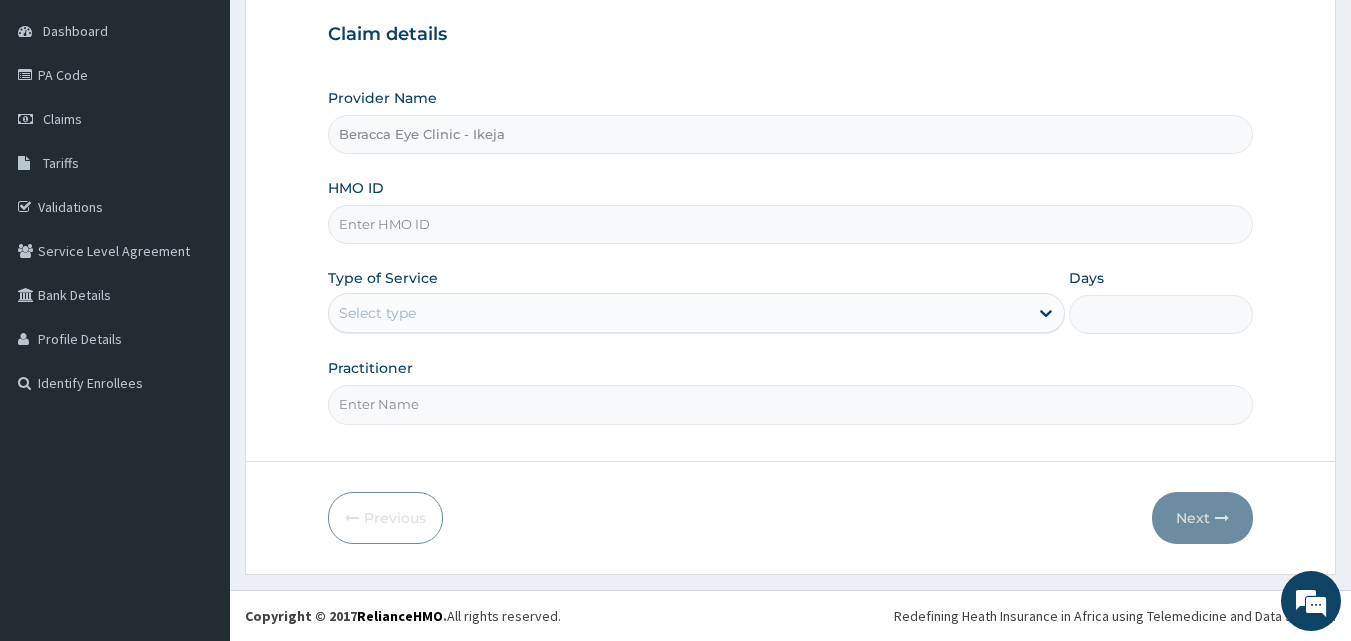 click on "HMO ID" at bounding box center (791, 224) 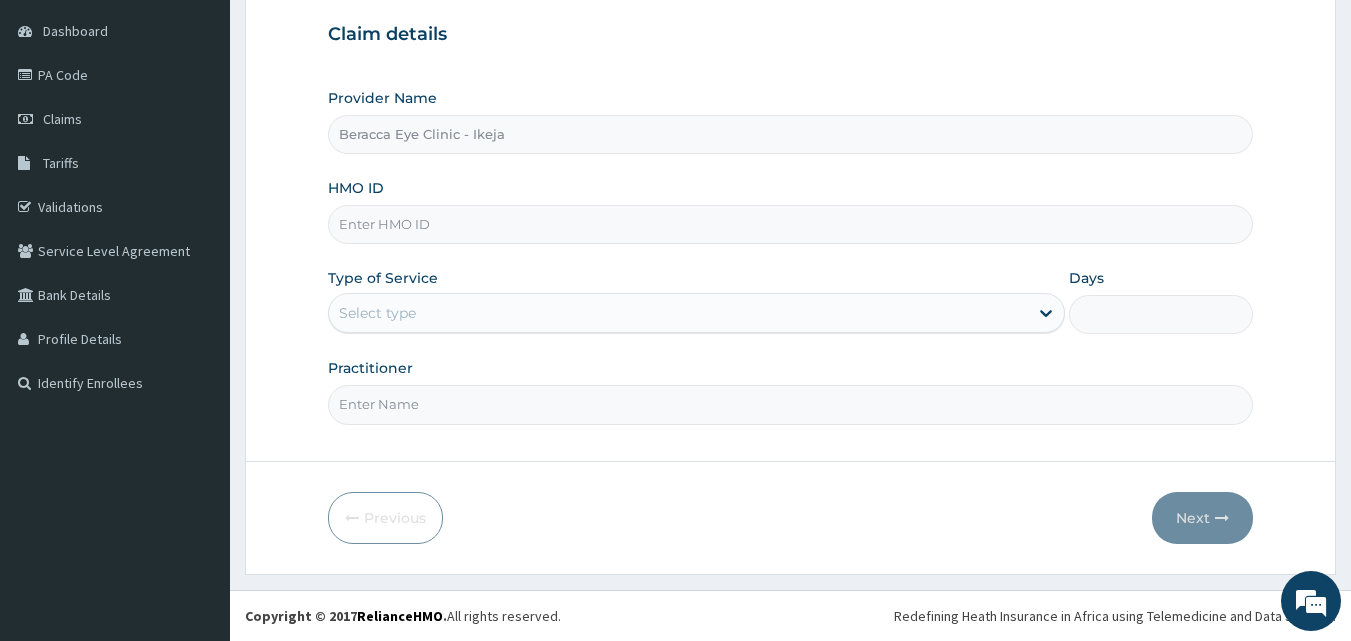 scroll, scrollTop: 0, scrollLeft: 0, axis: both 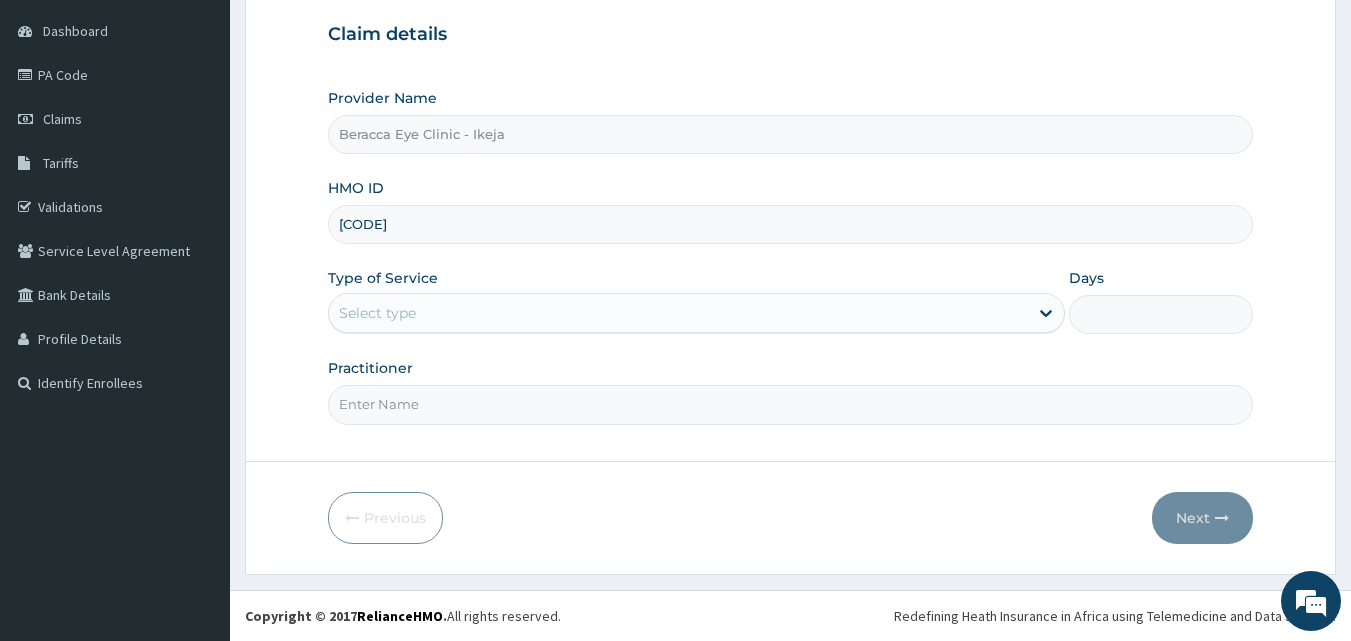 type on "[CODE]" 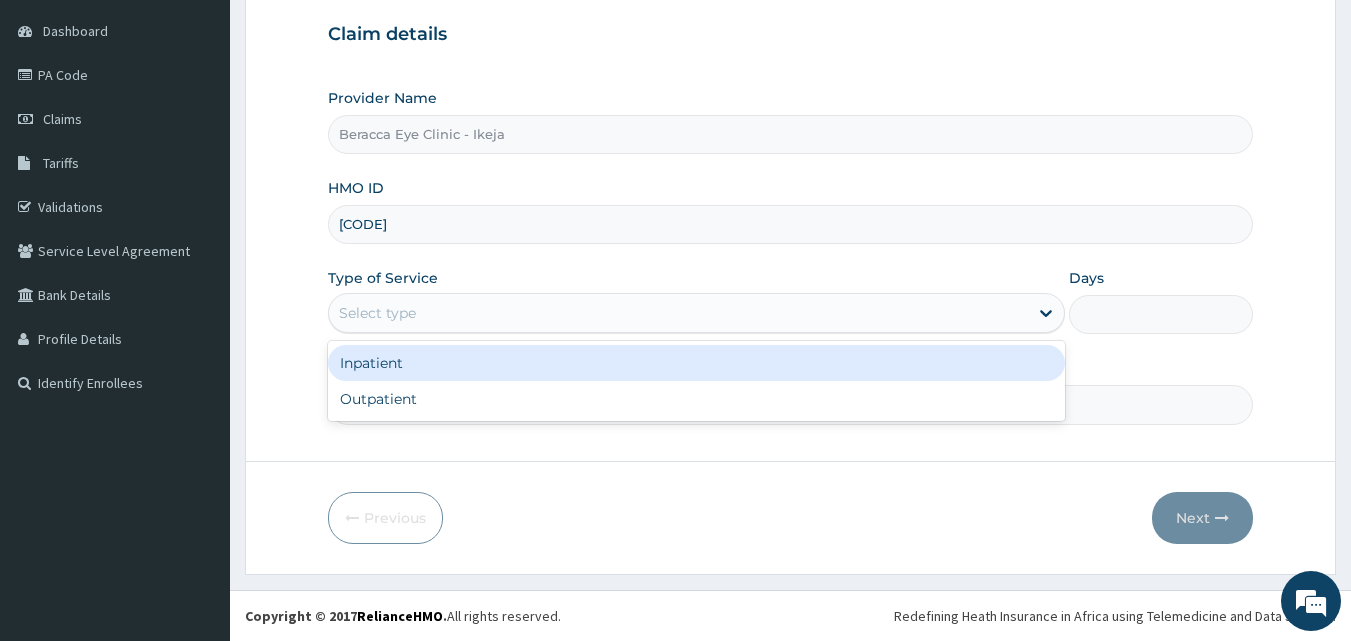 click on "Select type" at bounding box center [678, 313] 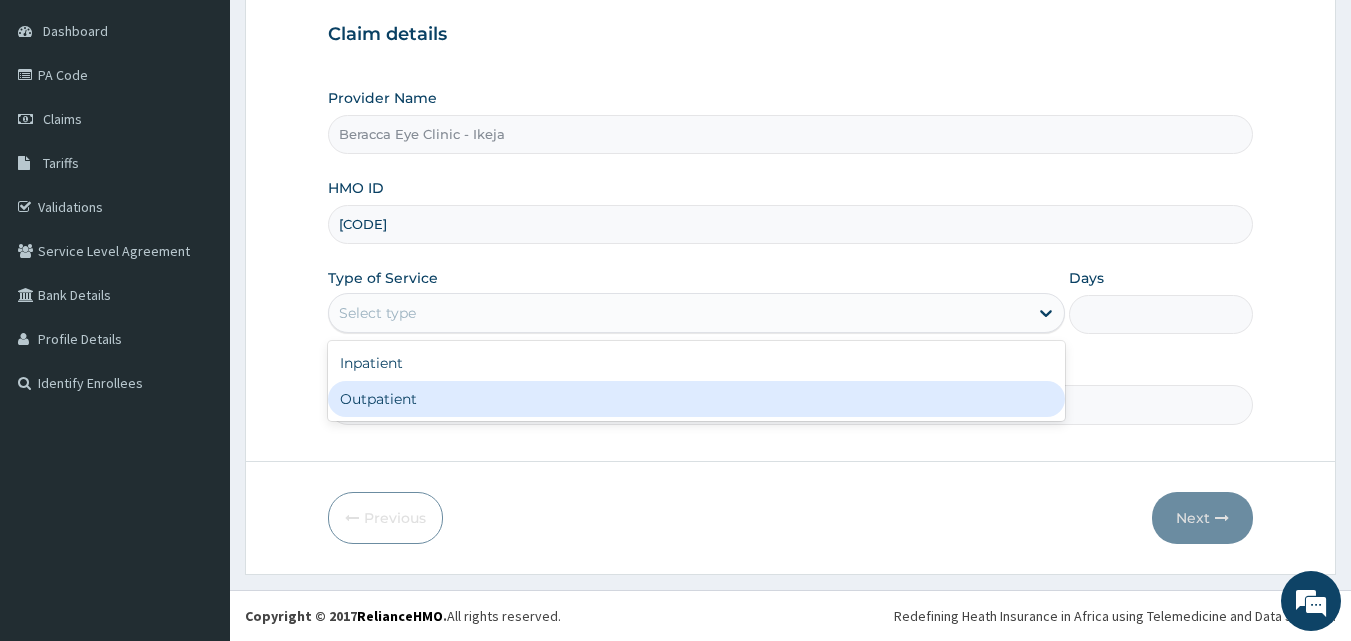 click on "Outpatient" at bounding box center (696, 399) 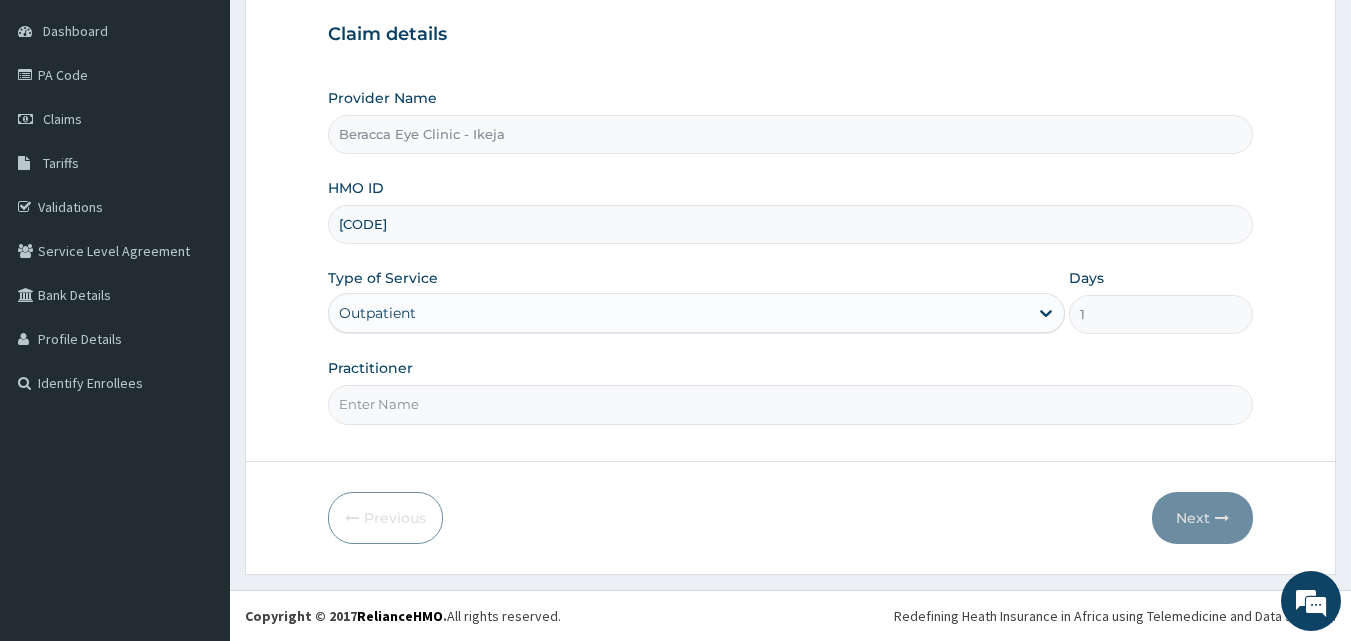 click on "Practitioner" at bounding box center [791, 404] 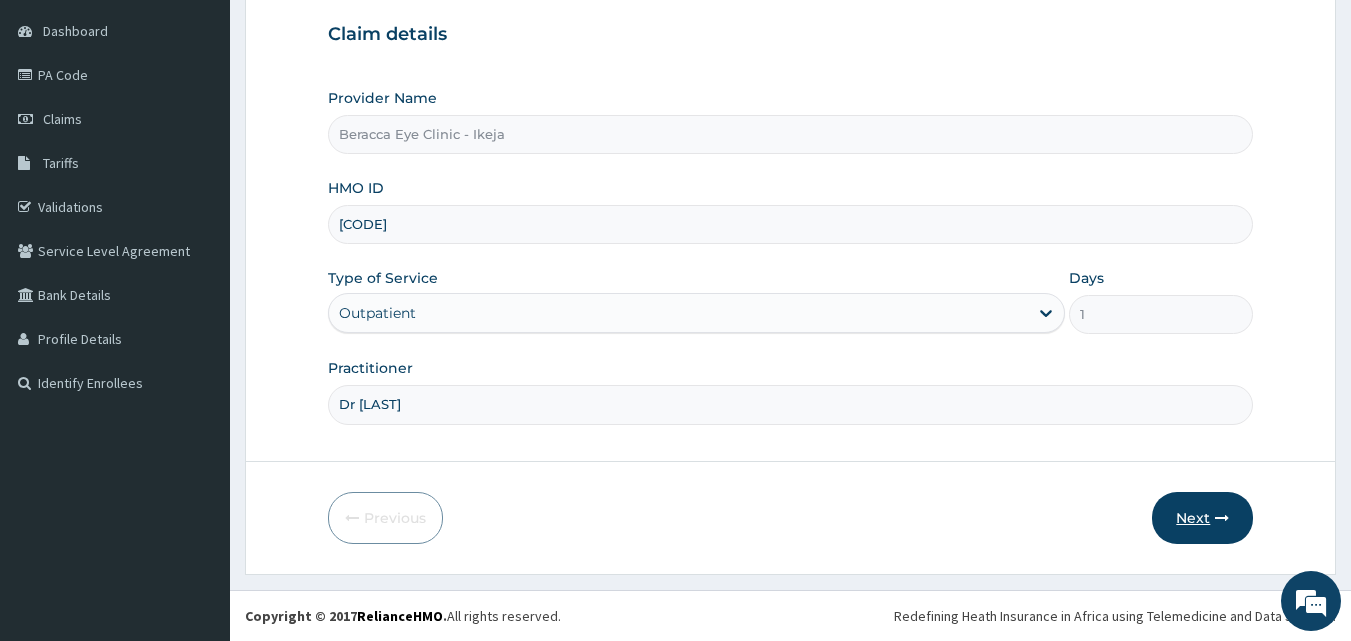 type on "Dr [LAST]" 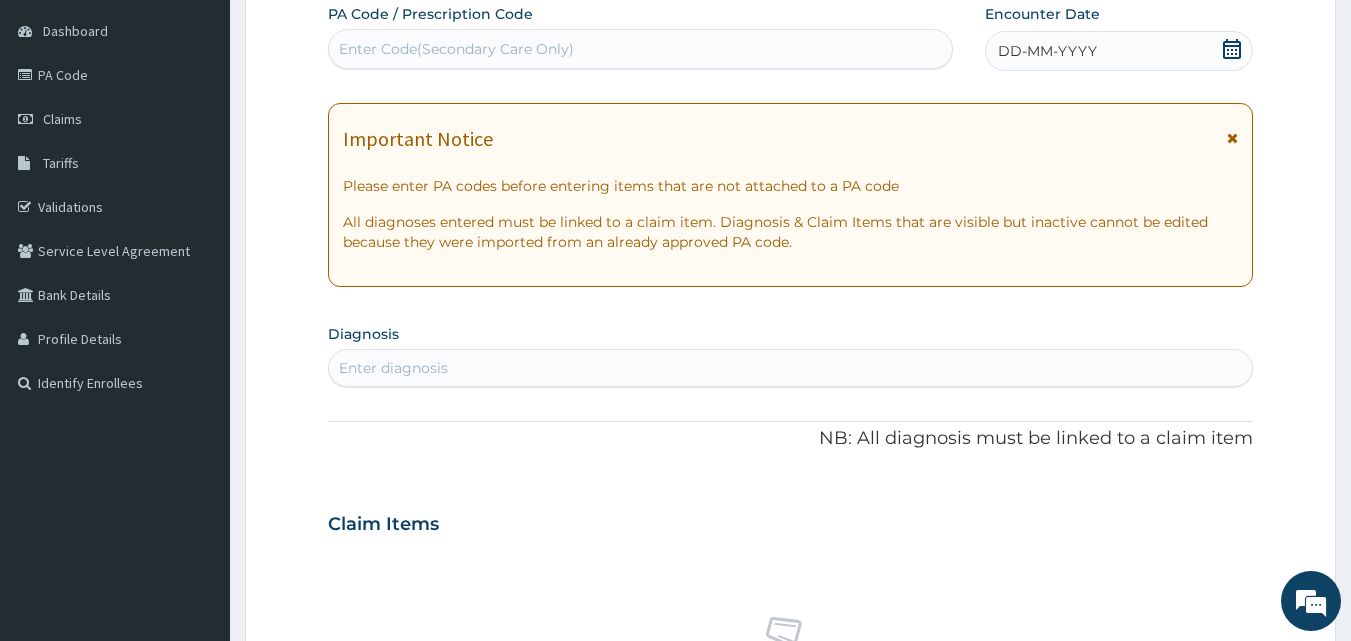 click on "Enter Code(Secondary Care Only)" at bounding box center [641, 49] 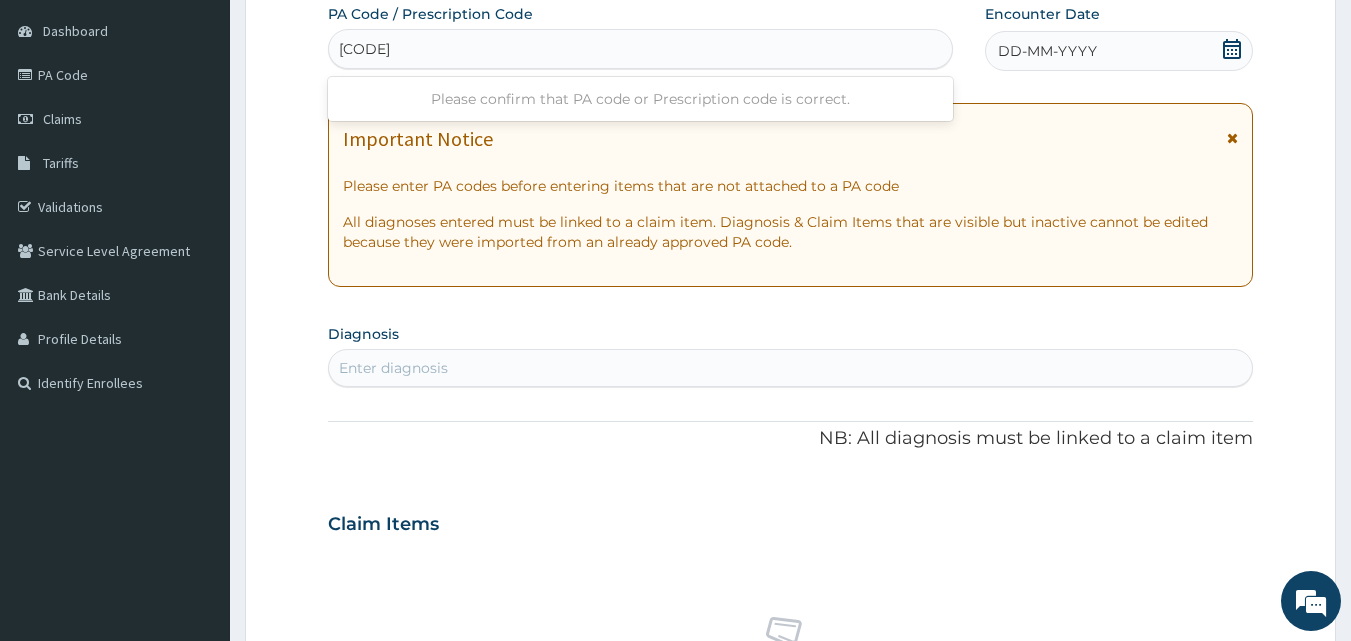 type on "PA/6893D" 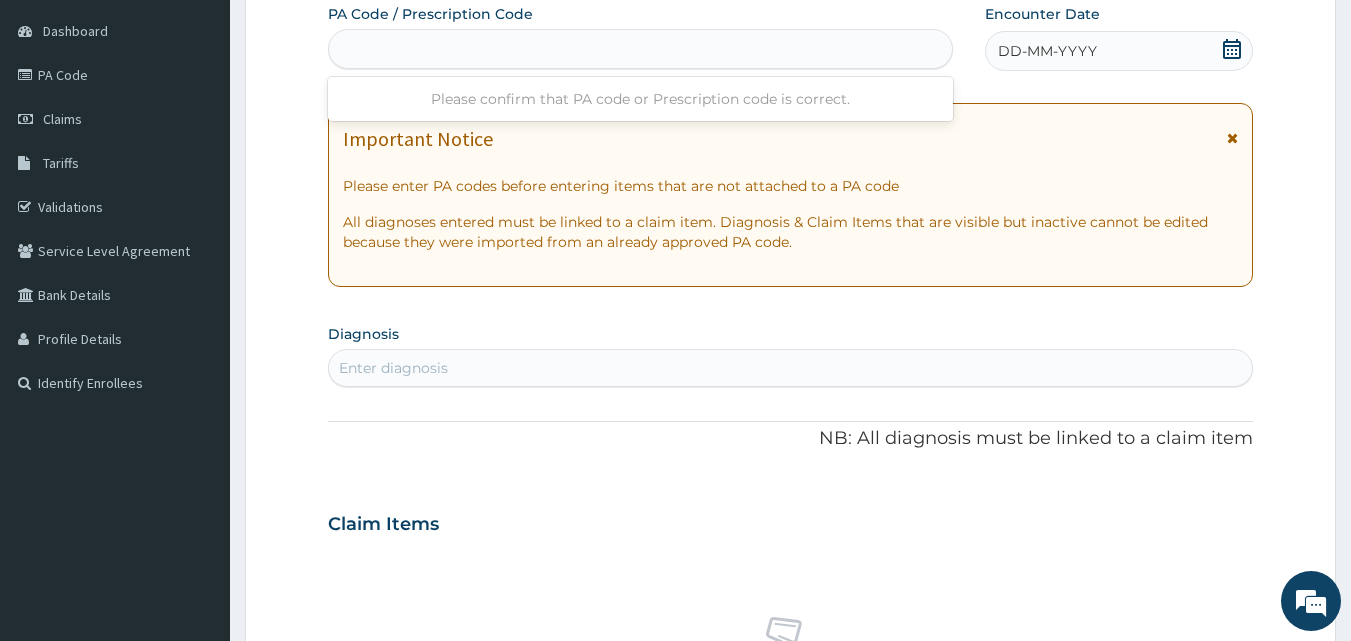 click on "PA/6893D" at bounding box center (641, 49) 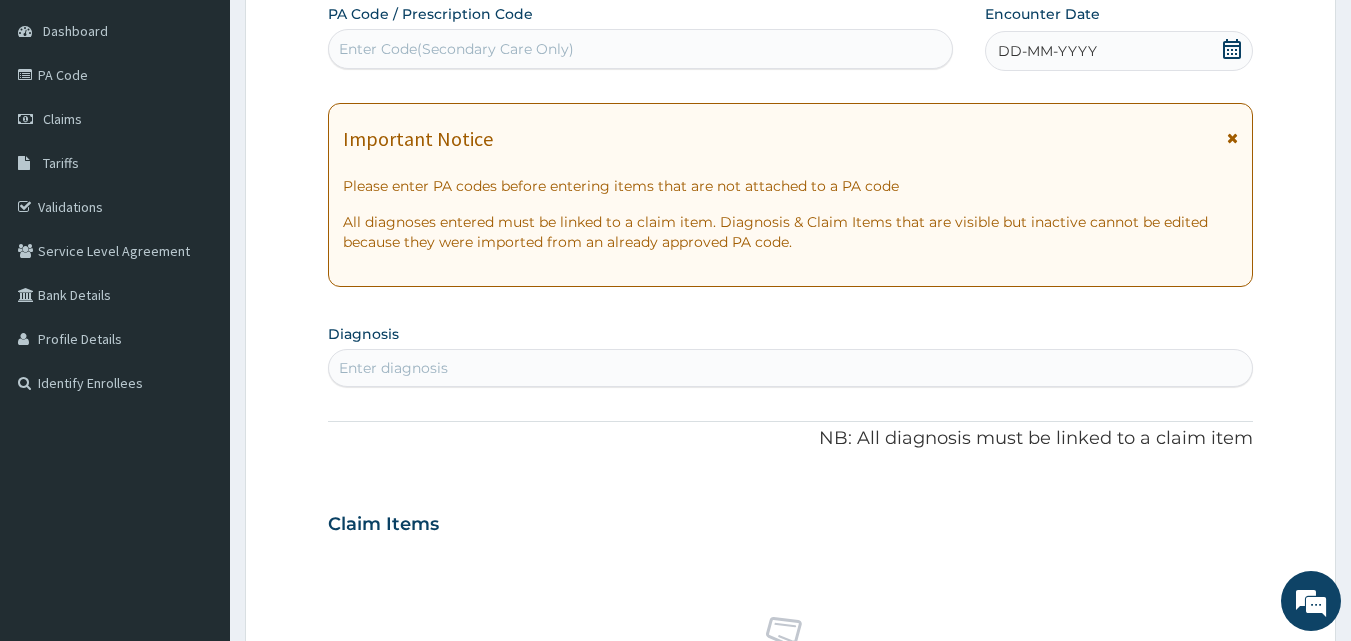 click on "Enter Code(Secondary Care Only)" at bounding box center [456, 49] 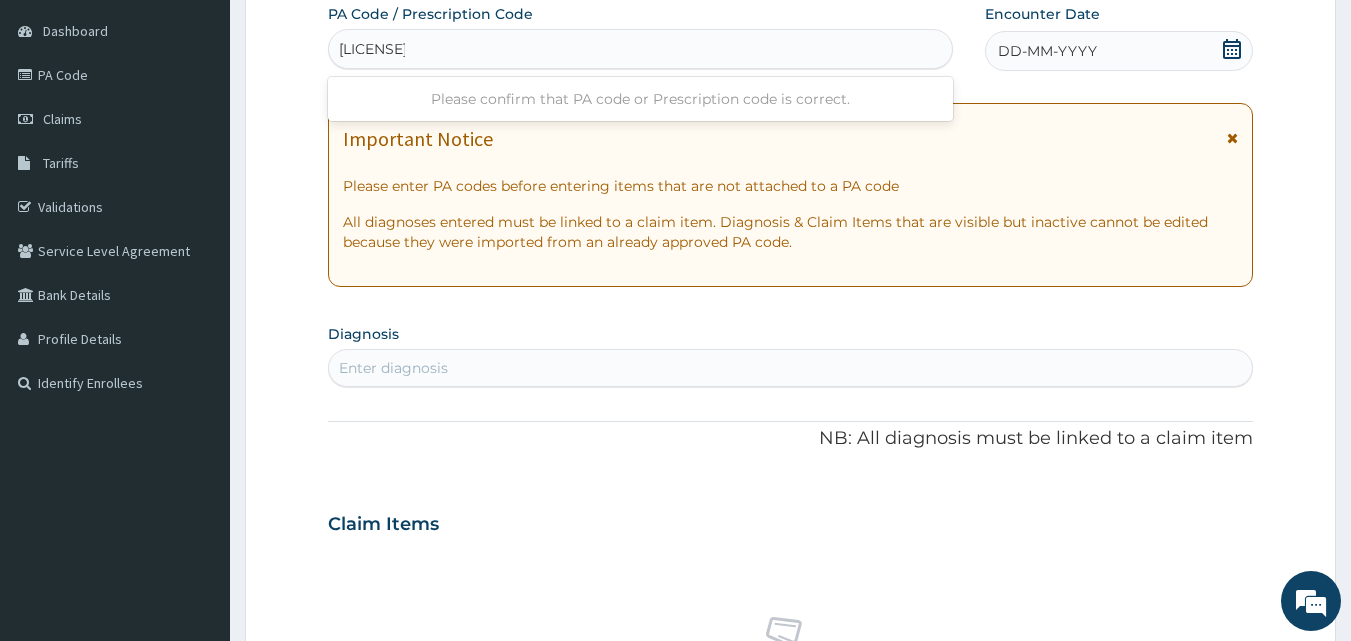 type on "PA/16893D" 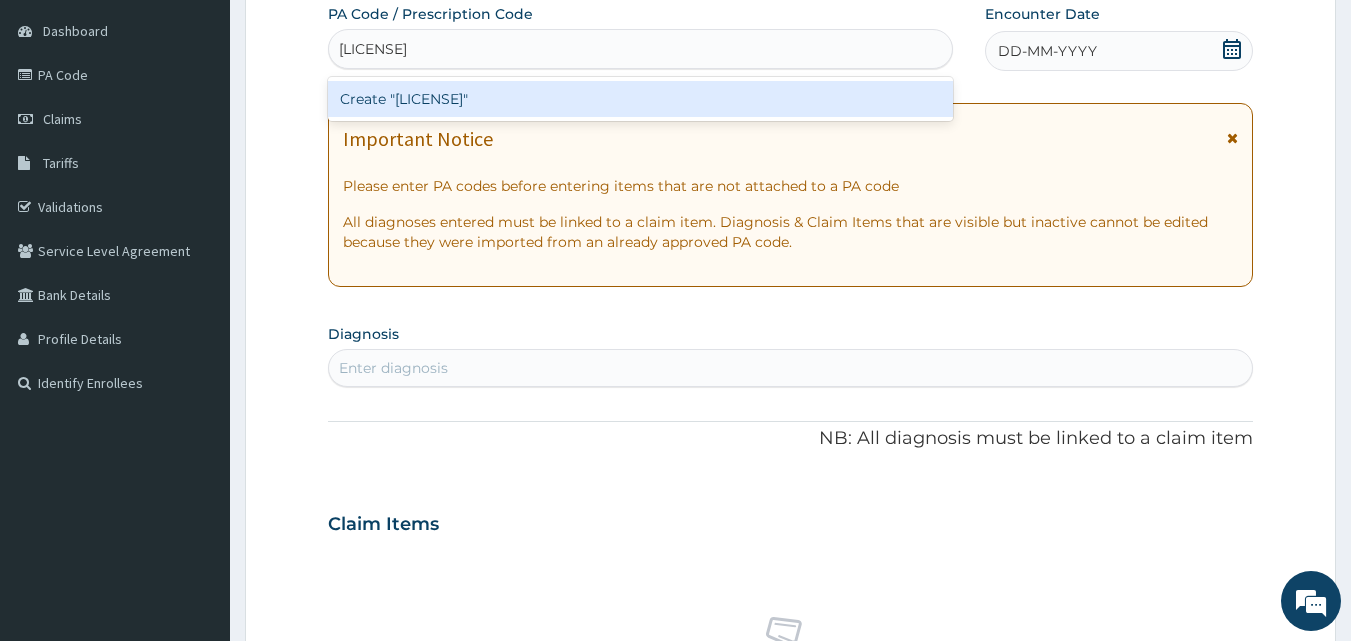 click on "Create "PA/16893D"" at bounding box center [641, 99] 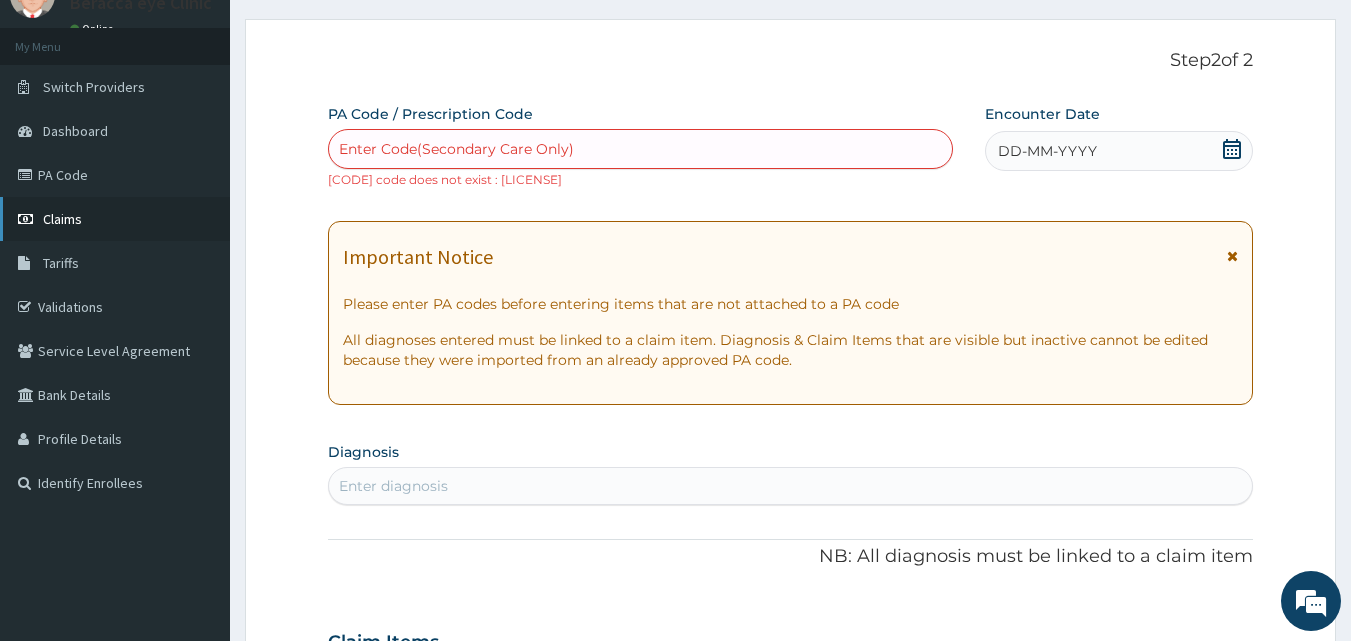 scroll, scrollTop: 0, scrollLeft: 0, axis: both 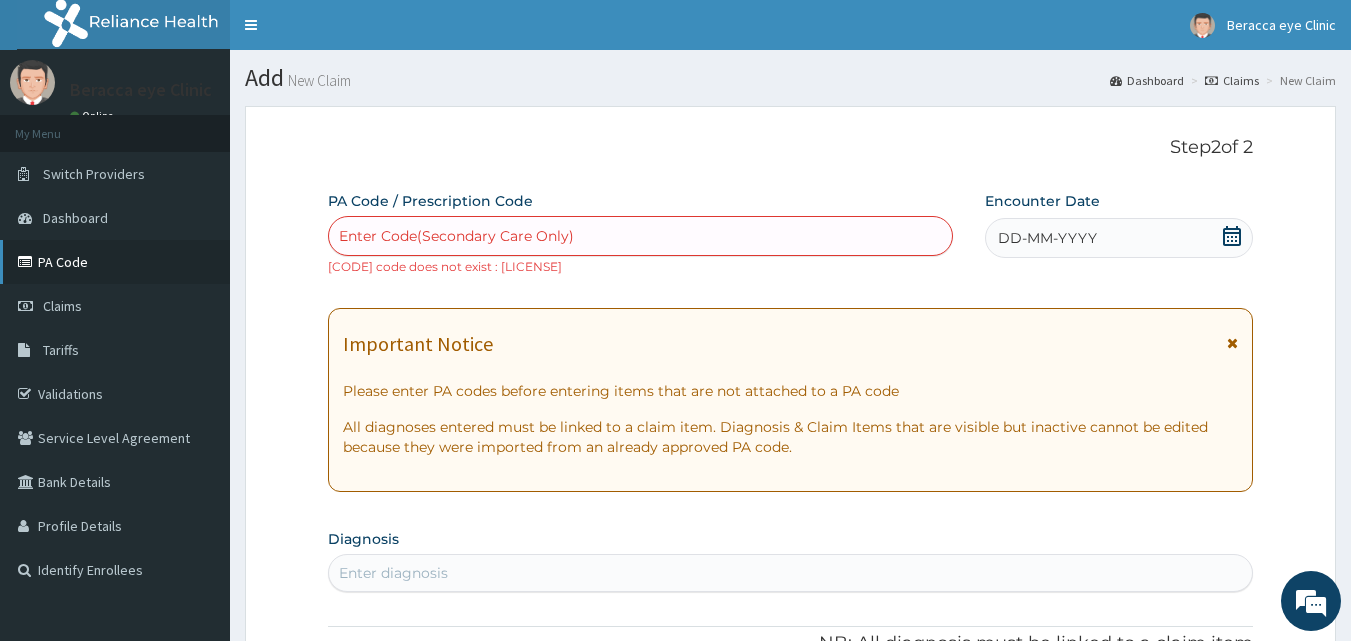 click on "PA Code" at bounding box center (115, 262) 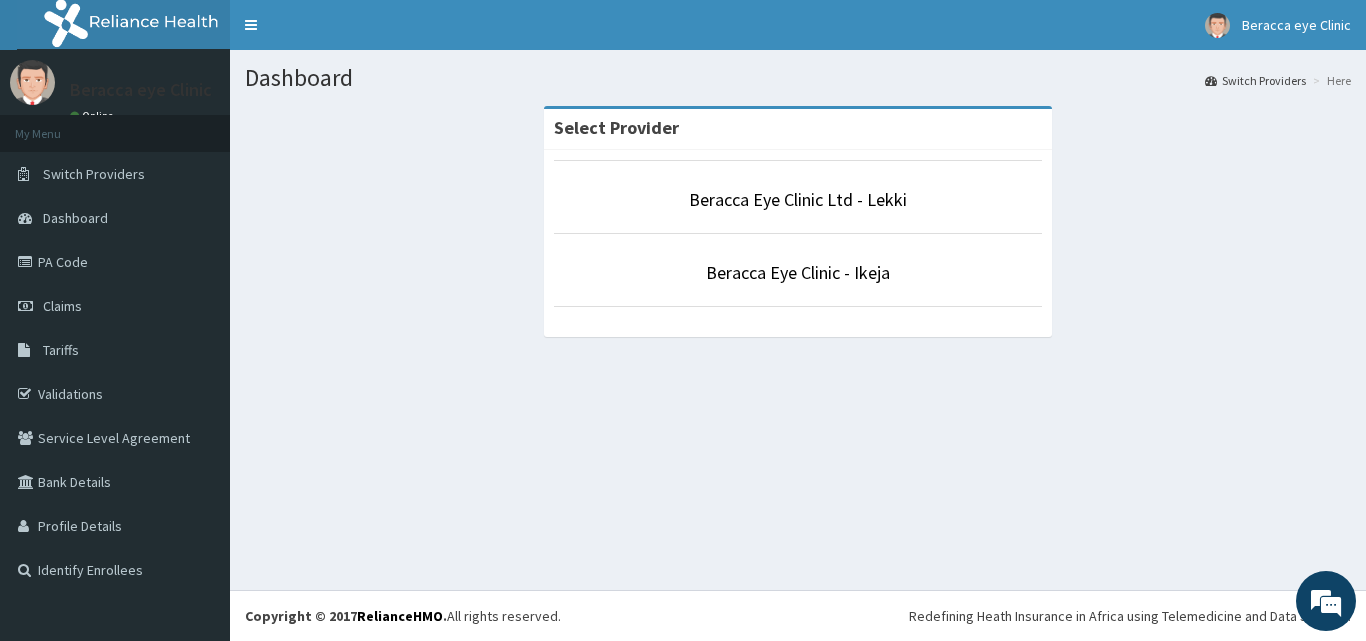 scroll, scrollTop: 0, scrollLeft: 0, axis: both 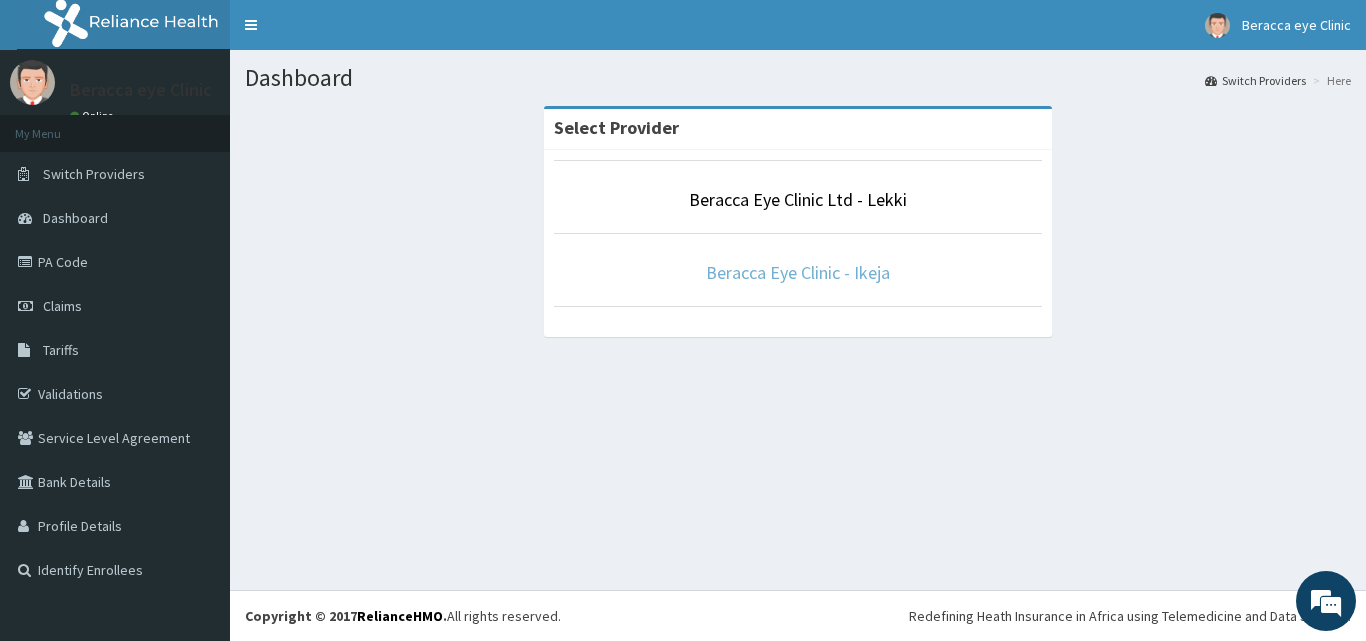 click on "Beracca Eye Clinic - Ikeja" at bounding box center (798, 272) 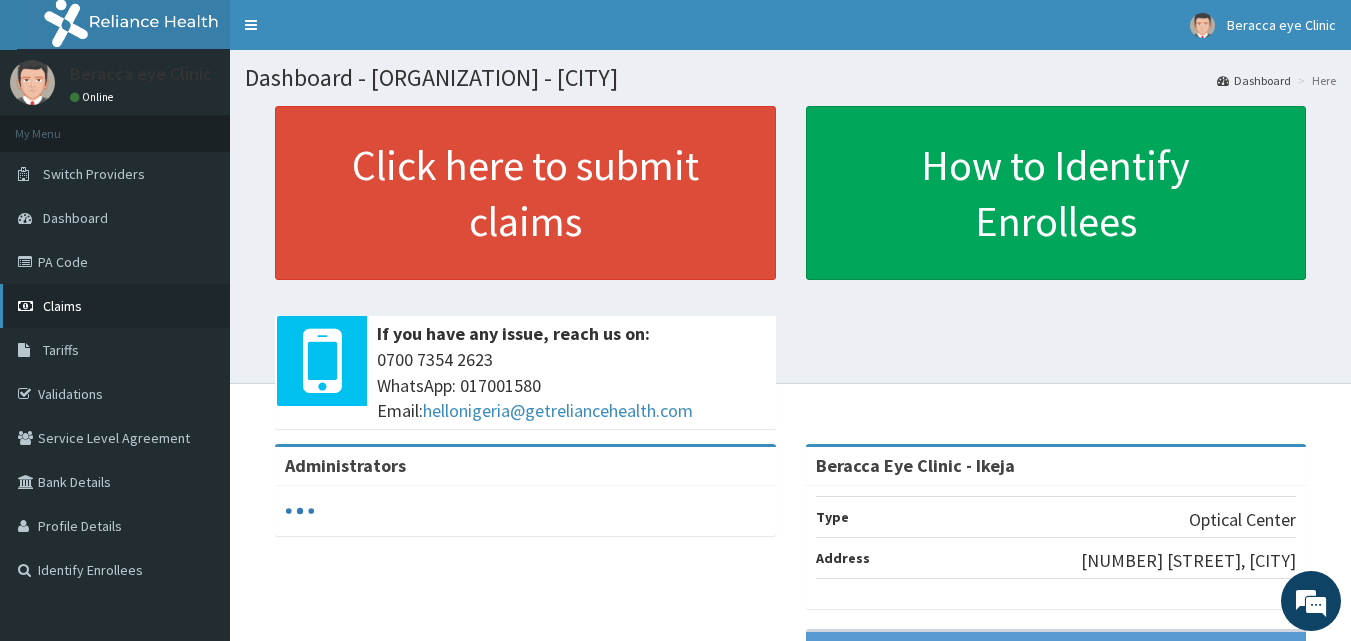 scroll, scrollTop: 0, scrollLeft: 0, axis: both 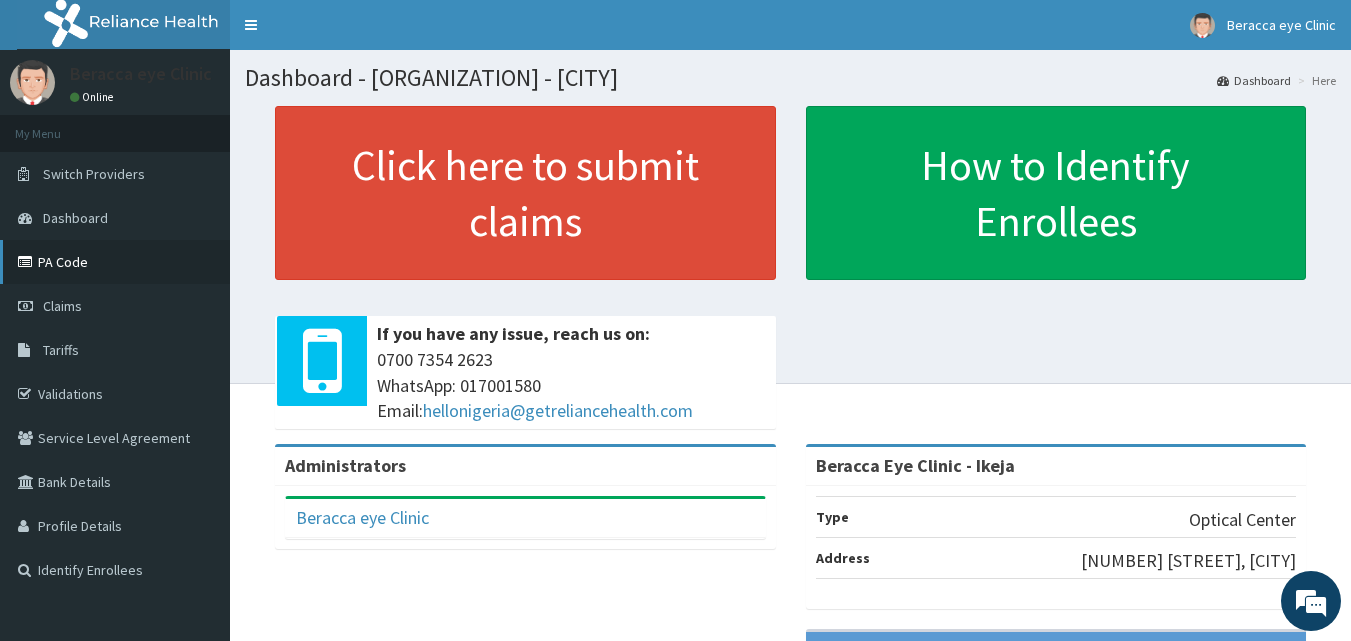 click on "PA Code" at bounding box center [115, 262] 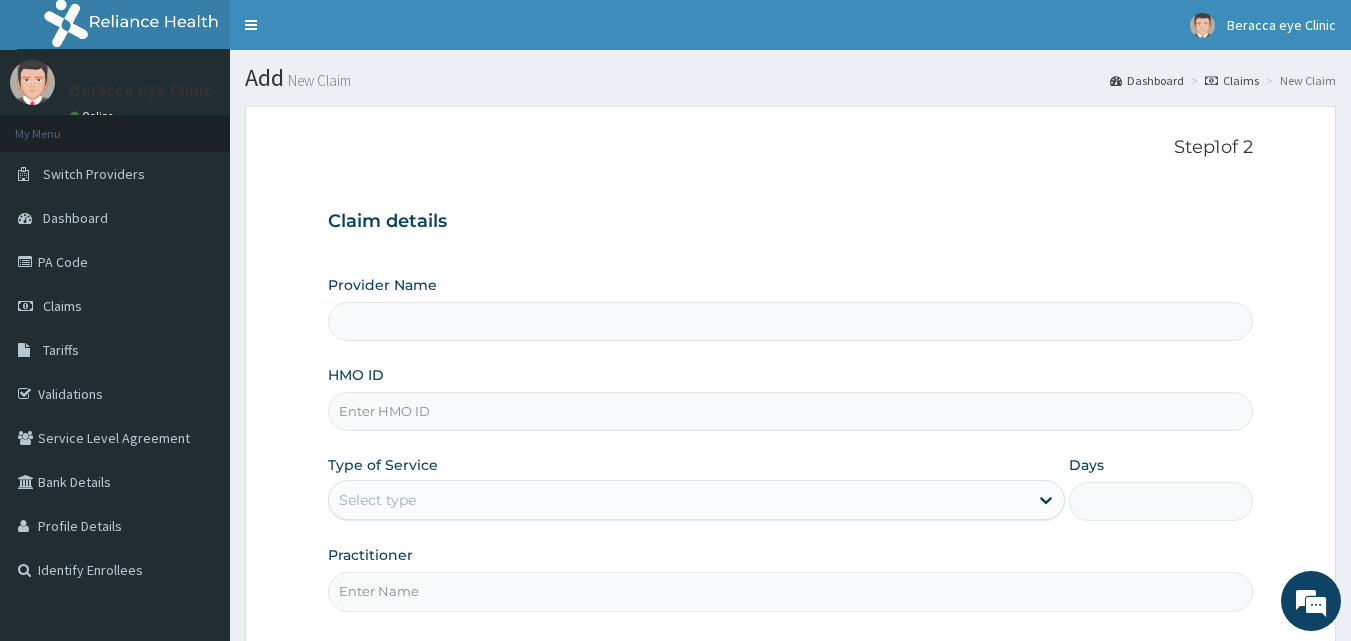 type on "Beracca Eye Clinic - Ikeja" 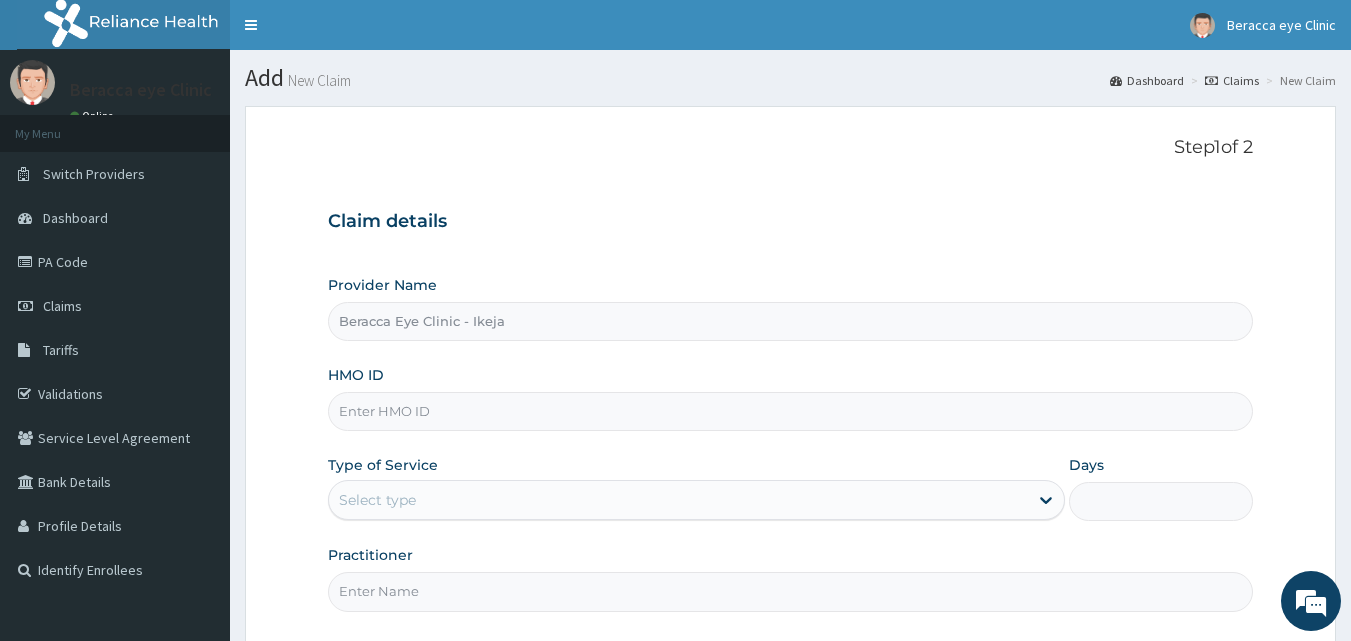 scroll, scrollTop: 100, scrollLeft: 0, axis: vertical 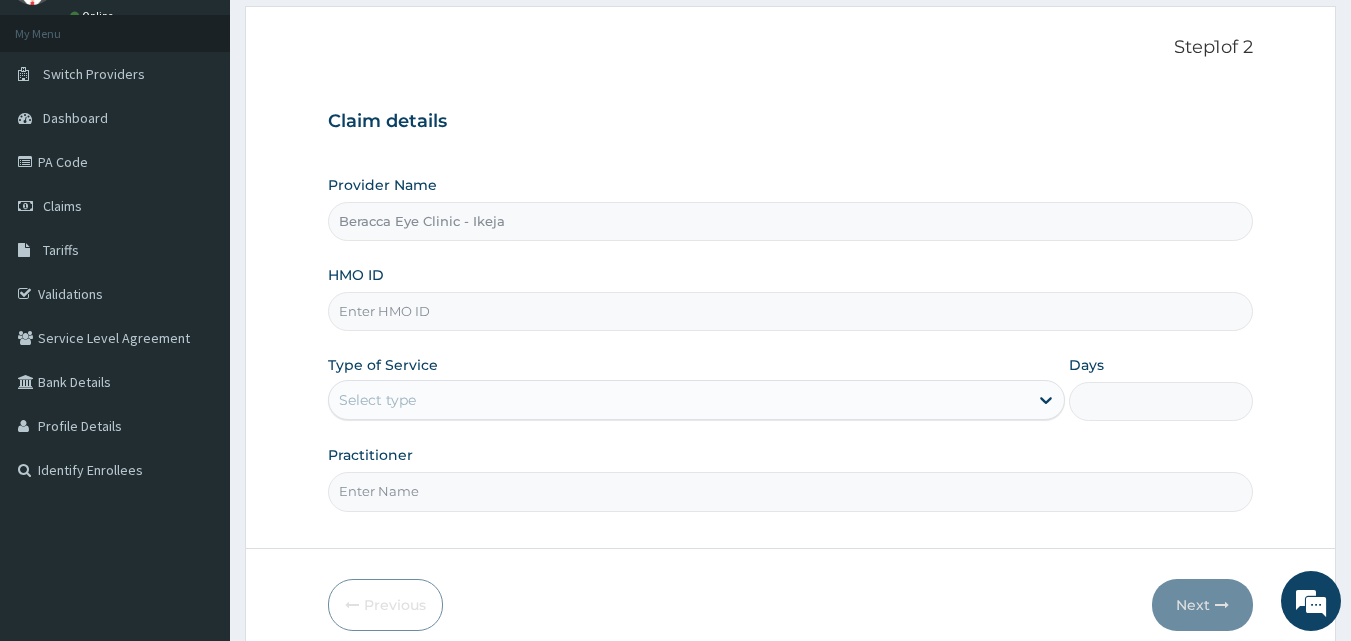 click on "HMO ID" at bounding box center [791, 311] 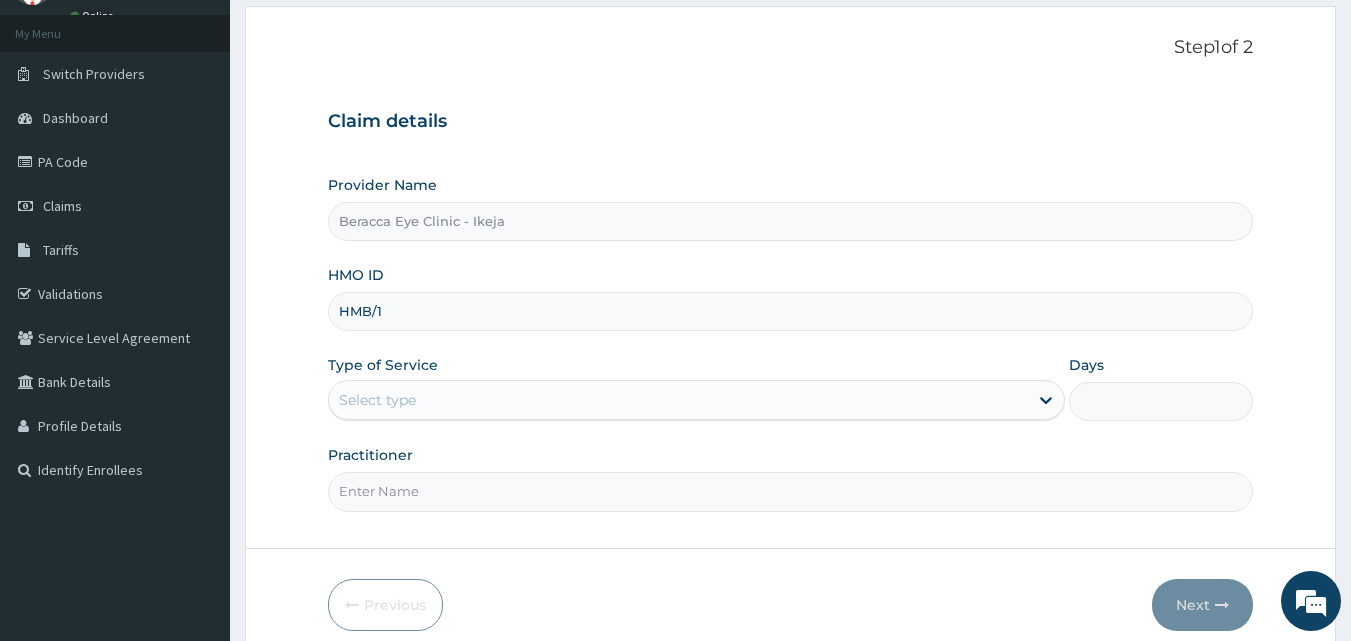 scroll, scrollTop: 0, scrollLeft: 0, axis: both 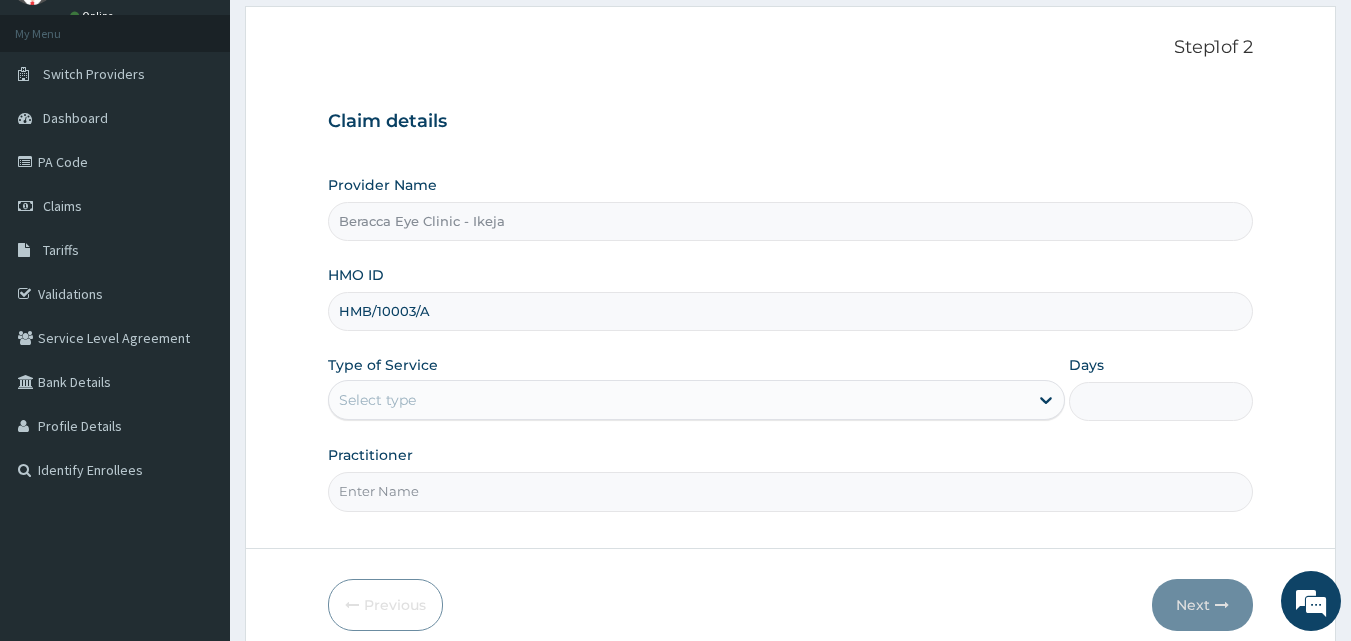 type on "HMB/10003/A" 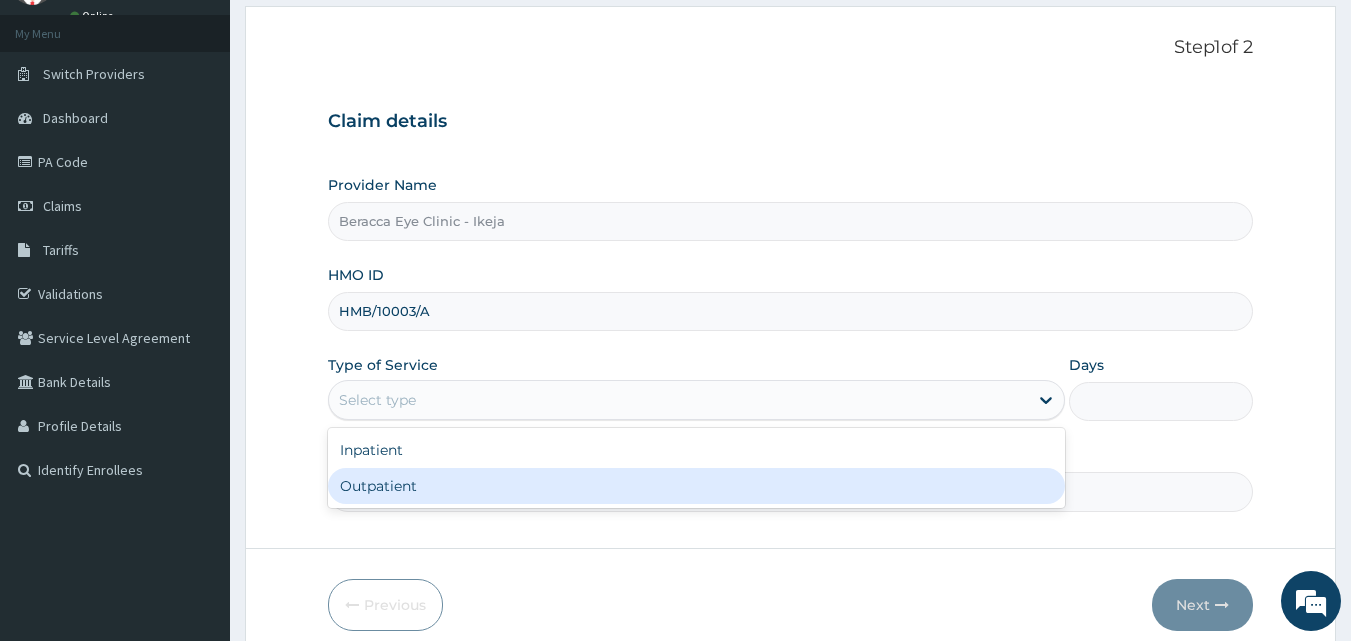 click on "Outpatient" at bounding box center (696, 486) 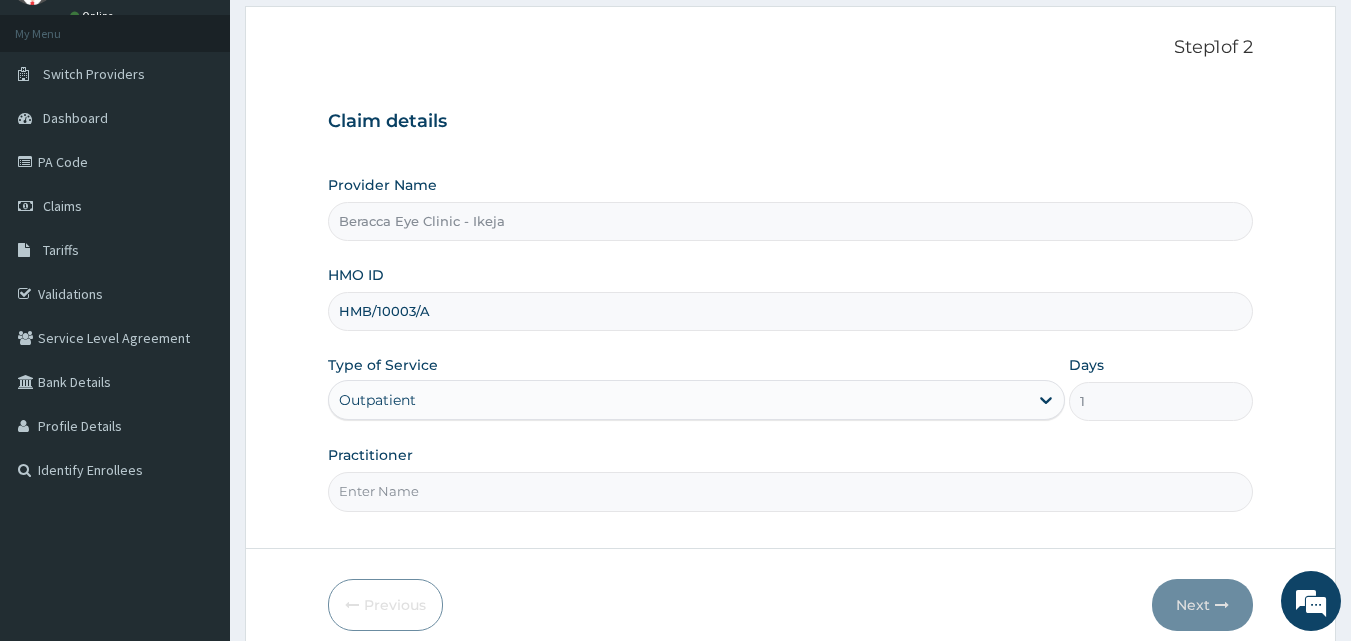 click on "Practitioner" at bounding box center (791, 491) 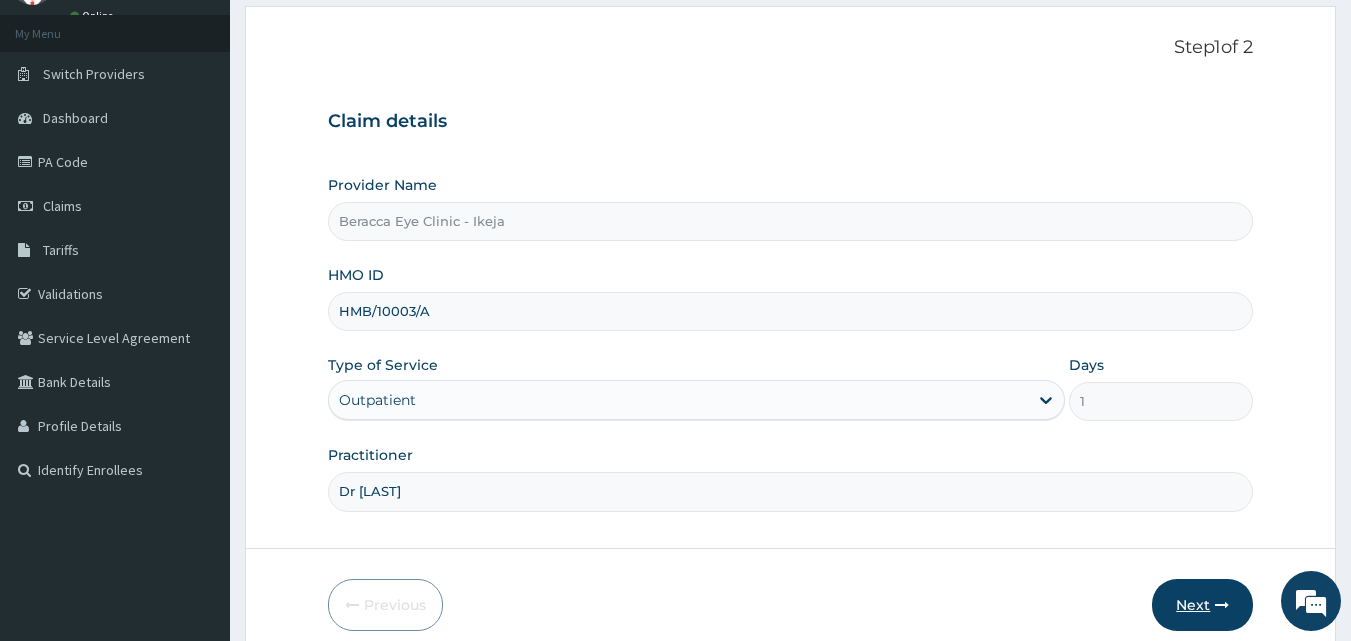 type on "Dr Patrick" 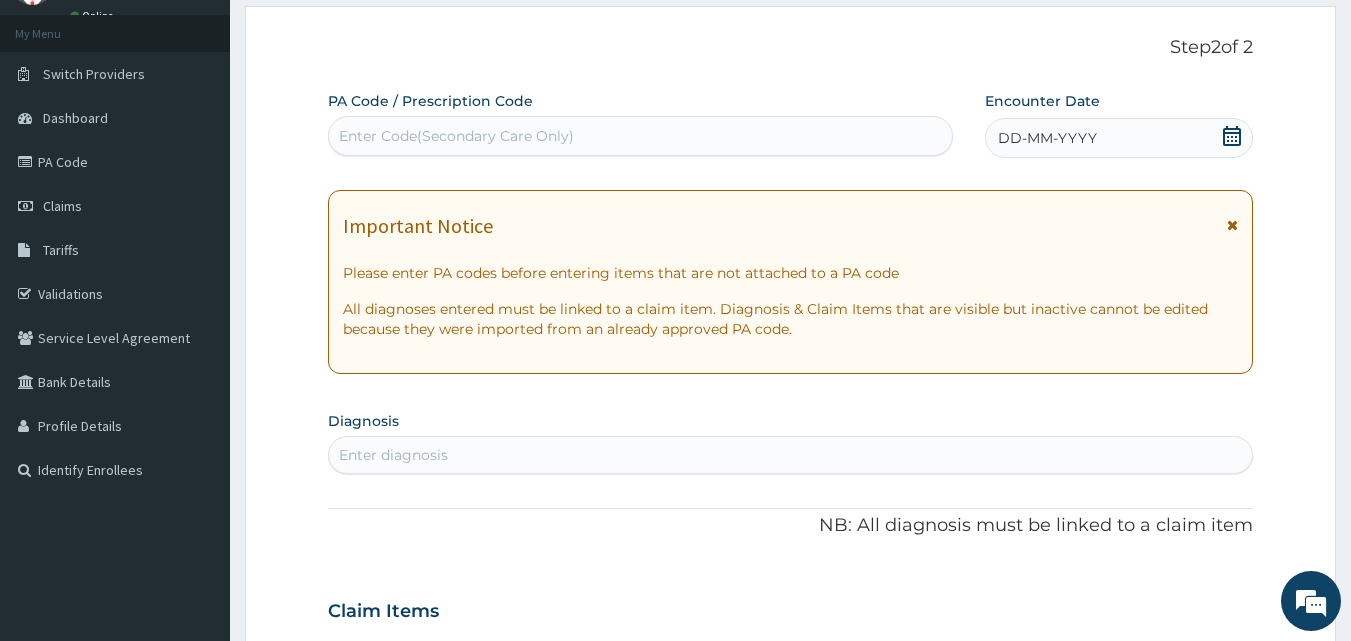 click on "Enter Code(Secondary Care Only)" at bounding box center [641, 136] 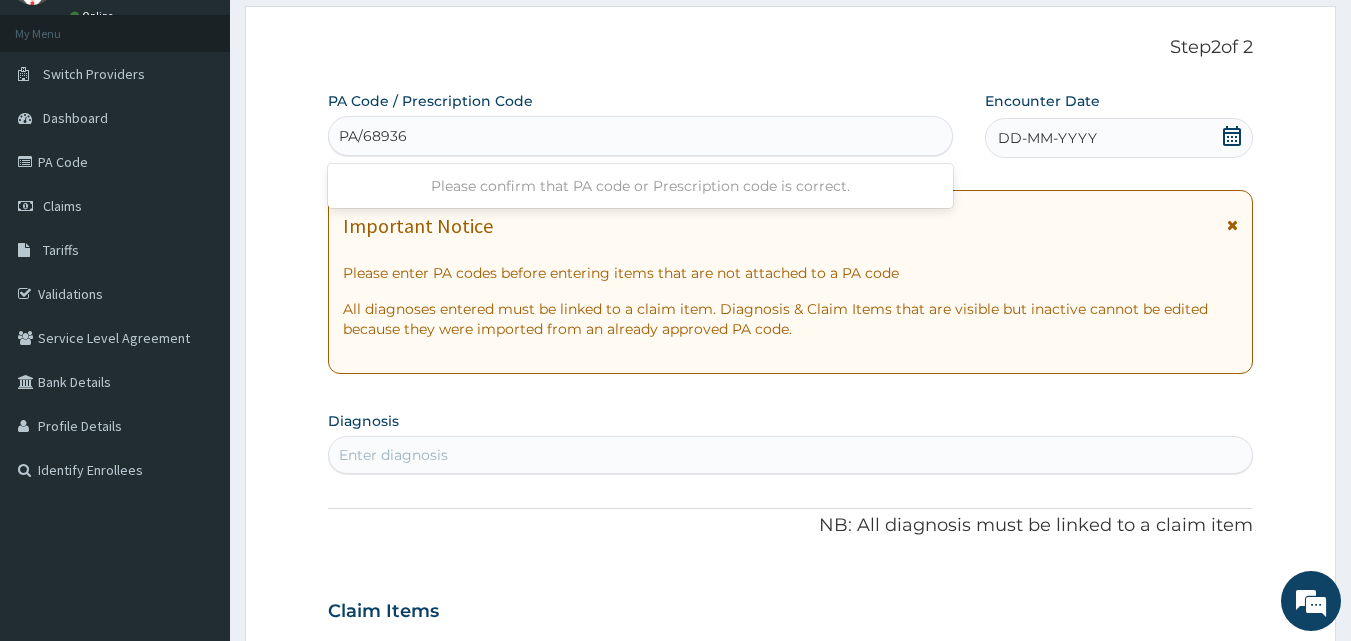 type on "PA/68936D" 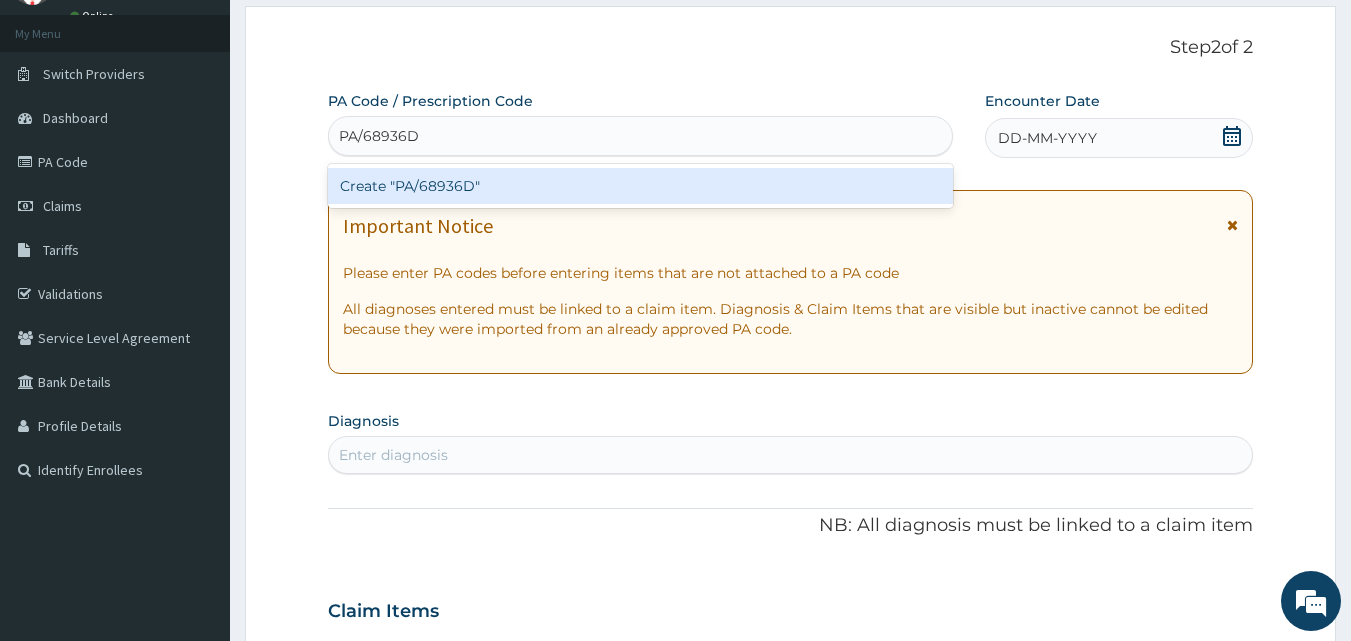click on "Create "PA/68936D"" at bounding box center (641, 186) 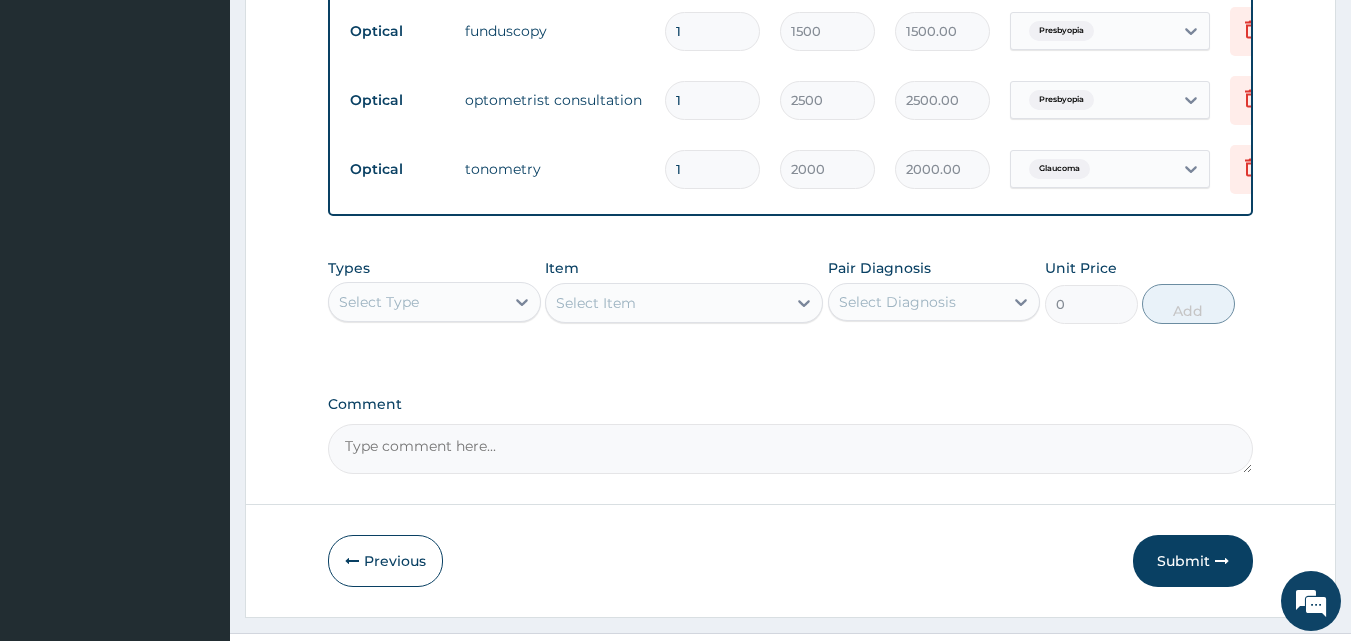 scroll, scrollTop: 1135, scrollLeft: 0, axis: vertical 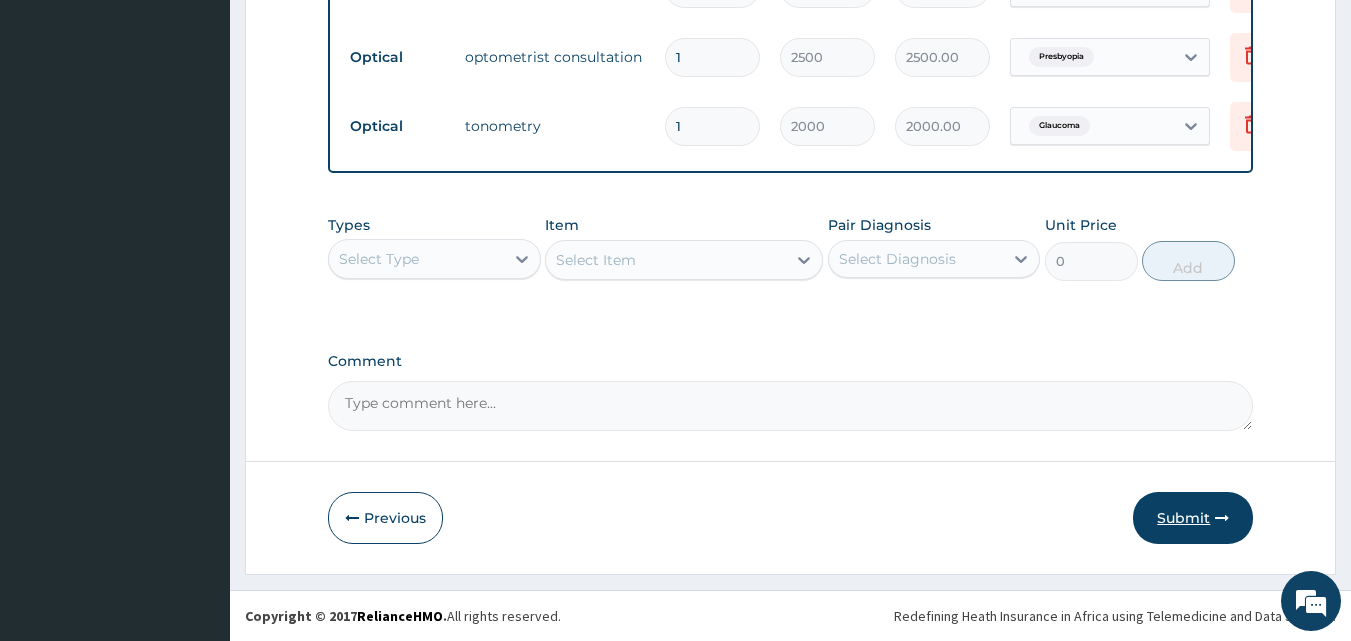 click on "Submit" at bounding box center [1193, 518] 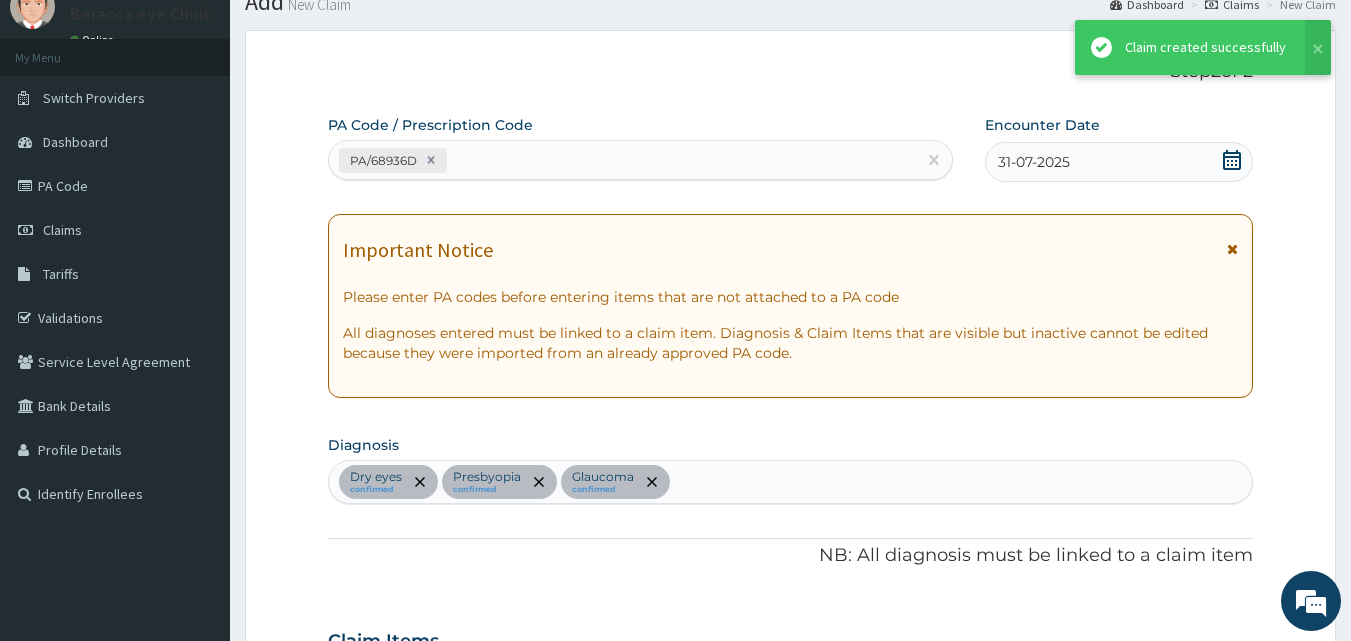 scroll, scrollTop: 1135, scrollLeft: 0, axis: vertical 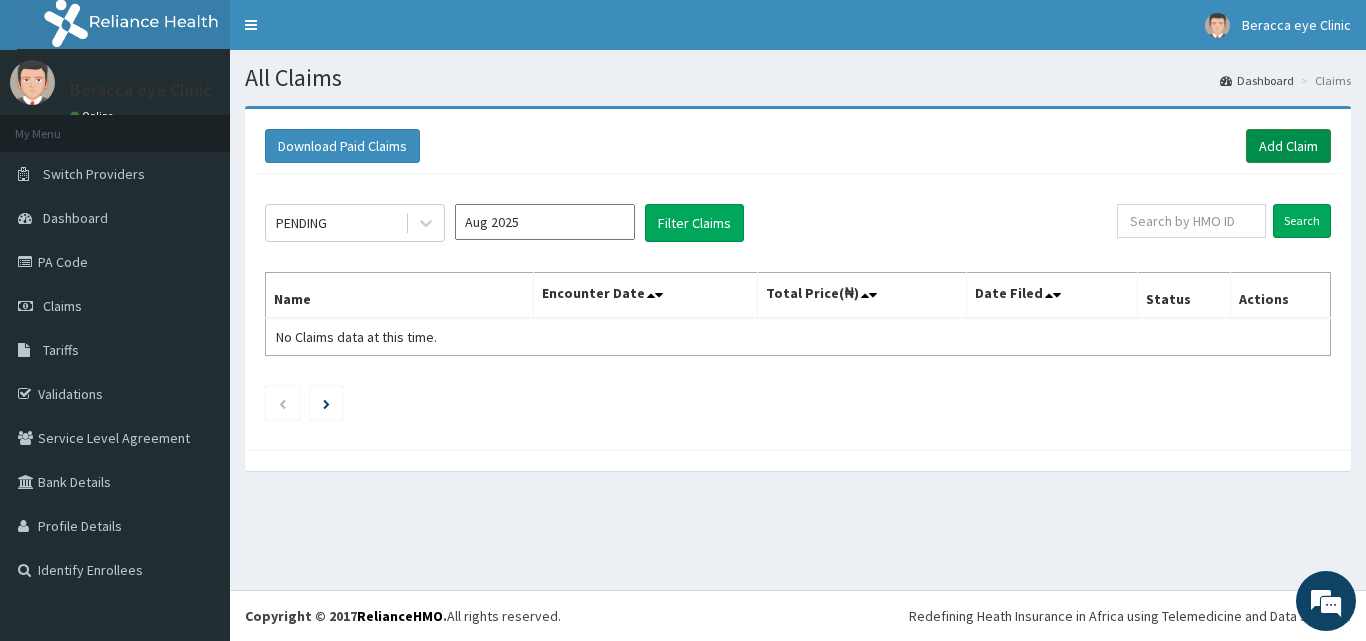 click on "Add Claim" at bounding box center (1288, 146) 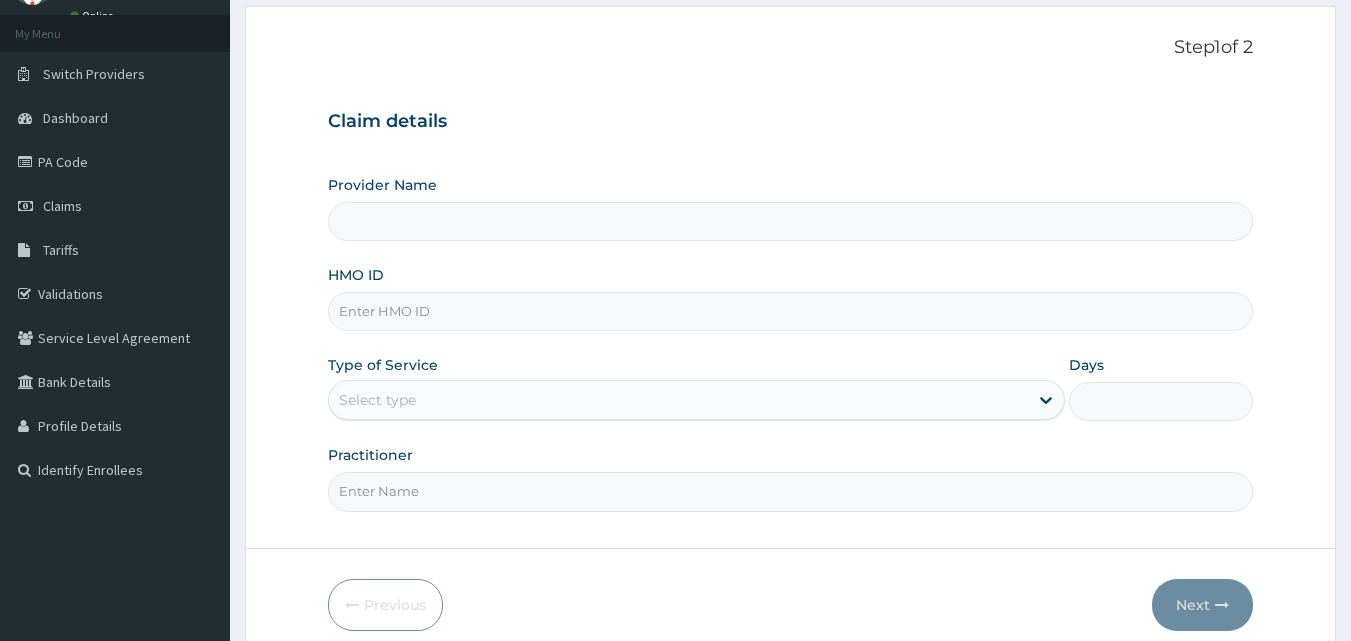 scroll, scrollTop: 100, scrollLeft: 0, axis: vertical 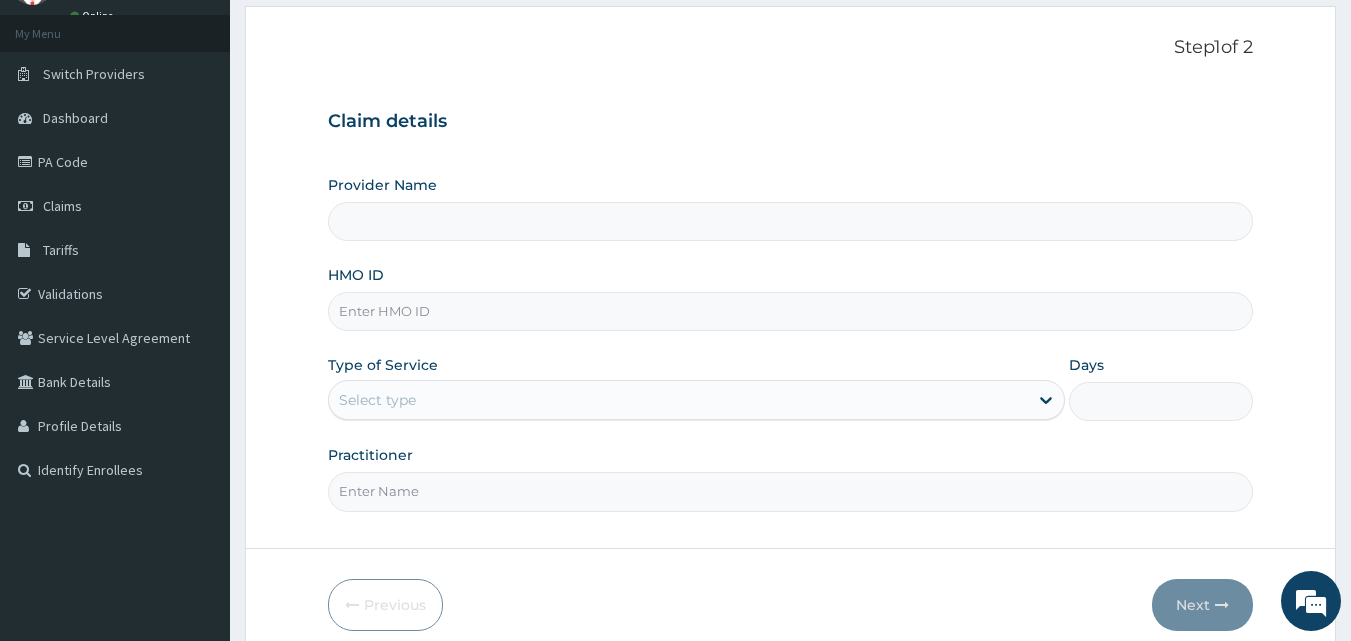 type on "Beracca Eye Clinic - Ikeja" 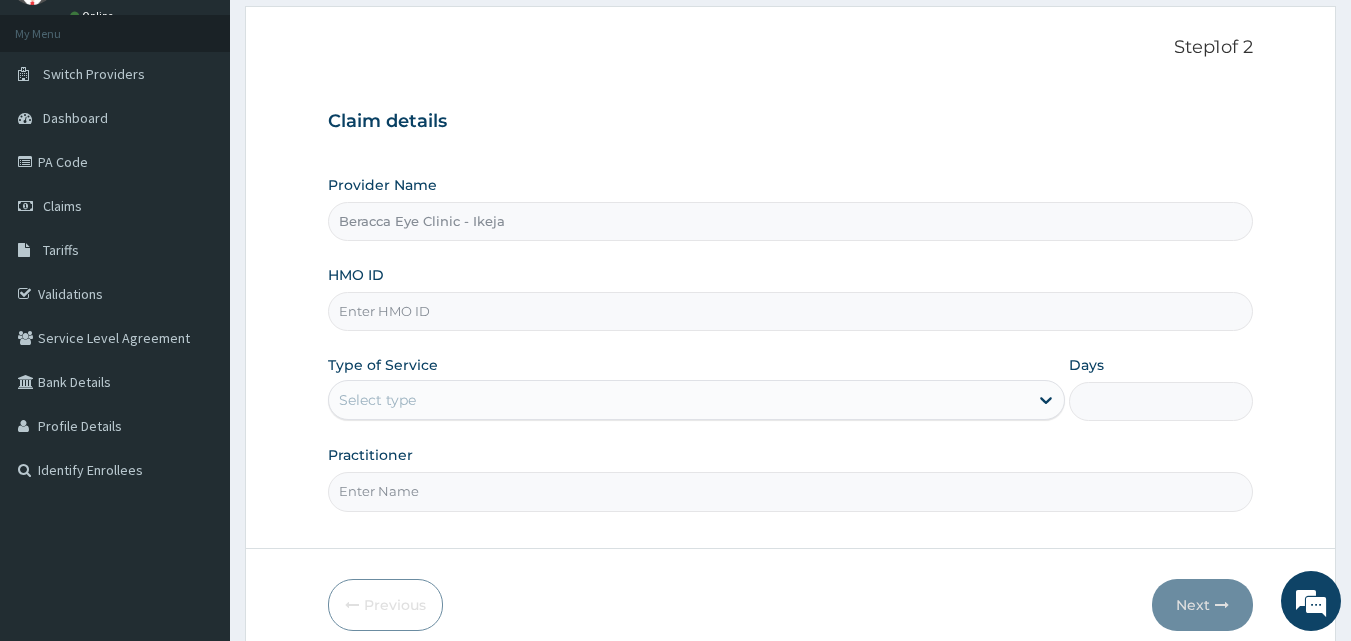 click on "HMO ID" at bounding box center [791, 311] 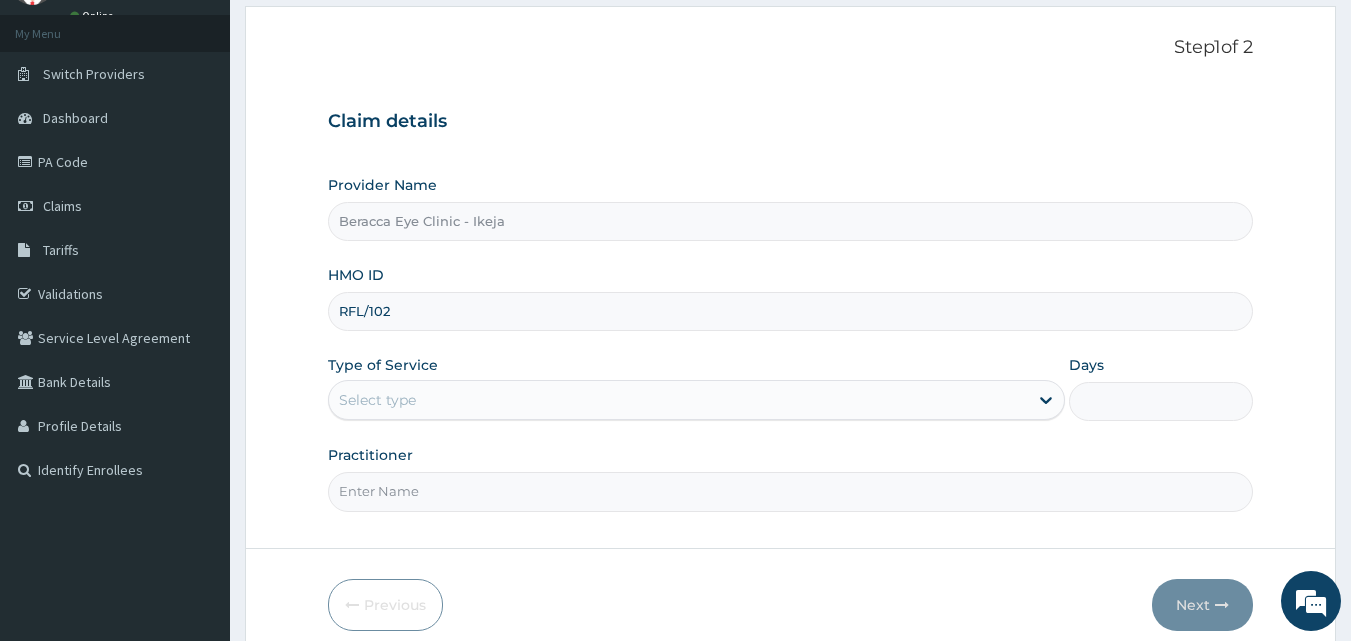 scroll, scrollTop: 0, scrollLeft: 0, axis: both 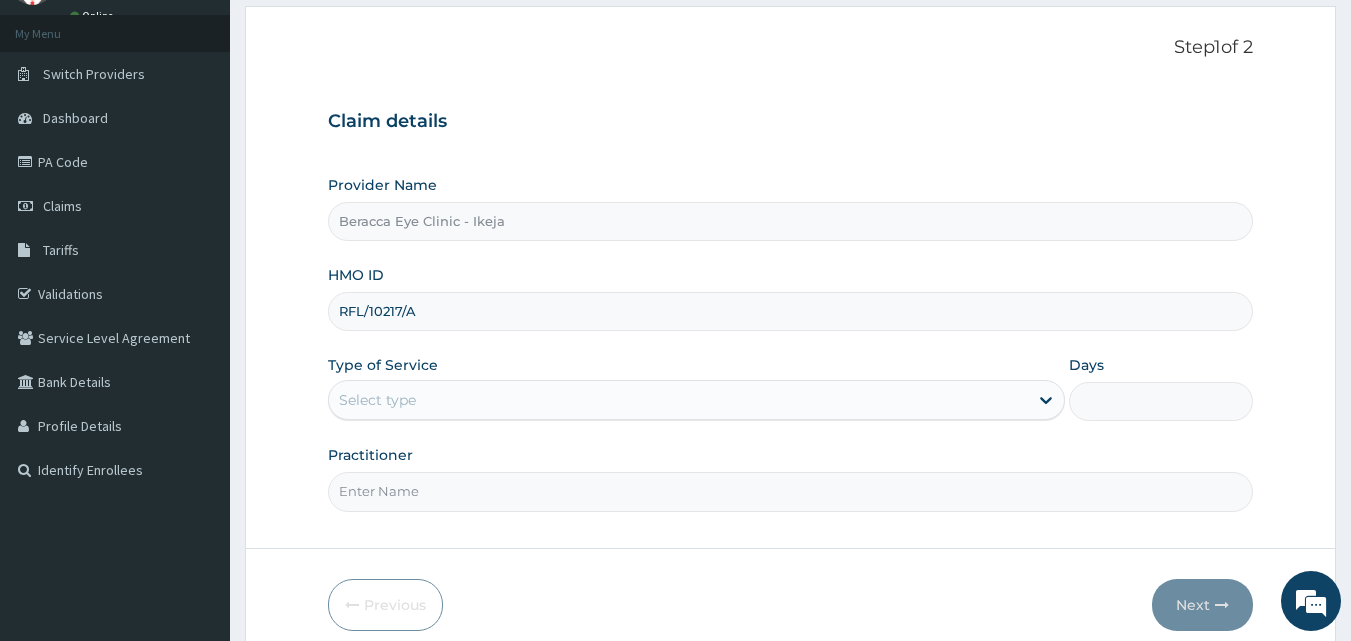 type on "RFL/10217/A" 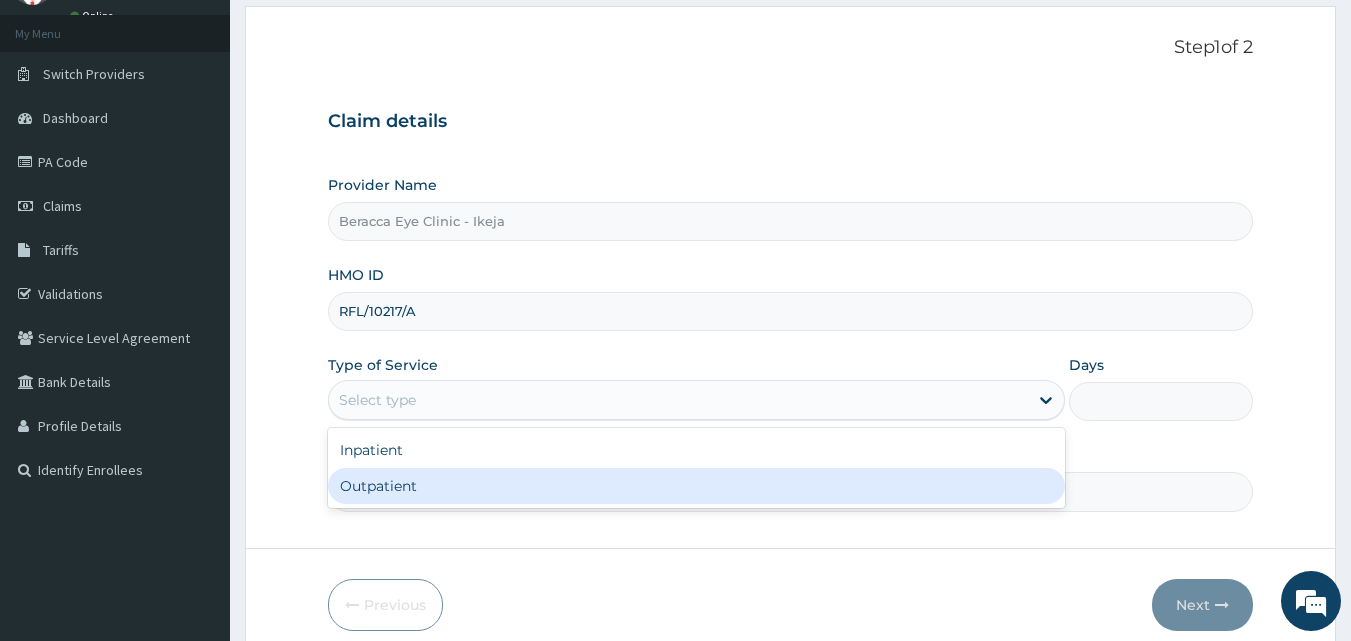 click on "Outpatient" at bounding box center [696, 486] 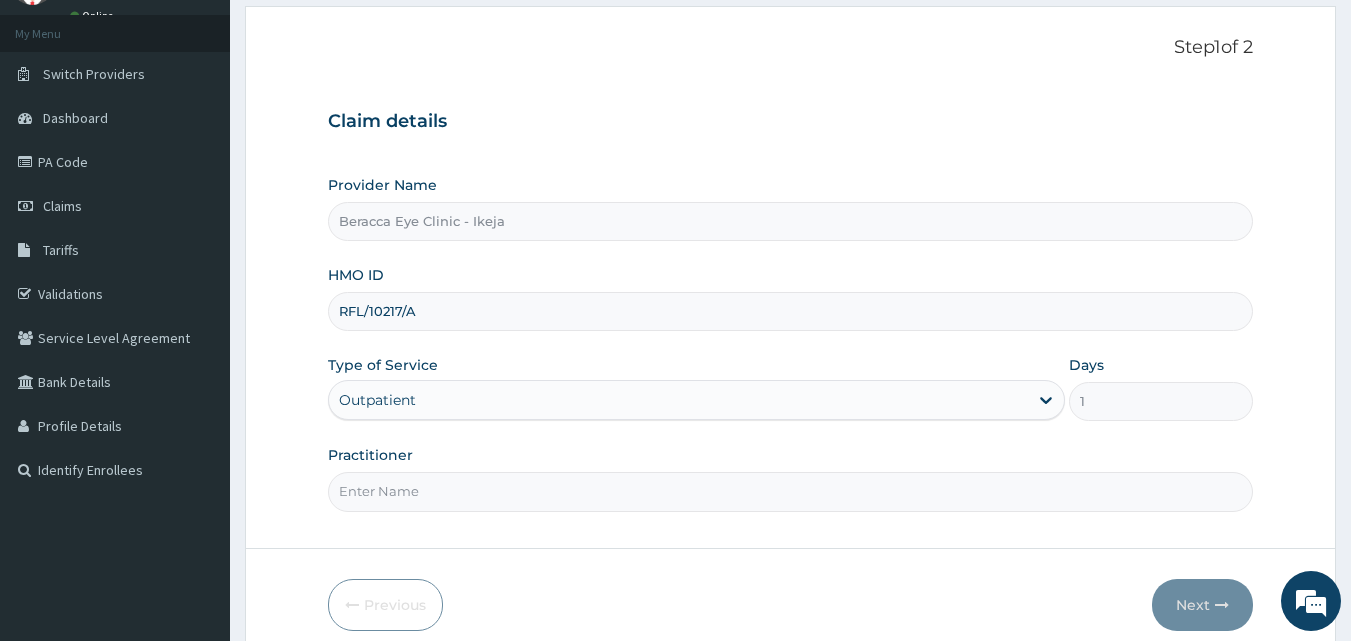 click on "Practitioner" at bounding box center (791, 491) 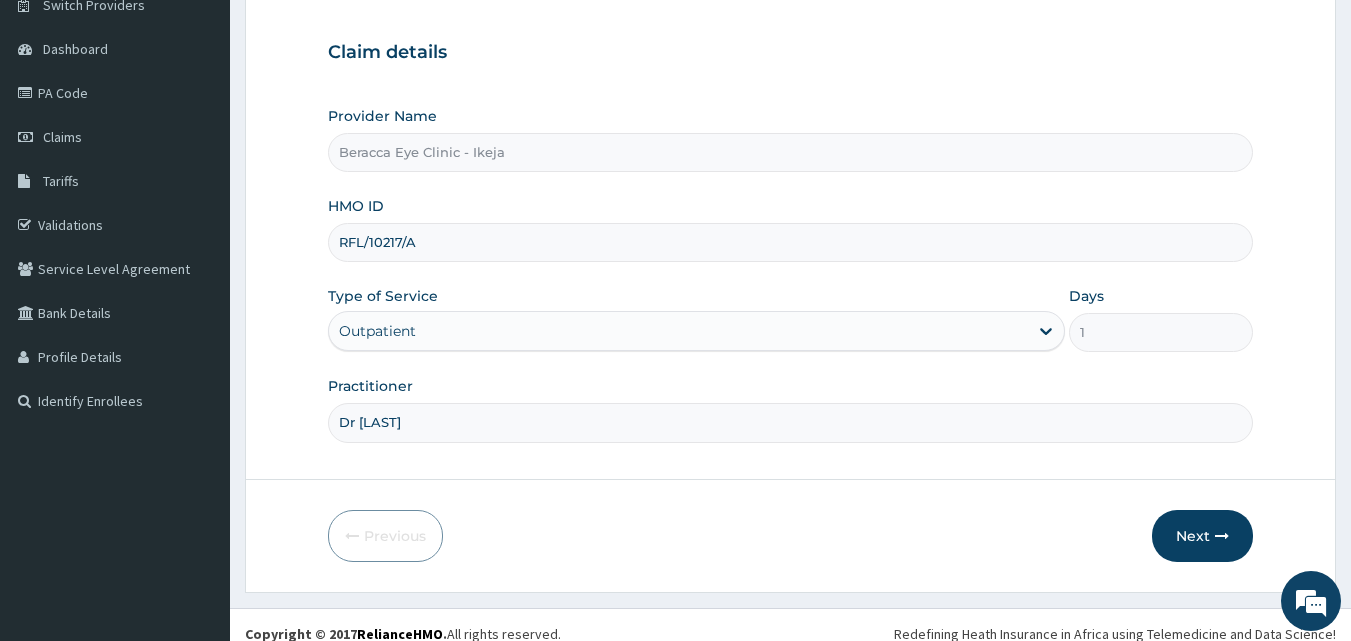 scroll, scrollTop: 187, scrollLeft: 0, axis: vertical 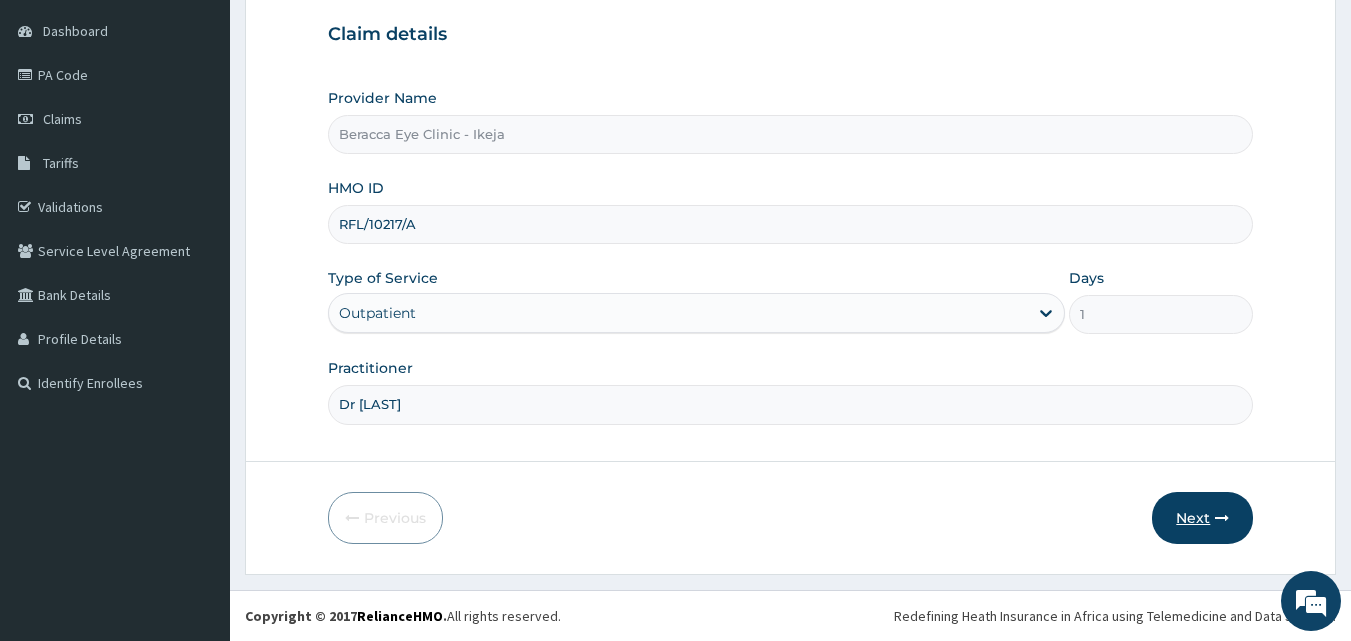 type on "Dr Patrick" 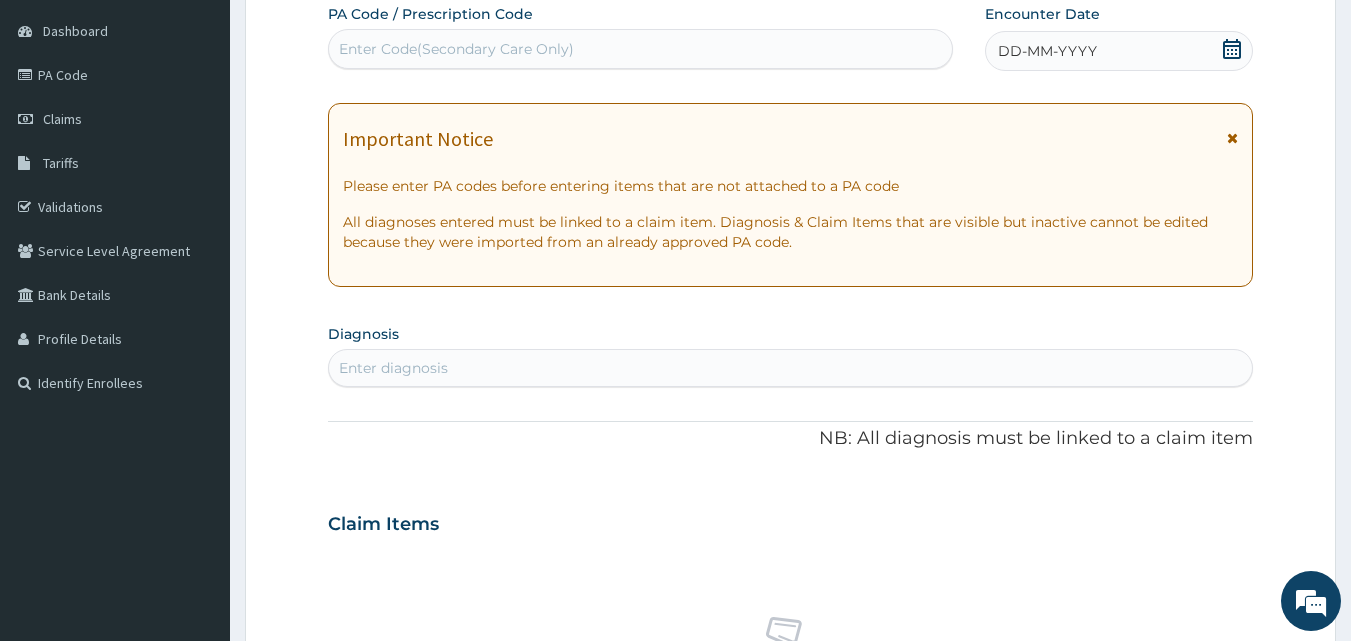 click on "Enter Code(Secondary Care Only)" at bounding box center (456, 49) 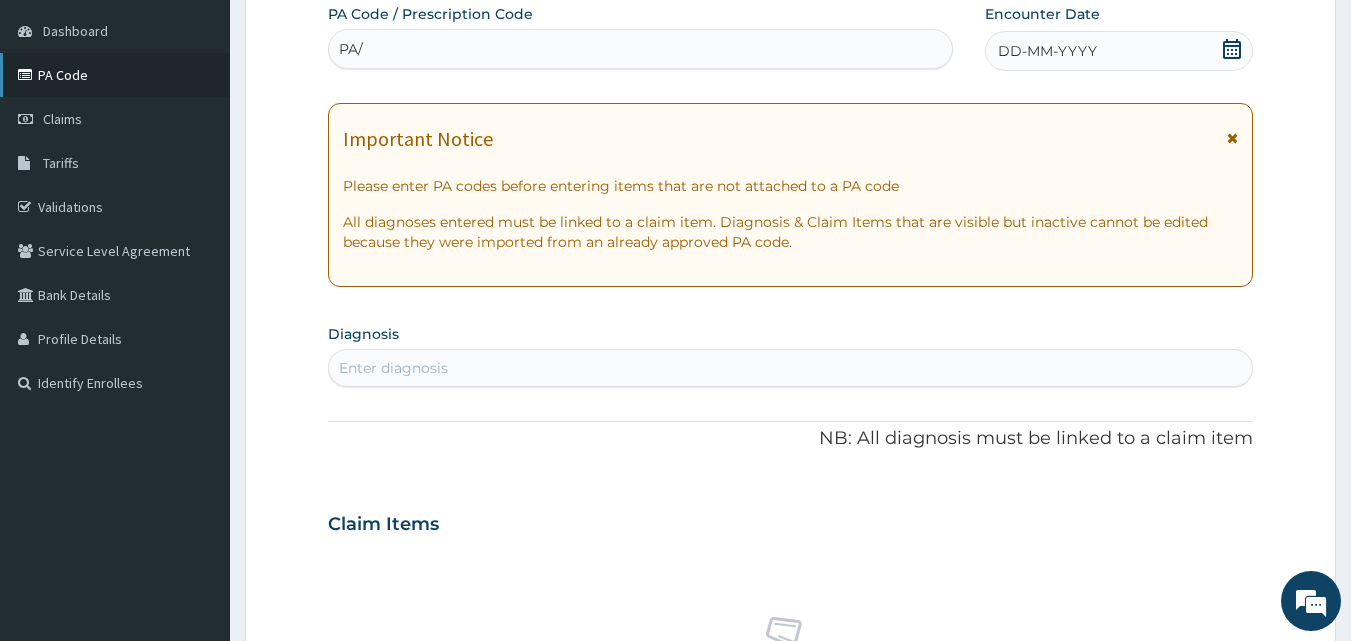 type on "PA/" 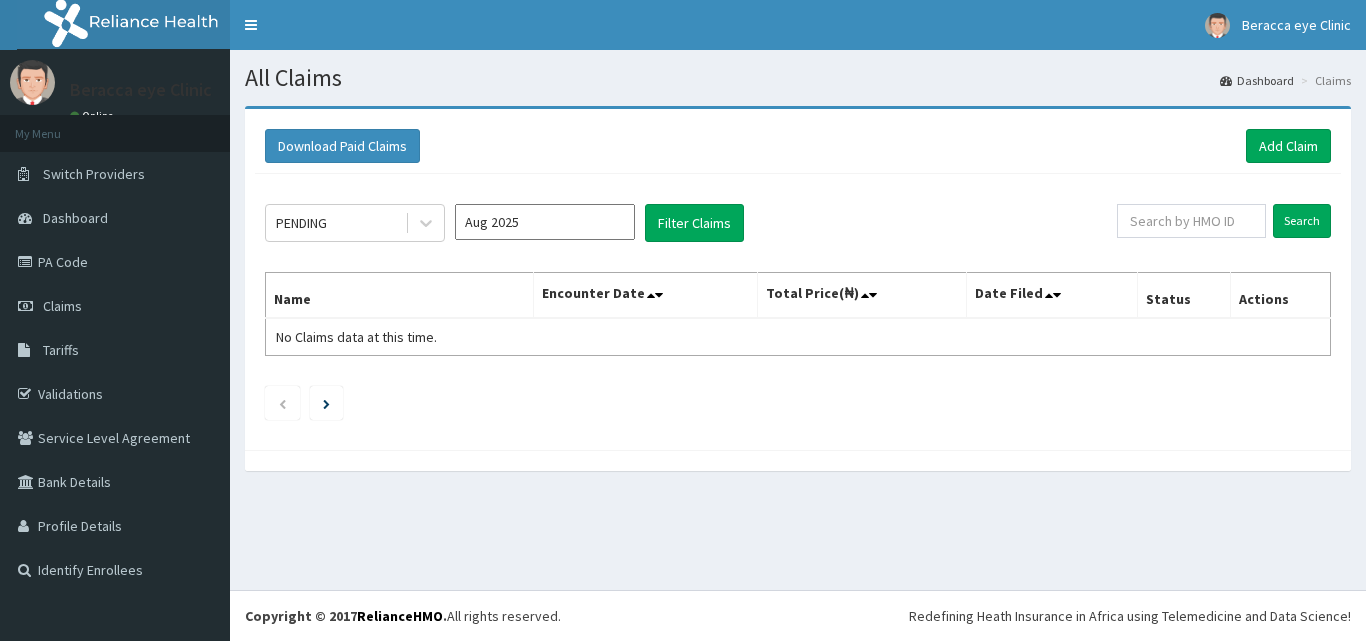 scroll, scrollTop: 0, scrollLeft: 0, axis: both 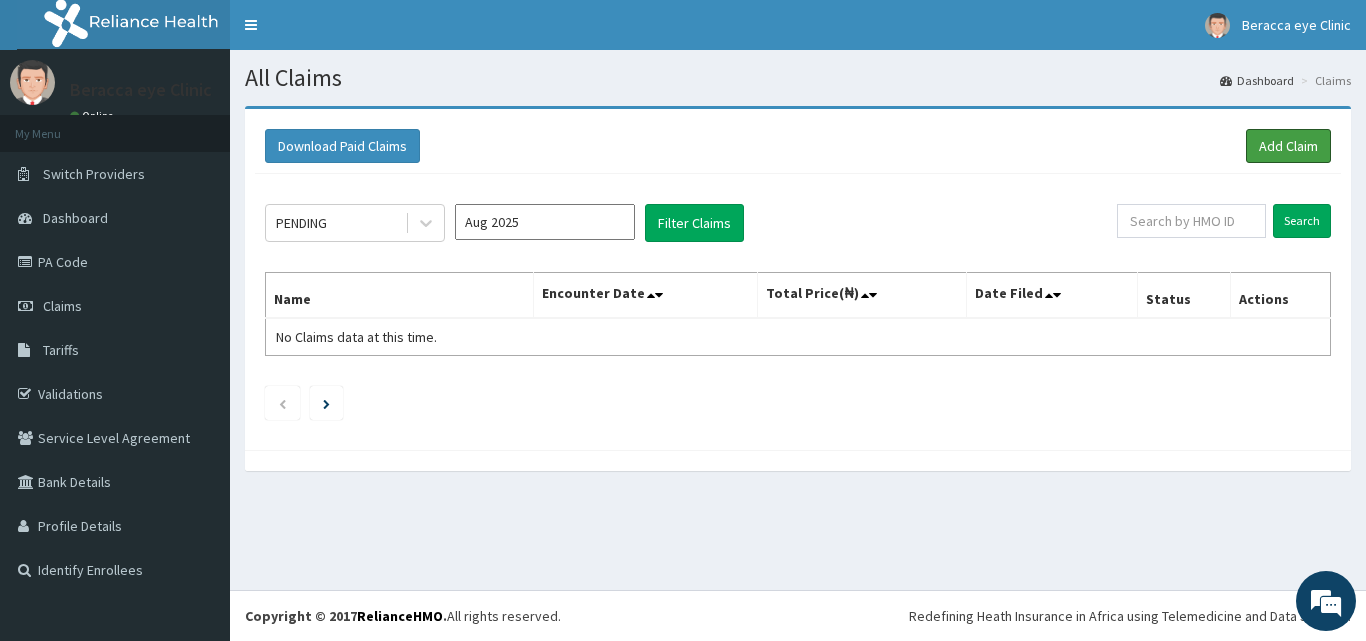 click on "Add Claim" at bounding box center [1288, 146] 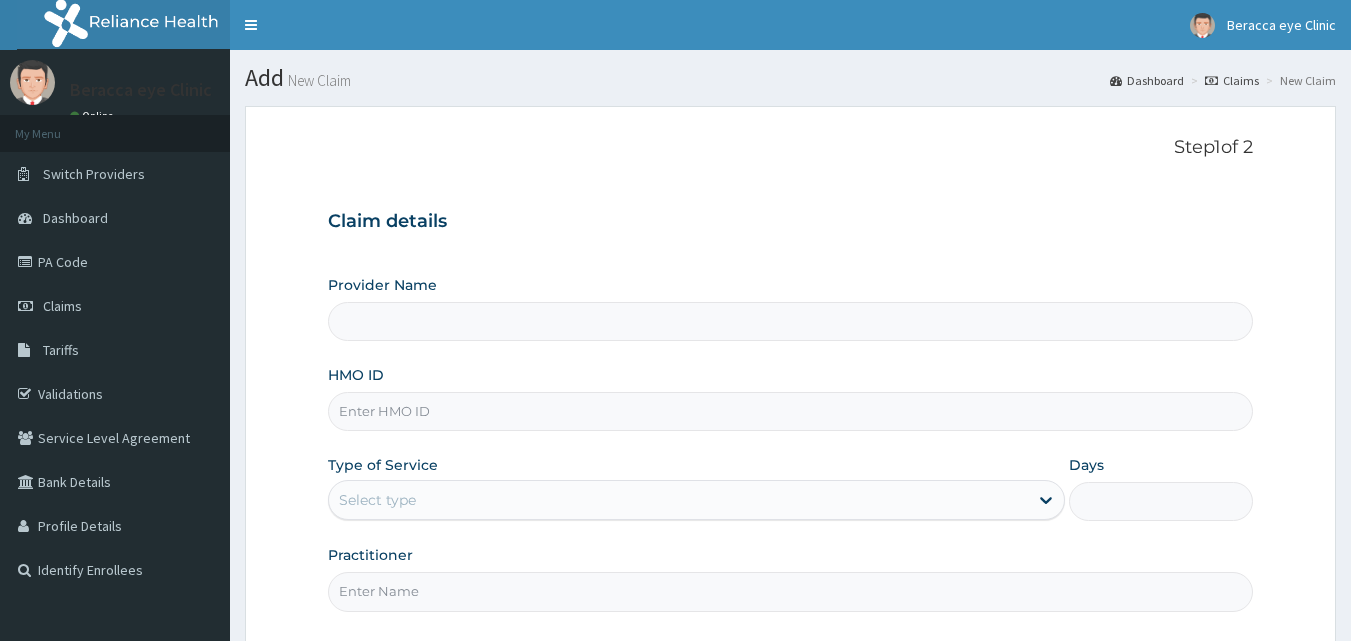 scroll, scrollTop: 0, scrollLeft: 0, axis: both 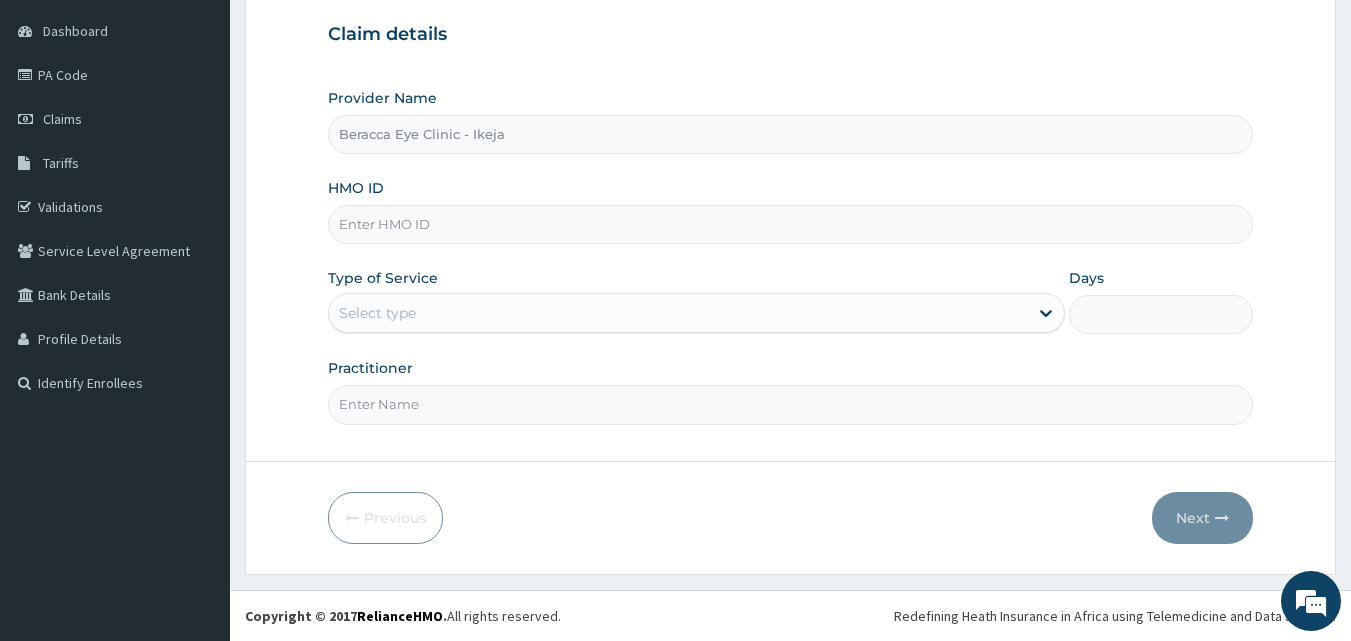 click on "HMO ID" at bounding box center (791, 224) 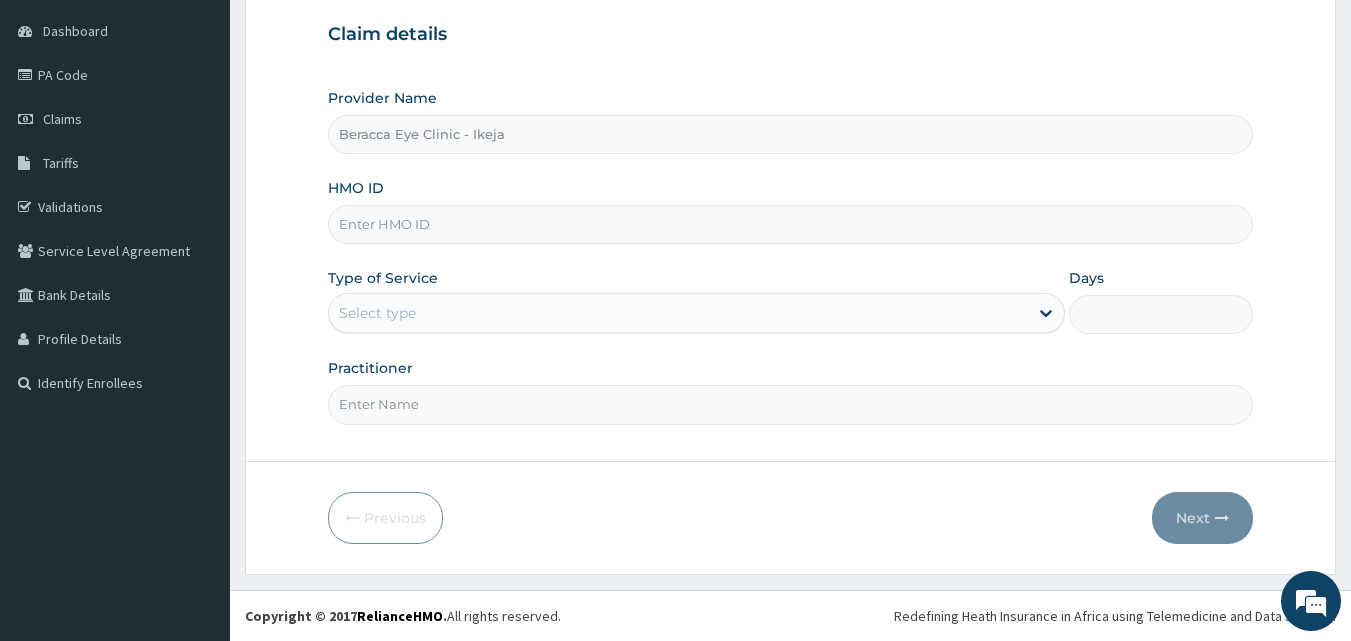 scroll, scrollTop: 0, scrollLeft: 0, axis: both 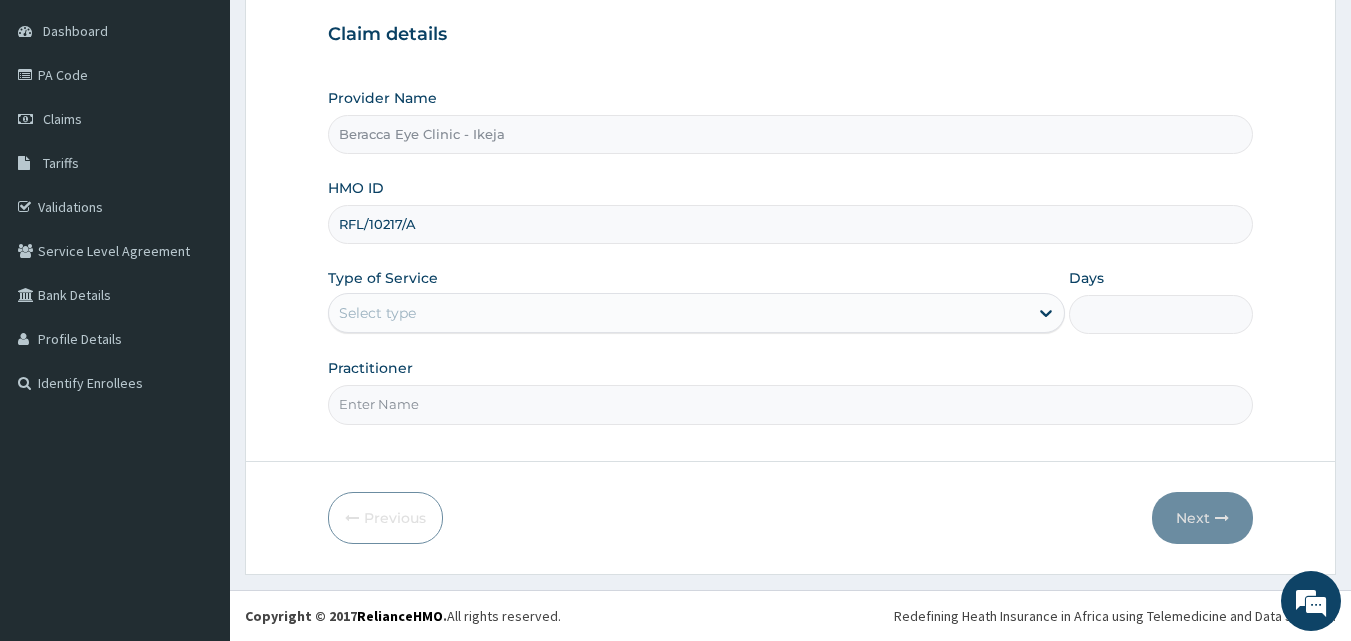 type on "RFL/10217/A" 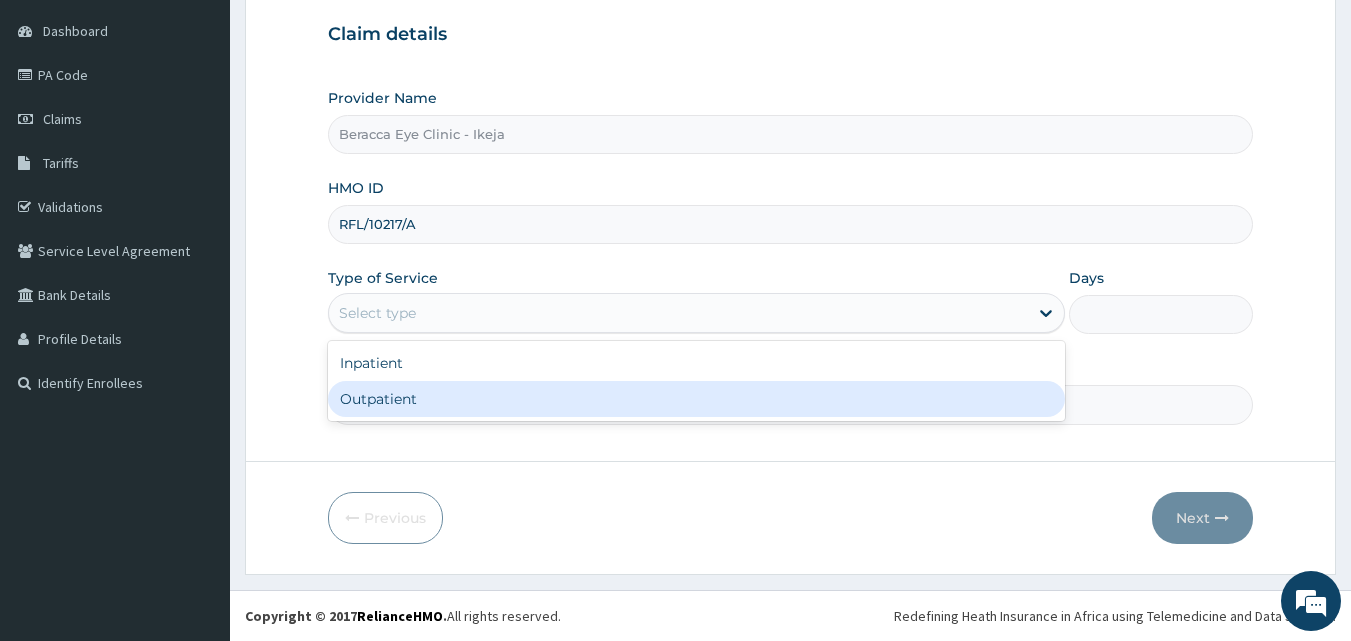 click on "Outpatient" at bounding box center (696, 399) 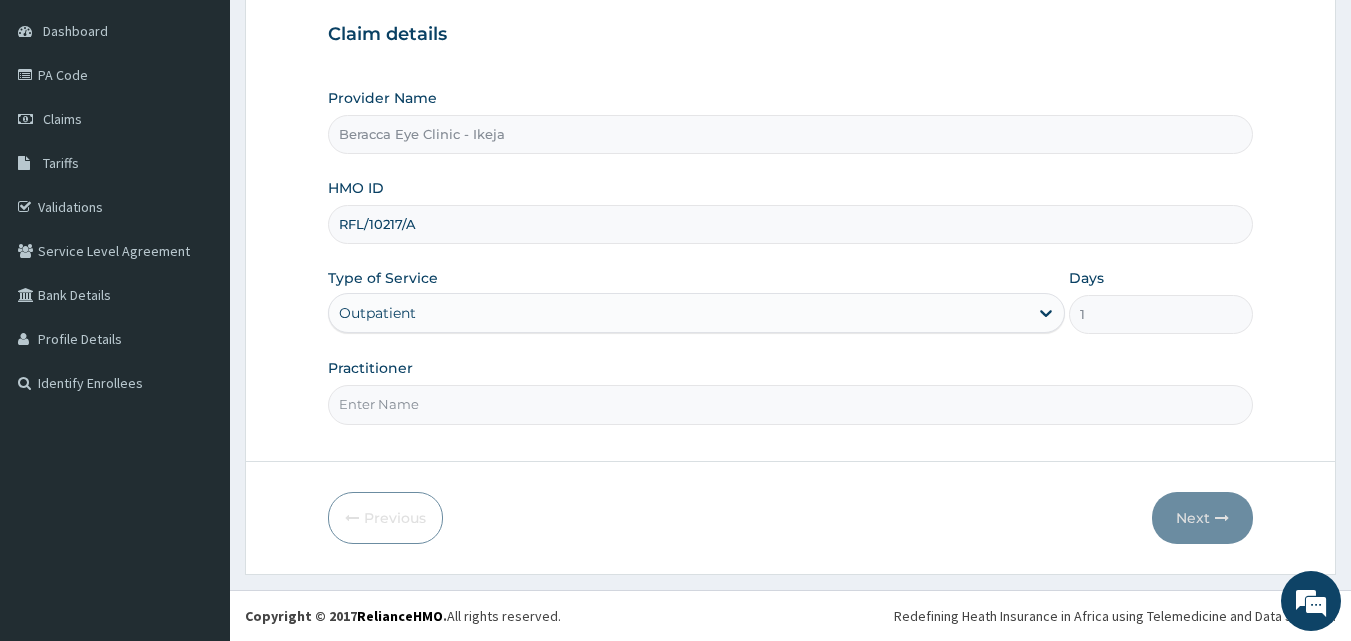 click on "Practitioner" at bounding box center (791, 404) 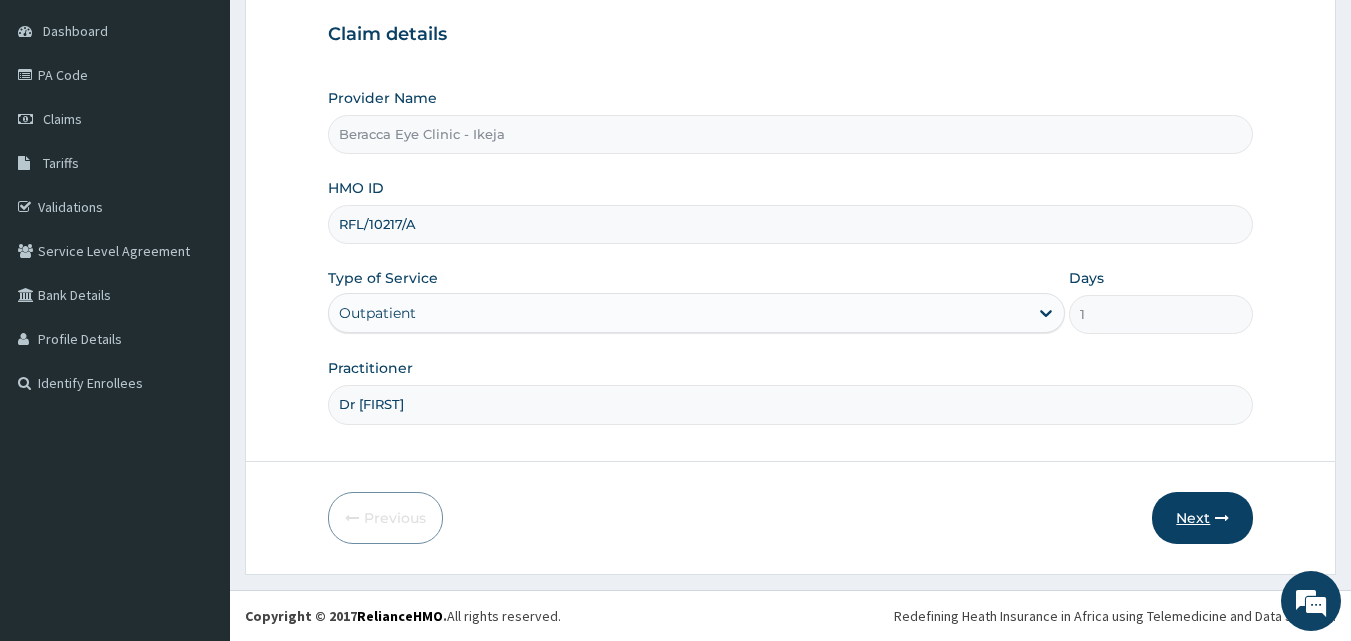 type on "Dr Patrick" 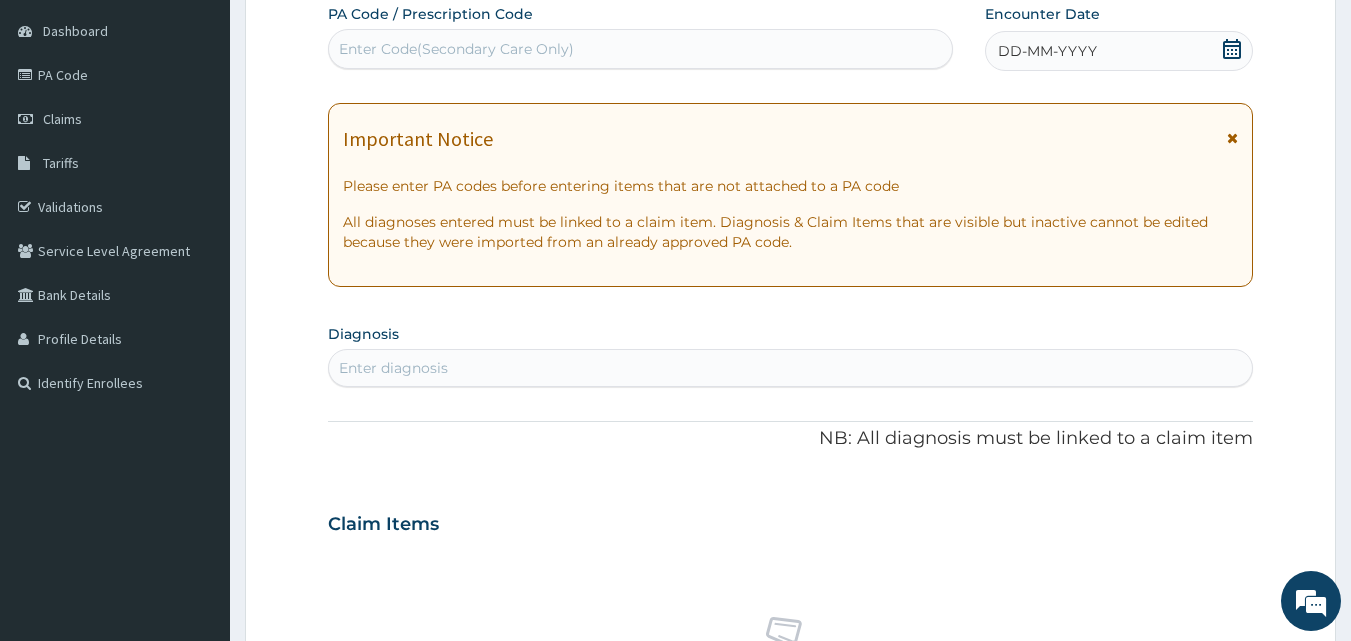 click on "Enter Code(Secondary Care Only)" at bounding box center [641, 49] 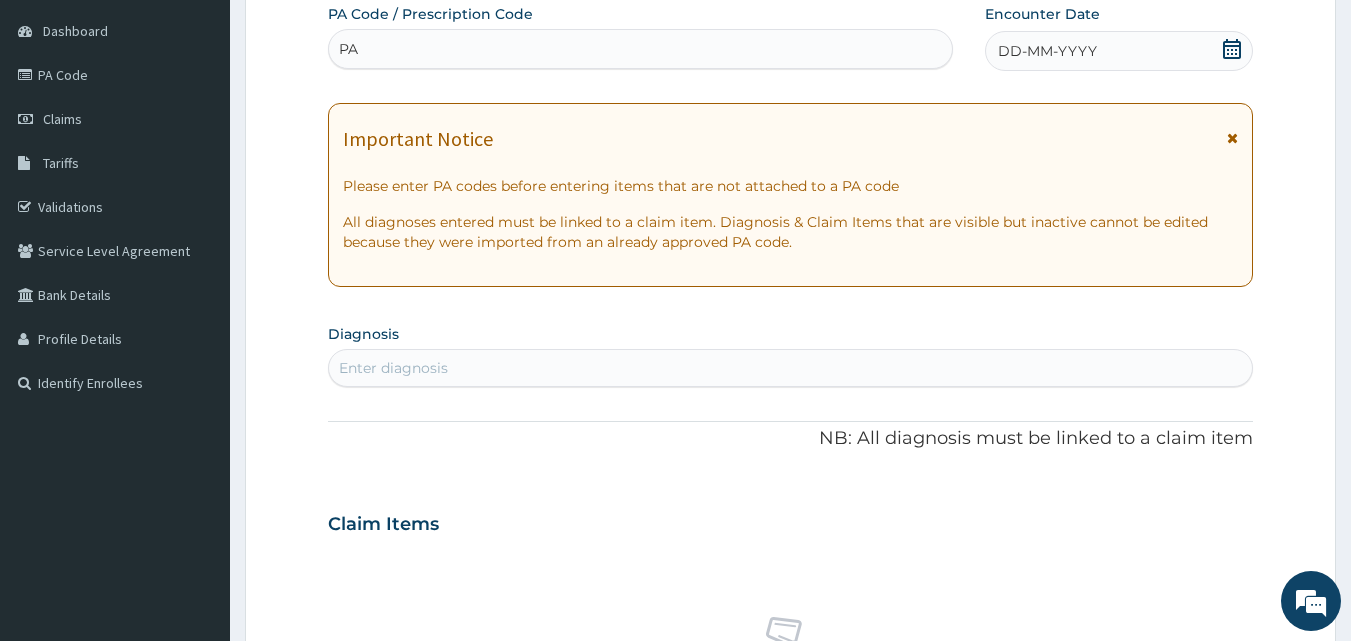 type on "P" 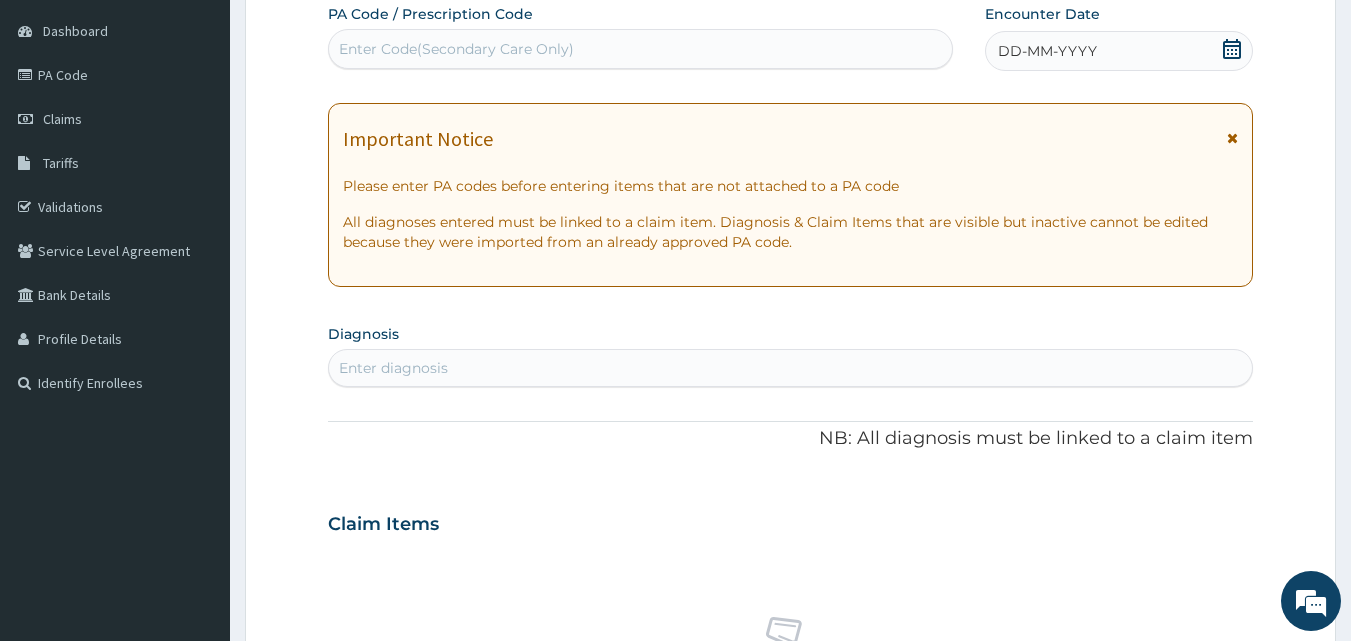 drag, startPoint x: 570, startPoint y: 56, endPoint x: 472, endPoint y: 361, distance: 320.3576 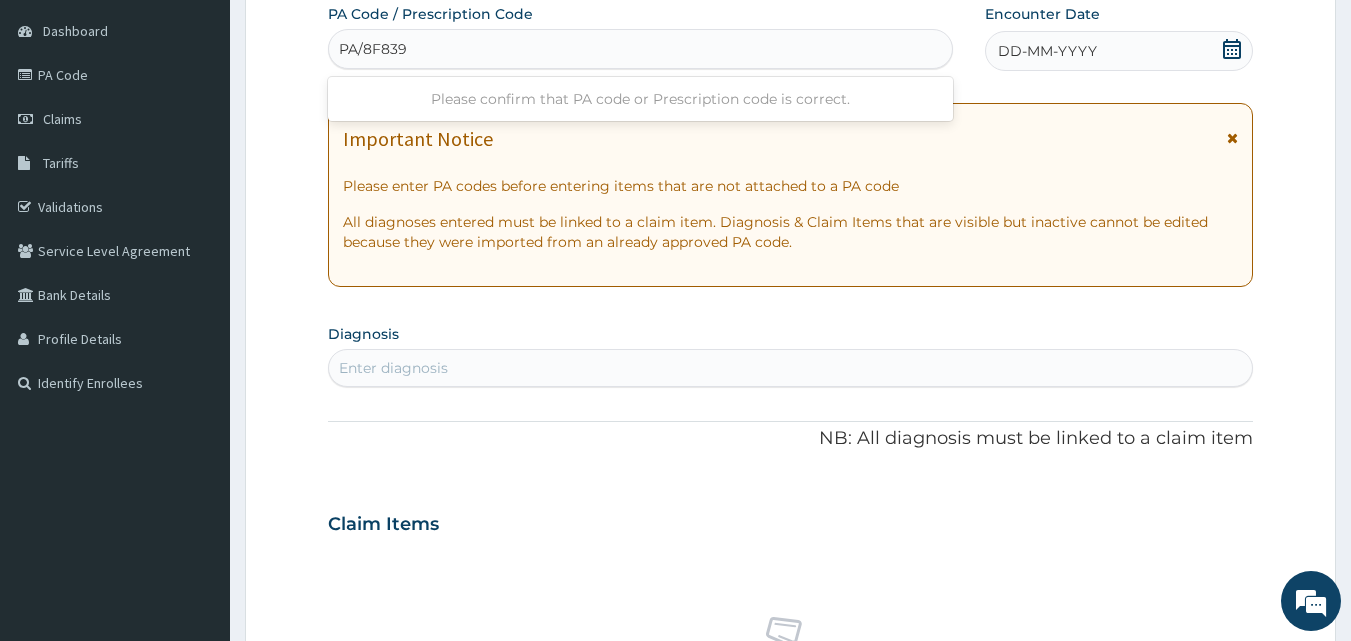 type on "PA/8F839D" 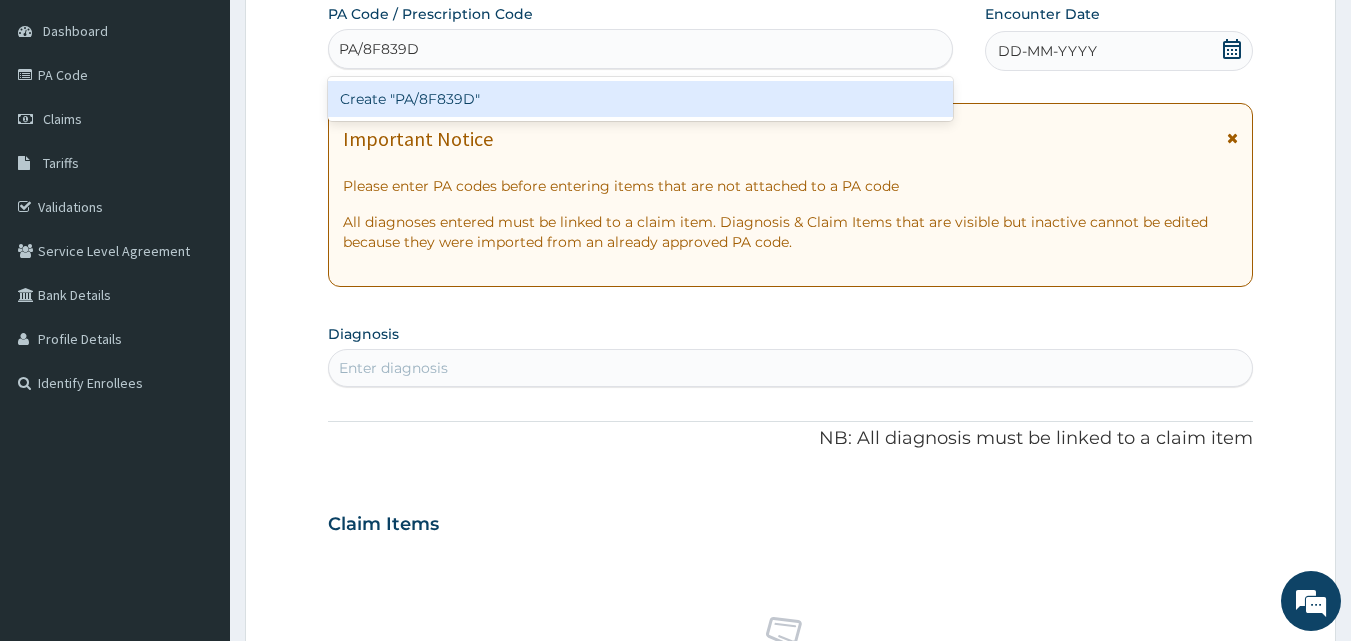 click on "Create "PA/8F839D"" at bounding box center (641, 99) 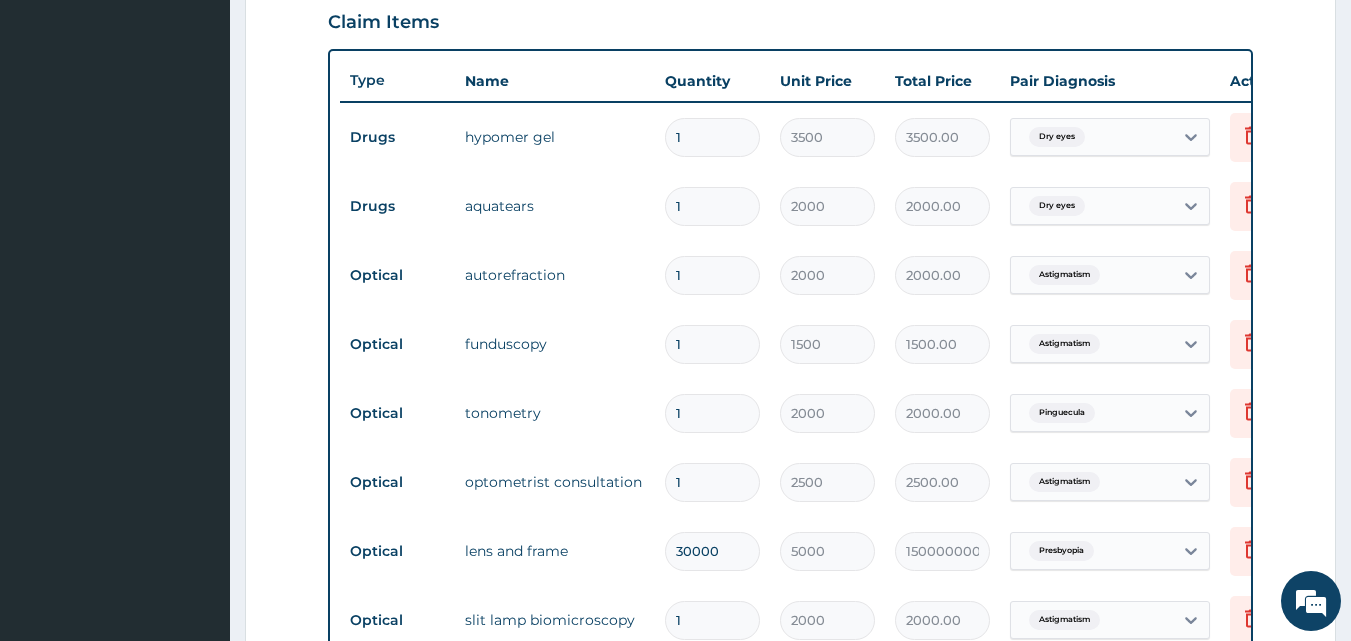 scroll, scrollTop: 795, scrollLeft: 0, axis: vertical 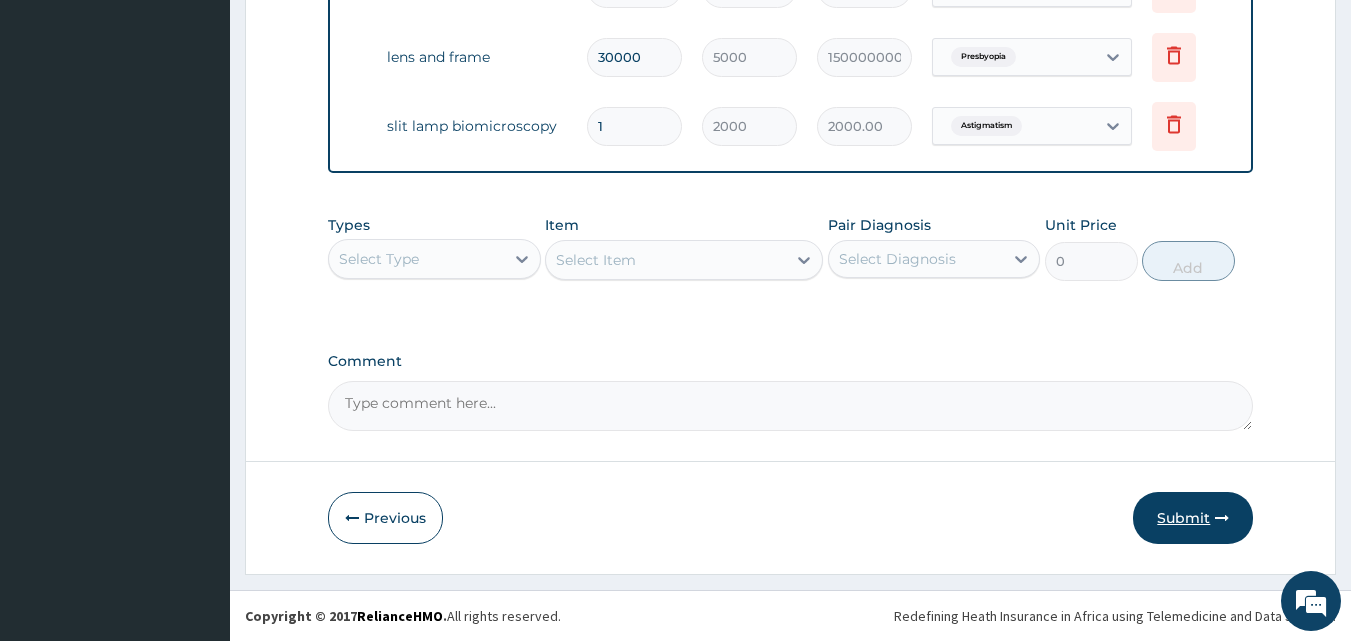 click on "Submit" at bounding box center [1193, 518] 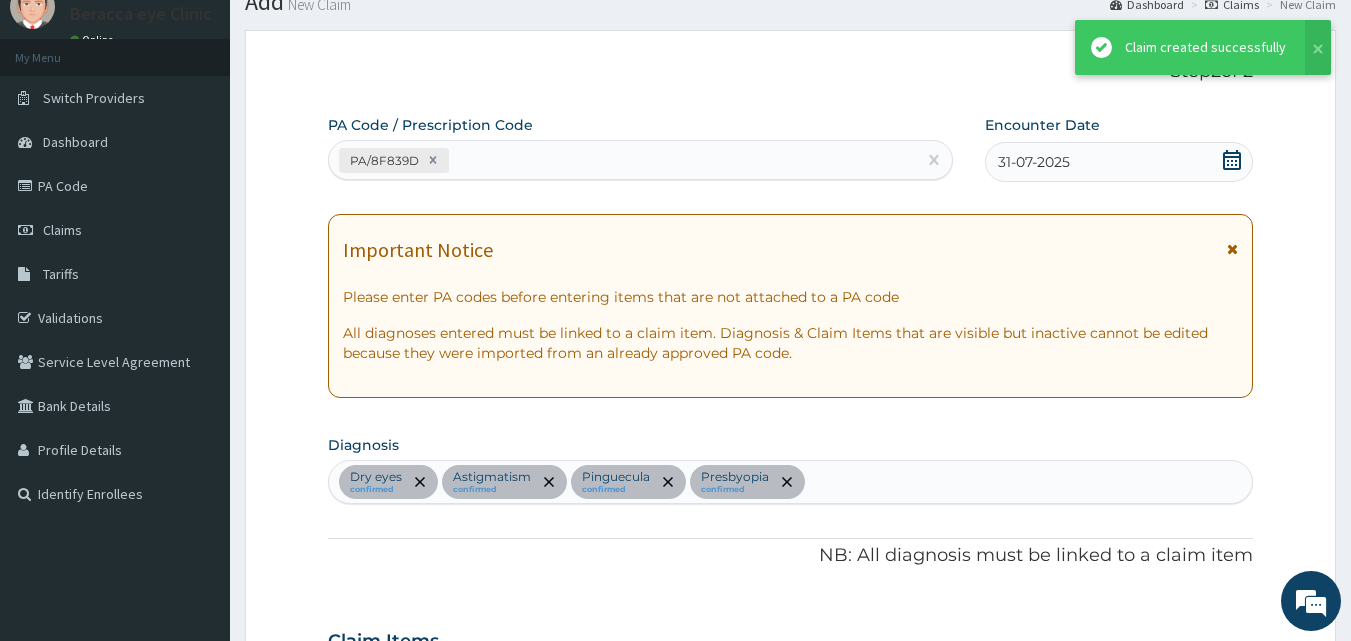 scroll, scrollTop: 1204, scrollLeft: 0, axis: vertical 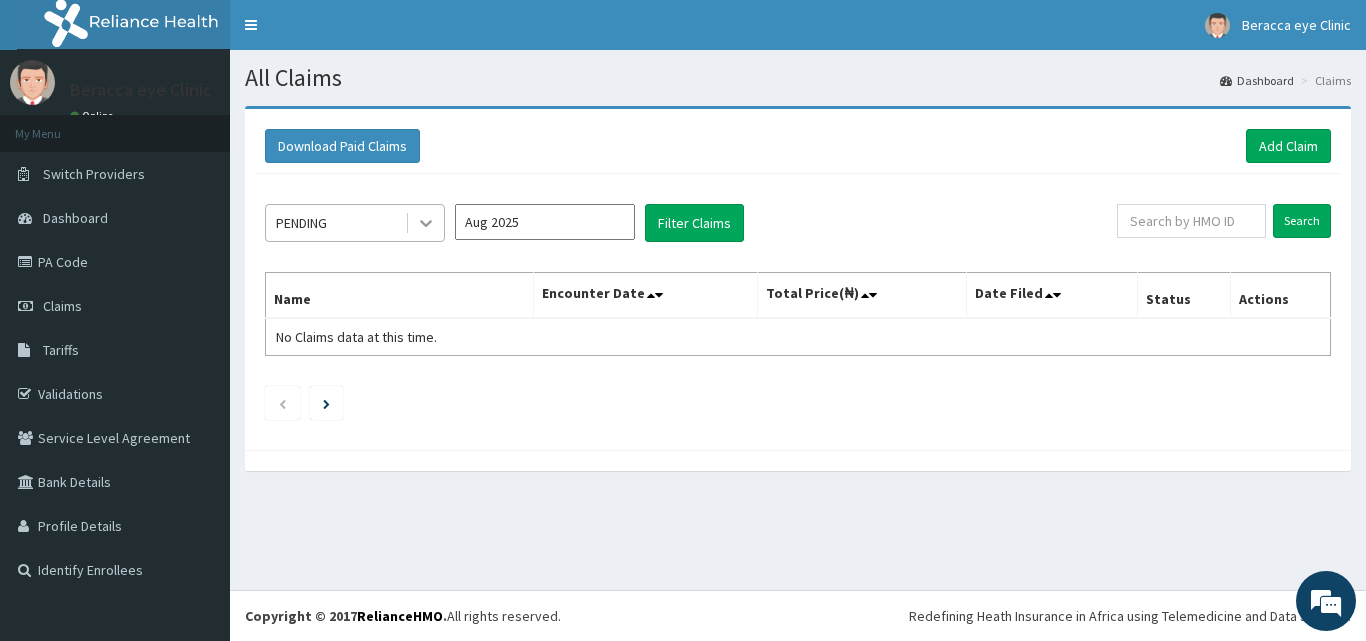 click 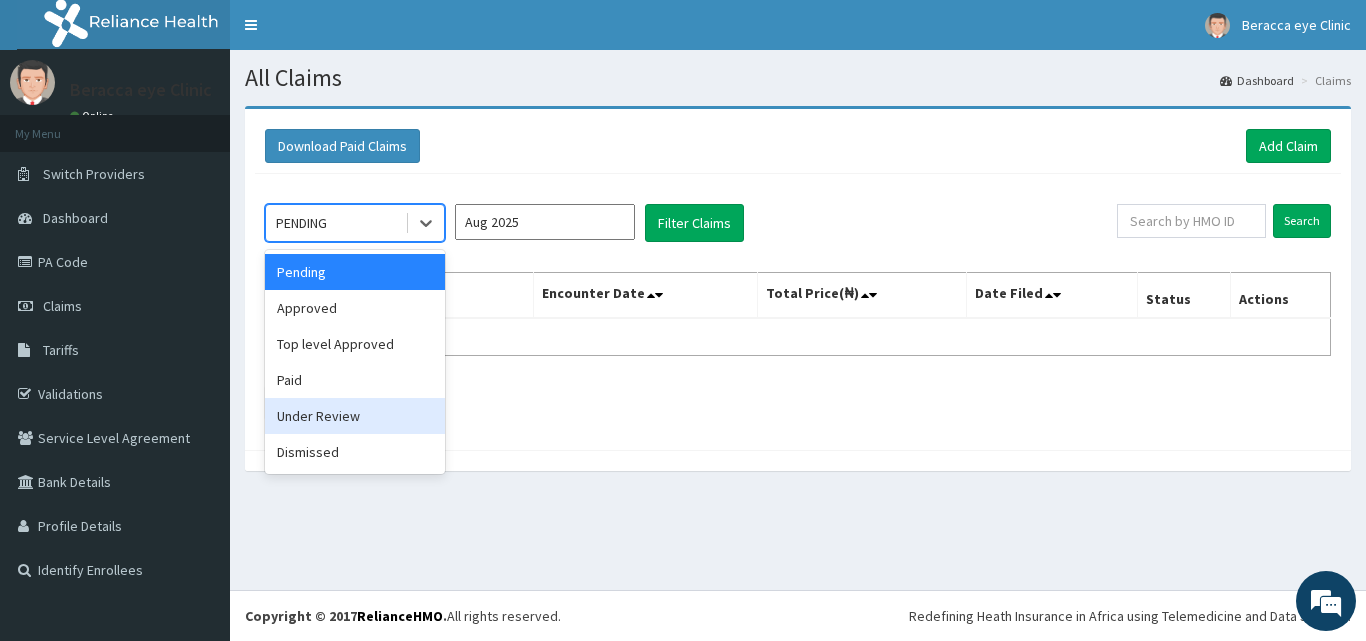 click on "Under Review" at bounding box center (355, 416) 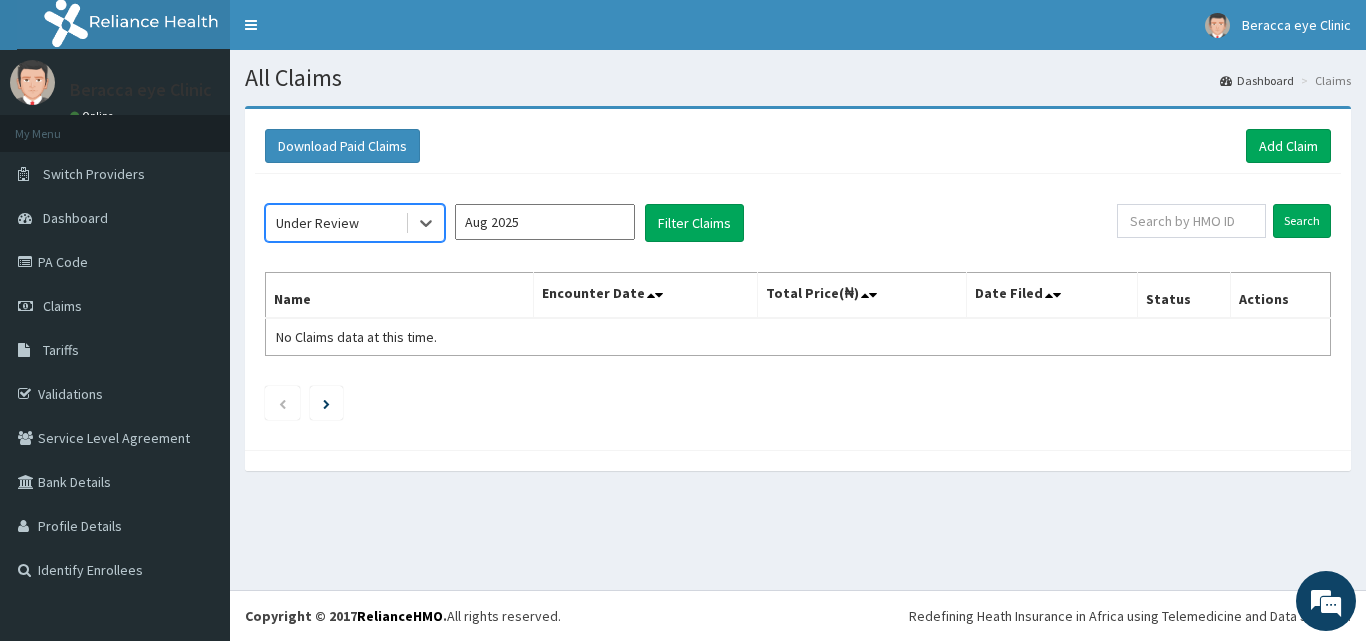 click on "Aug 2025" at bounding box center [545, 222] 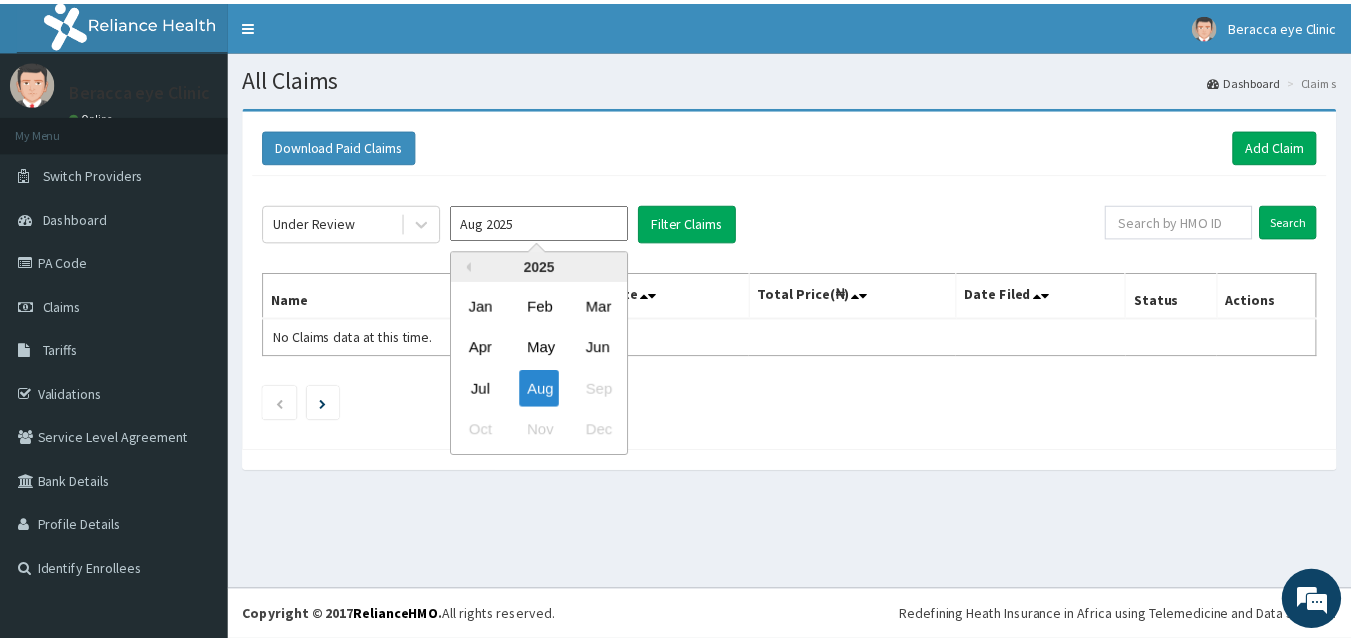 scroll, scrollTop: 0, scrollLeft: 0, axis: both 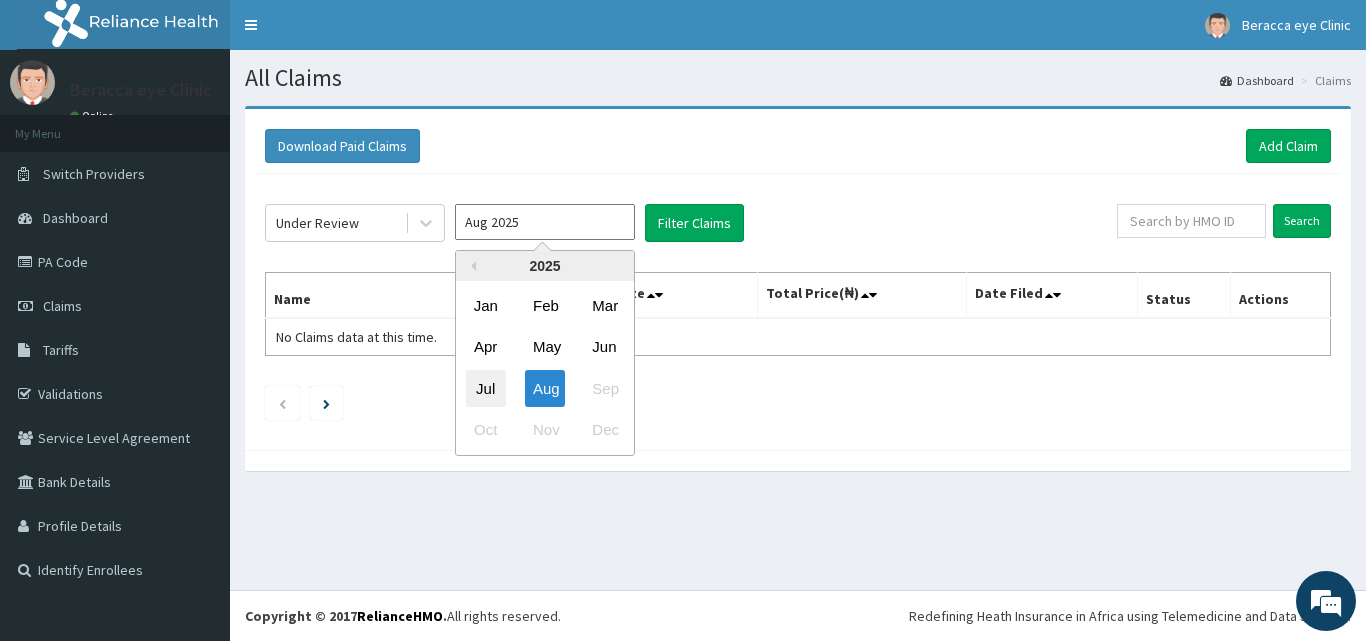 click on "Jul" at bounding box center (486, 388) 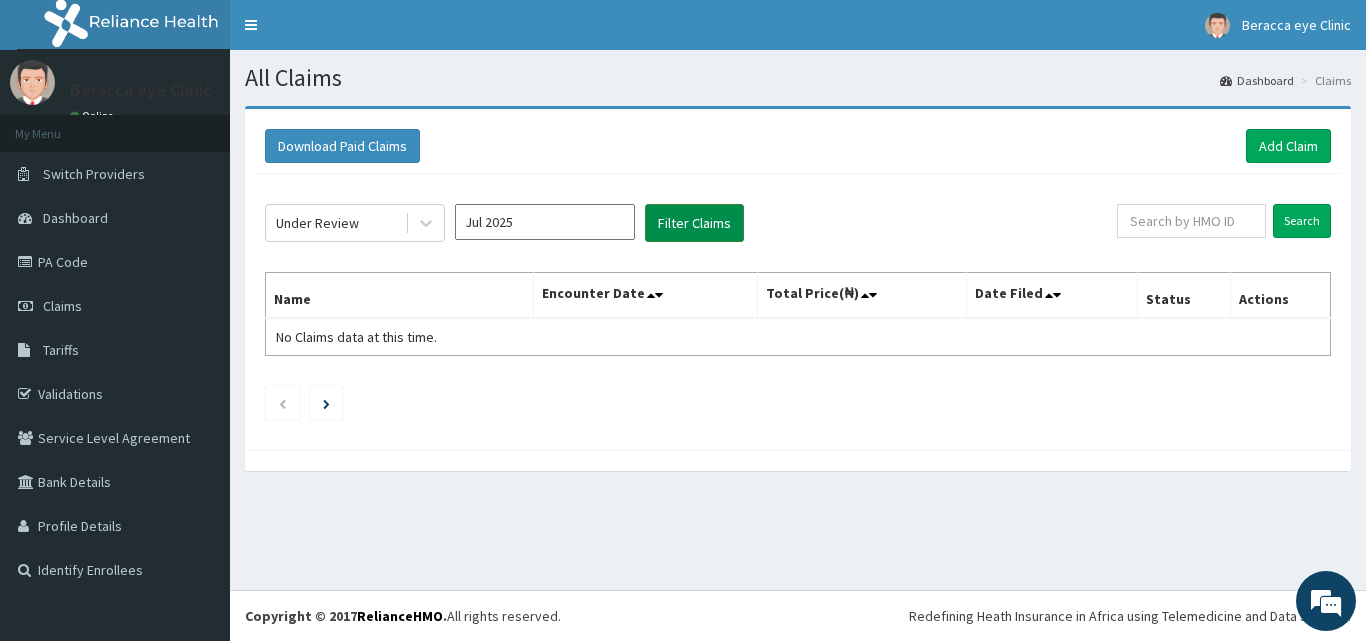 click on "Filter Claims" at bounding box center [694, 223] 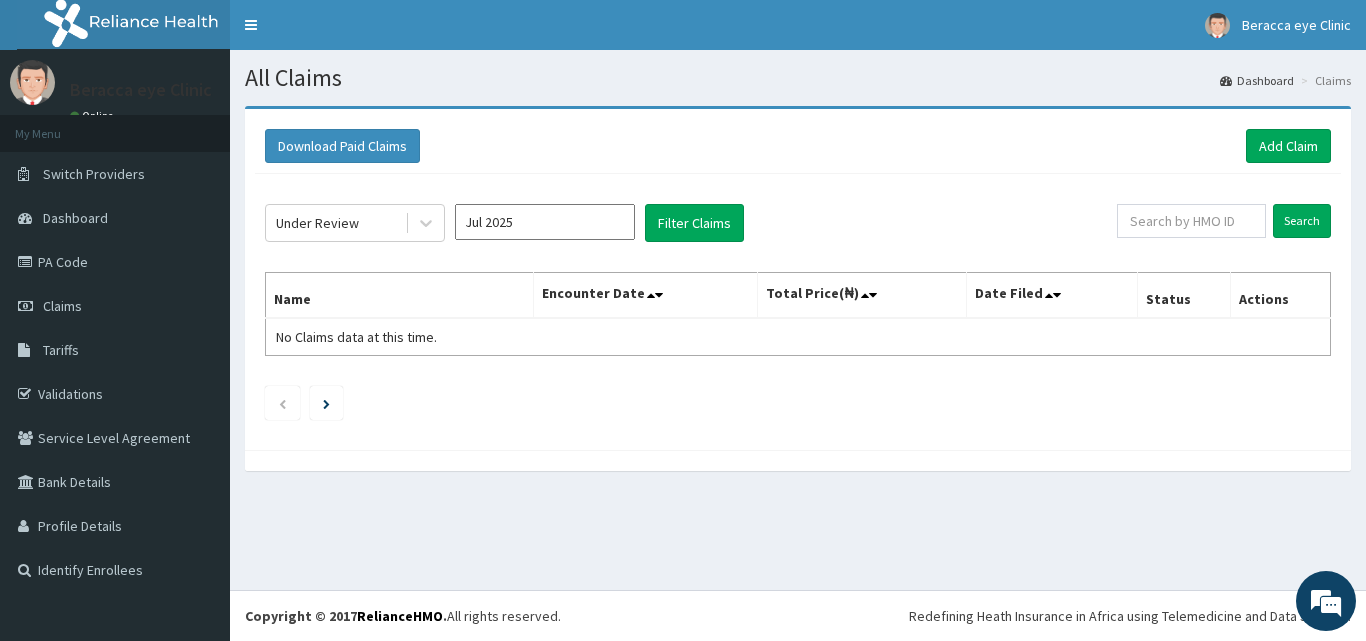click on "Jul 2025" at bounding box center [545, 222] 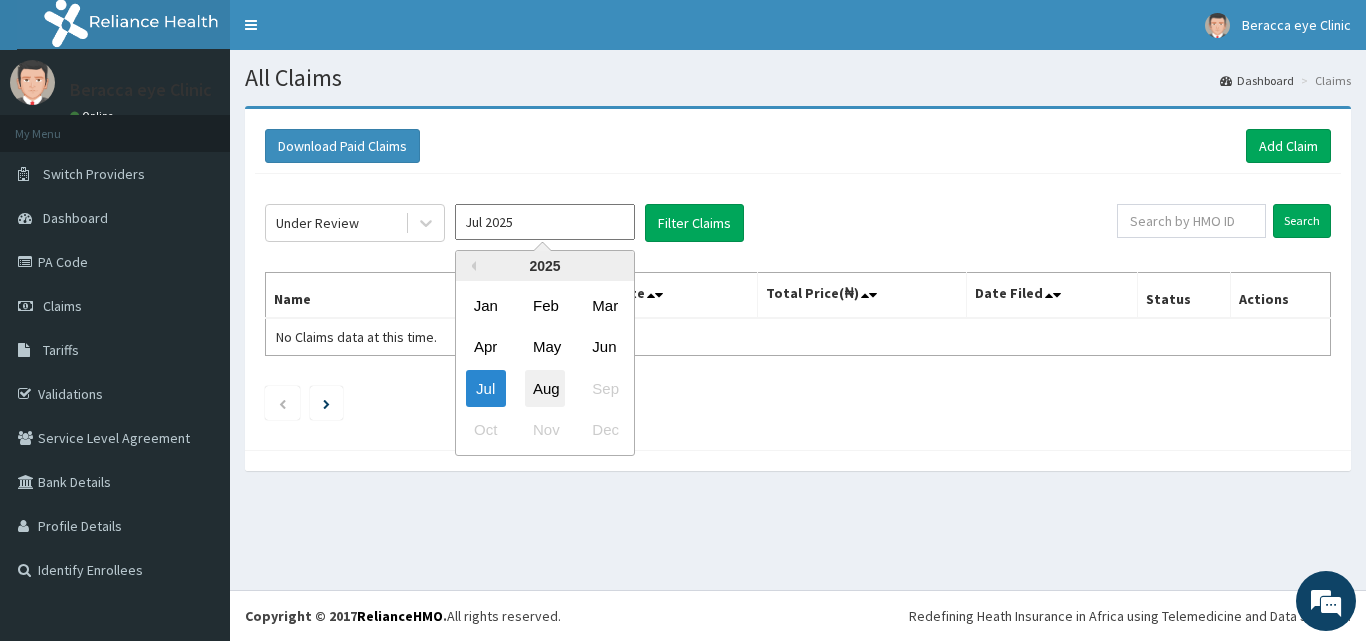 click on "Aug" at bounding box center (545, 388) 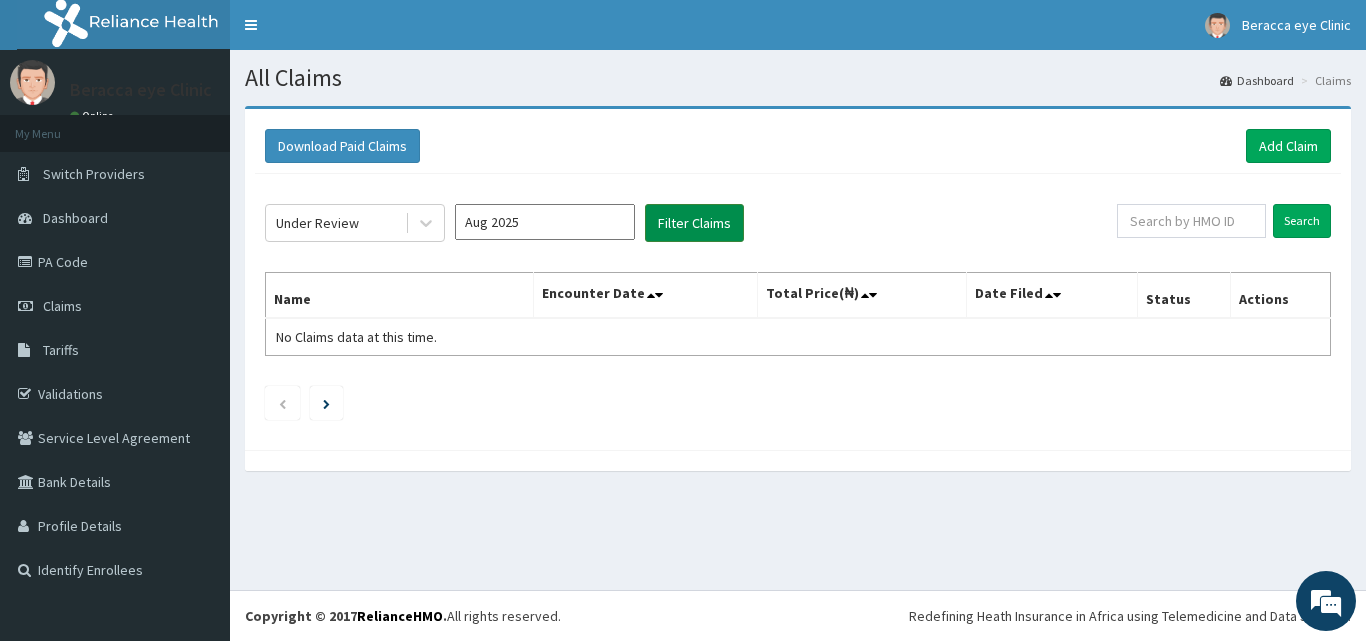 click on "Filter Claims" at bounding box center (694, 223) 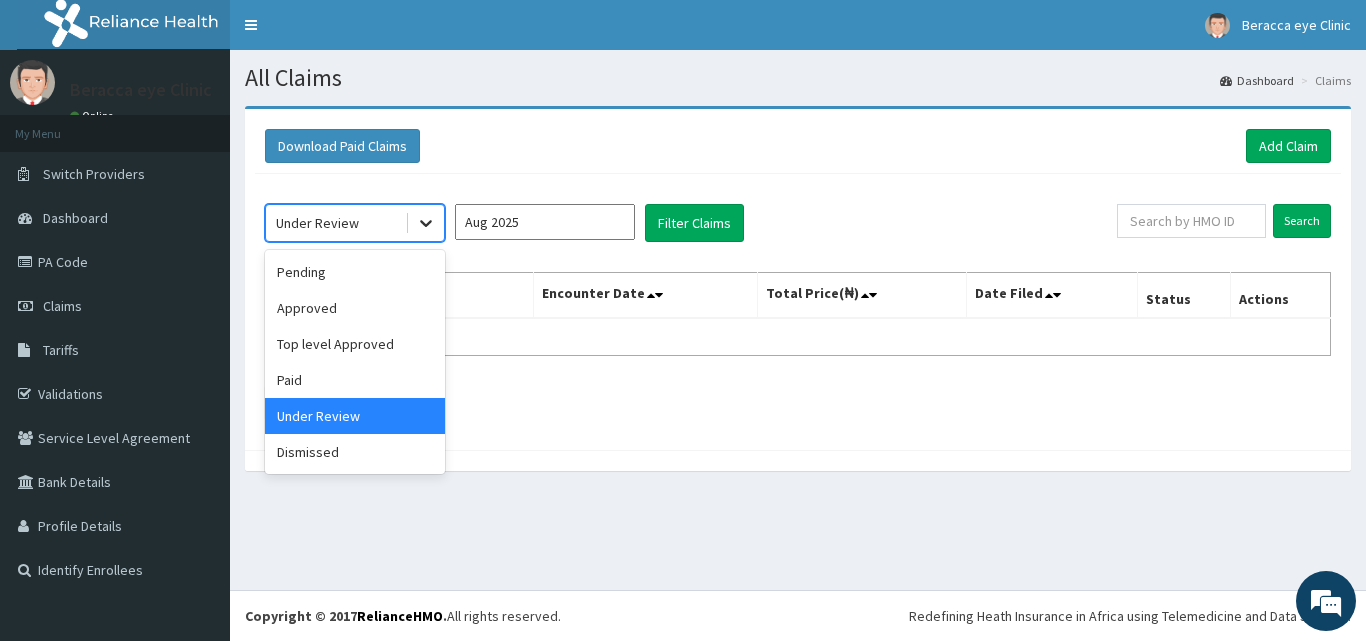 click 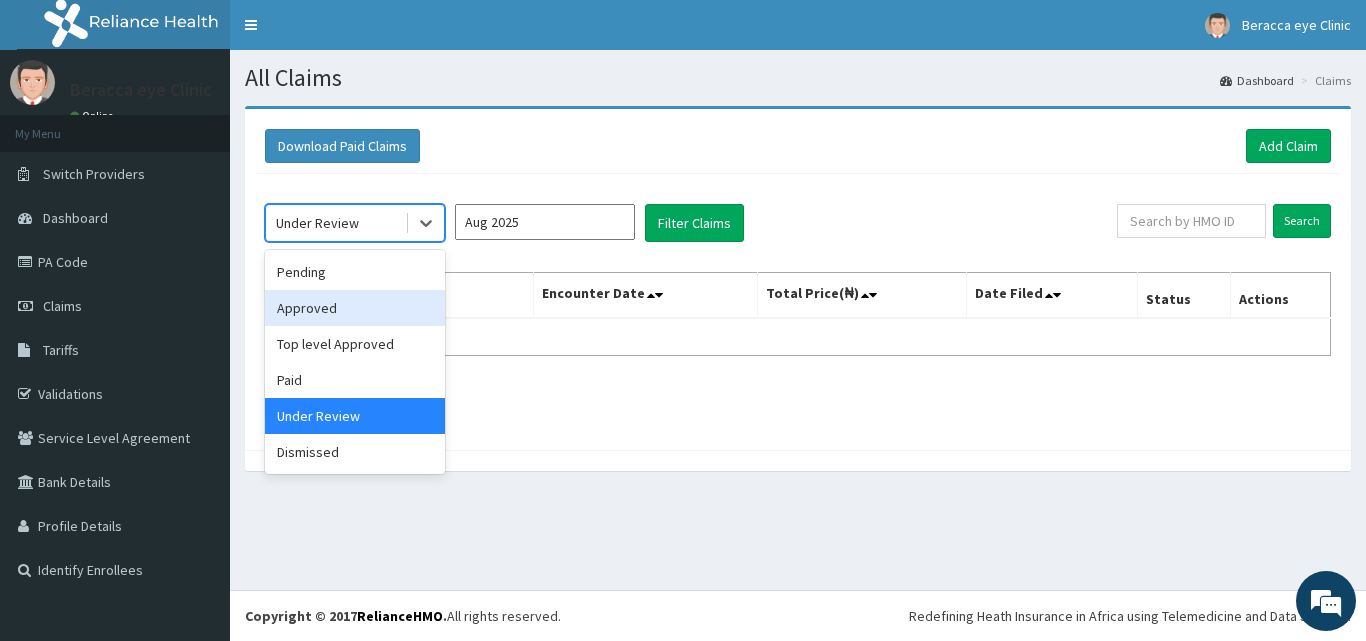 click on "Approved" at bounding box center [355, 308] 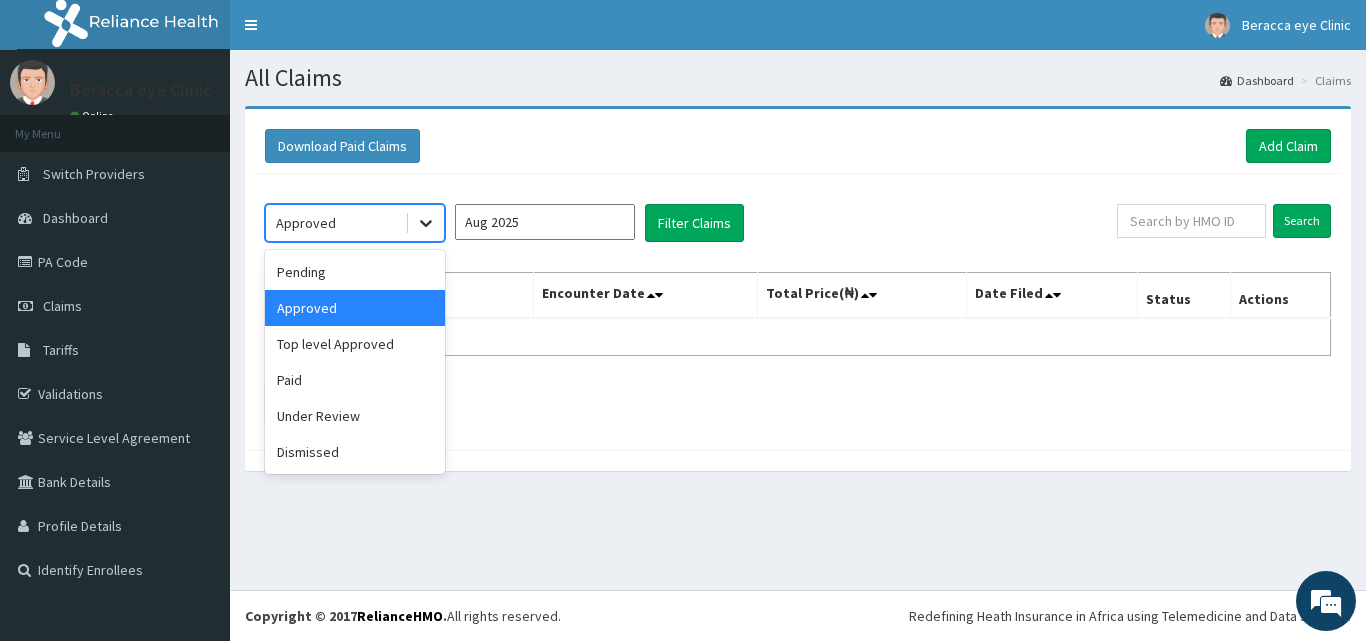 click at bounding box center [426, 223] 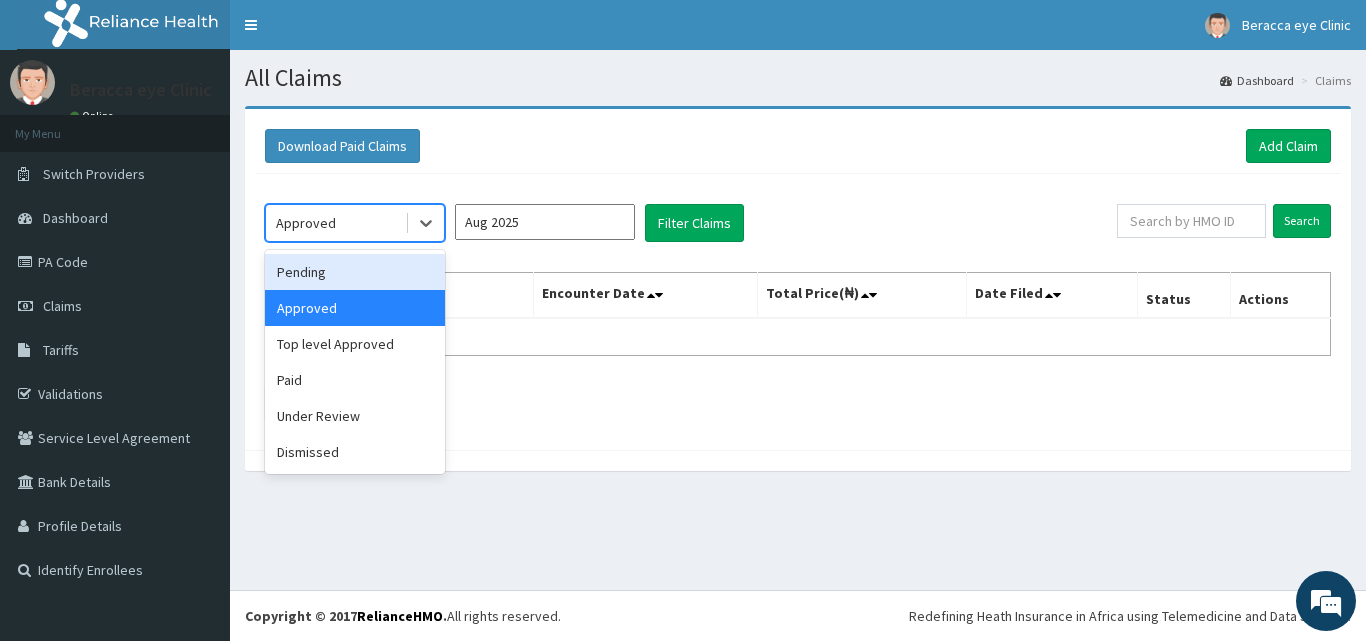 click on "Pending" at bounding box center (355, 272) 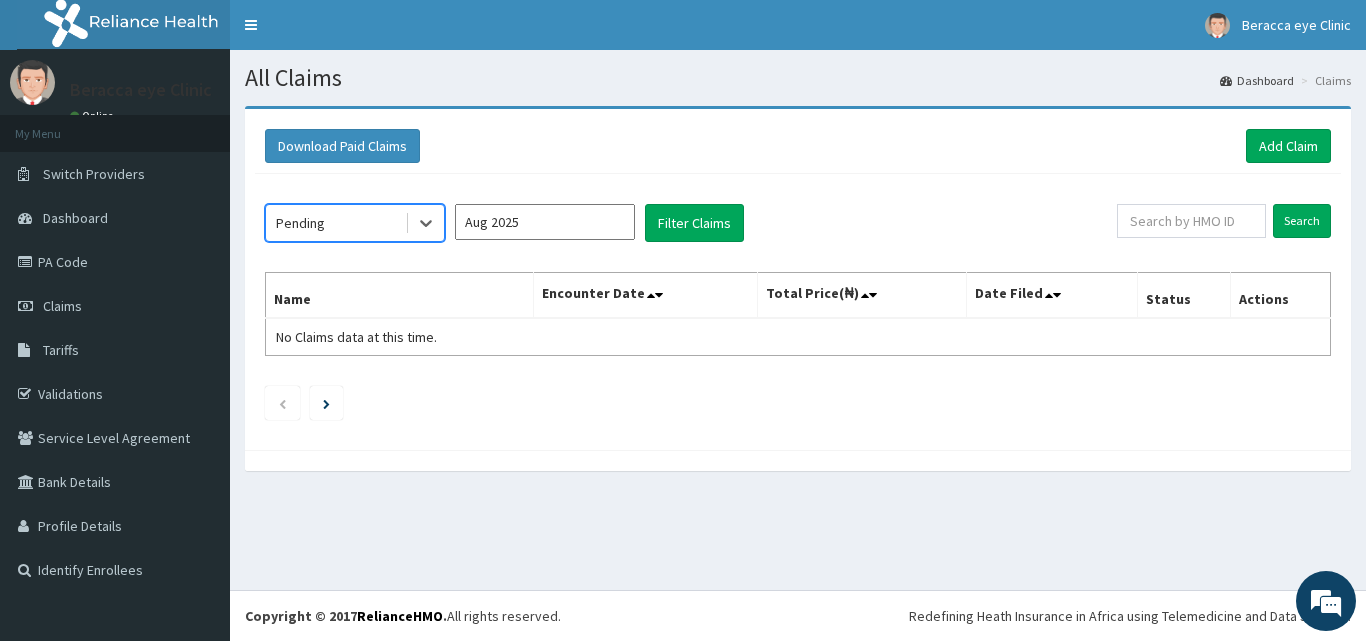 click on "Aug 2025" at bounding box center [545, 222] 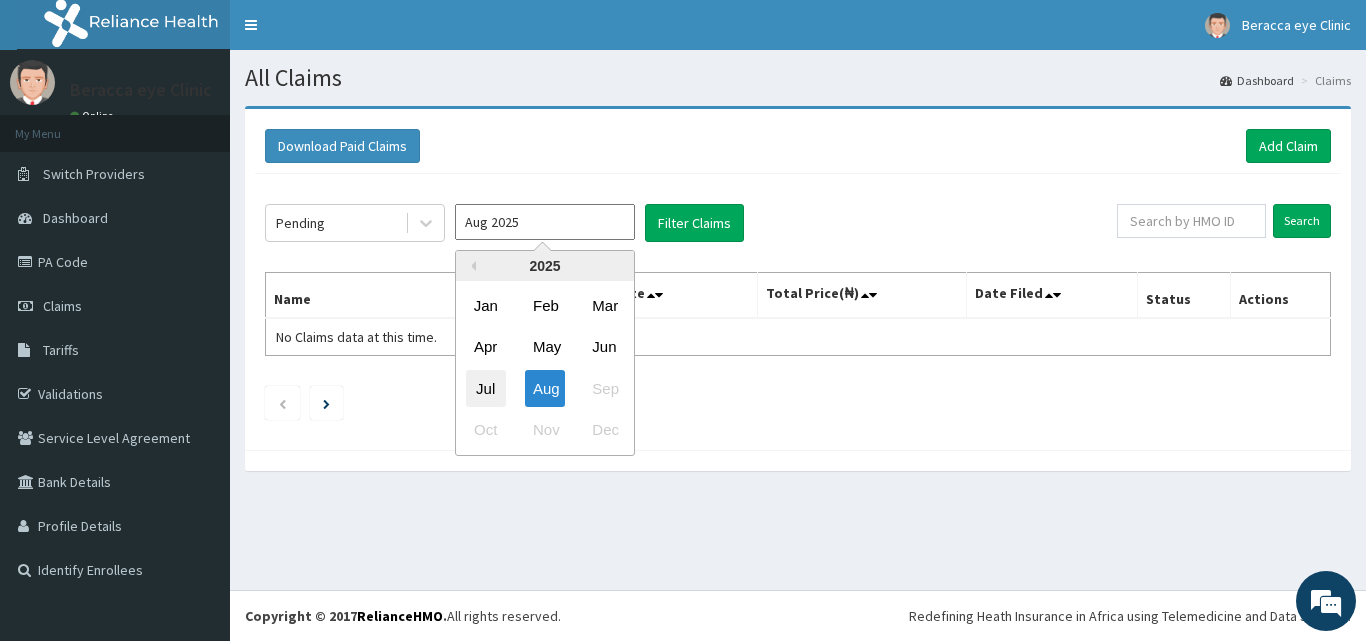 click on "Jul" at bounding box center (486, 388) 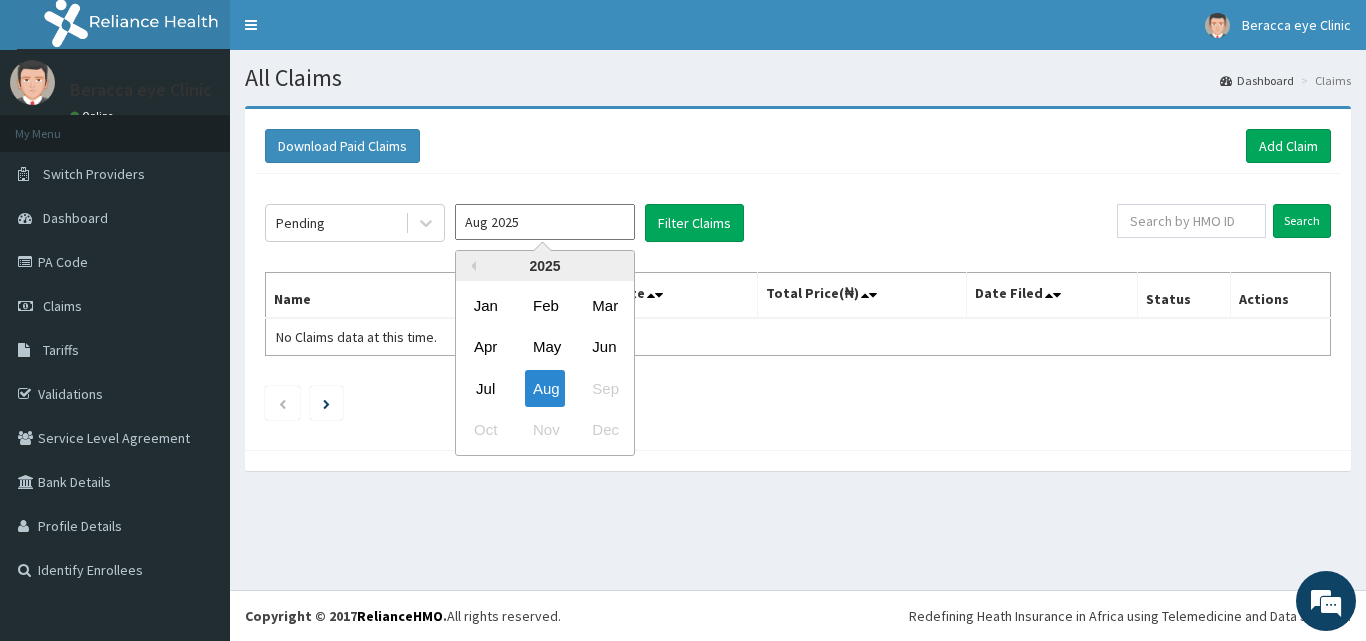 type on "Jul 2025" 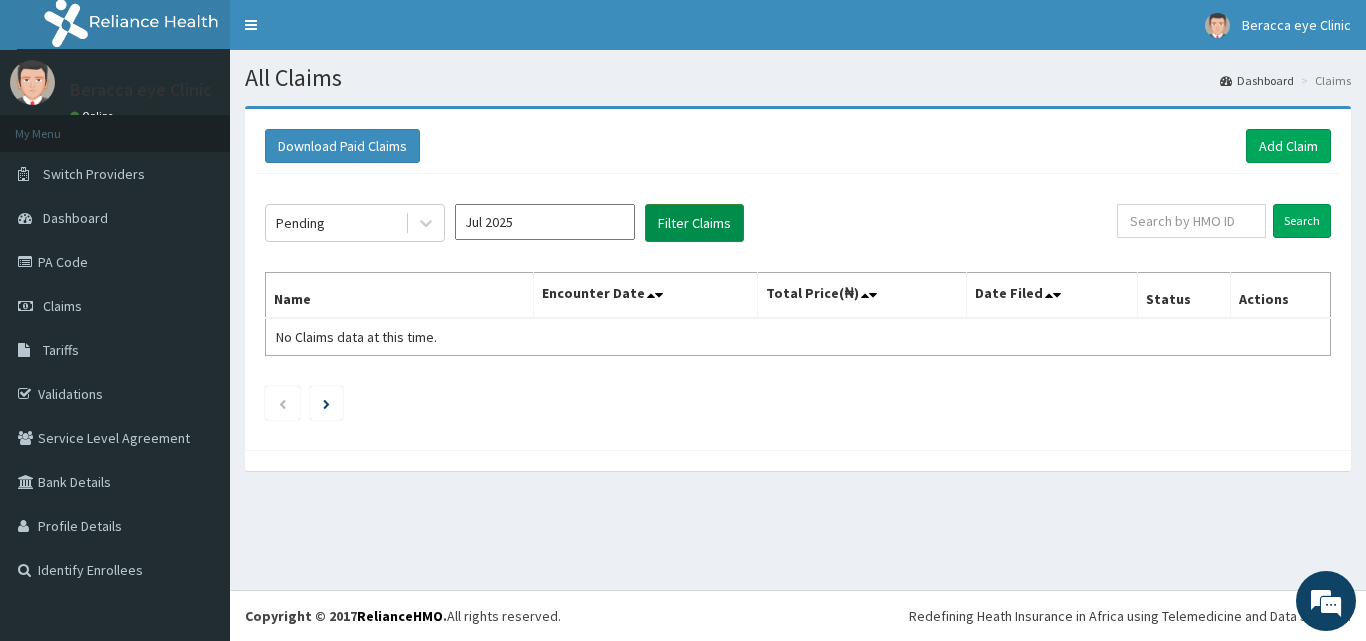 click on "Filter Claims" at bounding box center [694, 223] 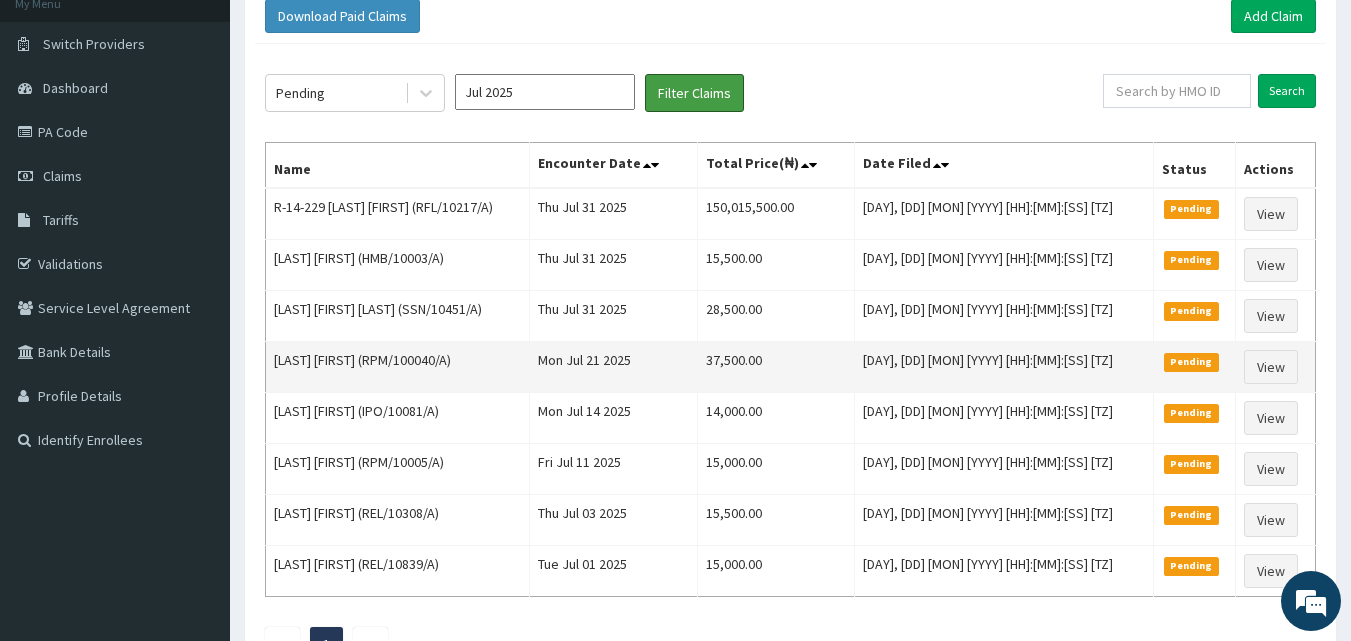 scroll, scrollTop: 0, scrollLeft: 0, axis: both 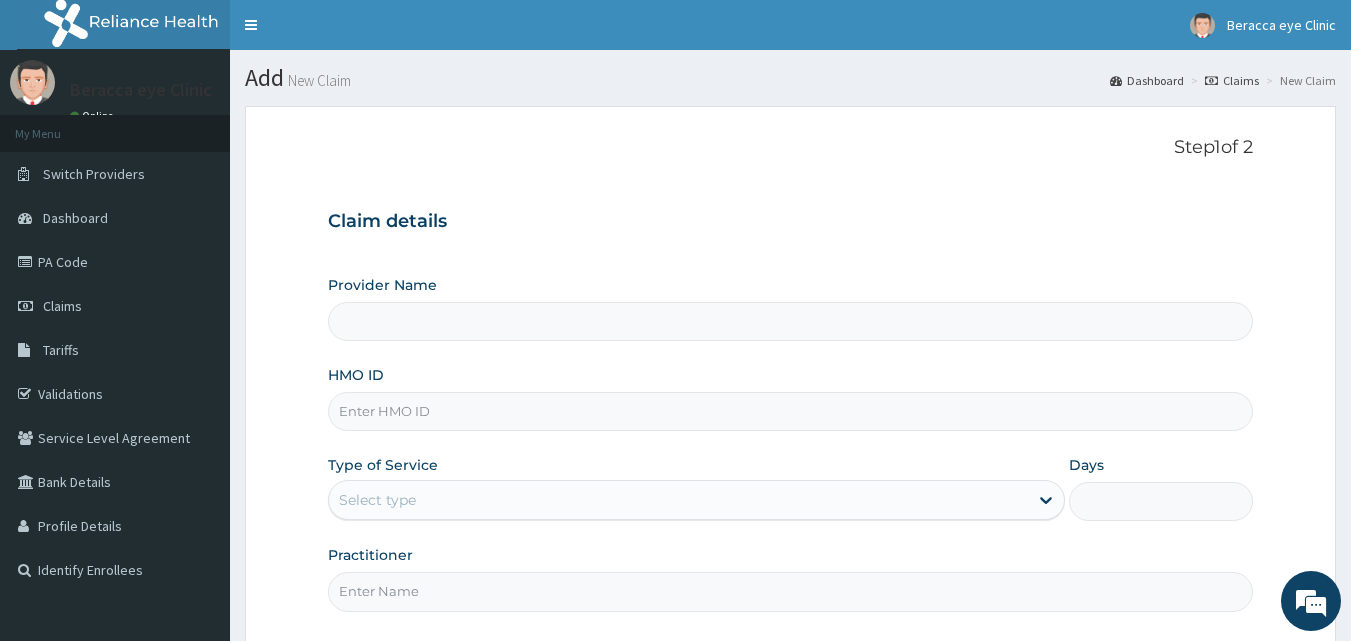 type on "Beracca Eye Clinic - Ikeja" 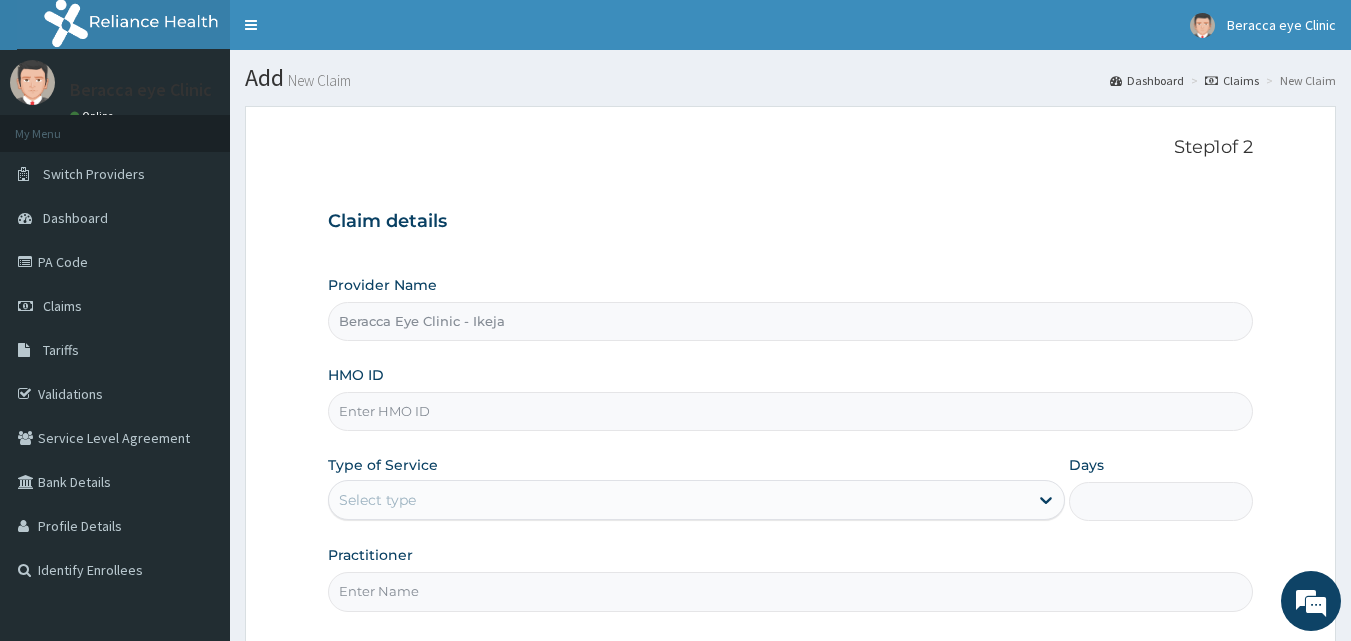 scroll, scrollTop: 0, scrollLeft: 0, axis: both 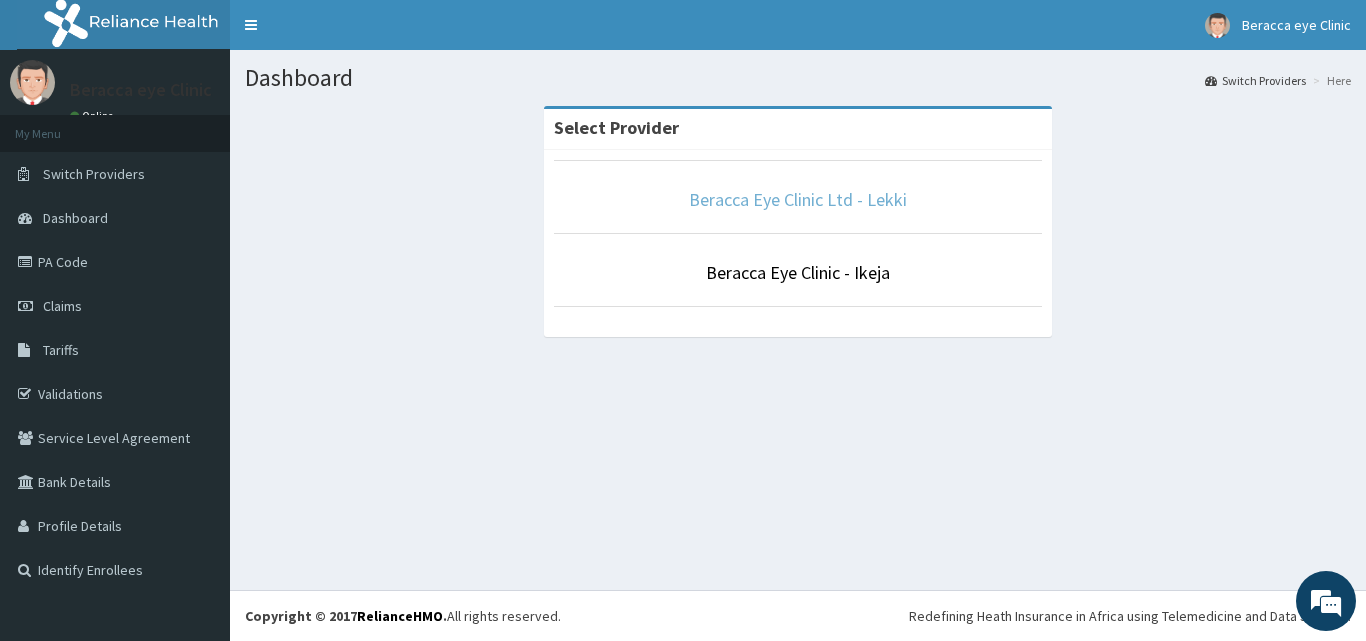 click on "Beracca Eye Clinic Ltd - Lekki" at bounding box center (798, 199) 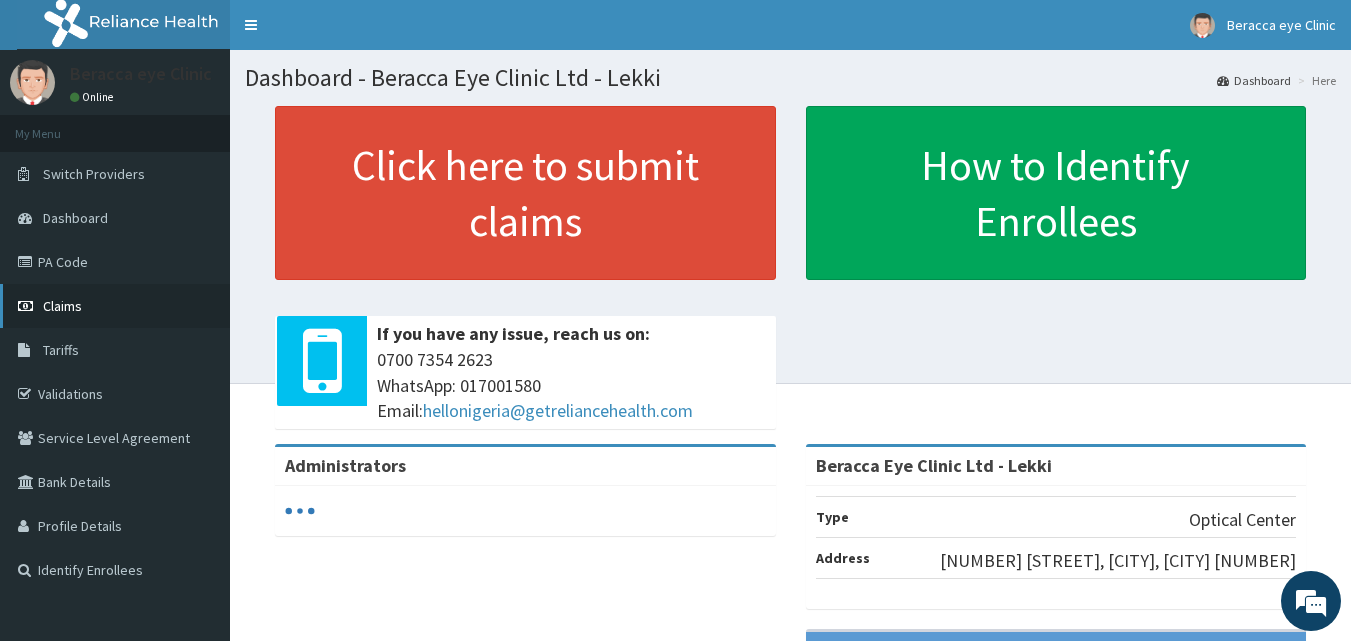 scroll, scrollTop: 0, scrollLeft: 0, axis: both 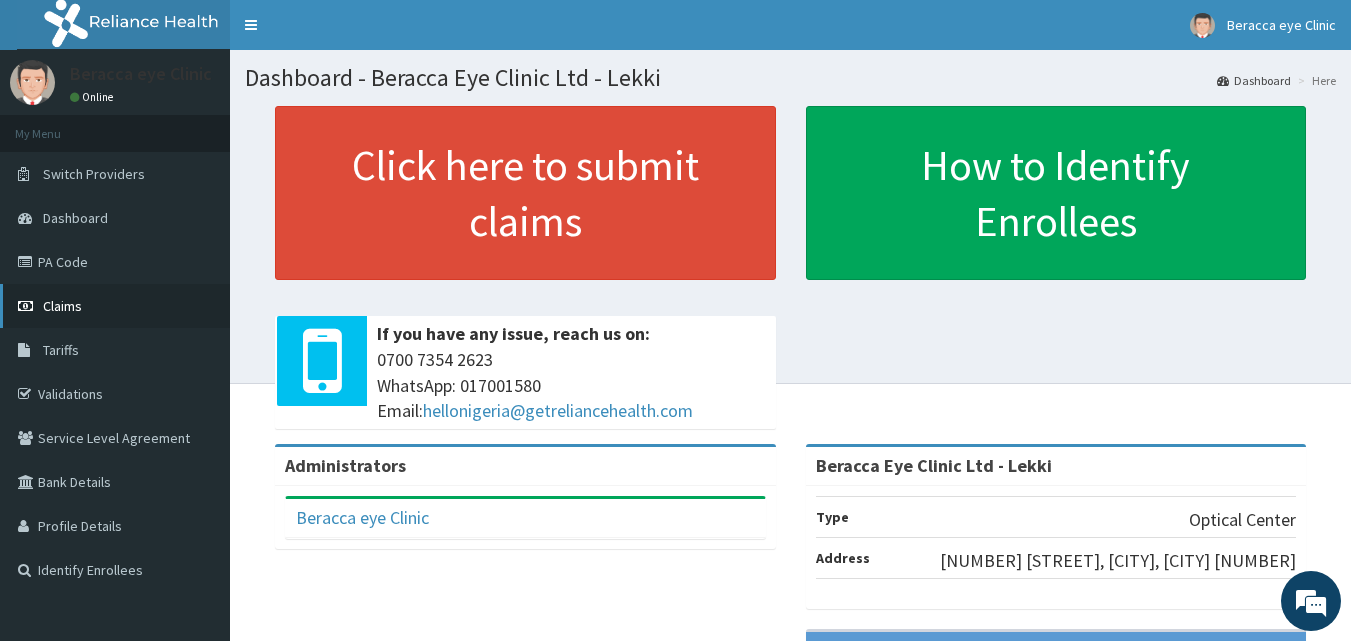 click on "Claims" at bounding box center (62, 306) 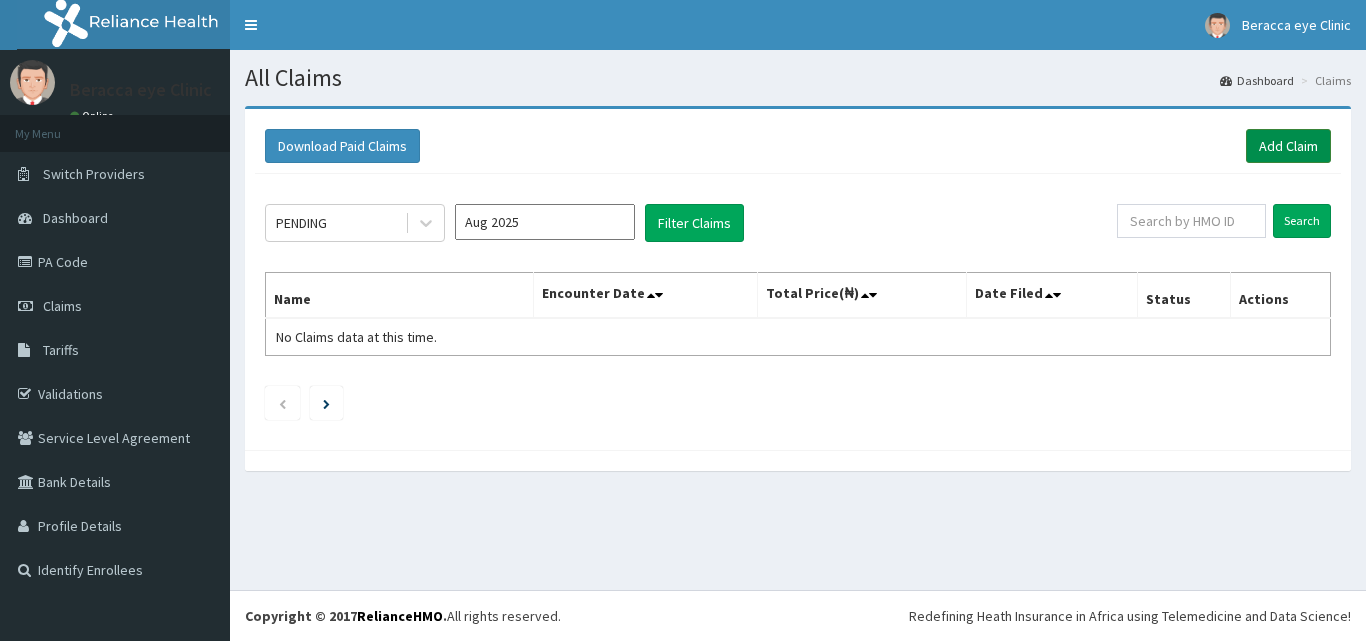 scroll, scrollTop: 0, scrollLeft: 0, axis: both 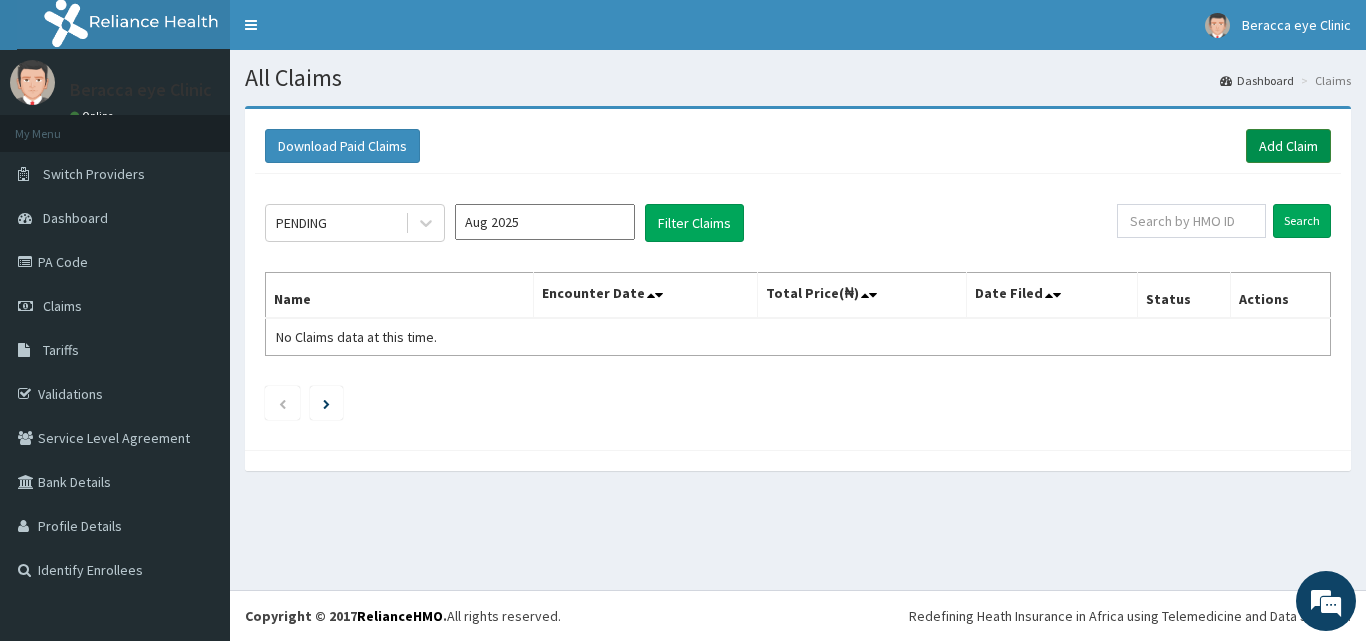 click on "Add Claim" at bounding box center (1288, 146) 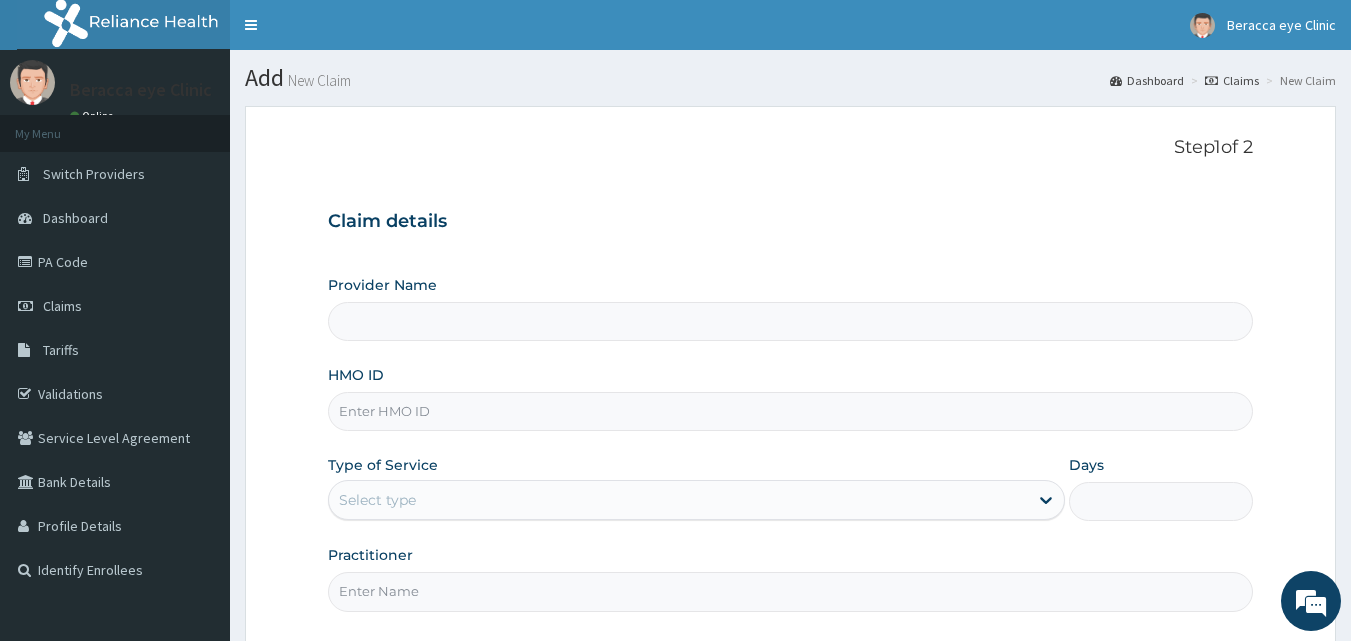 scroll, scrollTop: 187, scrollLeft: 0, axis: vertical 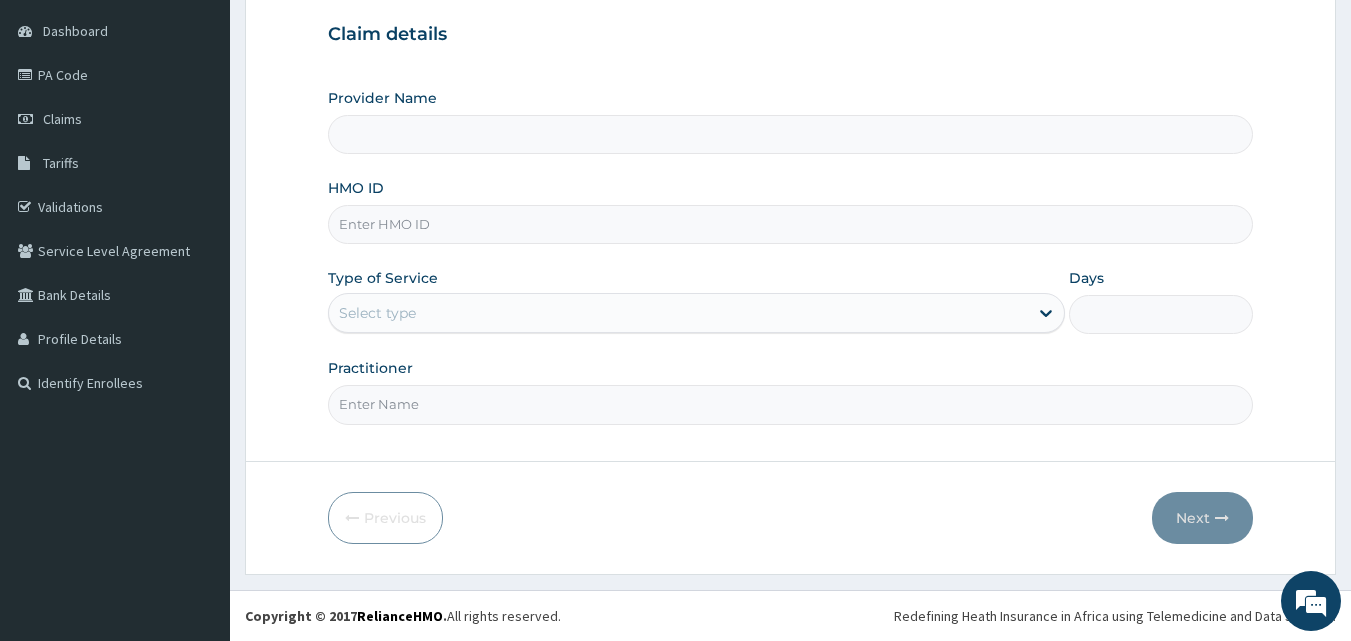 type on "Beracca Eye Clinic Ltd - Lekki" 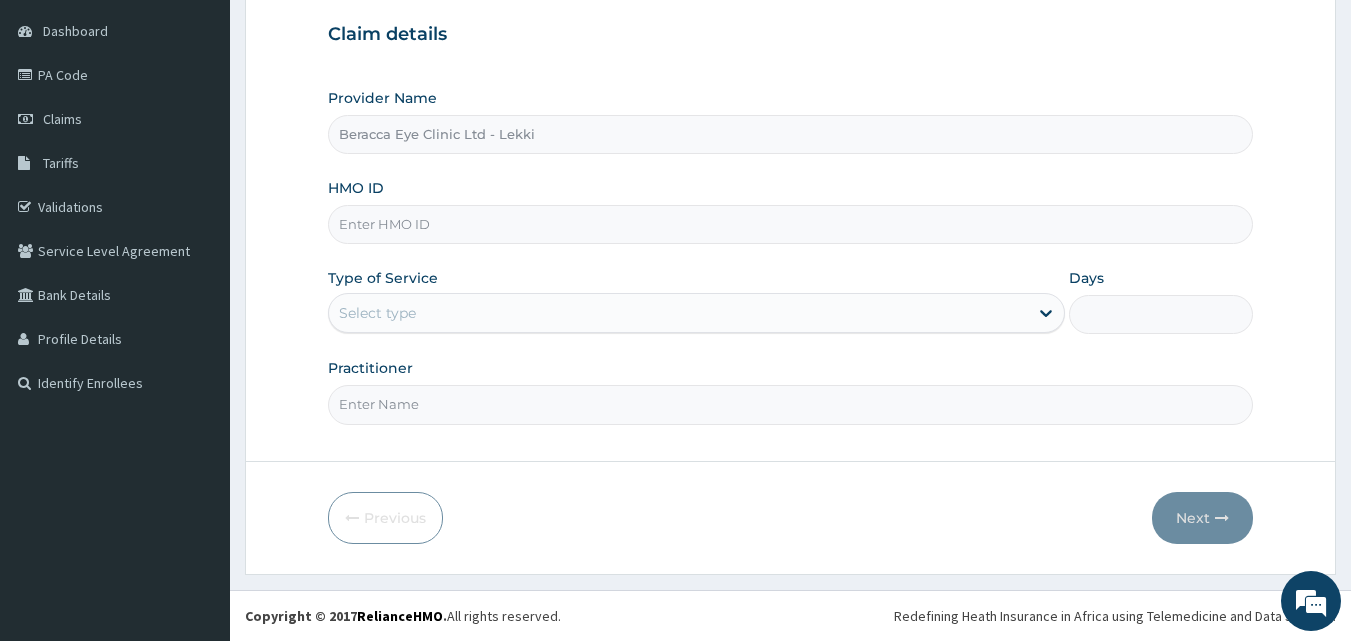 scroll, scrollTop: 0, scrollLeft: 0, axis: both 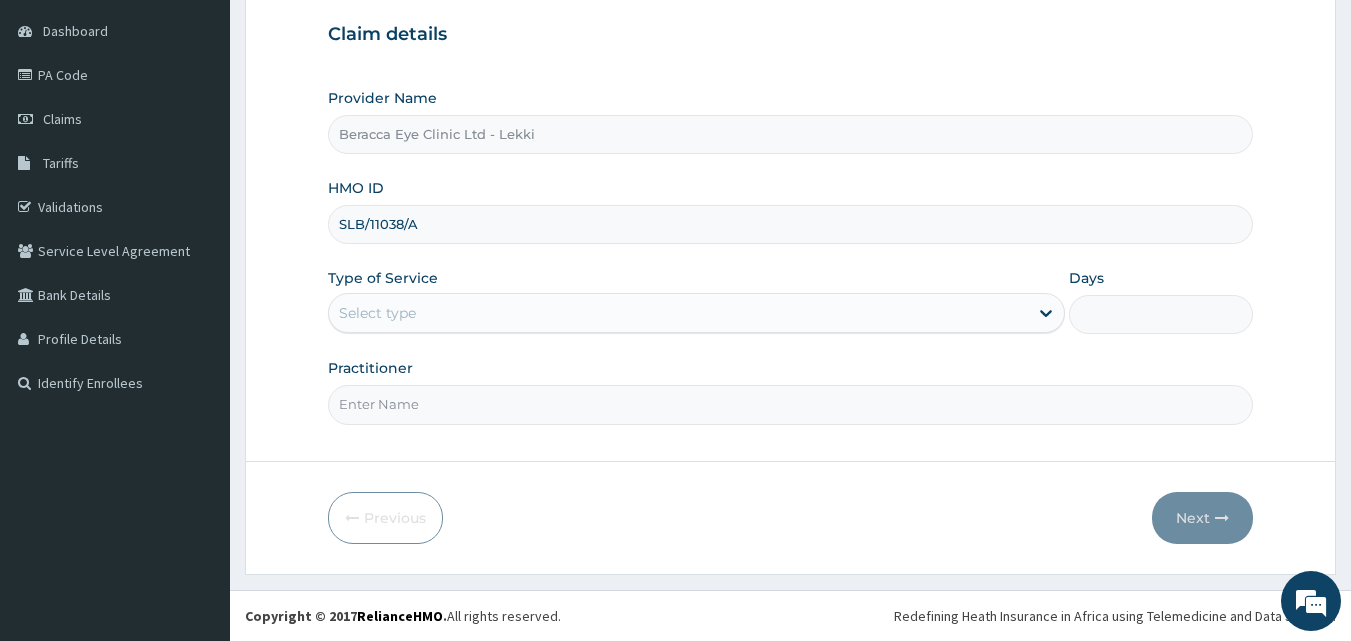 type on "SLB/11038/A" 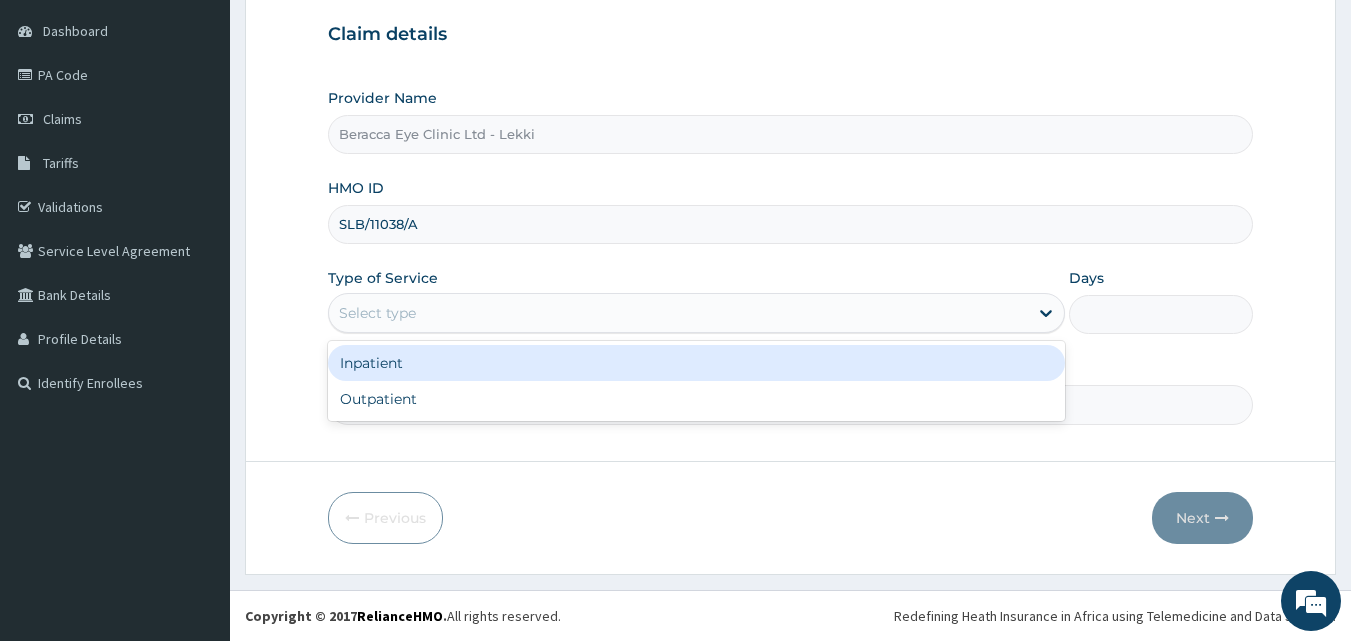 click on "Select type" at bounding box center [678, 313] 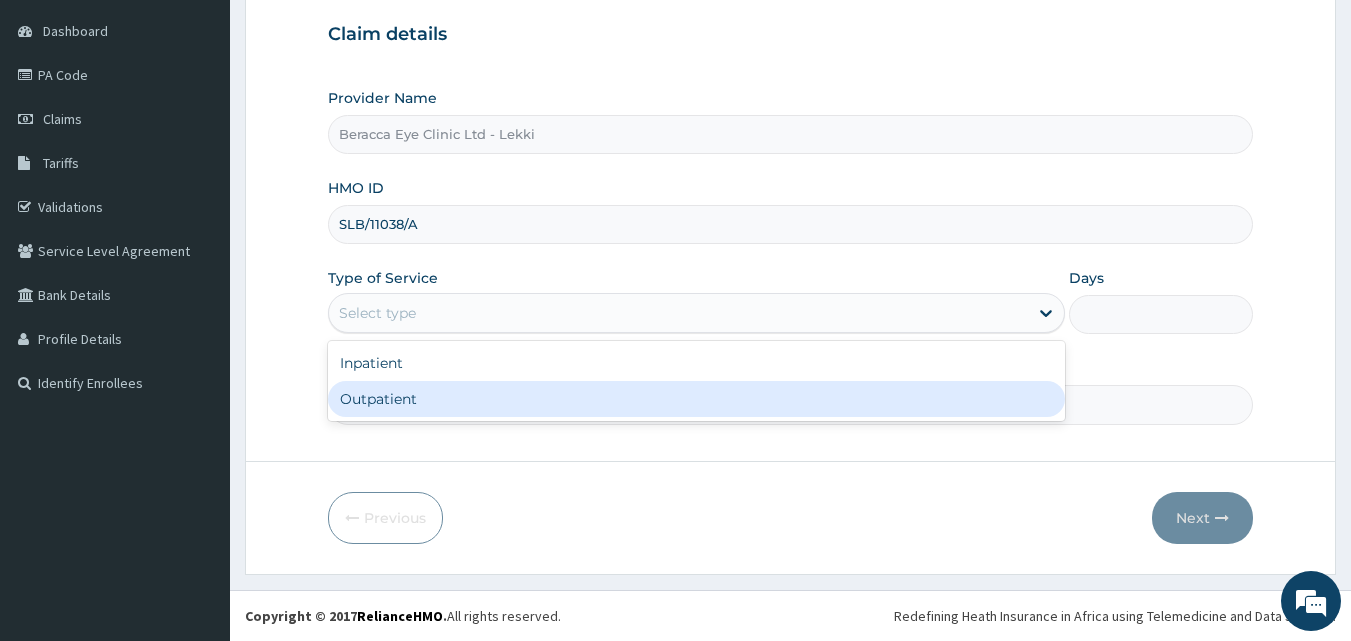 click on "Outpatient" at bounding box center [696, 399] 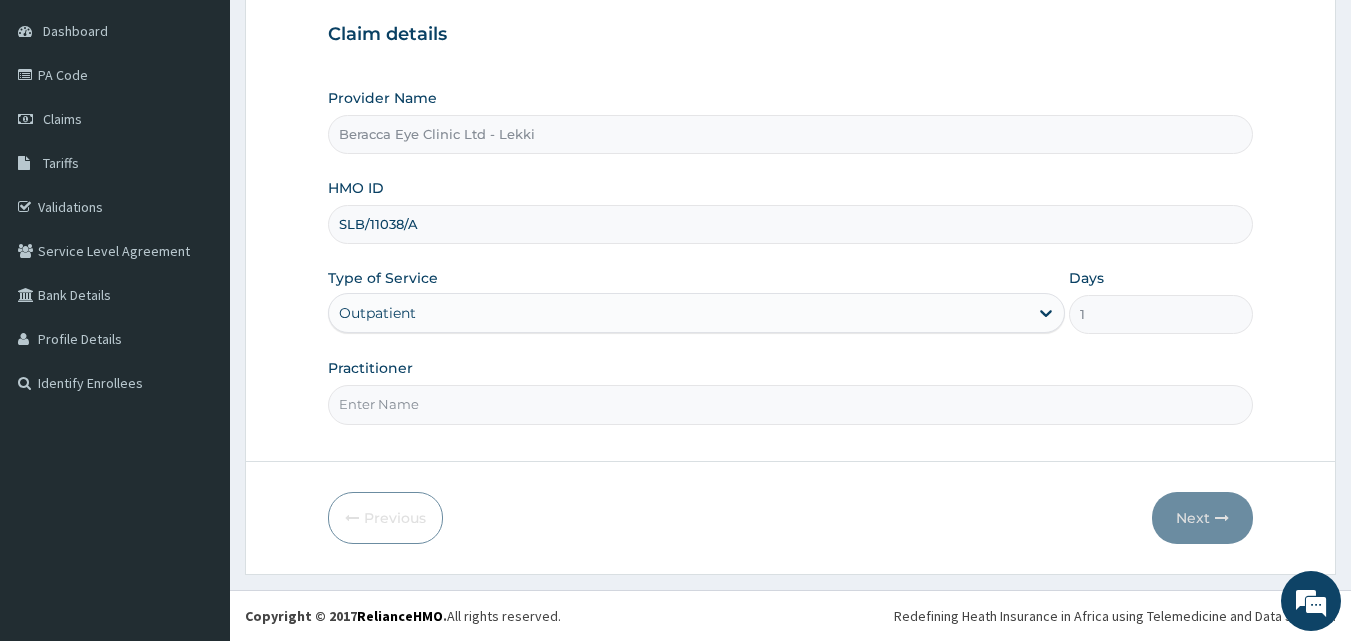 click on "Practitioner" at bounding box center [791, 404] 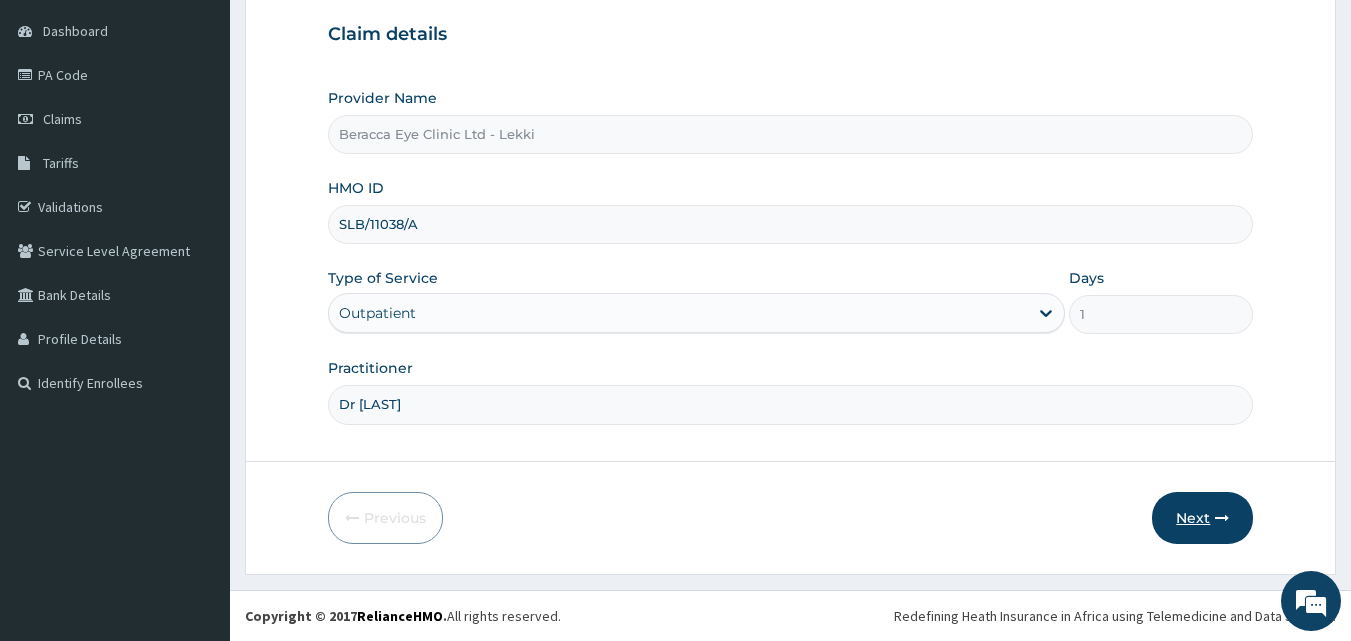 type on "Dr [LAST]" 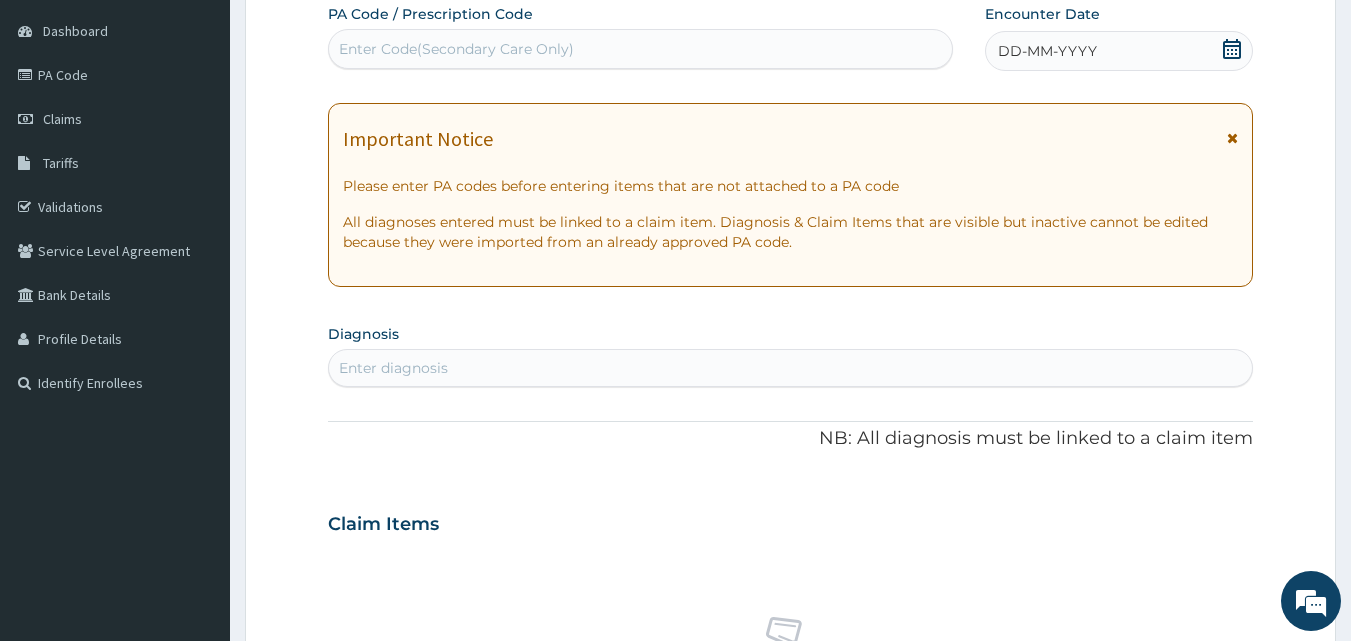 click on "Enter Code(Secondary Care Only)" at bounding box center (456, 49) 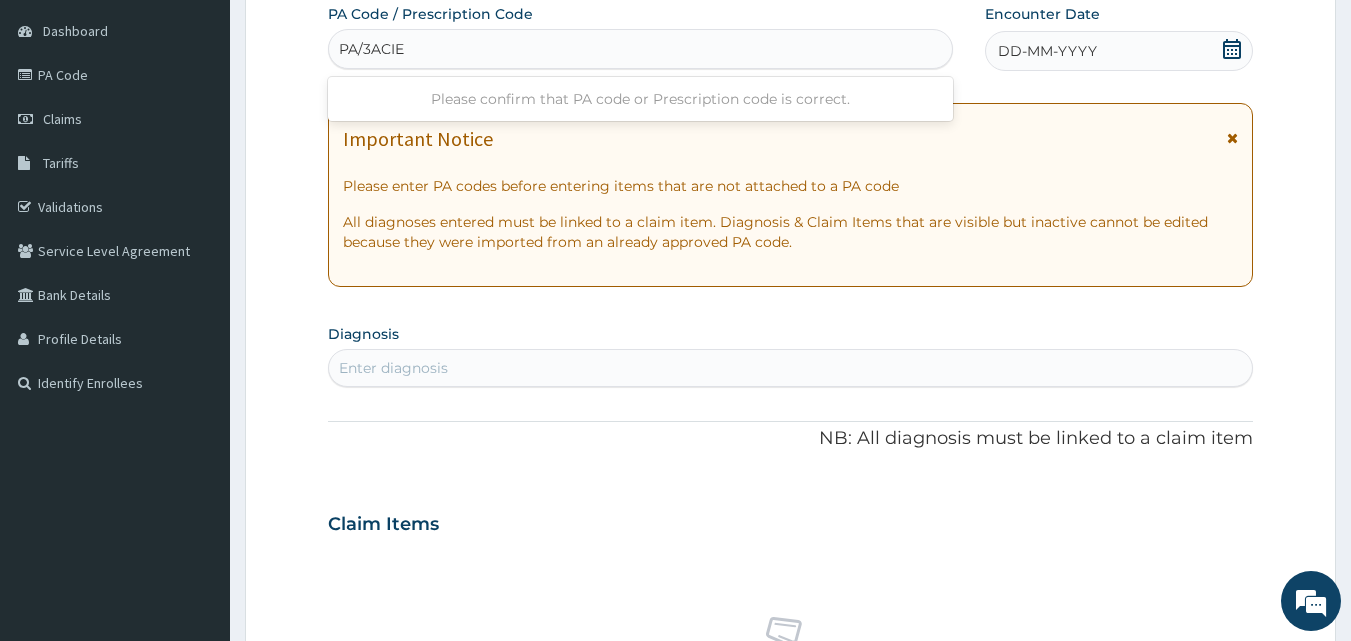 type on "PA/3ACIE3" 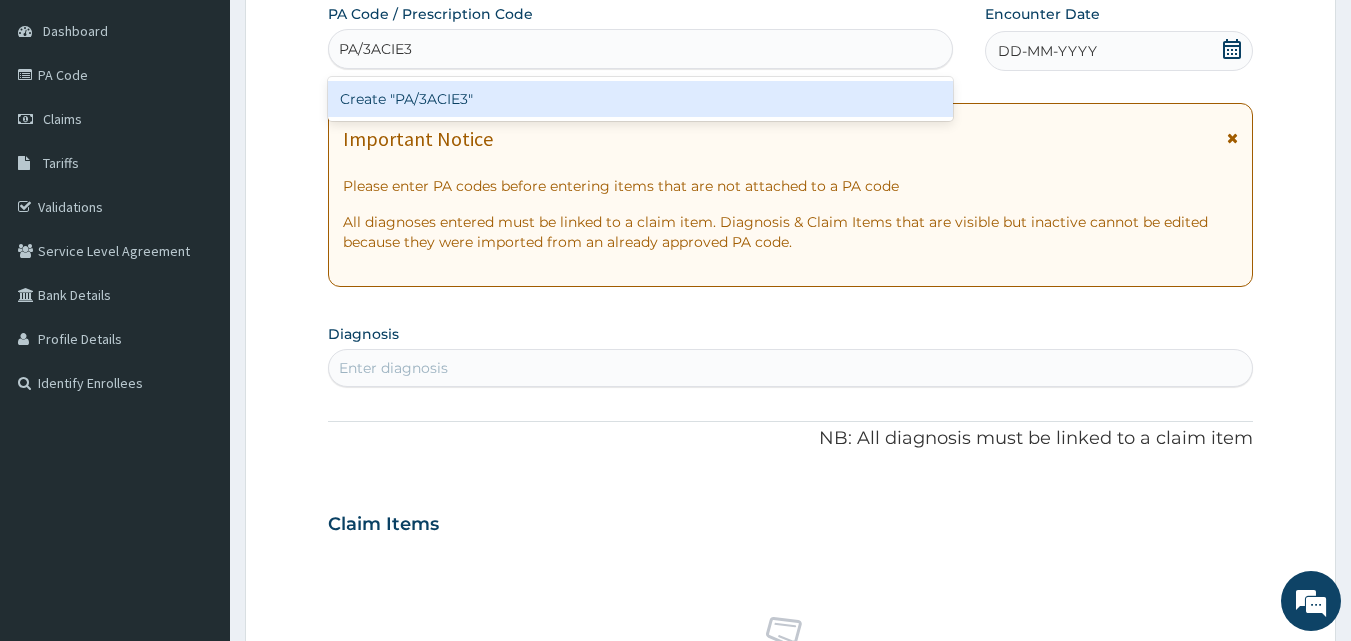 click on "Create "PA/3ACIE3"" at bounding box center [641, 99] 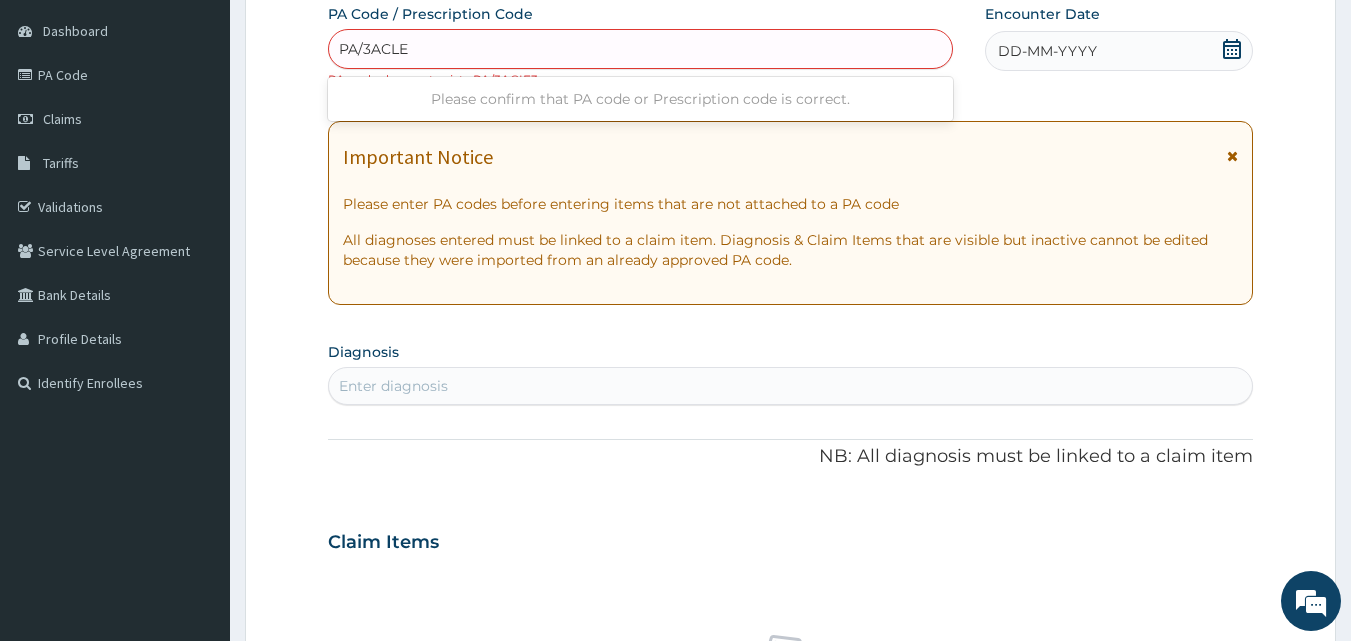 type on "PA/3ACLE3" 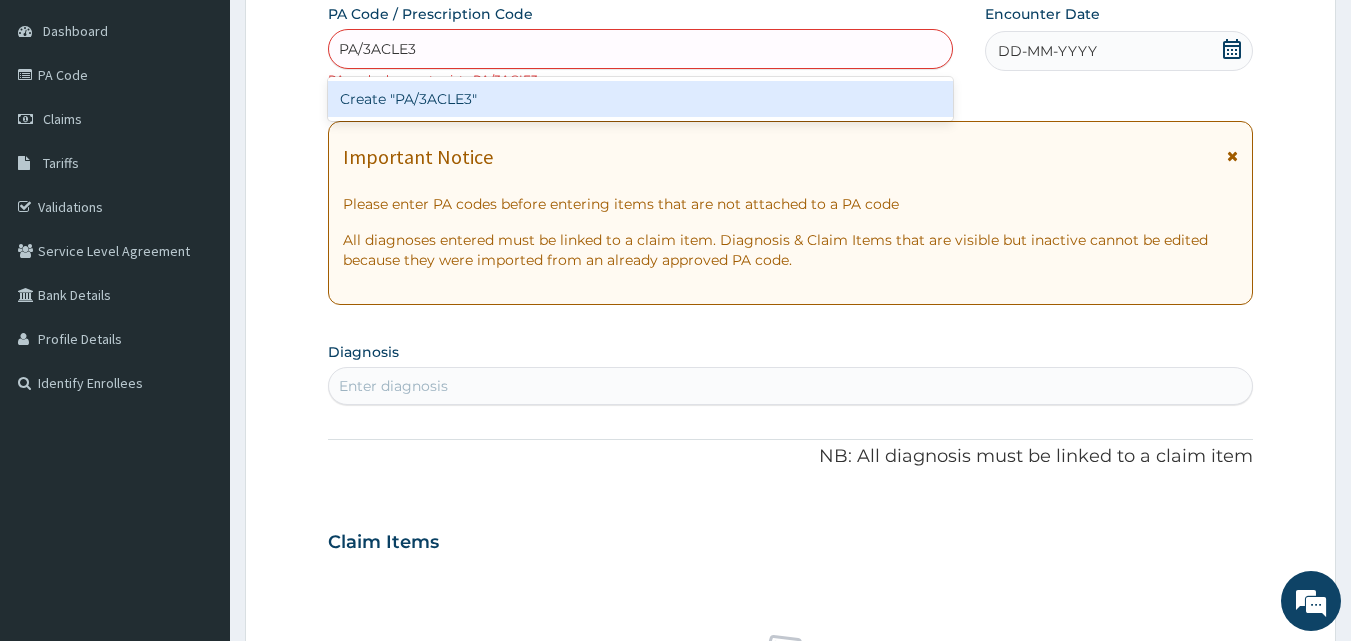click on "Create "PA/3ACLE3"" at bounding box center [641, 99] 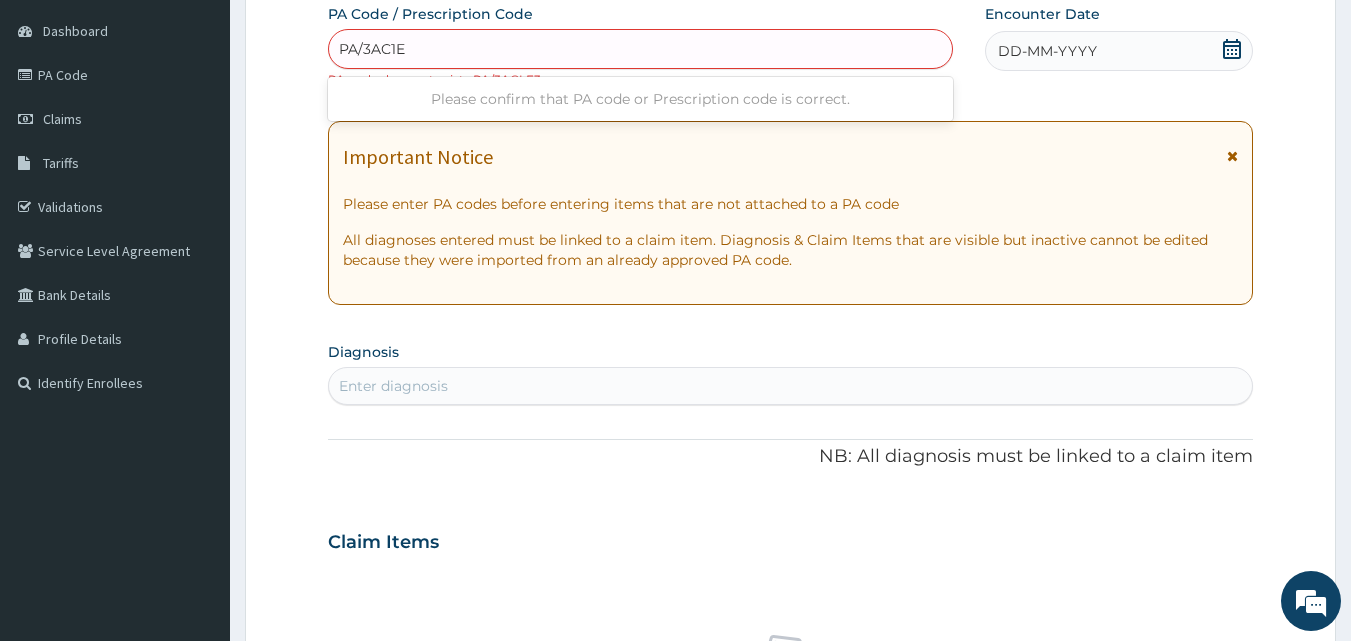type on "PA/3AC1E3" 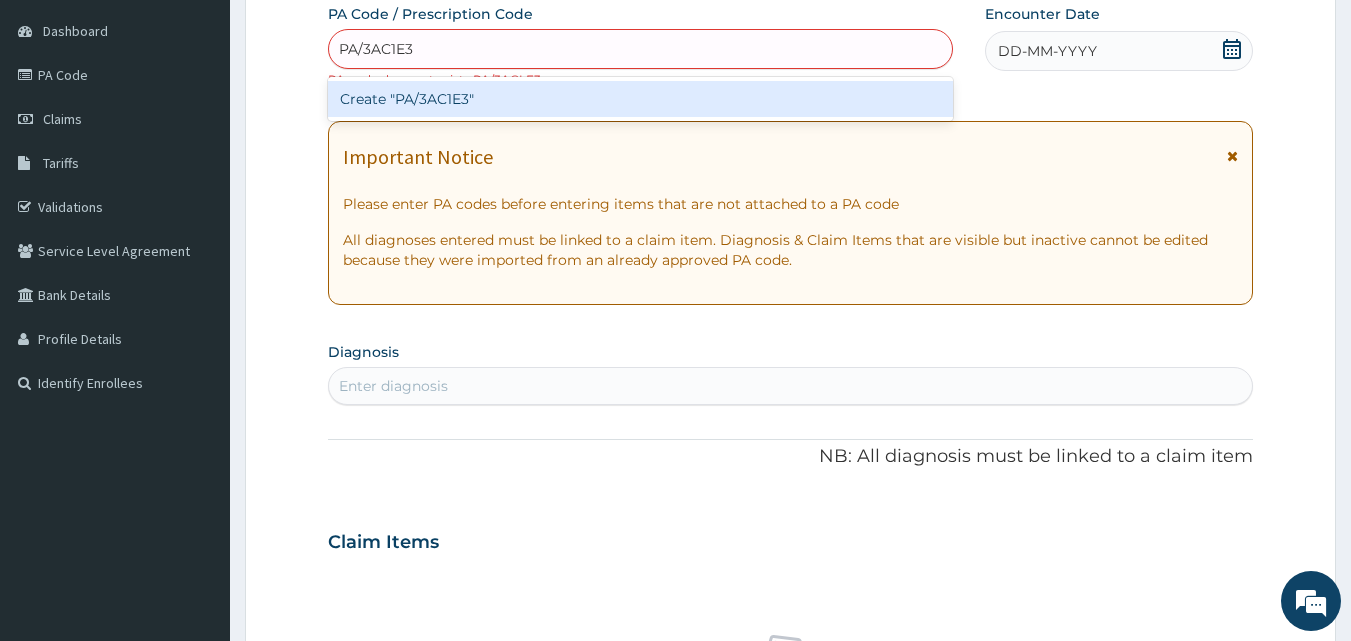 click on "Create "PA/3AC1E3"" at bounding box center (641, 99) 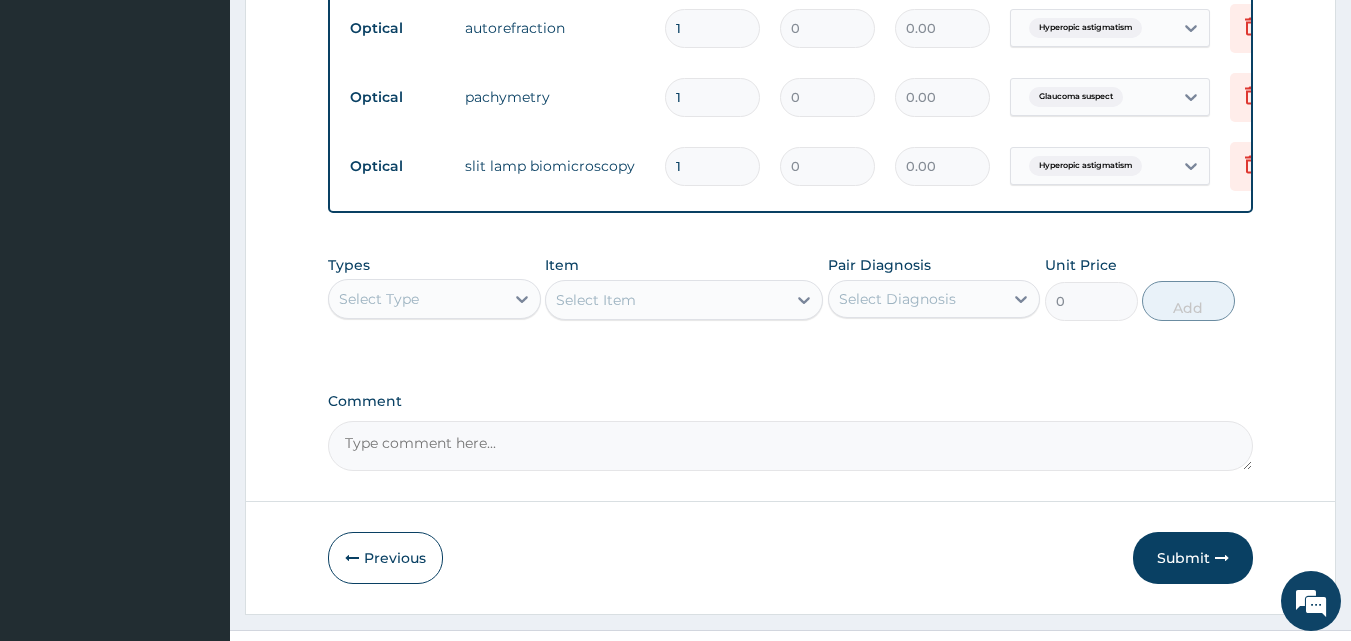 scroll, scrollTop: 1200, scrollLeft: 0, axis: vertical 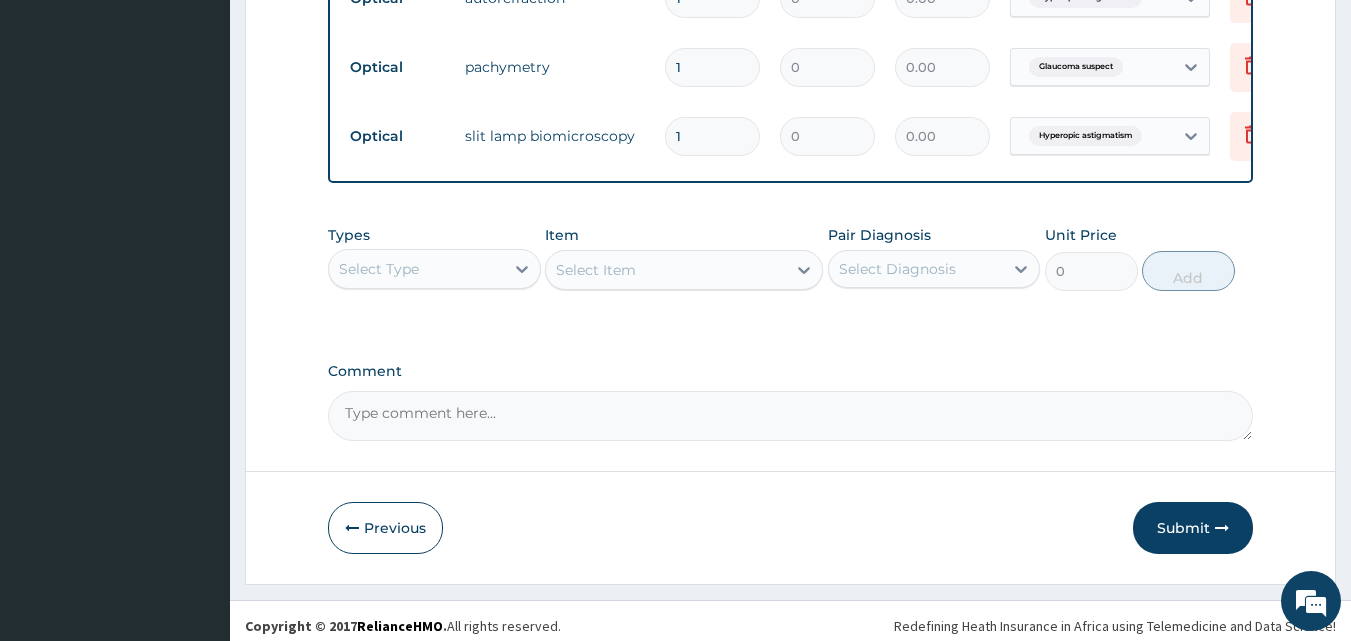 click on "Comment" at bounding box center (791, 416) 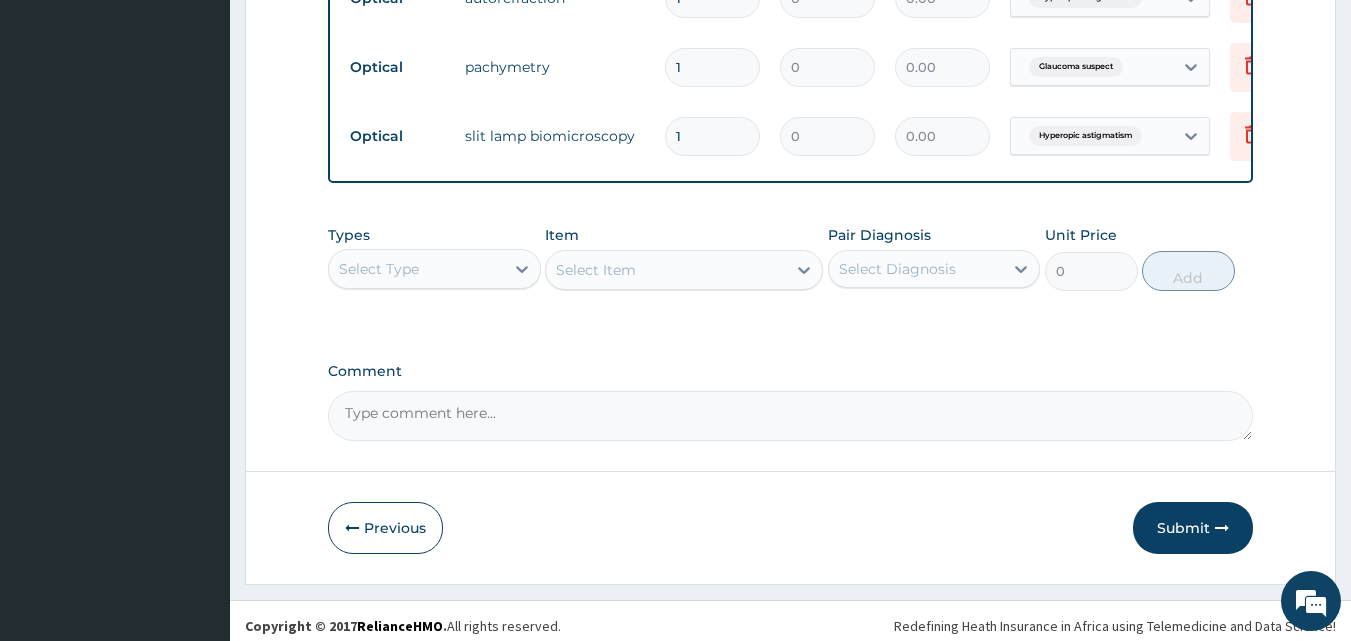 paste on "PA/8F839D" 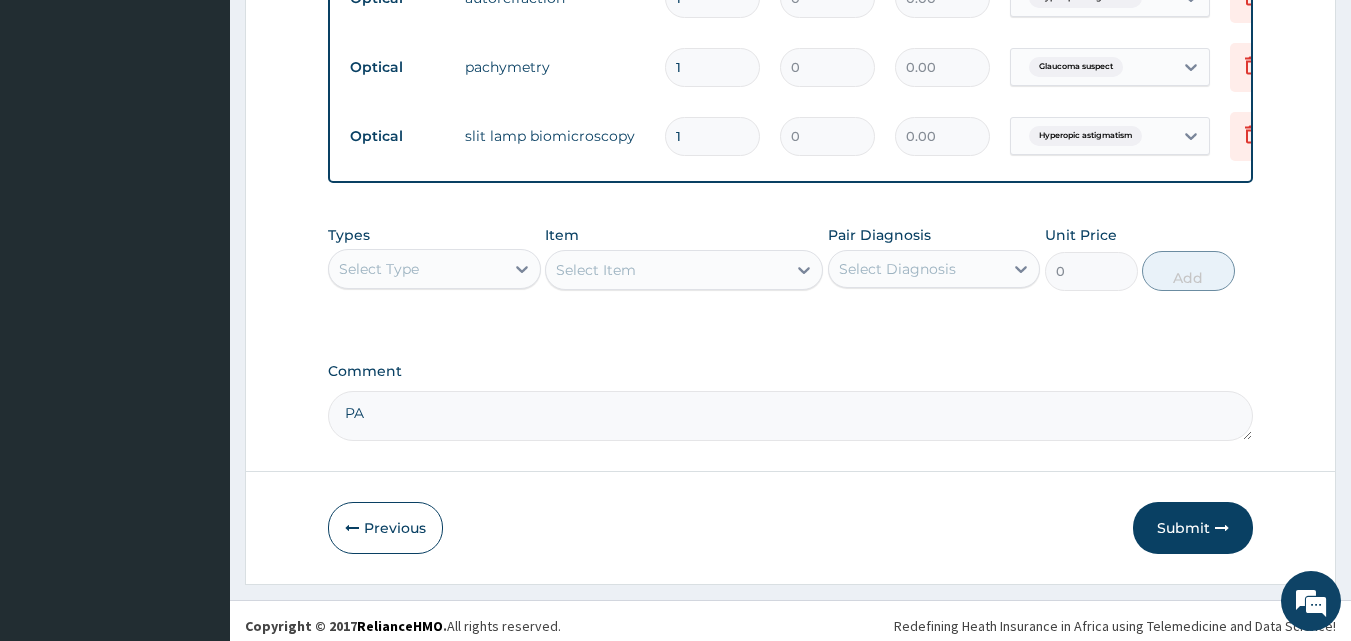 type on "P" 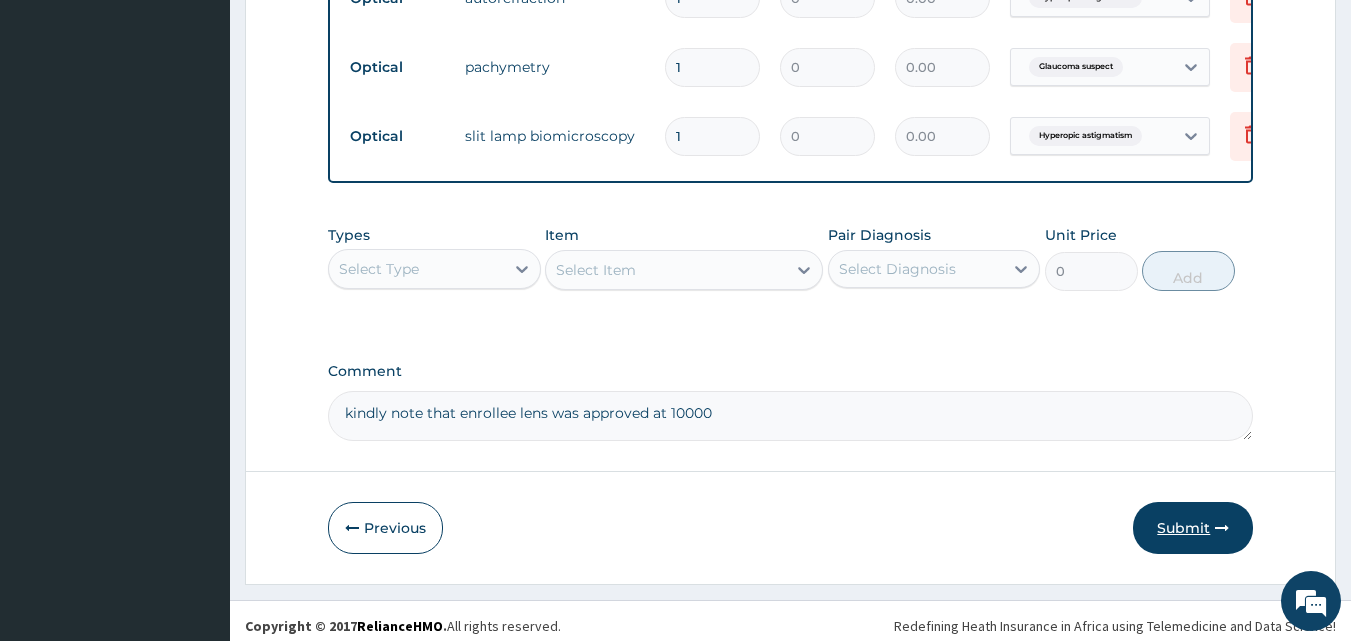 type on "kindly note that enrollee lens was approved at 10000" 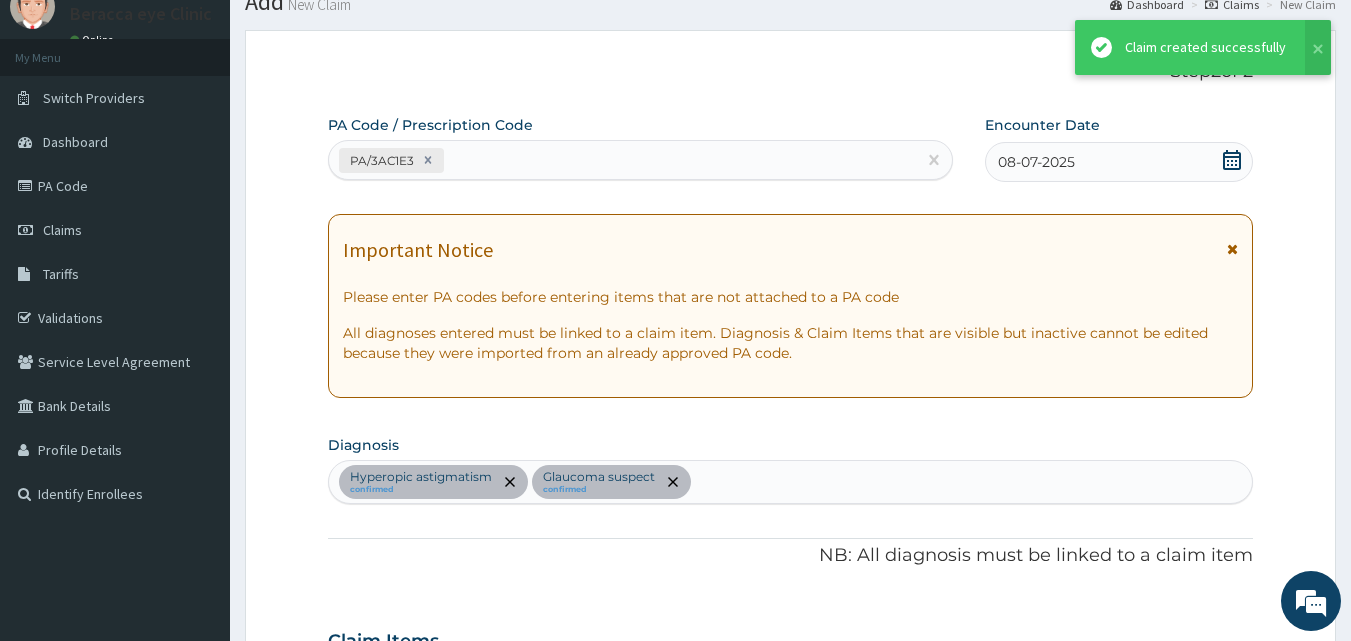 scroll, scrollTop: 1200, scrollLeft: 0, axis: vertical 